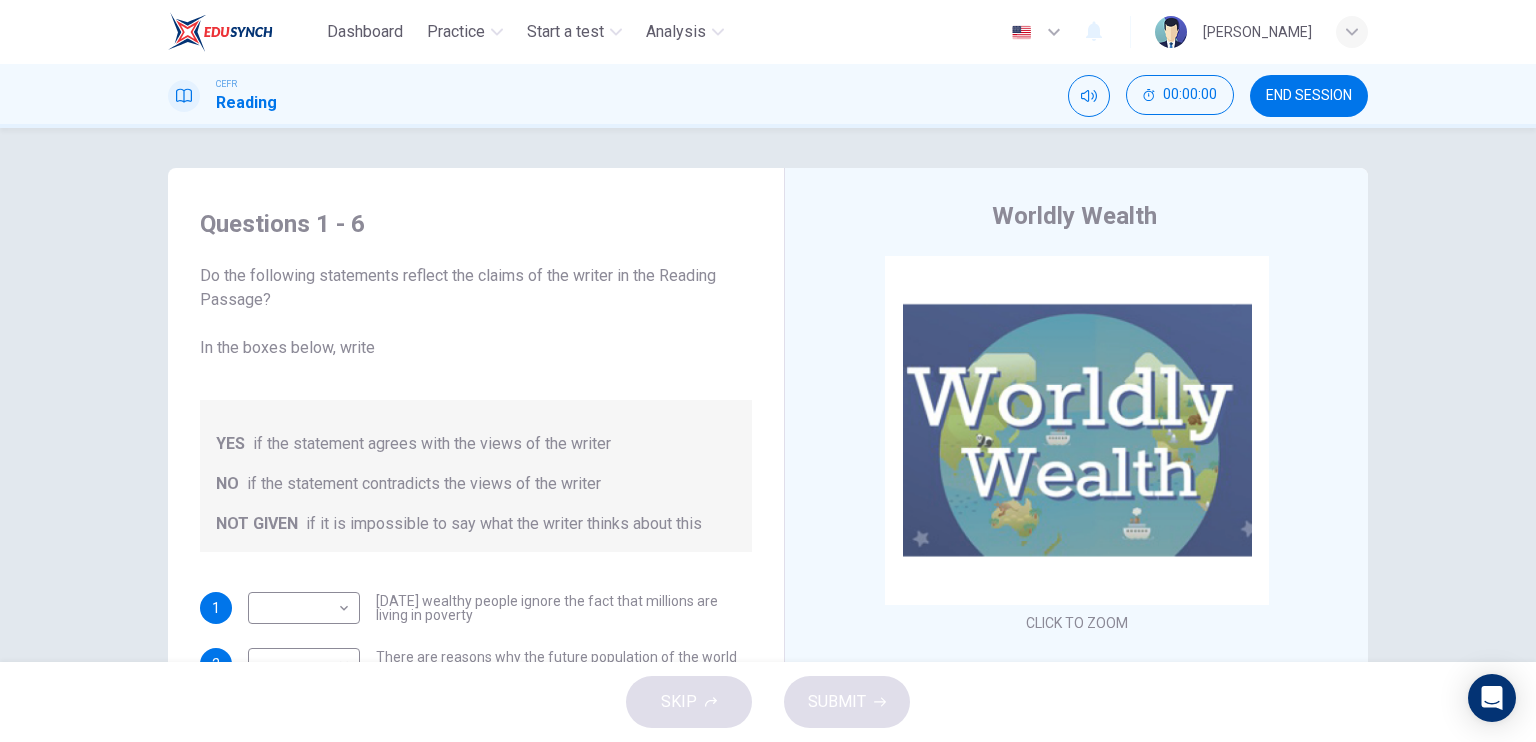 scroll, scrollTop: 0, scrollLeft: 0, axis: both 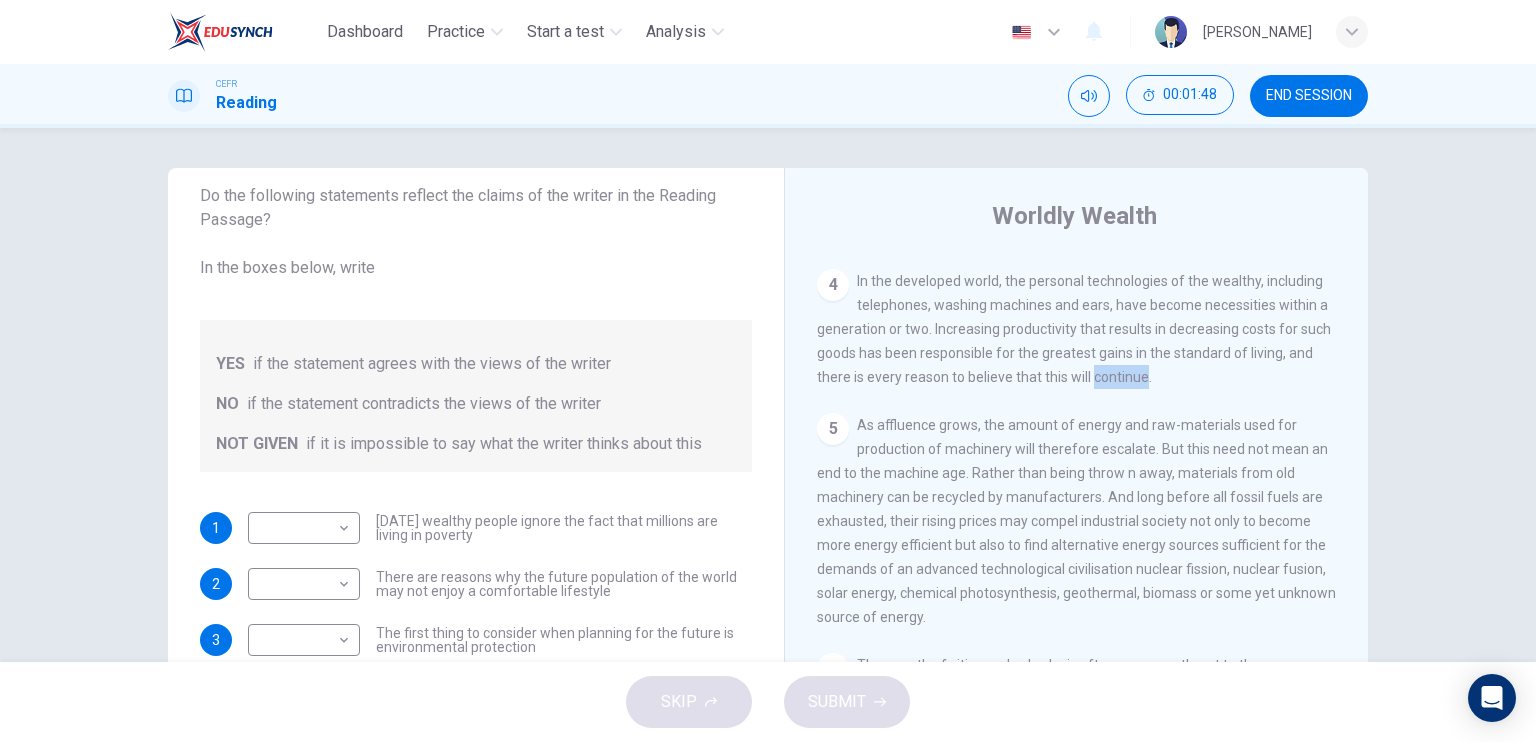 click on "5 As affluence grows, the amount of energy and raw-materials used for production of machinery will therefore escalate. But this need not mean an end to the machine age. Rather than being throw n away, materials from old machinery can be recycled by manufacturers. And long before all fossil fuels are exhausted, their rising prices may compel industrial society not only to become more energy efficient but also to find alternative energy sources sufficient for the demands of an advanced technological civilisation nuclear fission, nuclear fusion, solar energy, chemical photosynthesis, geothermal, biomass or some yet unknown source of energy." at bounding box center (1077, 521) 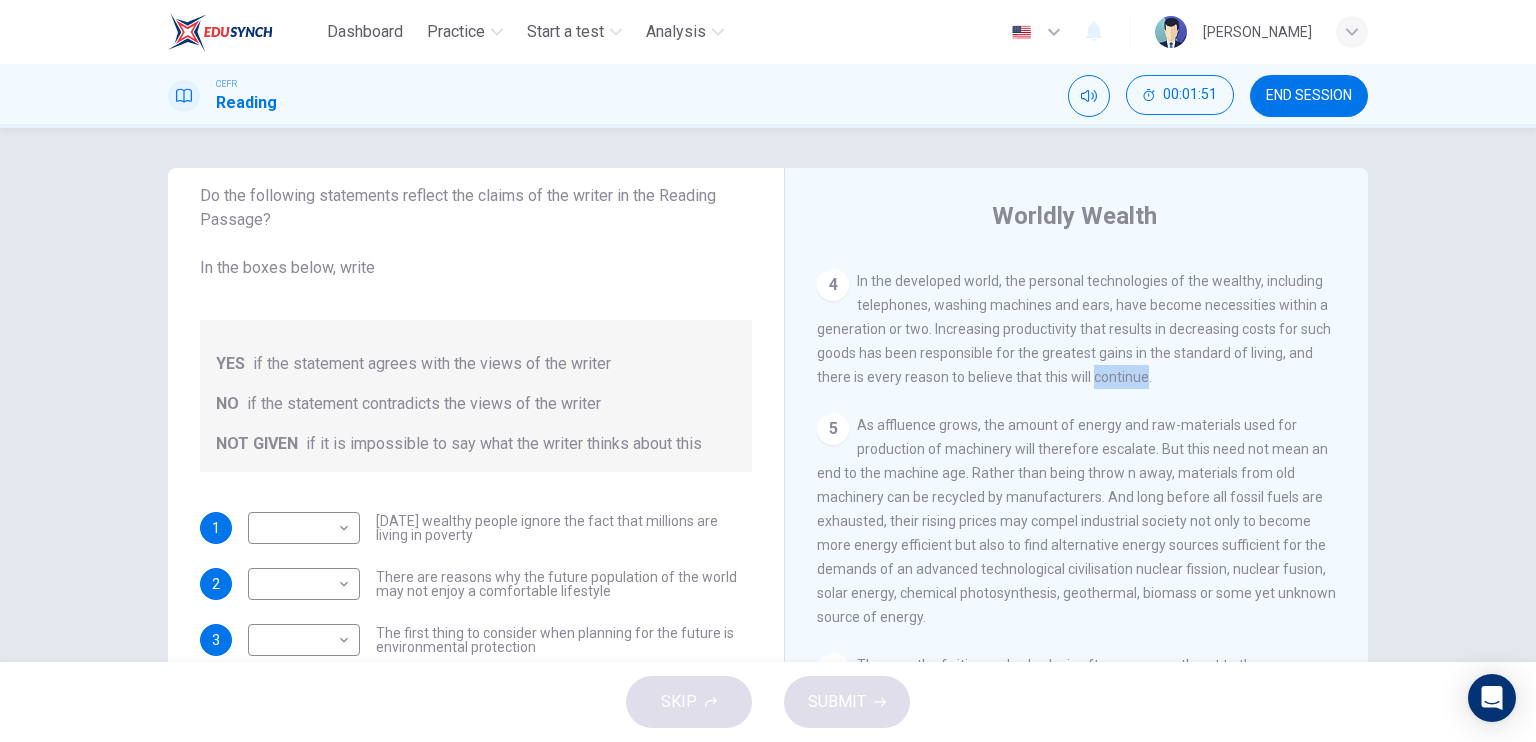 click on "4 In the developed world, the personal technologies of the wealthy, including telephones, washing machines and ears, have become necessities within a generation or two. Increasing productivity that results in decreasing costs for such goods has been responsible for the greatest gains in the standard of living, and there is every reason to believe that this will continue." at bounding box center (1077, 329) 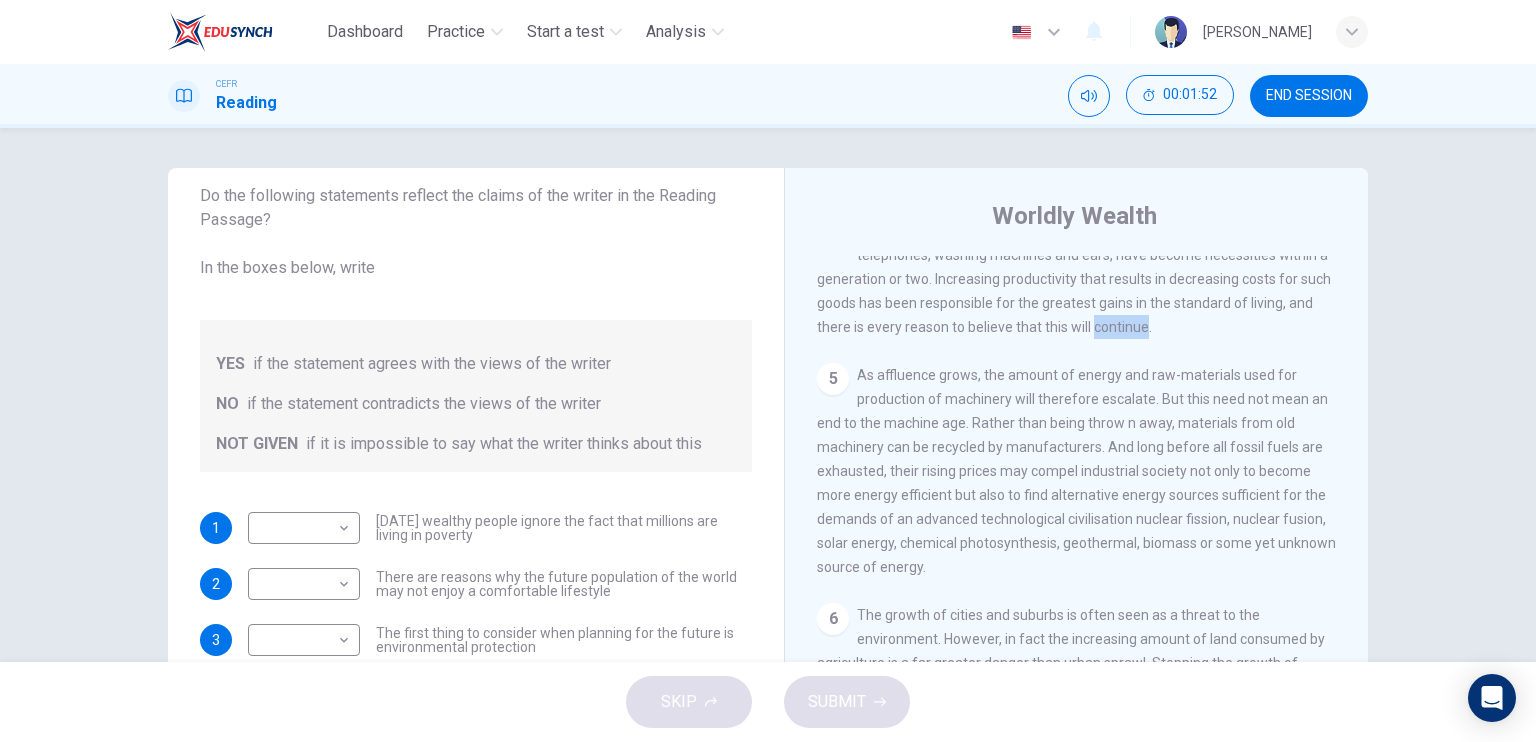 scroll, scrollTop: 932, scrollLeft: 0, axis: vertical 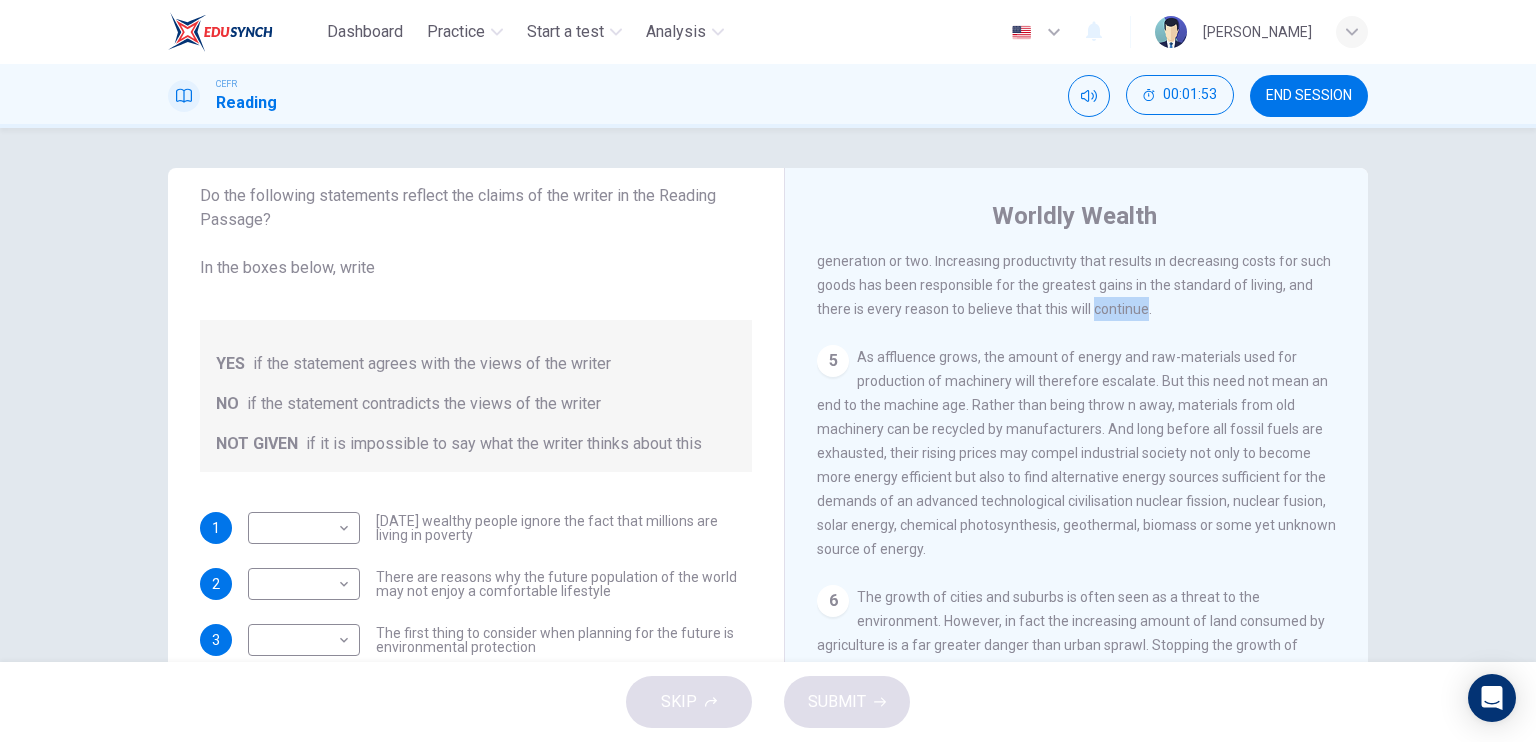 click on "As affluence grows, the amount of energy and raw-materials used for production of machinery will therefore escalate. But this need not mean an end to the machine age. Rather than being throw n away, materials from old machinery can be recycled by manufacturers. And long before all fossil fuels are exhausted, their rising prices may compel industrial society not only to become more energy efficient but also to find alternative energy sources sufficient for the demands of an advanced technological civilisation nuclear fission, nuclear fusion, solar energy, chemical photosynthesis, geothermal, biomass or some yet unknown source of energy." at bounding box center (1076, 453) 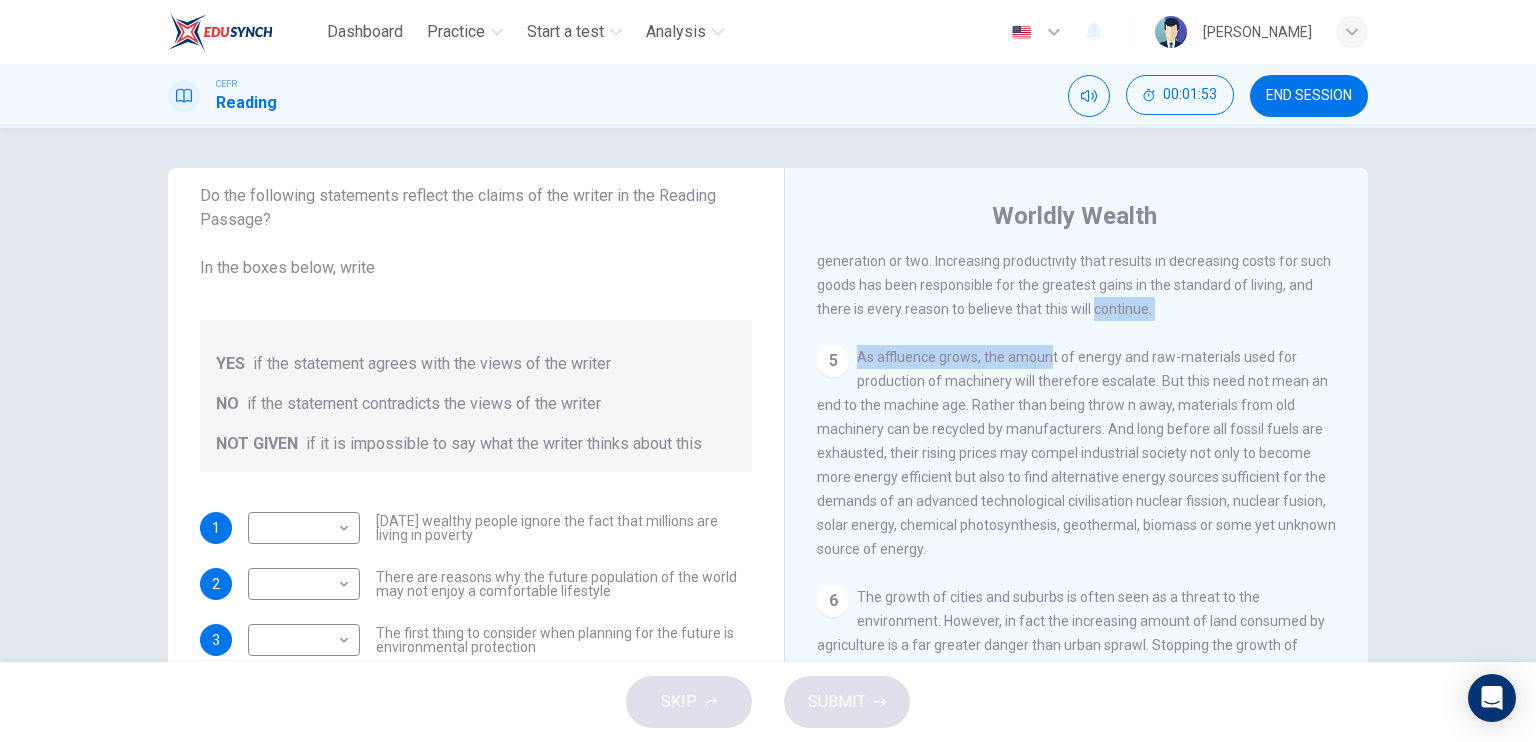 click on "As affluence grows, the amount of energy and raw-materials used for production of machinery will therefore escalate. But this need not mean an end to the machine age. Rather than being throw n away, materials from old machinery can be recycled by manufacturers. And long before all fossil fuels are exhausted, their rising prices may compel industrial society not only to become more energy efficient but also to find alternative energy sources sufficient for the demands of an advanced technological civilisation nuclear fission, nuclear fusion, solar energy, chemical photosynthesis, geothermal, biomass or some yet unknown source of energy." at bounding box center (1076, 453) 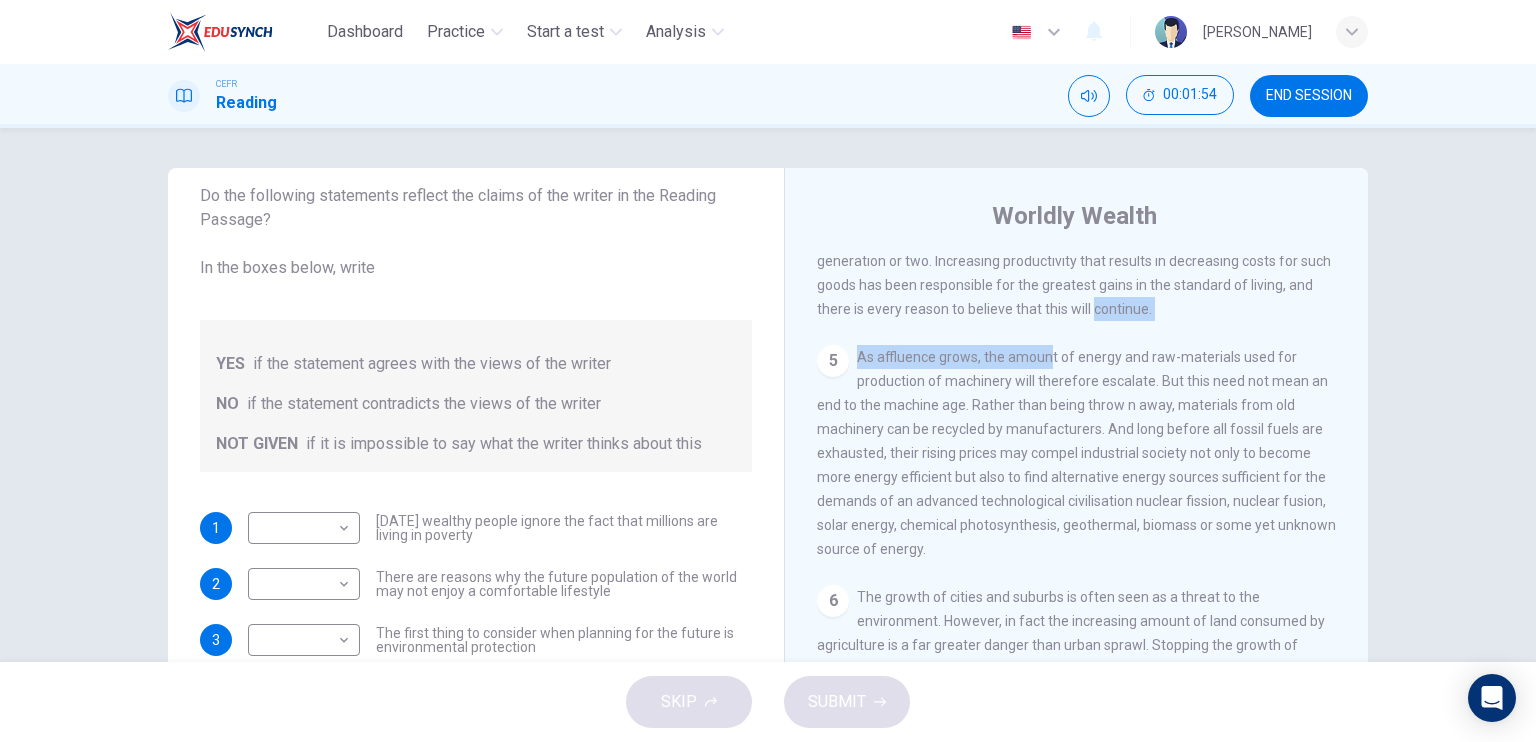 click on "As affluence grows, the amount of energy and raw-materials used for production of machinery will therefore escalate. But this need not mean an end to the machine age. Rather than being throw n away, materials from old machinery can be recycled by manufacturers. And long before all fossil fuels are exhausted, their rising prices may compel industrial society not only to become more energy efficient but also to find alternative energy sources sufficient for the demands of an advanced technological civilisation nuclear fission, nuclear fusion, solar energy, chemical photosynthesis, geothermal, biomass or some yet unknown source of energy." at bounding box center (1076, 453) 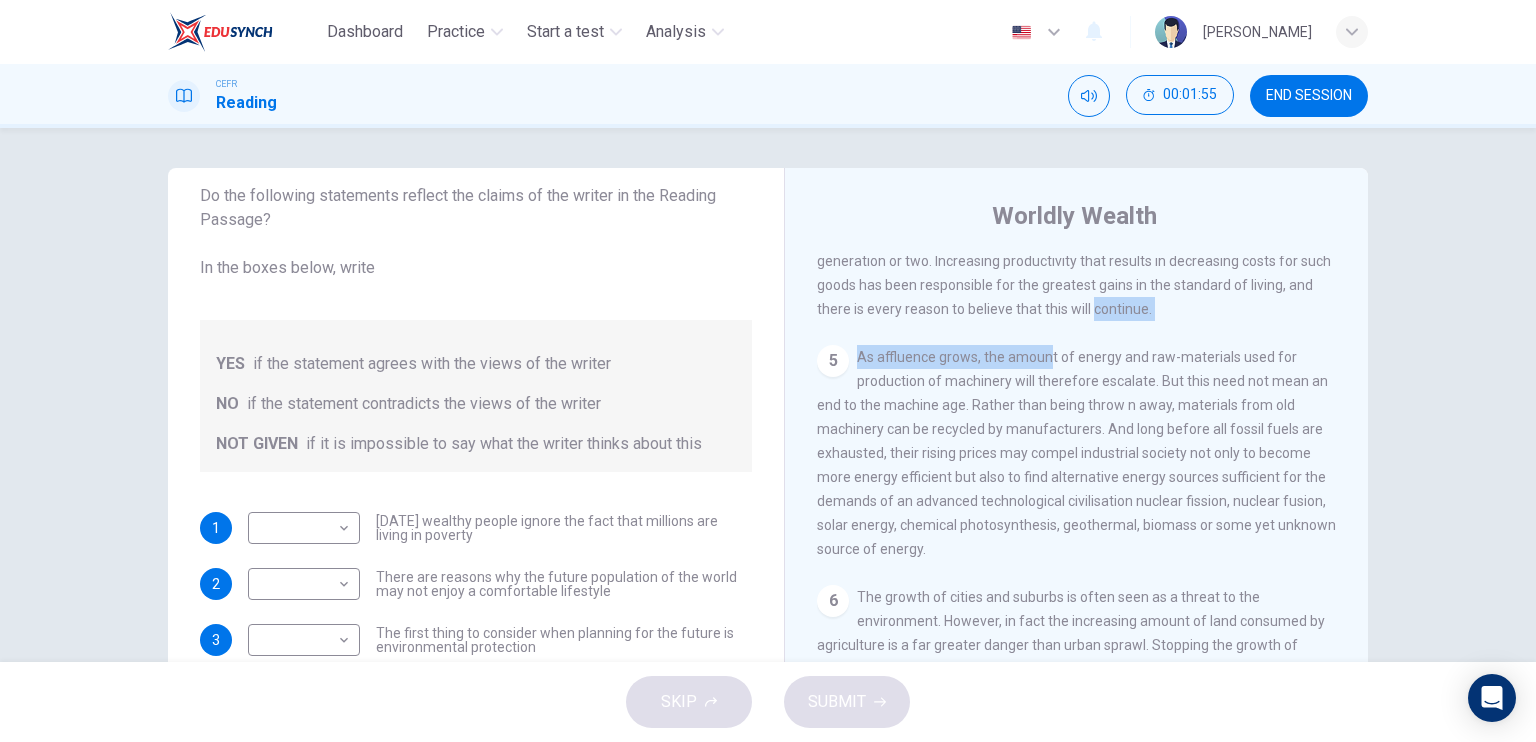 click on "As affluence grows, the amount of energy and raw-materials used for production of machinery will therefore escalate. But this need not mean an end to the machine age. Rather than being throw n away, materials from old machinery can be recycled by manufacturers. And long before all fossil fuels are exhausted, their rising prices may compel industrial society not only to become more energy efficient but also to find alternative energy sources sufficient for the demands of an advanced technological civilisation nuclear fission, nuclear fusion, solar energy, chemical photosynthesis, geothermal, biomass or some yet unknown source of energy." at bounding box center [1076, 453] 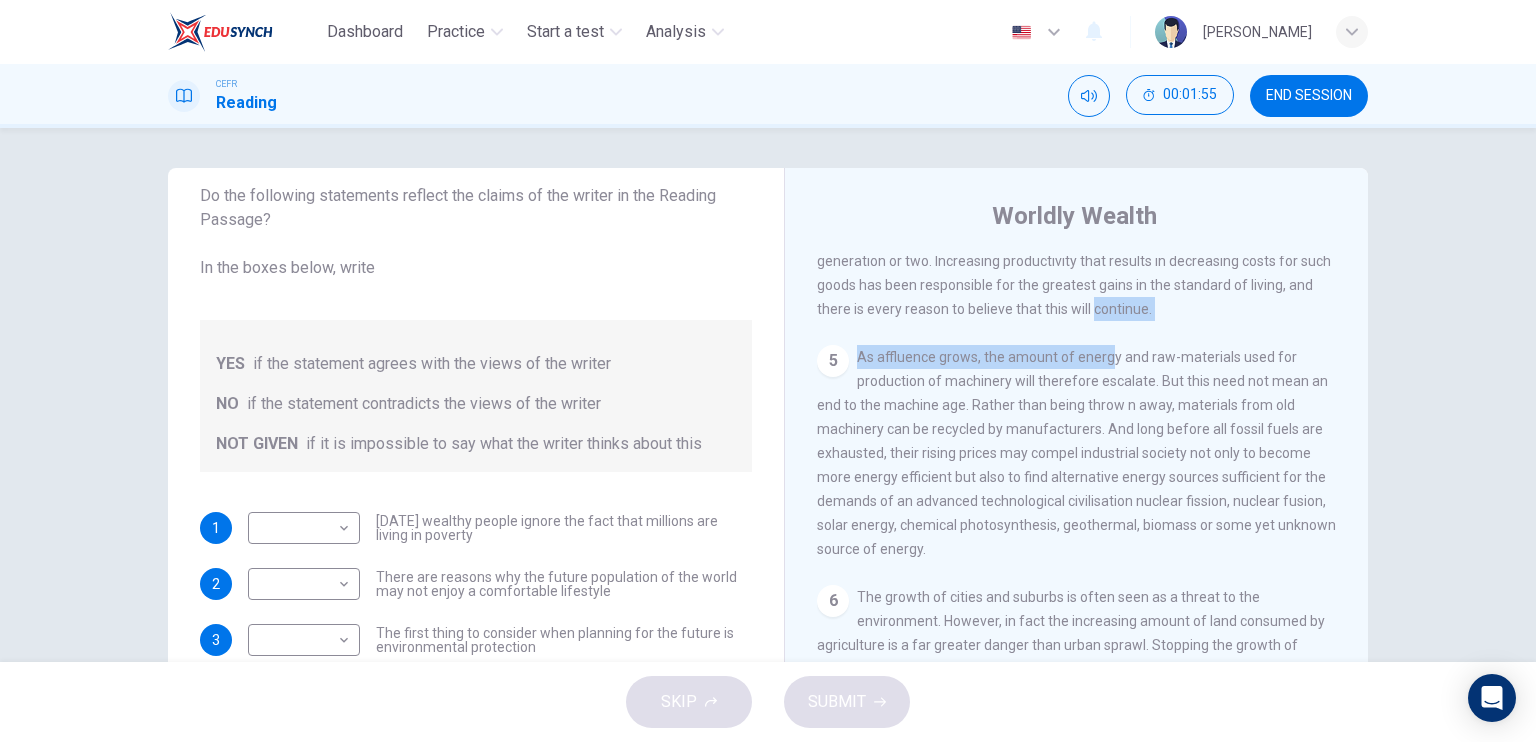 click on "As affluence grows, the amount of energy and raw-materials used for production of machinery will therefore escalate. But this need not mean an end to the machine age. Rather than being throw n away, materials from old machinery can be recycled by manufacturers. And long before all fossil fuels are exhausted, their rising prices may compel industrial society not only to become more energy efficient but also to find alternative energy sources sufficient for the demands of an advanced technological civilisation nuclear fission, nuclear fusion, solar energy, chemical photosynthesis, geothermal, biomass or some yet unknown source of energy." at bounding box center (1076, 453) 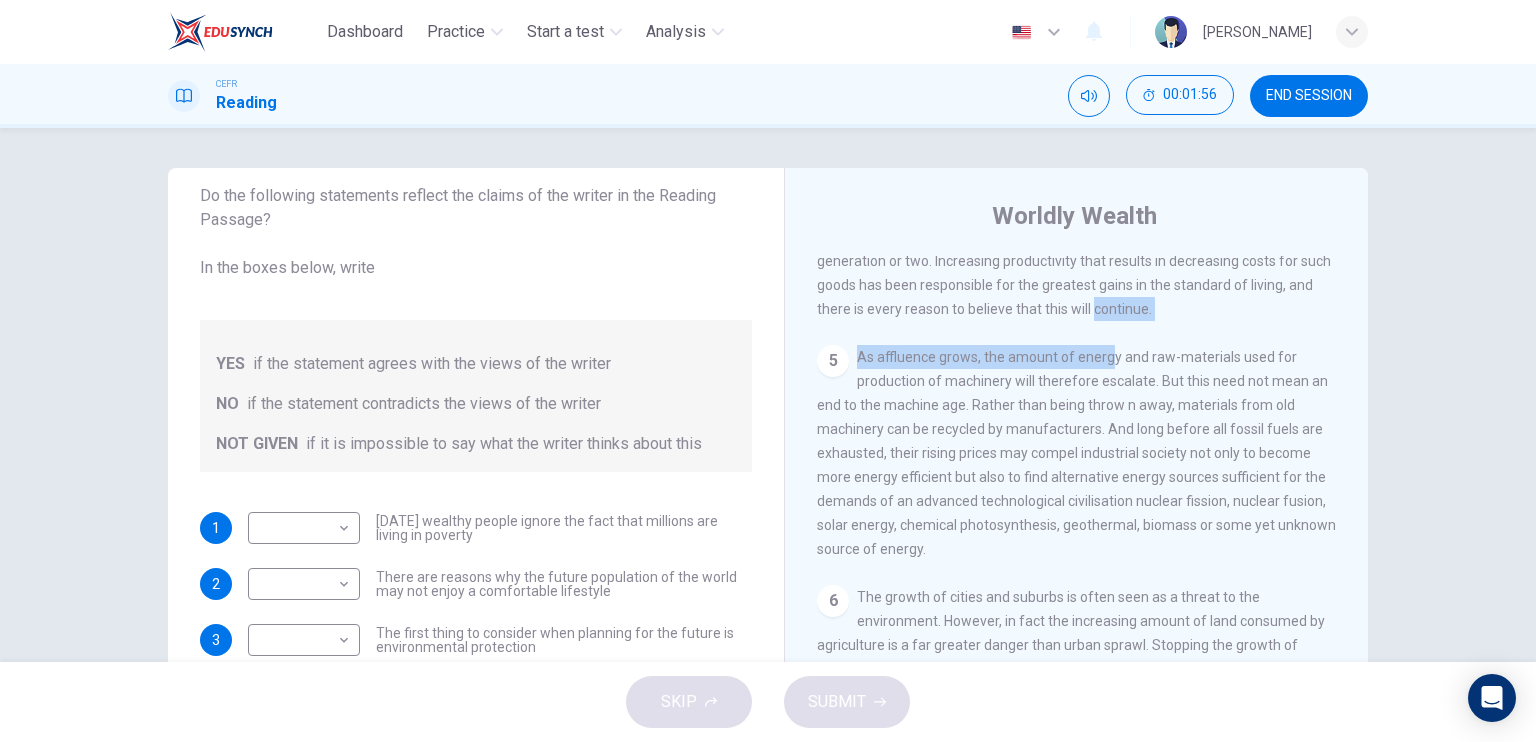 click on "As affluence grows, the amount of energy and raw-materials used for production of machinery will therefore escalate. But this need not mean an end to the machine age. Rather than being throw n away, materials from old machinery can be recycled by manufacturers. And long before all fossil fuels are exhausted, their rising prices may compel industrial society not only to become more energy efficient but also to find alternative energy sources sufficient for the demands of an advanced technological civilisation nuclear fission, nuclear fusion, solar energy, chemical photosynthesis, geothermal, biomass or some yet unknown source of energy." at bounding box center [1076, 453] 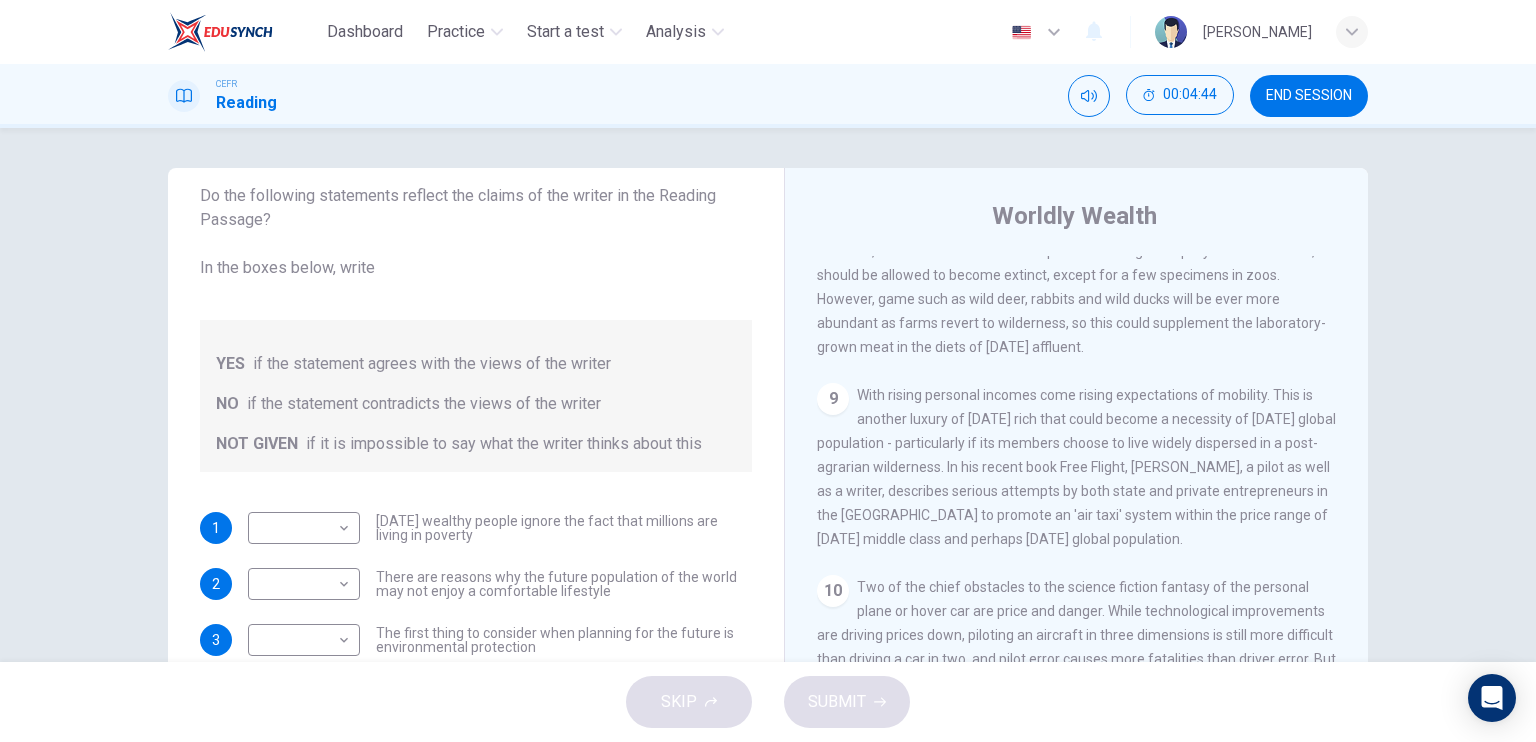 scroll, scrollTop: 1863, scrollLeft: 0, axis: vertical 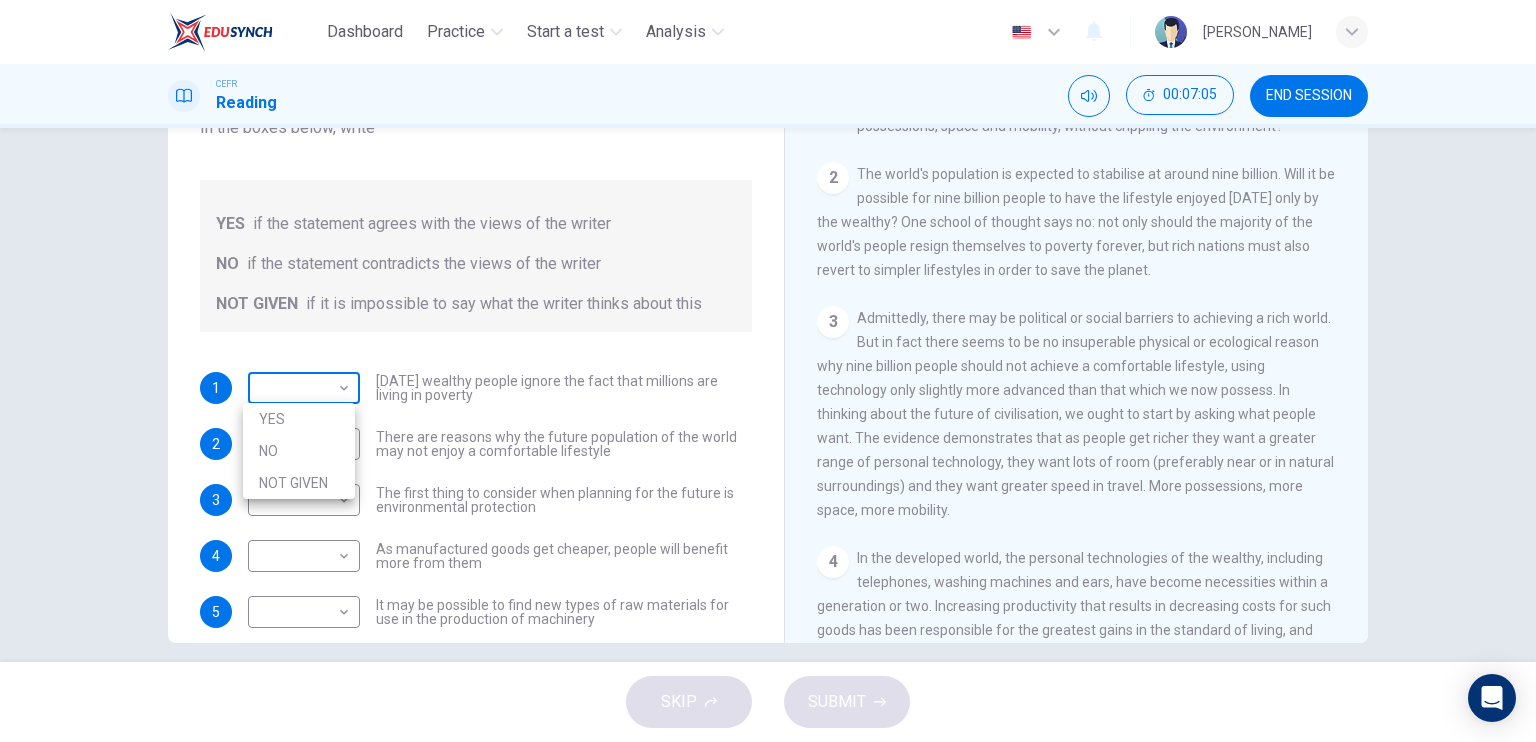 click on "Dashboard Practice Start a test Analysis English en ​ BETTY GREGORY CEFR Reading 00:07:05 END SESSION Questions 1 - 6 Do the following statements reflect the claims of the writer in the Reading Passage?
In the boxes below, write YES if the statement agrees with the views of the writer NO if the statement contradicts the views of the writer NOT GIVEN if it is impossible to say what the writer thinks about this 1 ​ ​ Today's wealthy people ignore the fact that millions are living in poverty 2 ​ ​ There are reasons why the future population of the world may not enjoy a comfortable lifestyle 3 ​ ​ The first thing to consider when planning for the future is environmental protection 4 ​ ​ As manufactured goods get cheaper, people will benefit more from them 5 ​ ​ It may be possible to find new types of raw materials for use in the production of machinery 6 ​ ​ The rising prices of fossil fuels may bring some benefits Worldly Wealth CLICK TO ZOOM Click to Zoom 1 2 3 4 5 6 7 8 9 10 11 SKIP" at bounding box center (768, 371) 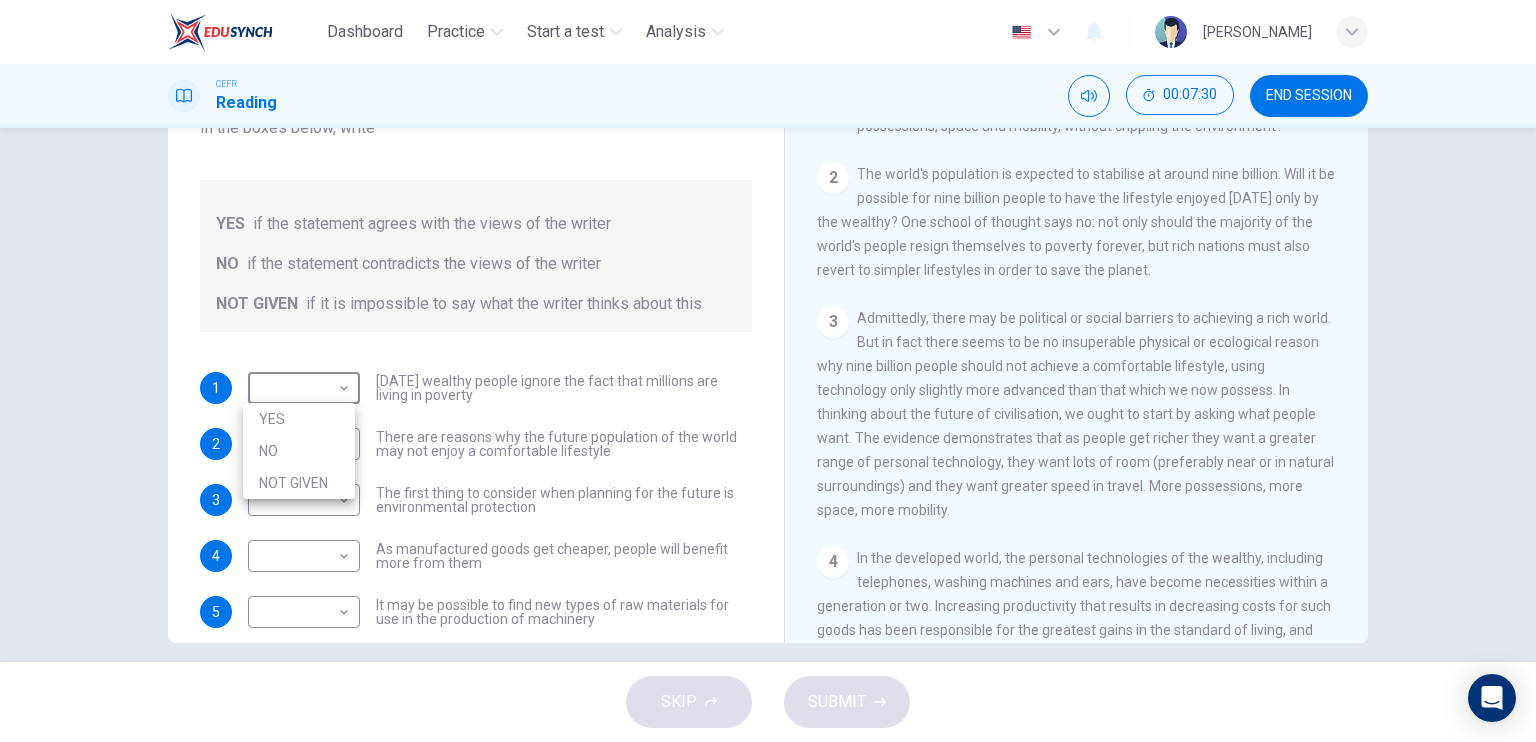 click at bounding box center [768, 371] 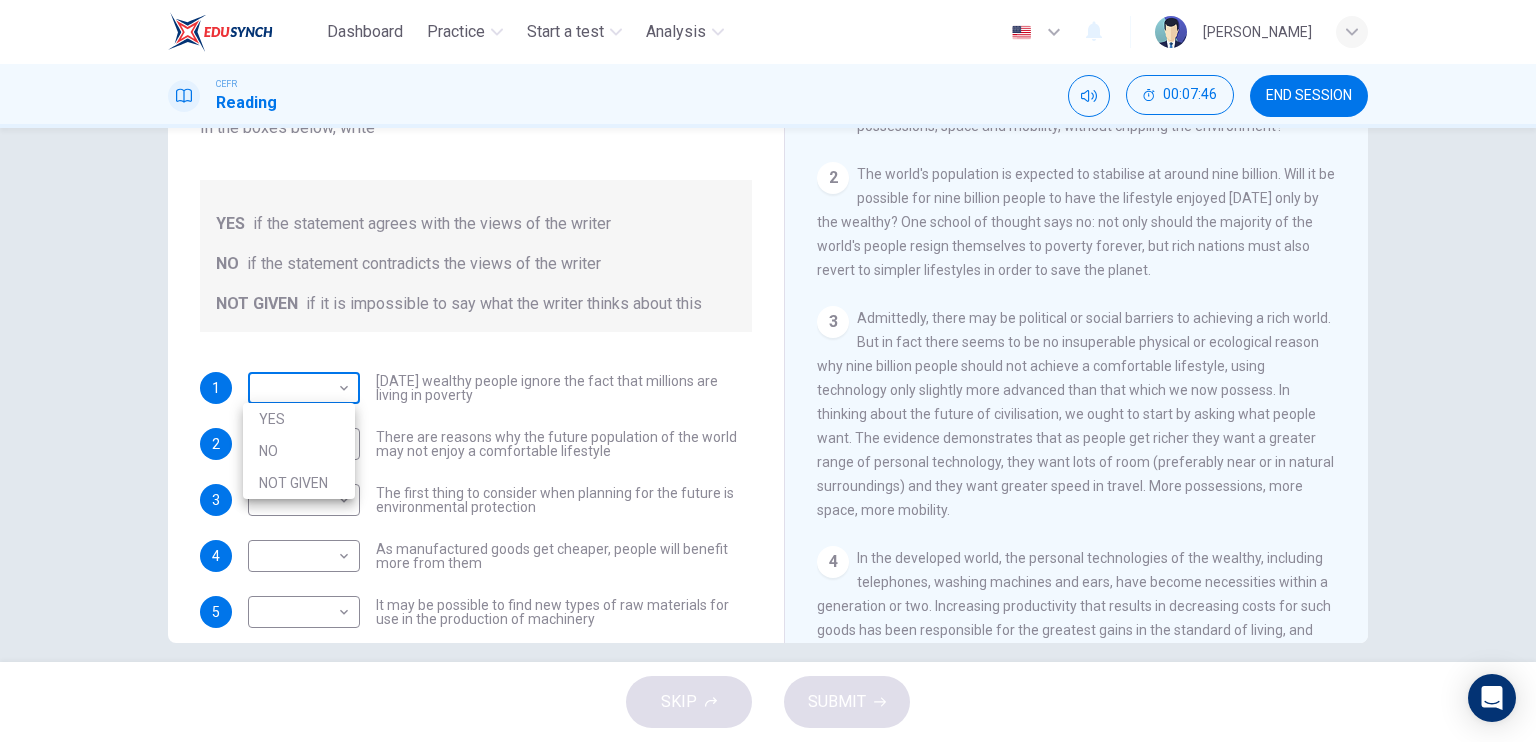 click on "Dashboard Practice Start a test Analysis English en ​ BETTY GREGORY CEFR Reading 00:07:46 END SESSION Questions 1 - 6 Do the following statements reflect the claims of the writer in the Reading Passage?
In the boxes below, write YES if the statement agrees with the views of the writer NO if the statement contradicts the views of the writer NOT GIVEN if it is impossible to say what the writer thinks about this 1 ​ ​ Today's wealthy people ignore the fact that millions are living in poverty 2 ​ ​ There are reasons why the future population of the world may not enjoy a comfortable lifestyle 3 ​ ​ The first thing to consider when planning for the future is environmental protection 4 ​ ​ As manufactured goods get cheaper, people will benefit more from them 5 ​ ​ It may be possible to find new types of raw materials for use in the production of machinery 6 ​ ​ The rising prices of fossil fuels may bring some benefits Worldly Wealth CLICK TO ZOOM Click to Zoom 1 2 3 4 5 6 7 8 9 10 11 SKIP" at bounding box center (768, 371) 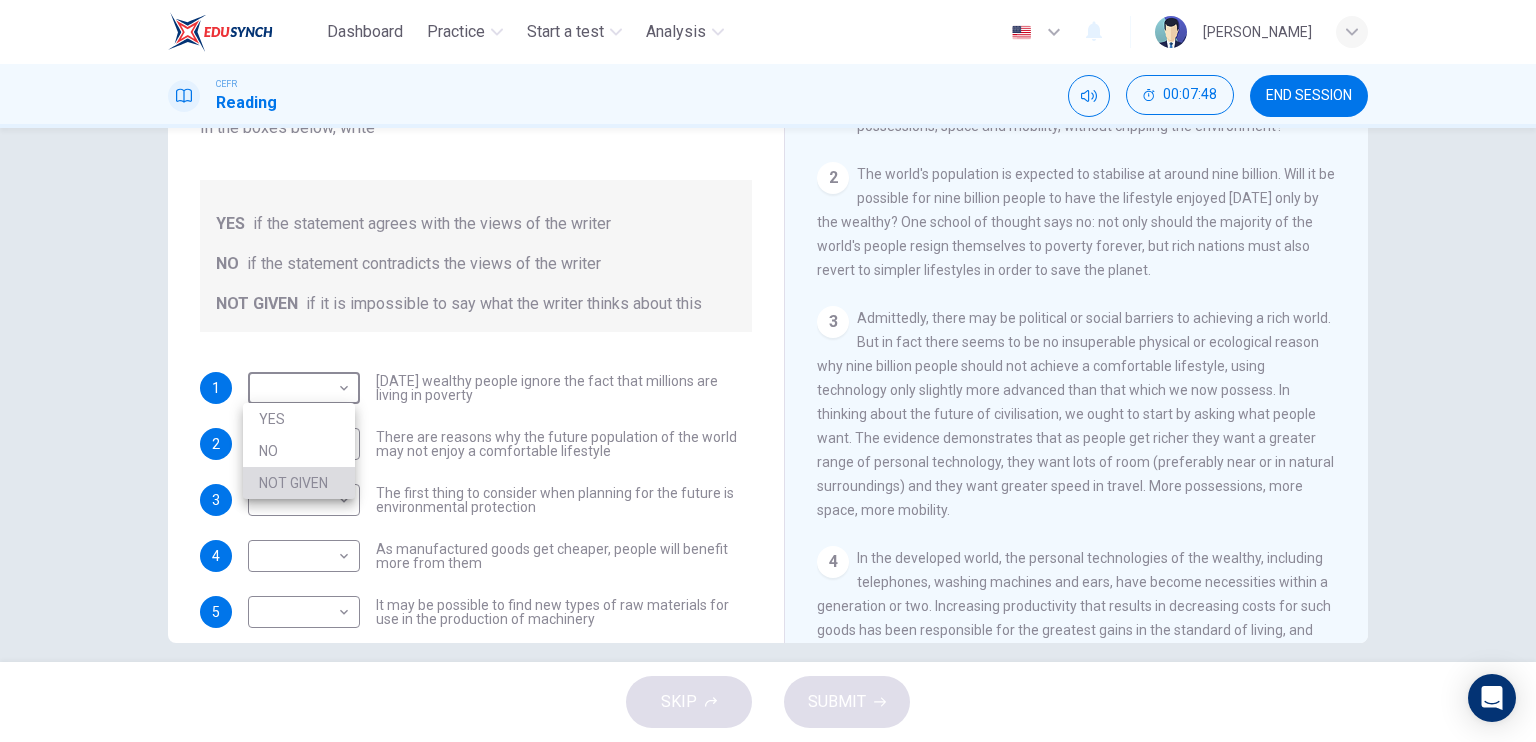 click on "NOT GIVEN" at bounding box center (299, 483) 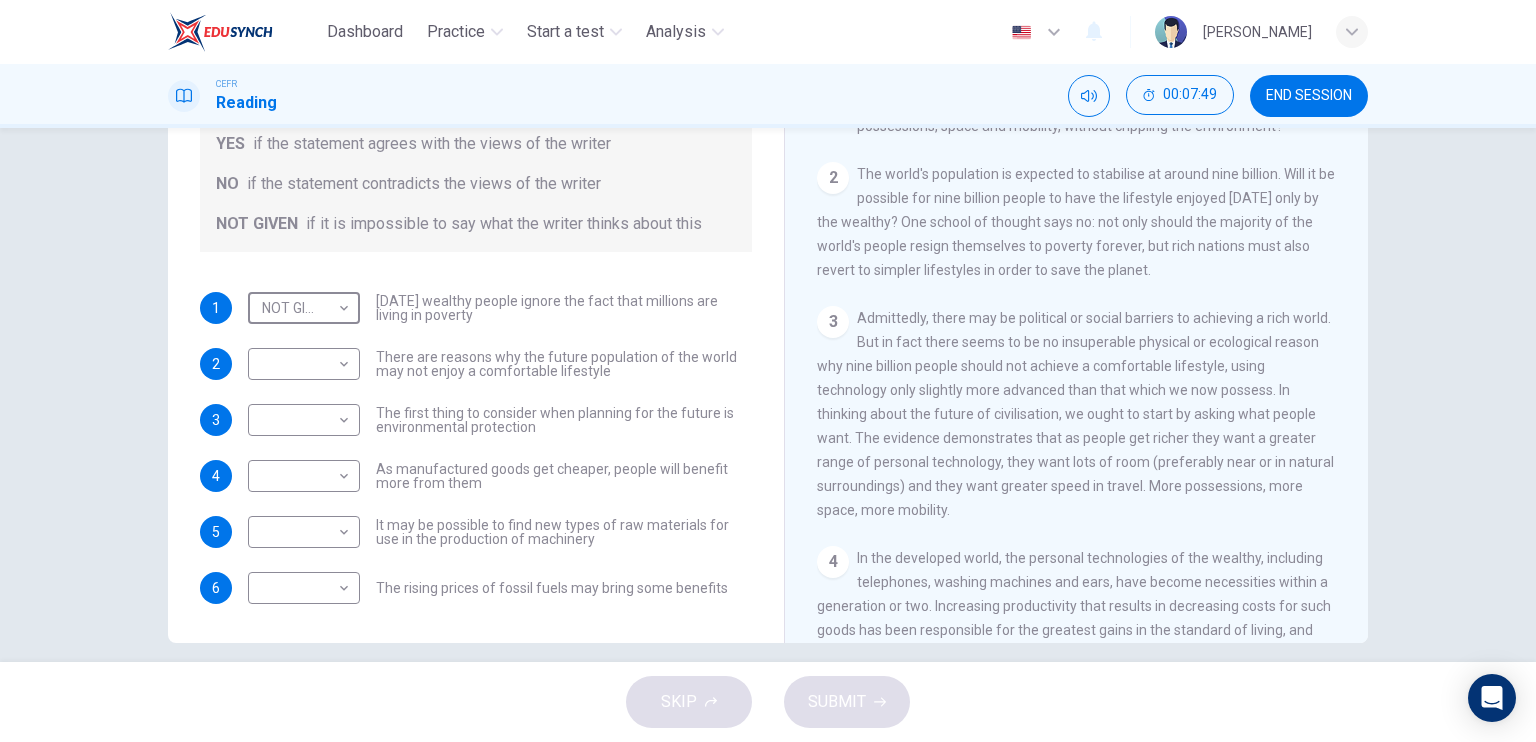 scroll, scrollTop: 80, scrollLeft: 0, axis: vertical 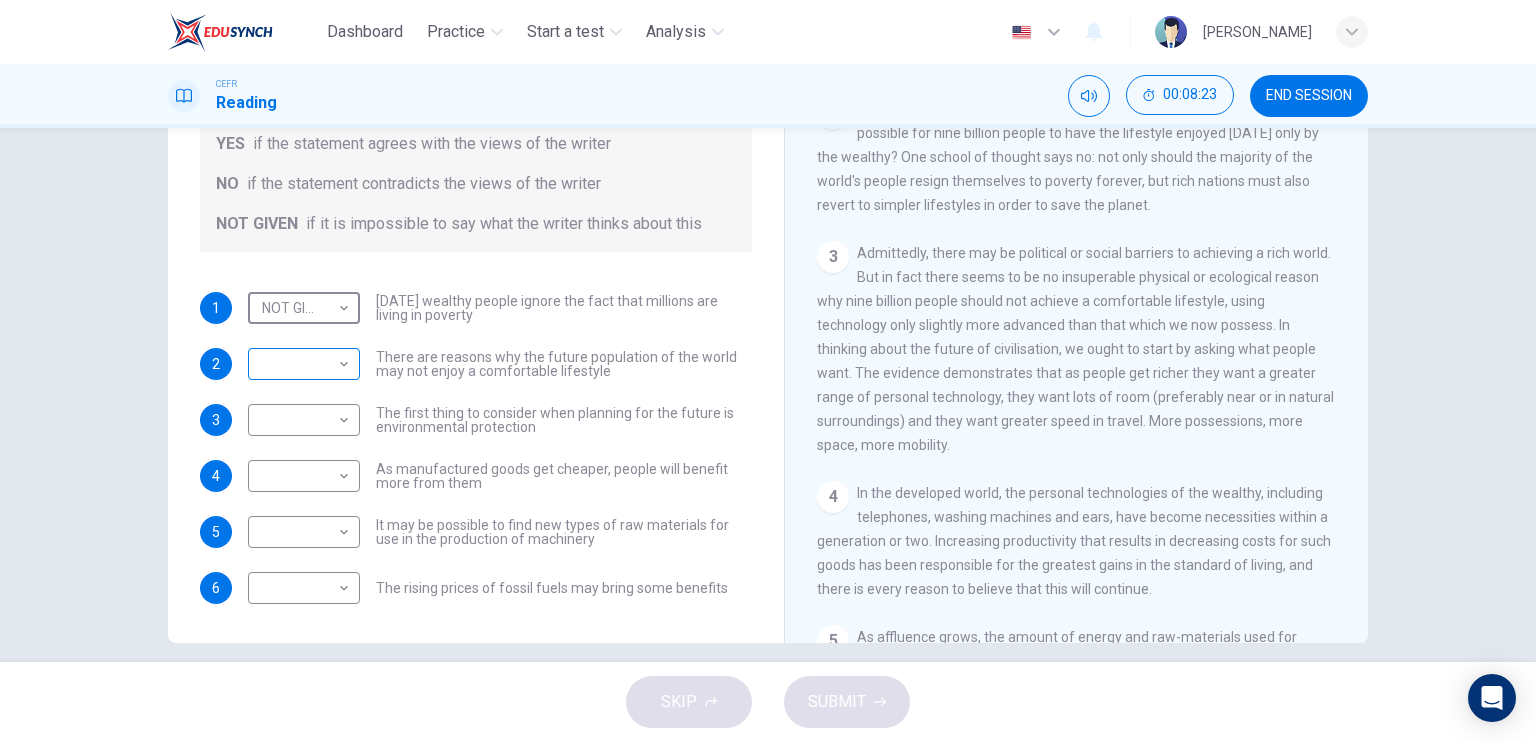 click on "Dashboard Practice Start a test Analysis English en ​ BETTY GREGORY CEFR Reading 00:08:23 END SESSION Questions 1 - 6 Do the following statements reflect the claims of the writer in the Reading Passage?
In the boxes below, write YES if the statement agrees with the views of the writer NO if the statement contradicts the views of the writer NOT GIVEN if it is impossible to say what the writer thinks about this 1 NOT GIVEN NOT GIVEN ​ Today's wealthy people ignore the fact that millions are living in poverty 2 ​ ​ There are reasons why the future population of the world may not enjoy a comfortable lifestyle 3 ​ ​ The first thing to consider when planning for the future is environmental protection 4 ​ ​ As manufactured goods get cheaper, people will benefit more from them 5 ​ ​ It may be possible to find new types of raw materials for use in the production of machinery 6 ​ ​ The rising prices of fossil fuels may bring some benefits Worldly Wealth CLICK TO ZOOM Click to Zoom 1 2 3 4 5 6 7" at bounding box center (768, 371) 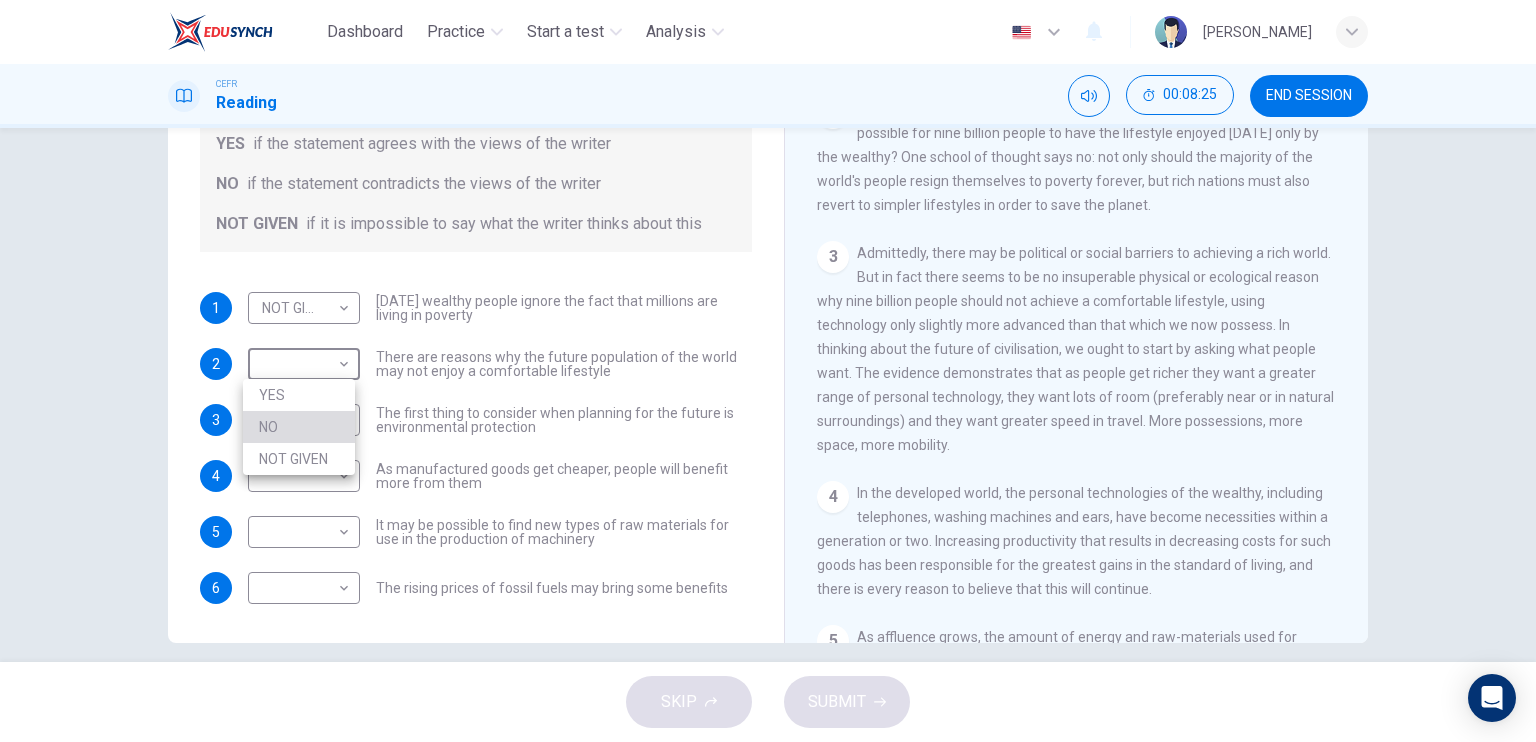 click on "NO" at bounding box center (299, 427) 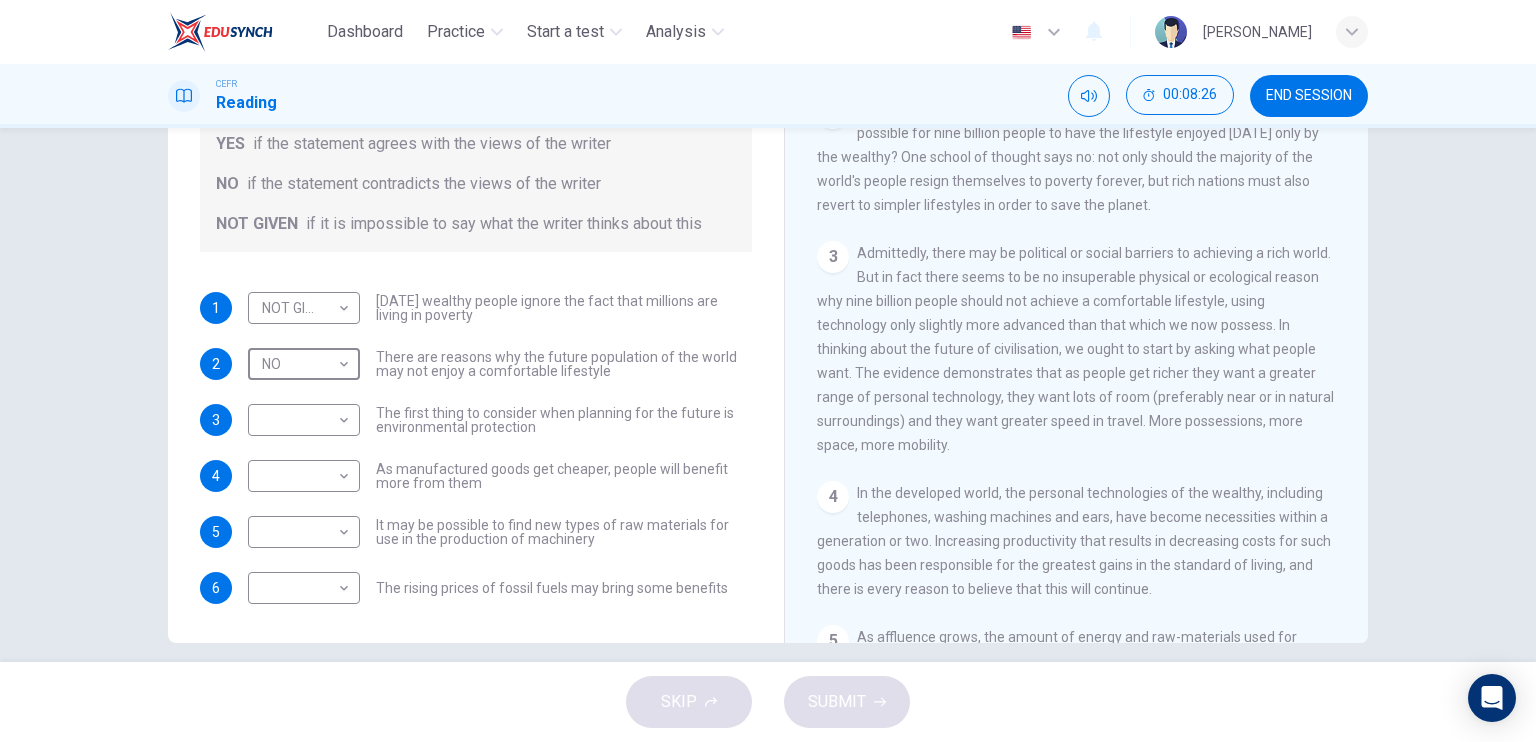 scroll, scrollTop: 80, scrollLeft: 0, axis: vertical 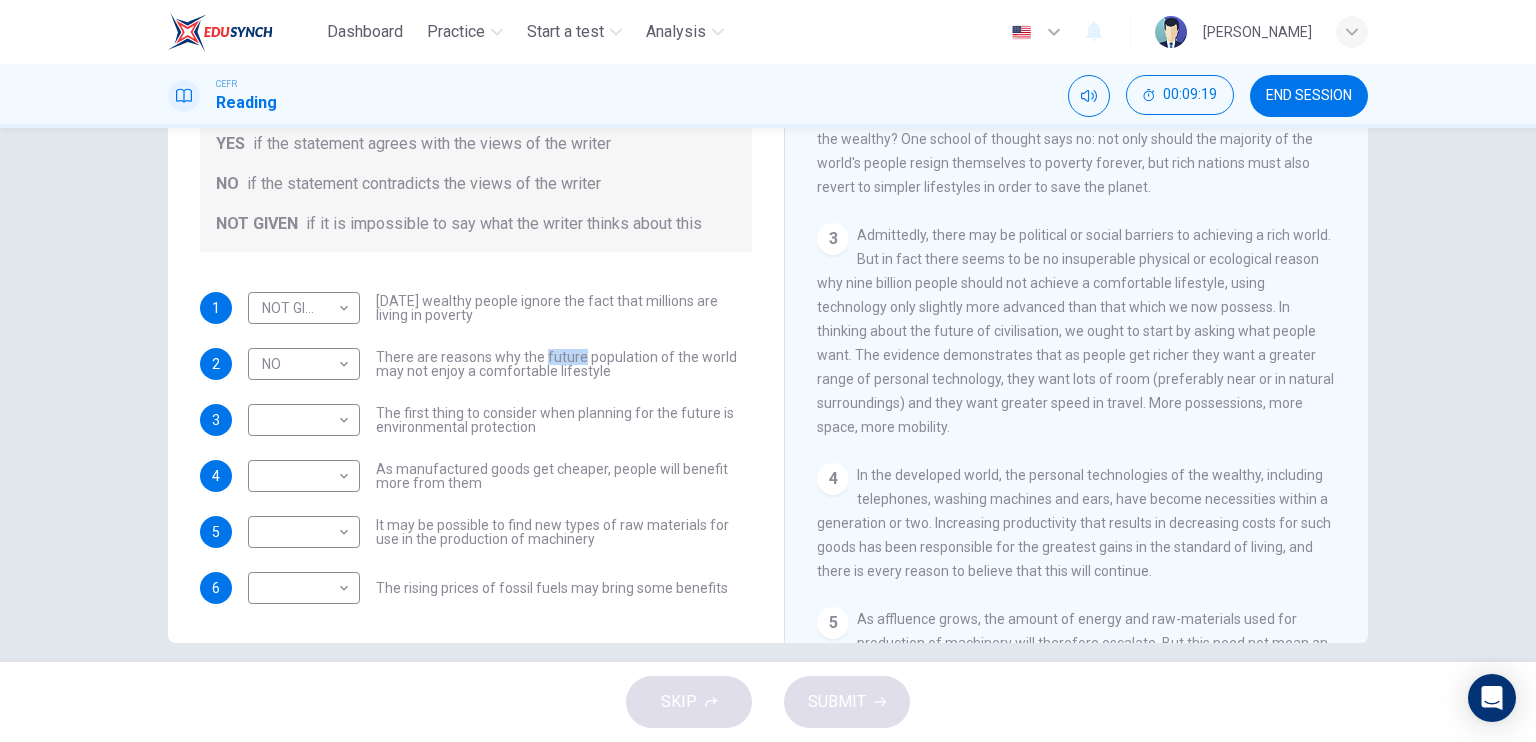 click on "Admittedly, there may be political or social barriers to achieving a rich world. But in fact there seems to be no insuperable physical or ecological reason why nine billion people should not achieve a comfortable lifestyle, using technology only slightly more advanced than that which we now possess. In thinking about the future of civilisation, we ought to start by asking what people want. The evidence demonstrates that as people get richer they want a greater range of personal technology, they want lots of room (preferably near or in natural surroundings) and they want greater speed in travel. More possessions, more space, more mobility." at bounding box center [1075, 331] 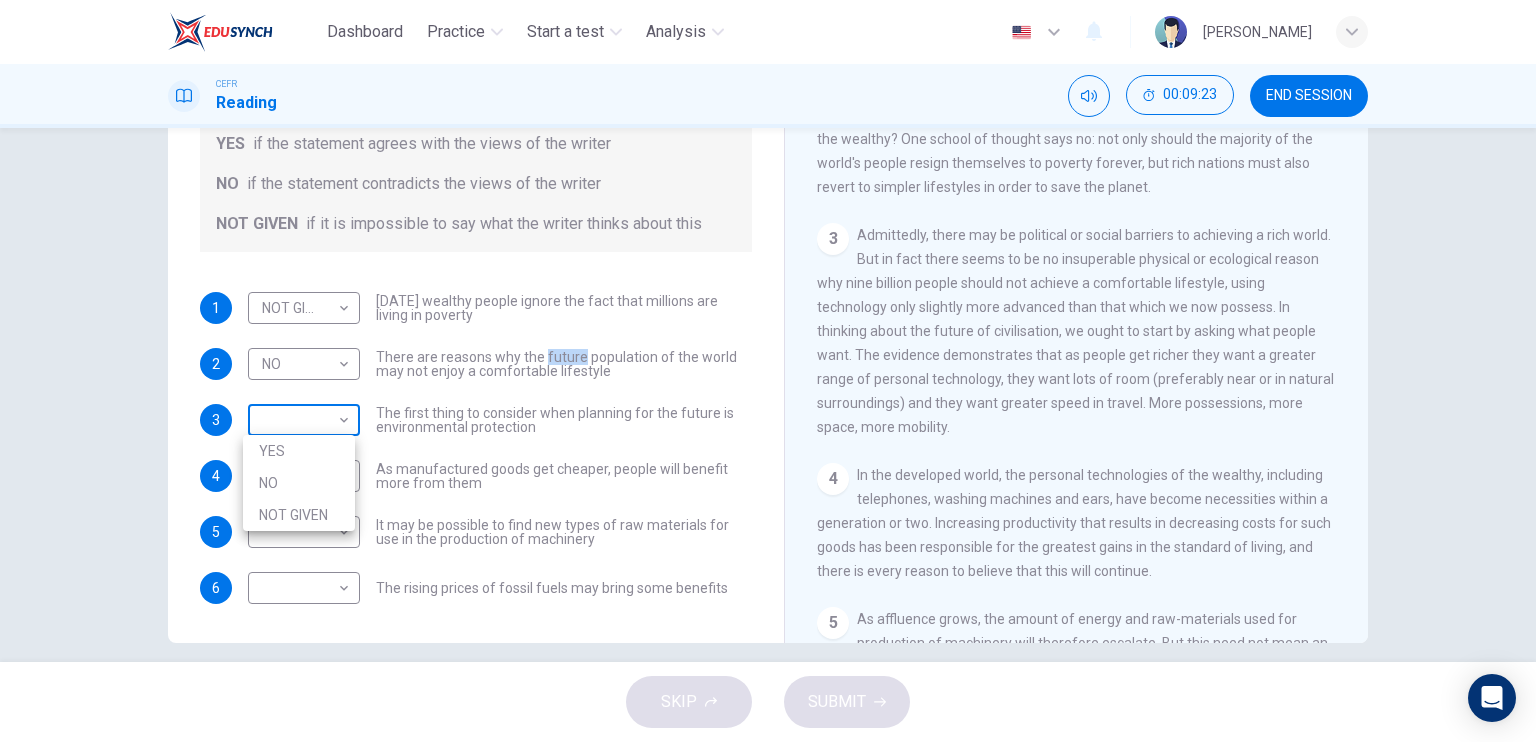 click on "Dashboard Practice Start a test Analysis English en ​ BETTY GREGORY CEFR Reading 00:09:23 END SESSION Questions 1 - 6 Do the following statements reflect the claims of the writer in the Reading Passage?
In the boxes below, write YES if the statement agrees with the views of the writer NO if the statement contradicts the views of the writer NOT GIVEN if it is impossible to say what the writer thinks about this 1 NOT GIVEN NOT GIVEN ​ Today's wealthy people ignore the fact that millions are living in poverty 2 NO NO ​ There are reasons why the future population of the world may not enjoy a comfortable lifestyle 3 ​ ​ The first thing to consider when planning for the future is environmental protection 4 ​ ​ As manufactured goods get cheaper, people will benefit more from them 5 ​ ​ It may be possible to find new types of raw materials for use in the production of machinery 6 ​ ​ The rising prices of fossil fuels may bring some benefits Worldly Wealth CLICK TO ZOOM Click to Zoom 1 2 3 4 5 6" at bounding box center (768, 371) 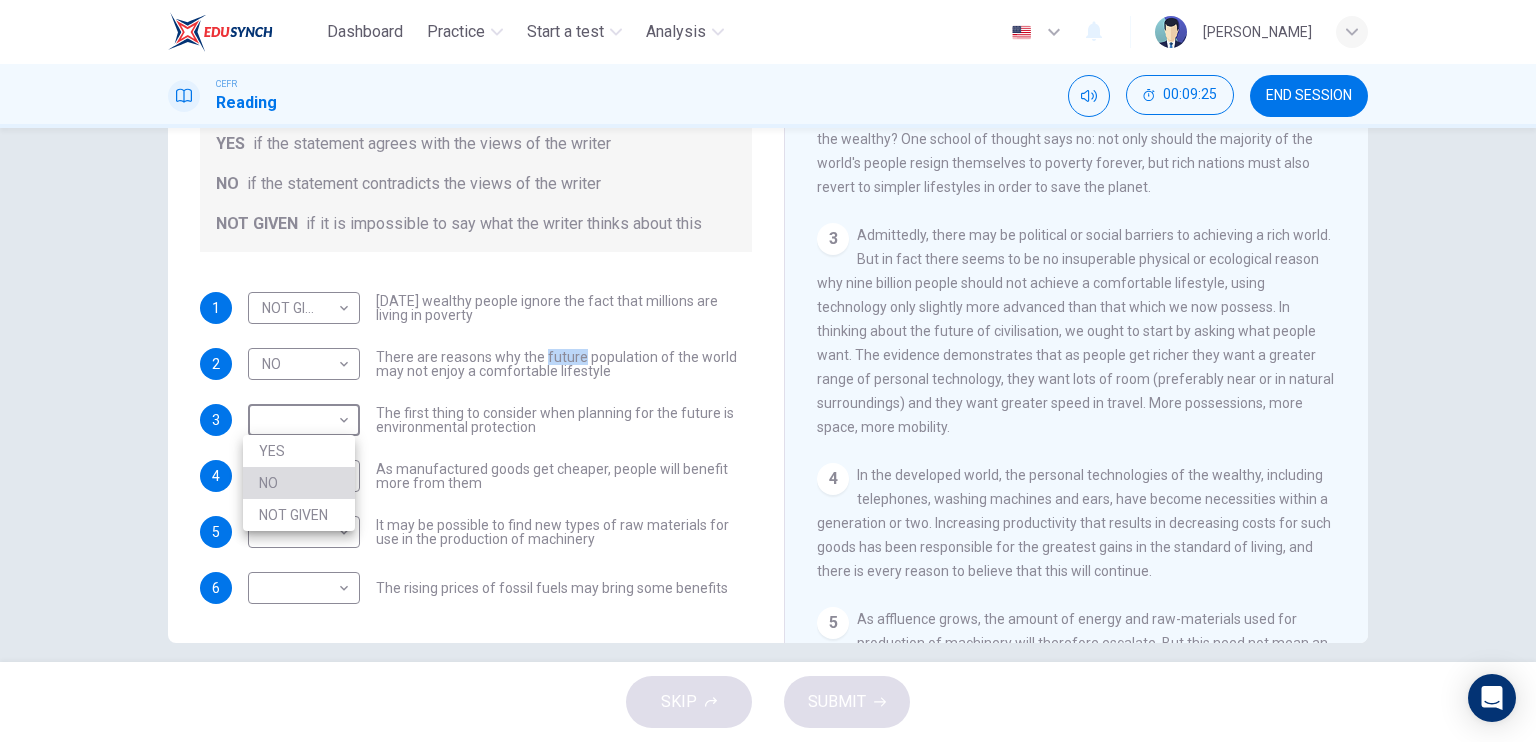 click on "NO" at bounding box center (299, 483) 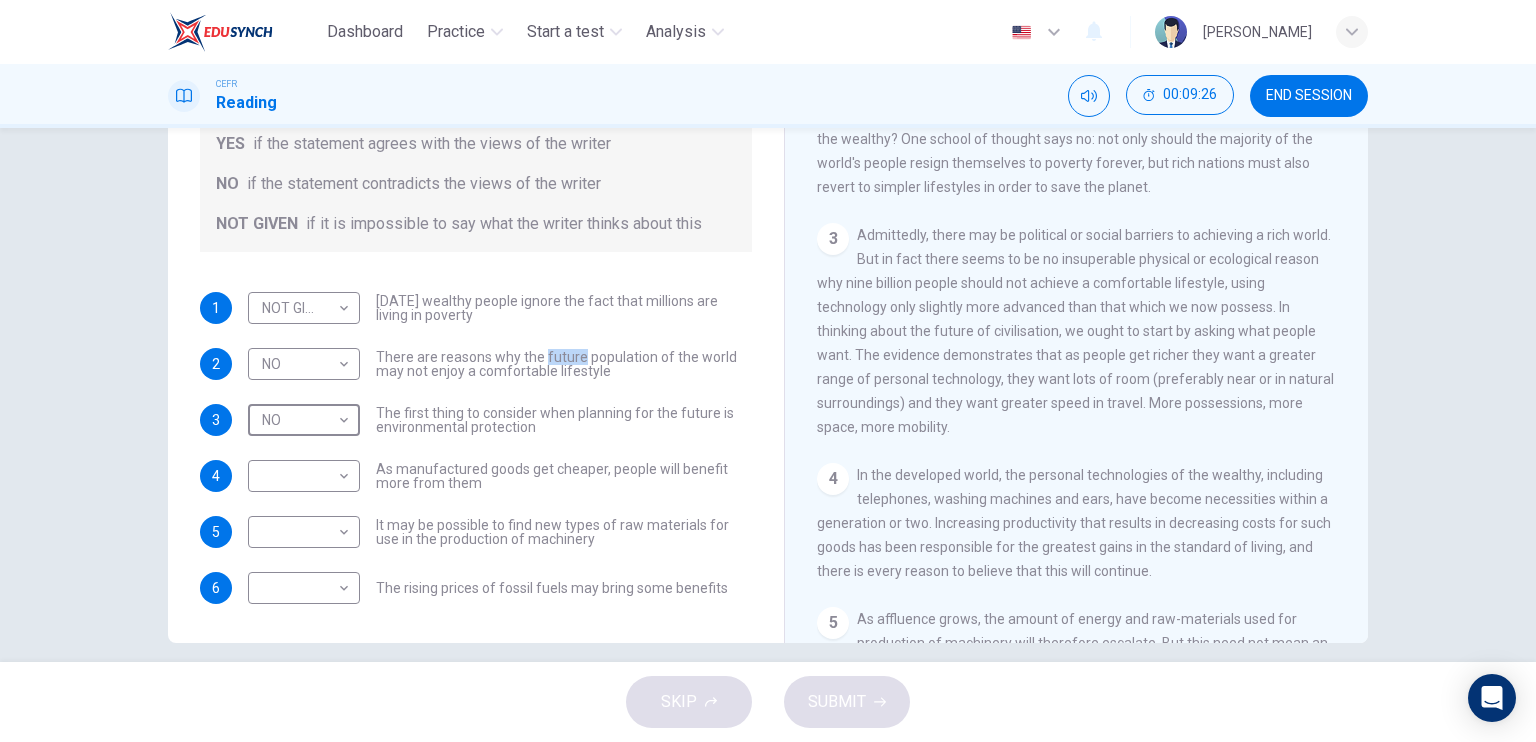 scroll, scrollTop: 80, scrollLeft: 0, axis: vertical 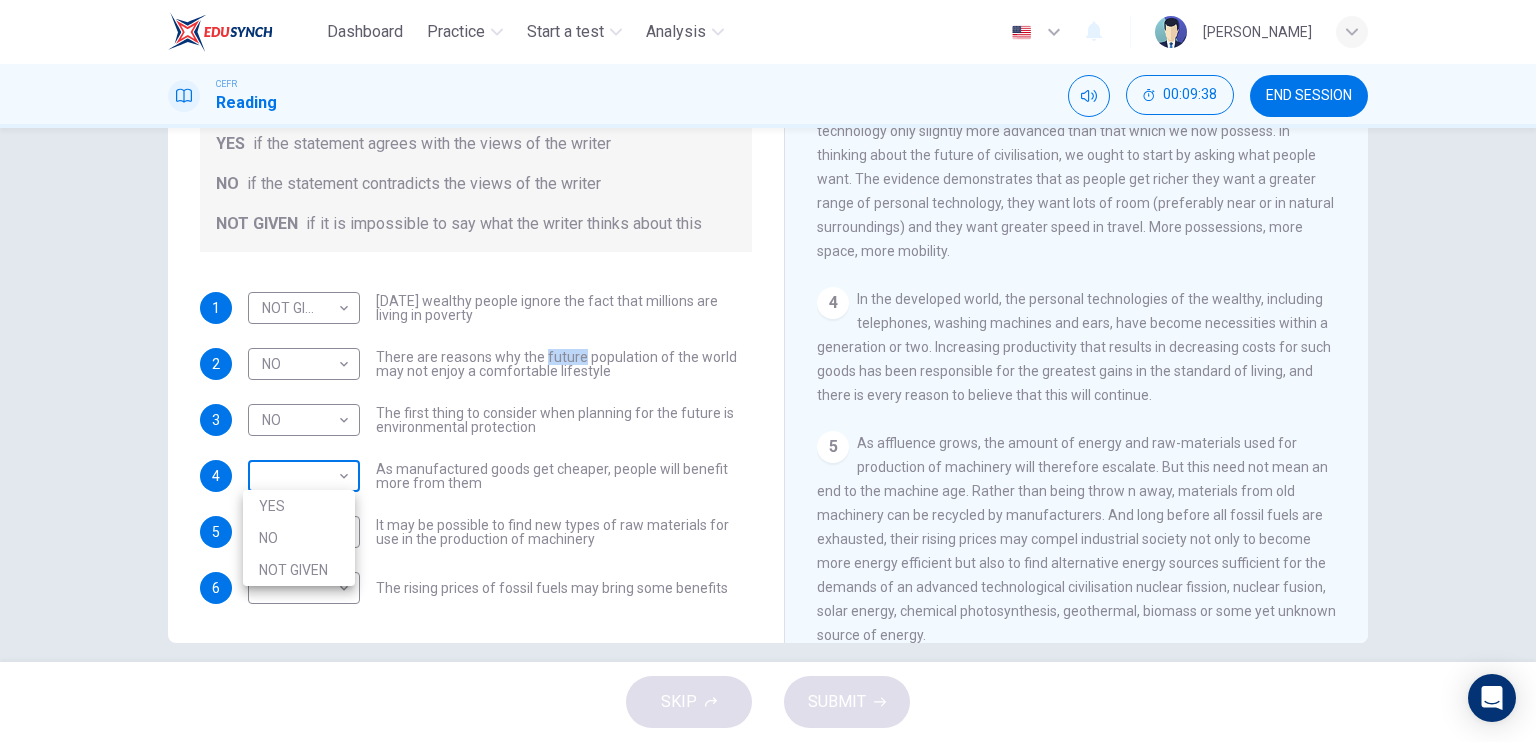 click on "Dashboard Practice Start a test Analysis English en ​ BETTY GREGORY CEFR Reading 00:09:38 END SESSION Questions 1 - 6 Do the following statements reflect the claims of the writer in the Reading Passage?
In the boxes below, write YES if the statement agrees with the views of the writer NO if the statement contradicts the views of the writer NOT GIVEN if it is impossible to say what the writer thinks about this 1 NOT GIVEN NOT GIVEN ​ Today's wealthy people ignore the fact that millions are living in poverty 2 NO NO ​ There are reasons why the future population of the world may not enjoy a comfortable lifestyle 3 NO NO ​ The first thing to consider when planning for the future is environmental protection 4 ​ ​ As manufactured goods get cheaper, people will benefit more from them 5 ​ ​ It may be possible to find new types of raw materials for use in the production of machinery 6 ​ ​ The rising prices of fossil fuels may bring some benefits Worldly Wealth CLICK TO ZOOM Click to Zoom 1 2 3 4 5" at bounding box center [768, 371] 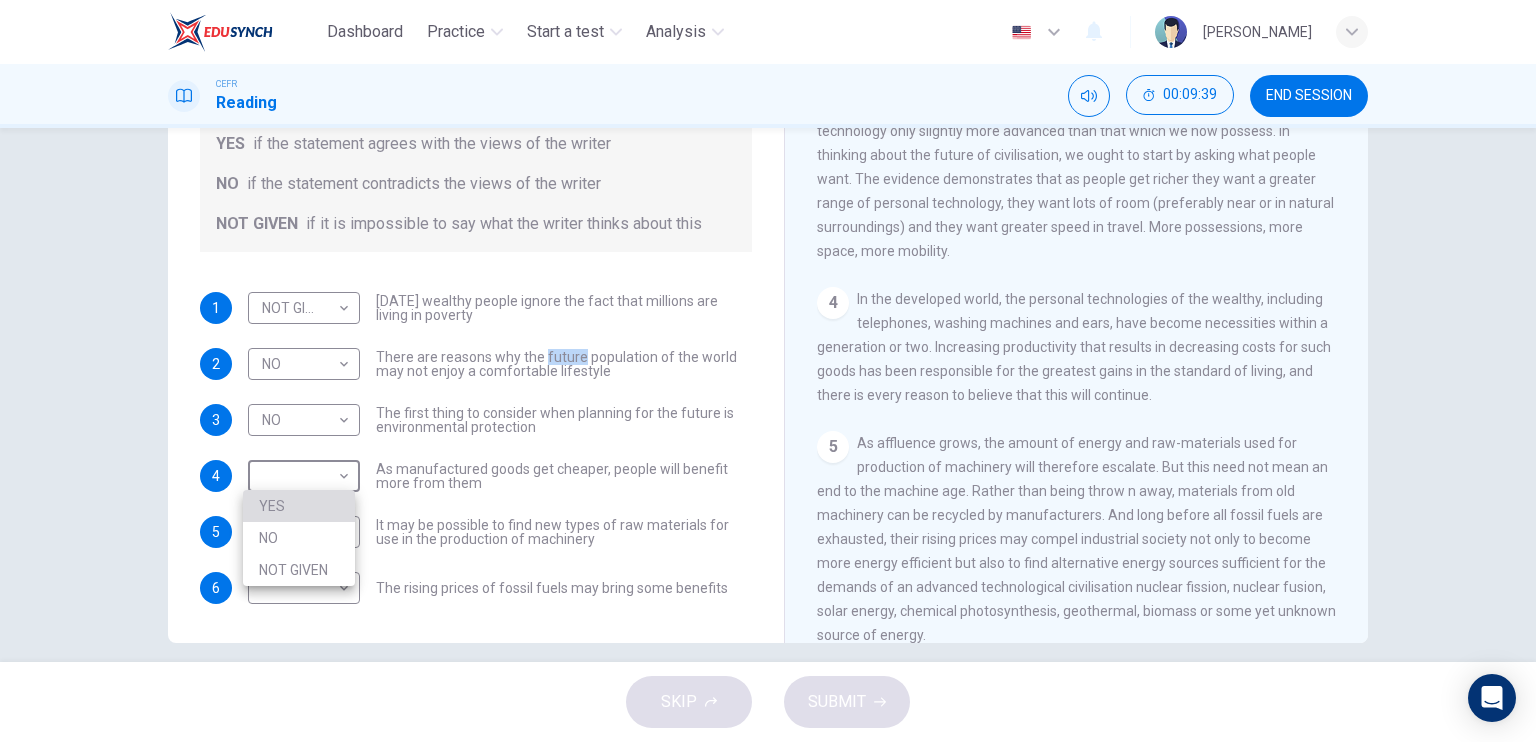 click on "YES" at bounding box center [299, 506] 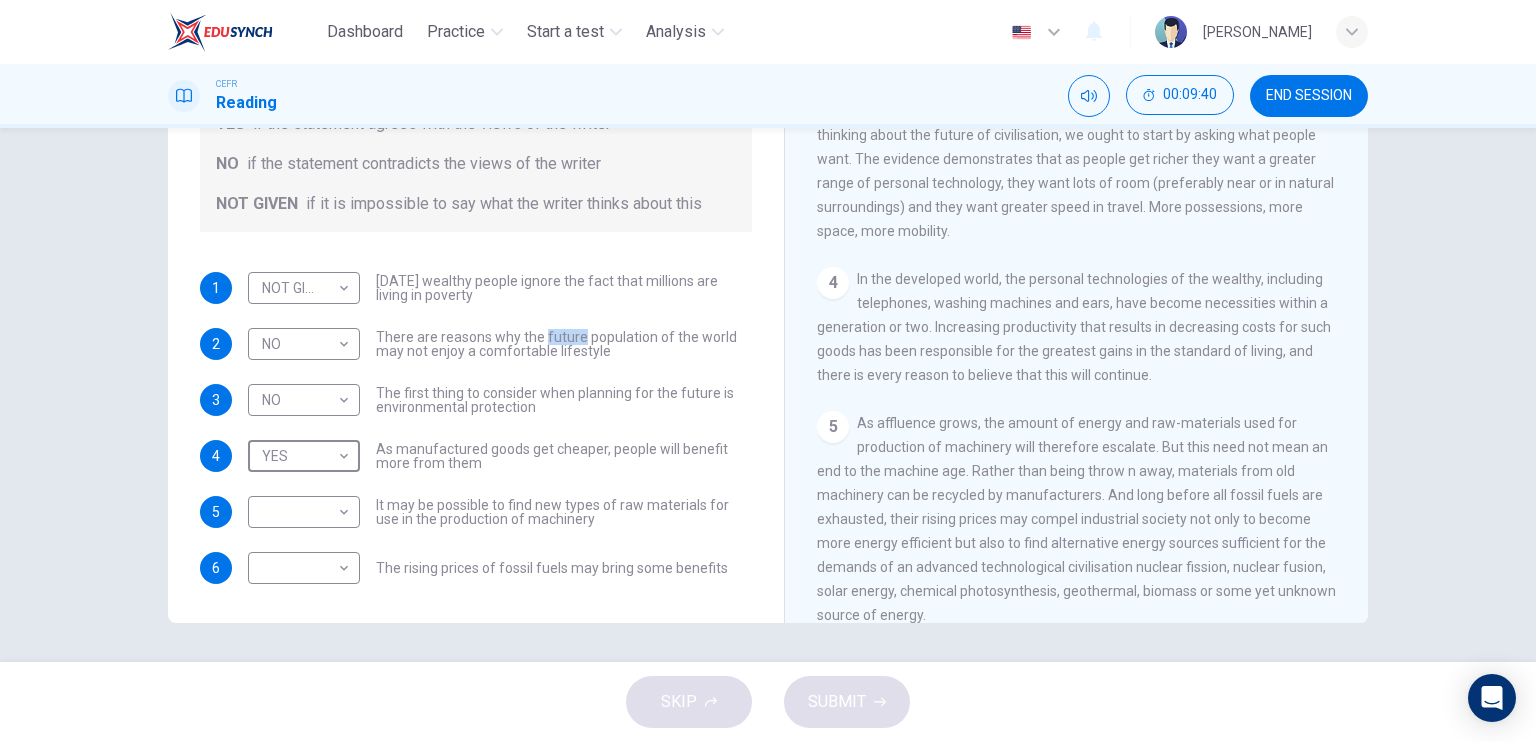 scroll, scrollTop: 240, scrollLeft: 0, axis: vertical 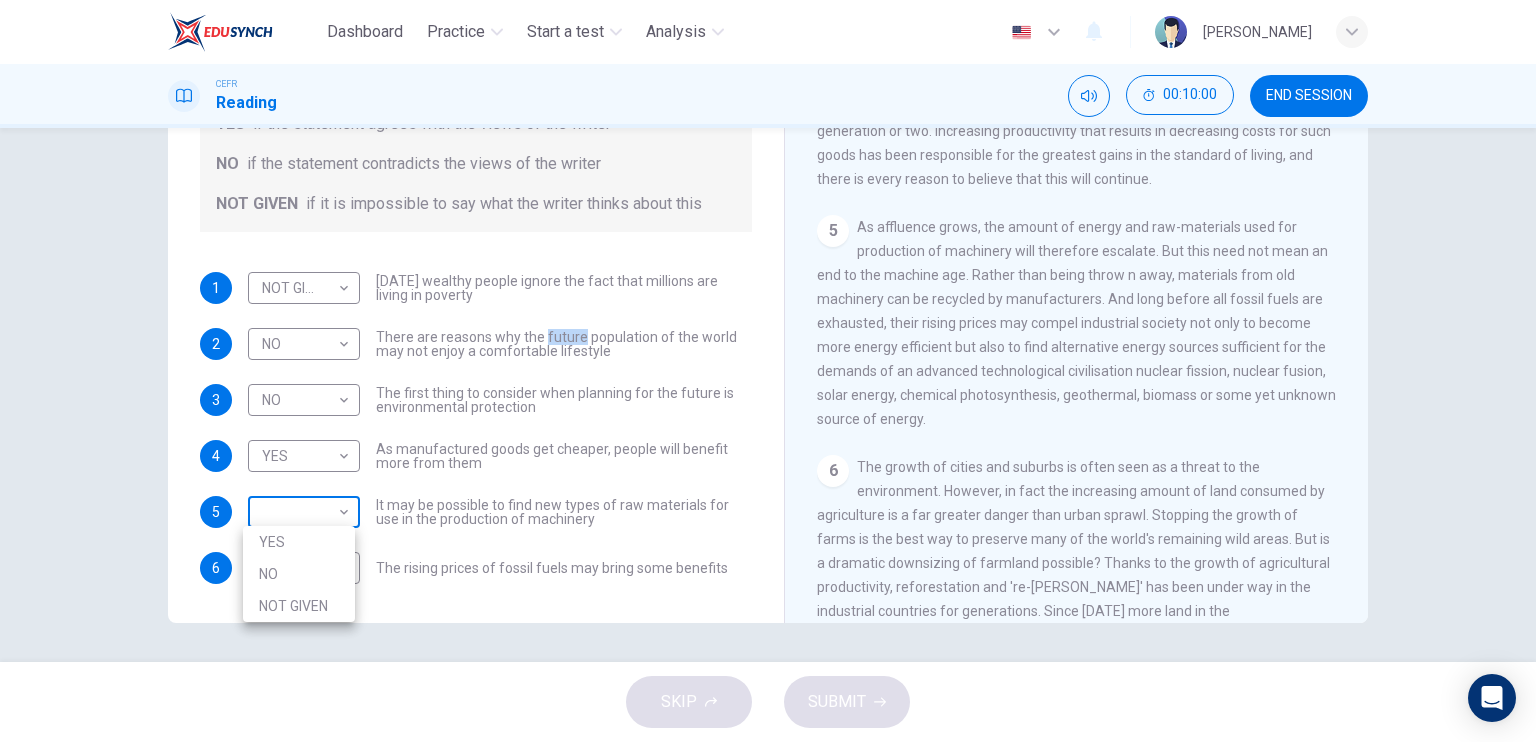 click on "Dashboard Practice Start a test Analysis English en ​ BETTY GREGORY CEFR Reading 00:10:00 END SESSION Questions 1 - 6 Do the following statements reflect the claims of the writer in the Reading Passage?
In the boxes below, write YES if the statement agrees with the views of the writer NO if the statement contradicts the views of the writer NOT GIVEN if it is impossible to say what the writer thinks about this 1 NOT GIVEN NOT GIVEN ​ Today's wealthy people ignore the fact that millions are living in poverty 2 NO NO ​ There are reasons why the future population of the world may not enjoy a comfortable lifestyle 3 NO NO ​ The first thing to consider when planning for the future is environmental protection 4 YES YES ​ As manufactured goods get cheaper, people will benefit more from them 5 ​ ​ It may be possible to find new types of raw materials for use in the production of machinery 6 ​ ​ The rising prices of fossil fuels may bring some benefits Worldly Wealth CLICK TO ZOOM Click to Zoom 1 2 3" at bounding box center (768, 371) 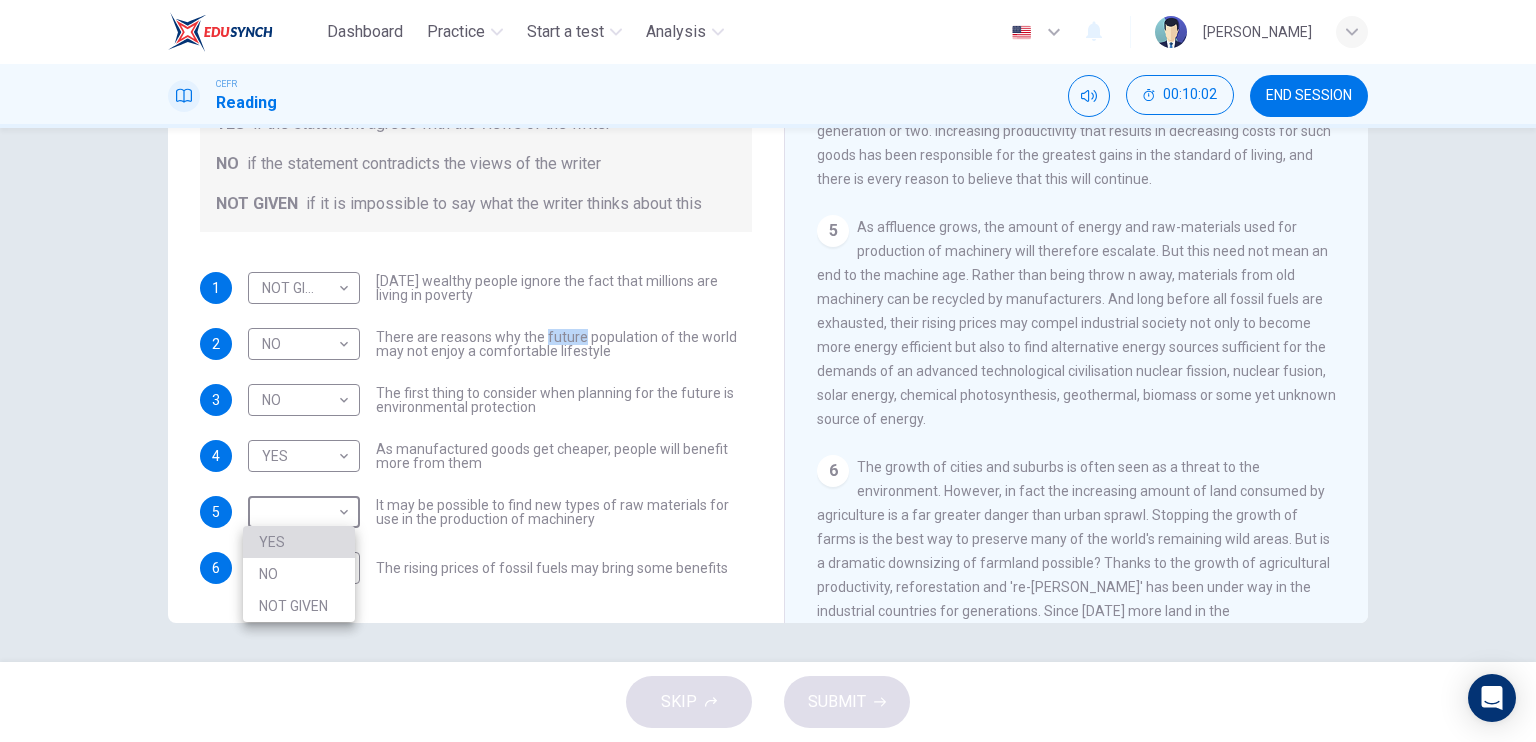 click on "YES" at bounding box center (299, 542) 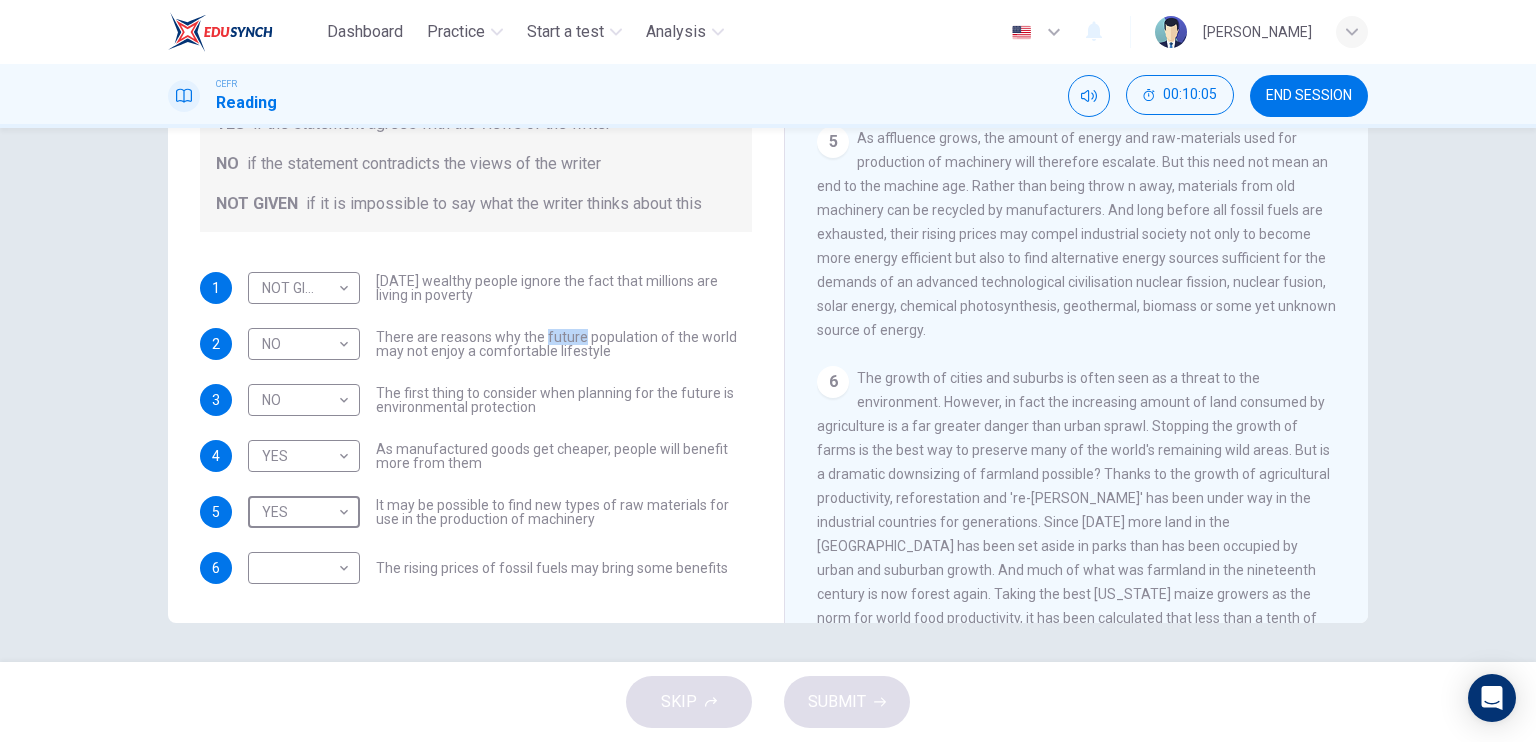scroll, scrollTop: 912, scrollLeft: 0, axis: vertical 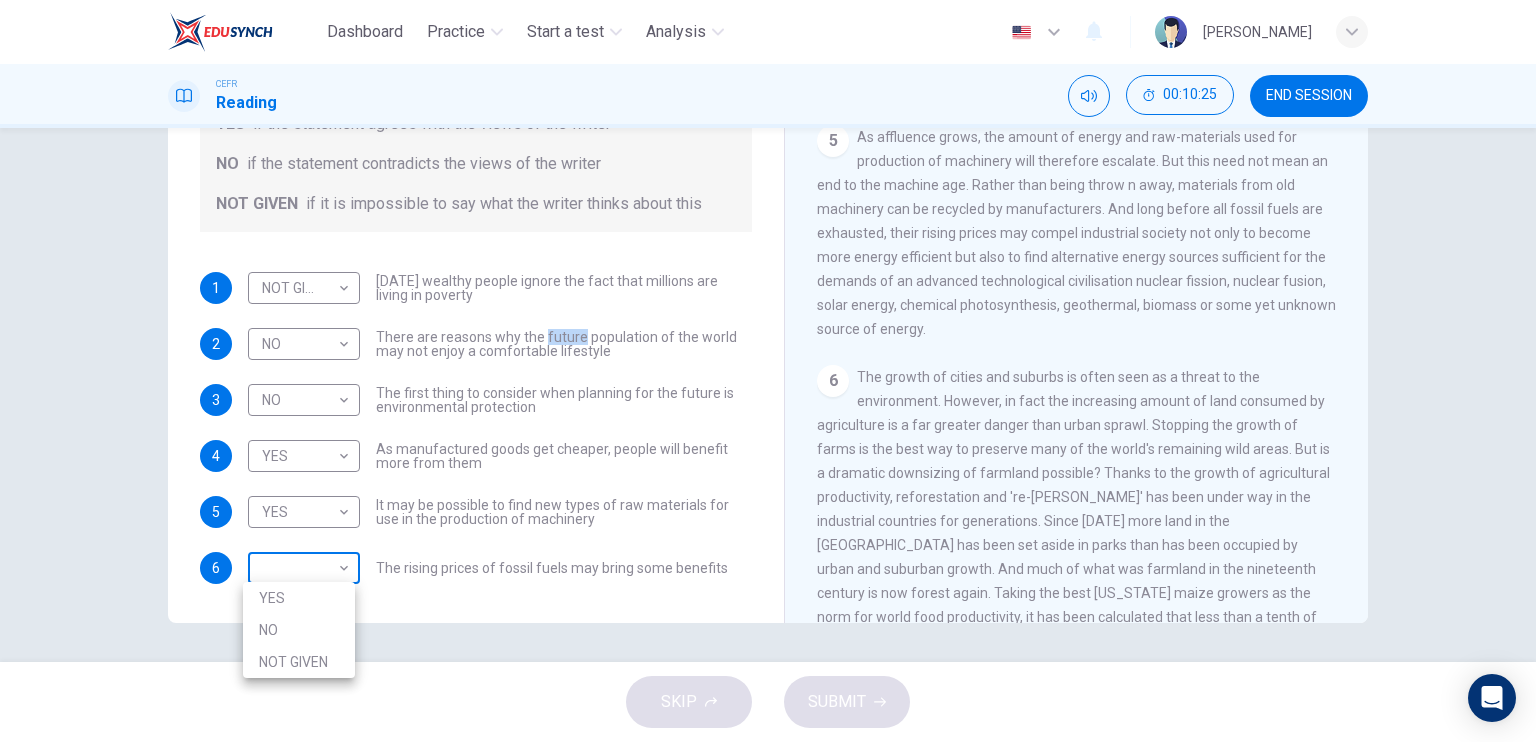 click on "Dashboard Practice Start a test Analysis English en ​ BETTY GREGORY CEFR Reading 00:10:25 END SESSION Questions 1 - 6 Do the following statements reflect the claims of the writer in the Reading Passage?
In the boxes below, write YES if the statement agrees with the views of the writer NO if the statement contradicts the views of the writer NOT GIVEN if it is impossible to say what the writer thinks about this 1 NOT GIVEN NOT GIVEN ​ Today's wealthy people ignore the fact that millions are living in poverty 2 NO NO ​ There are reasons why the future population of the world may not enjoy a comfortable lifestyle 3 NO NO ​ The first thing to consider when planning for the future is environmental protection 4 YES YES ​ As manufactured goods get cheaper, people will benefit more from them 5 YES YES ​ It may be possible to find new types of raw materials for use in the production of machinery 6 ​ ​ The rising prices of fossil fuels may bring some benefits Worldly Wealth CLICK TO ZOOM Click to Zoom 1" at bounding box center (768, 371) 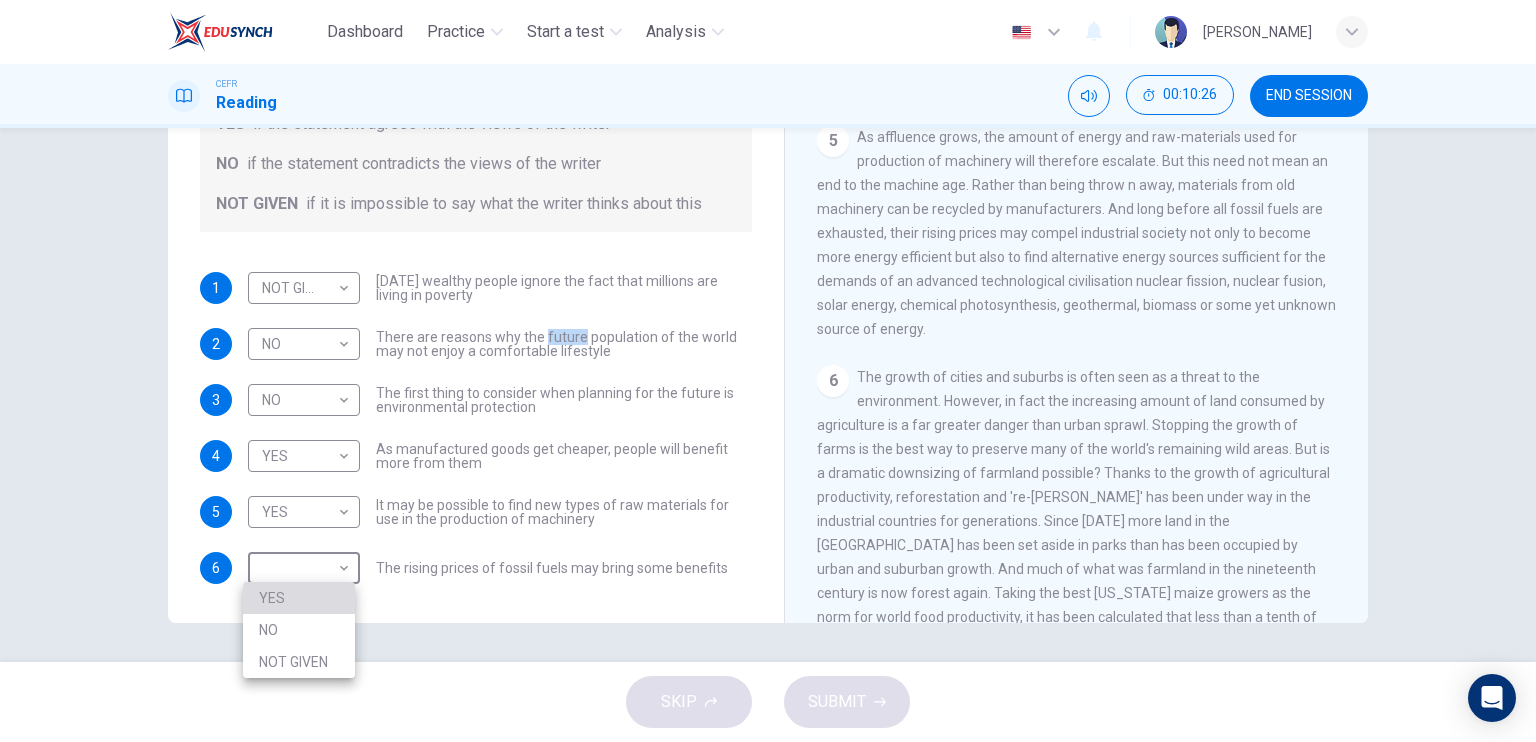 click on "YES" at bounding box center (299, 598) 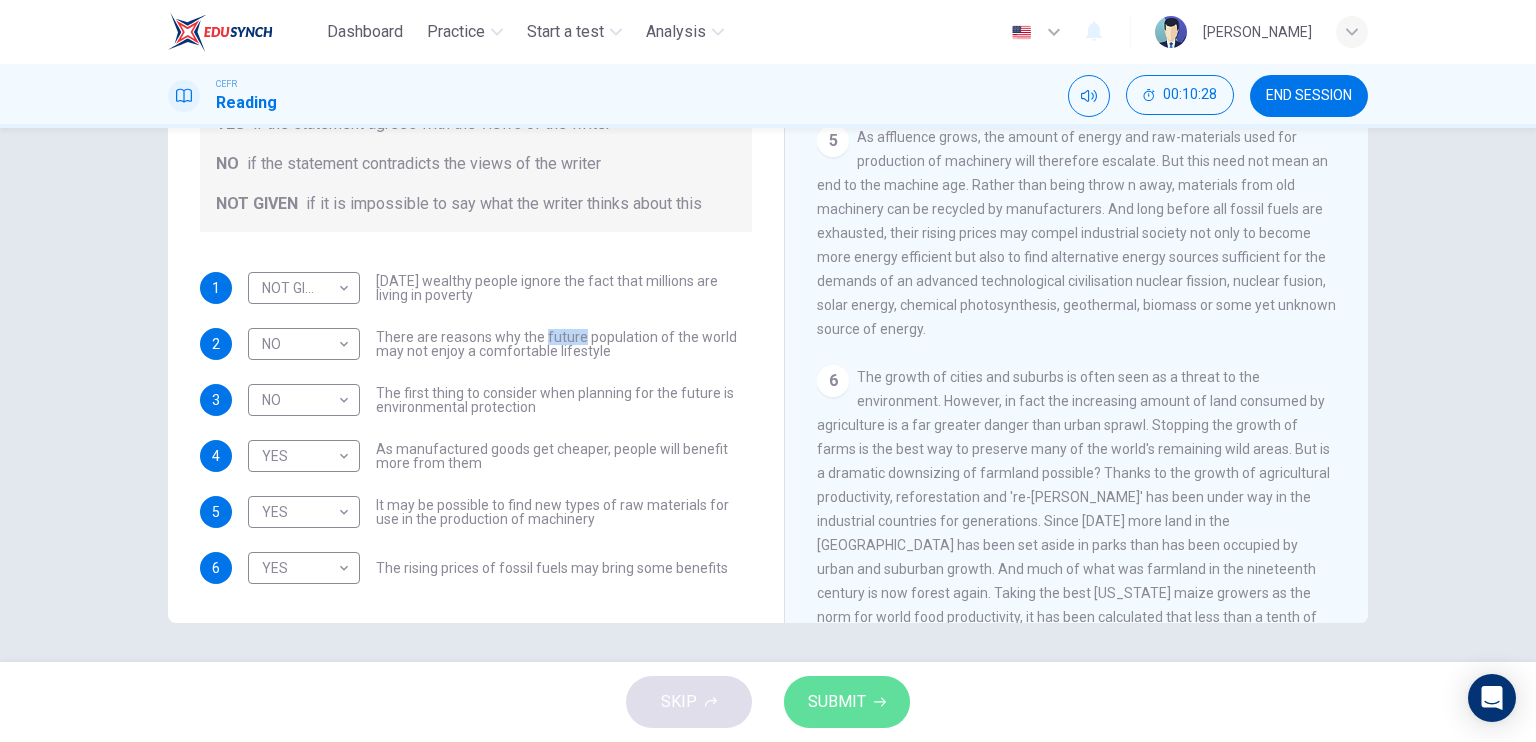 click on "SUBMIT" at bounding box center (837, 702) 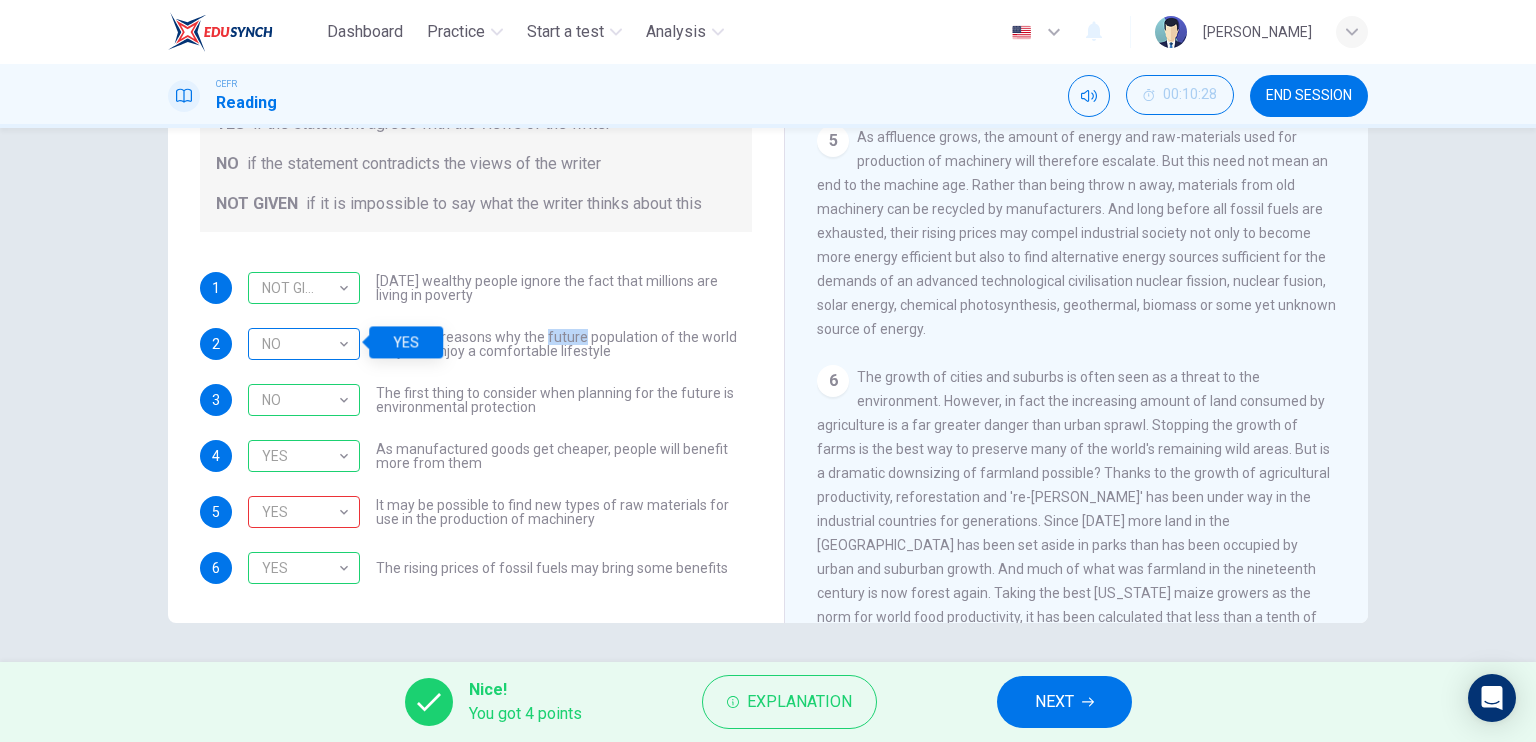 click on "NO" at bounding box center [300, 344] 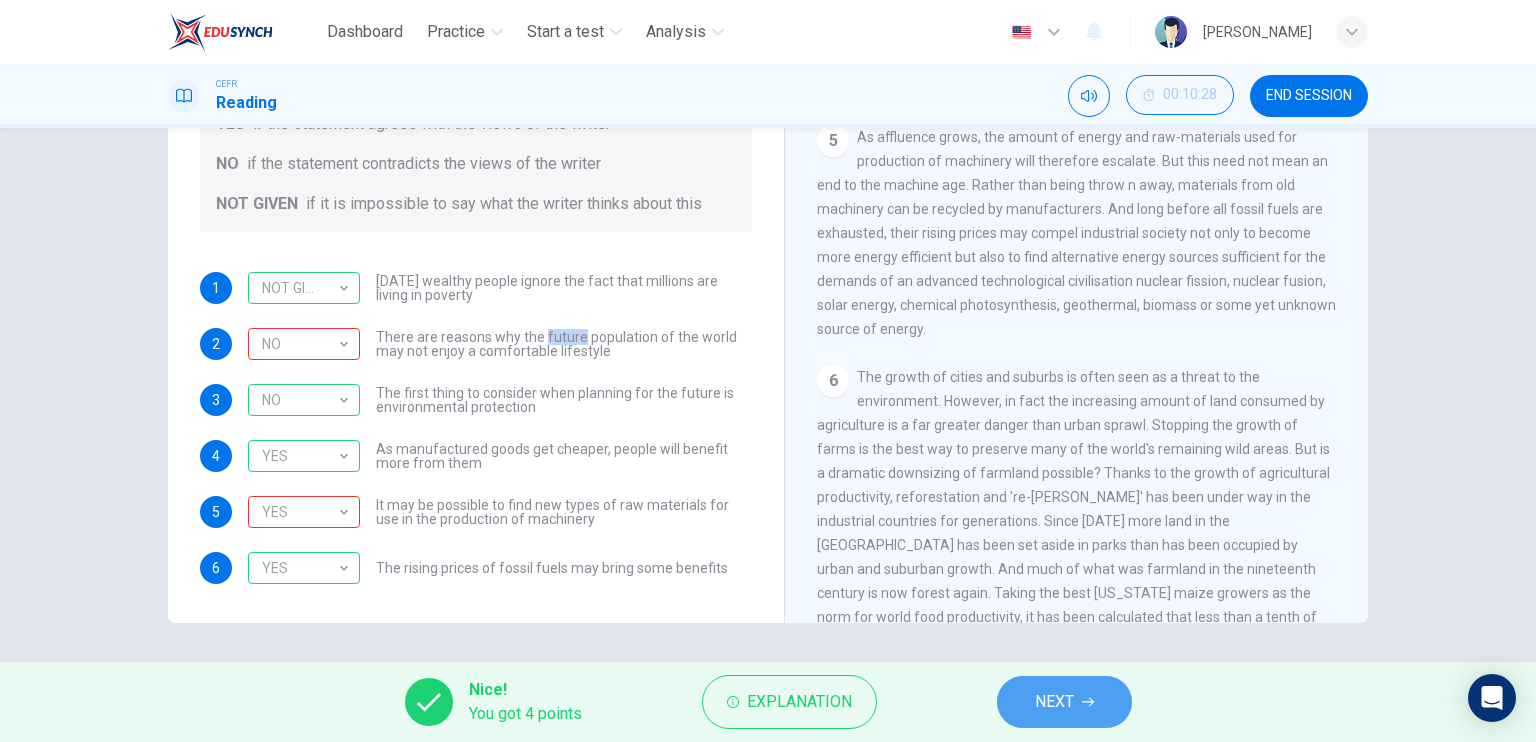 click on "NEXT" at bounding box center [1064, 702] 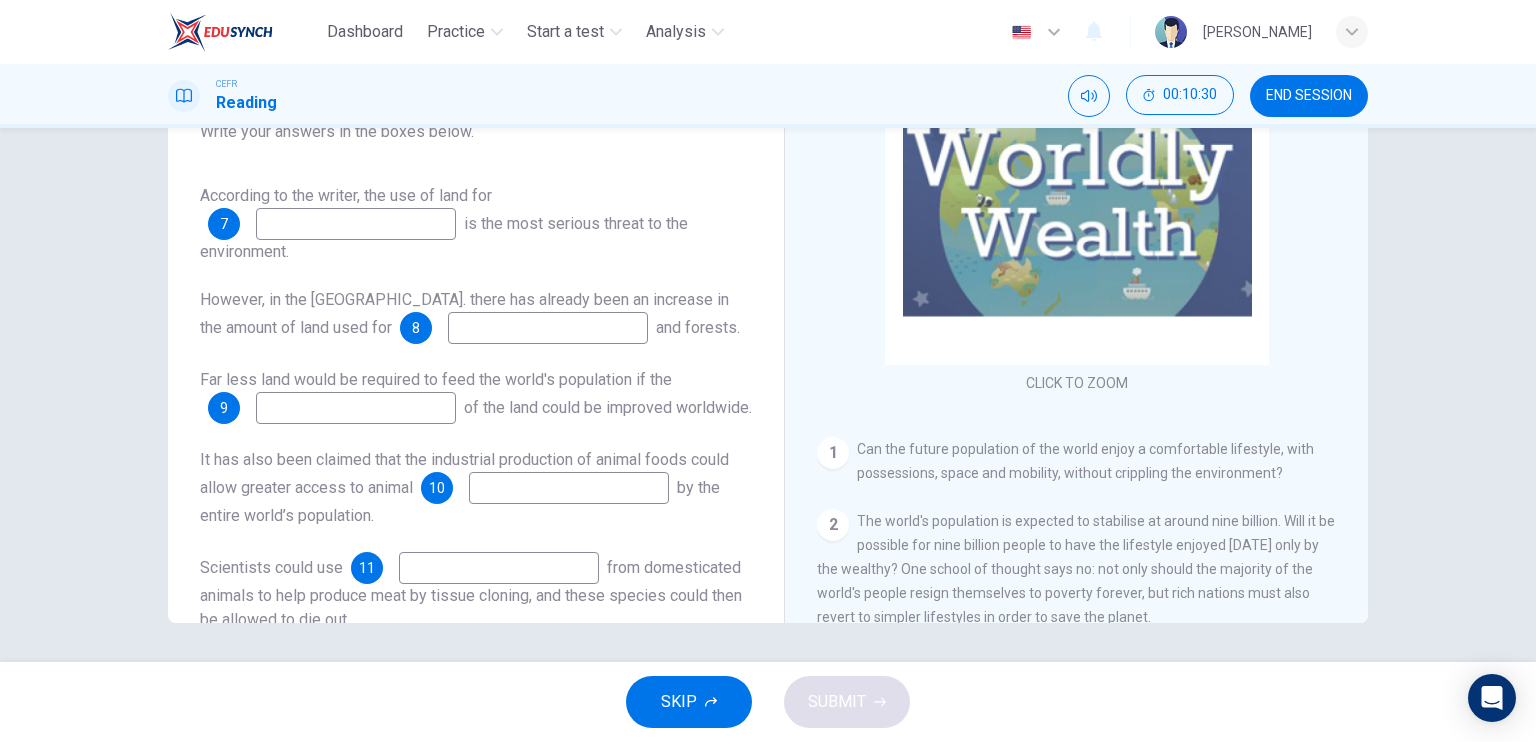 scroll, scrollTop: 8, scrollLeft: 0, axis: vertical 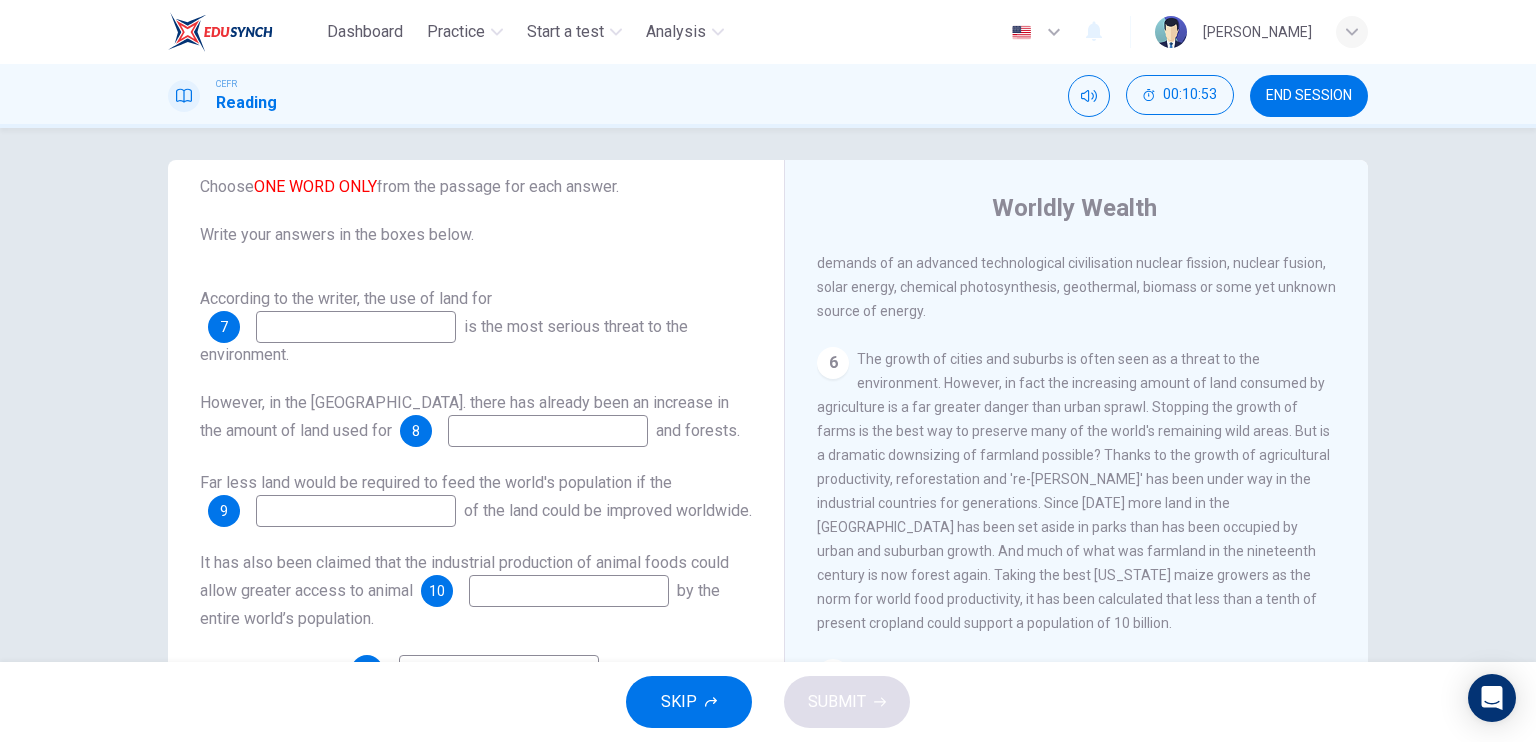 click at bounding box center [356, 327] 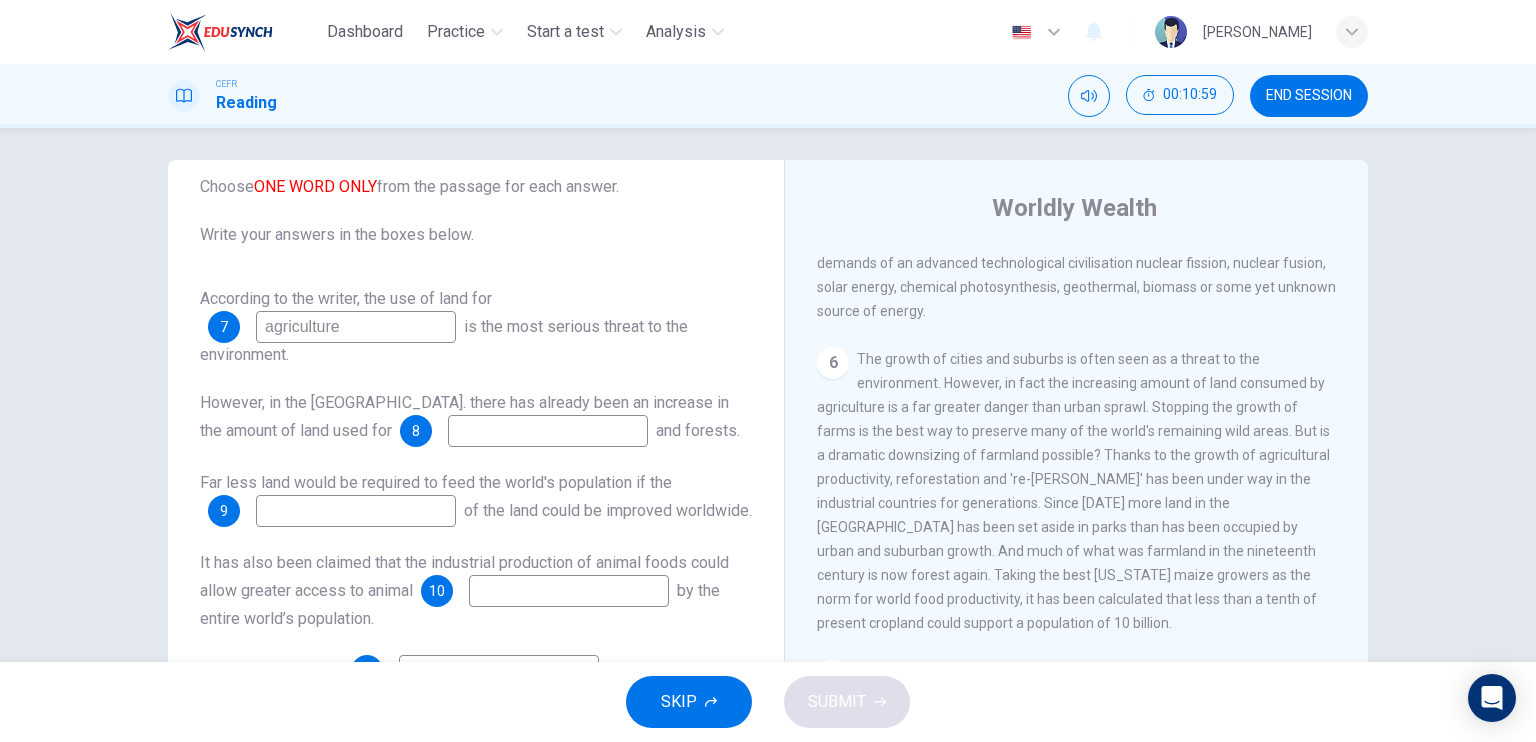 scroll, scrollTop: 152, scrollLeft: 0, axis: vertical 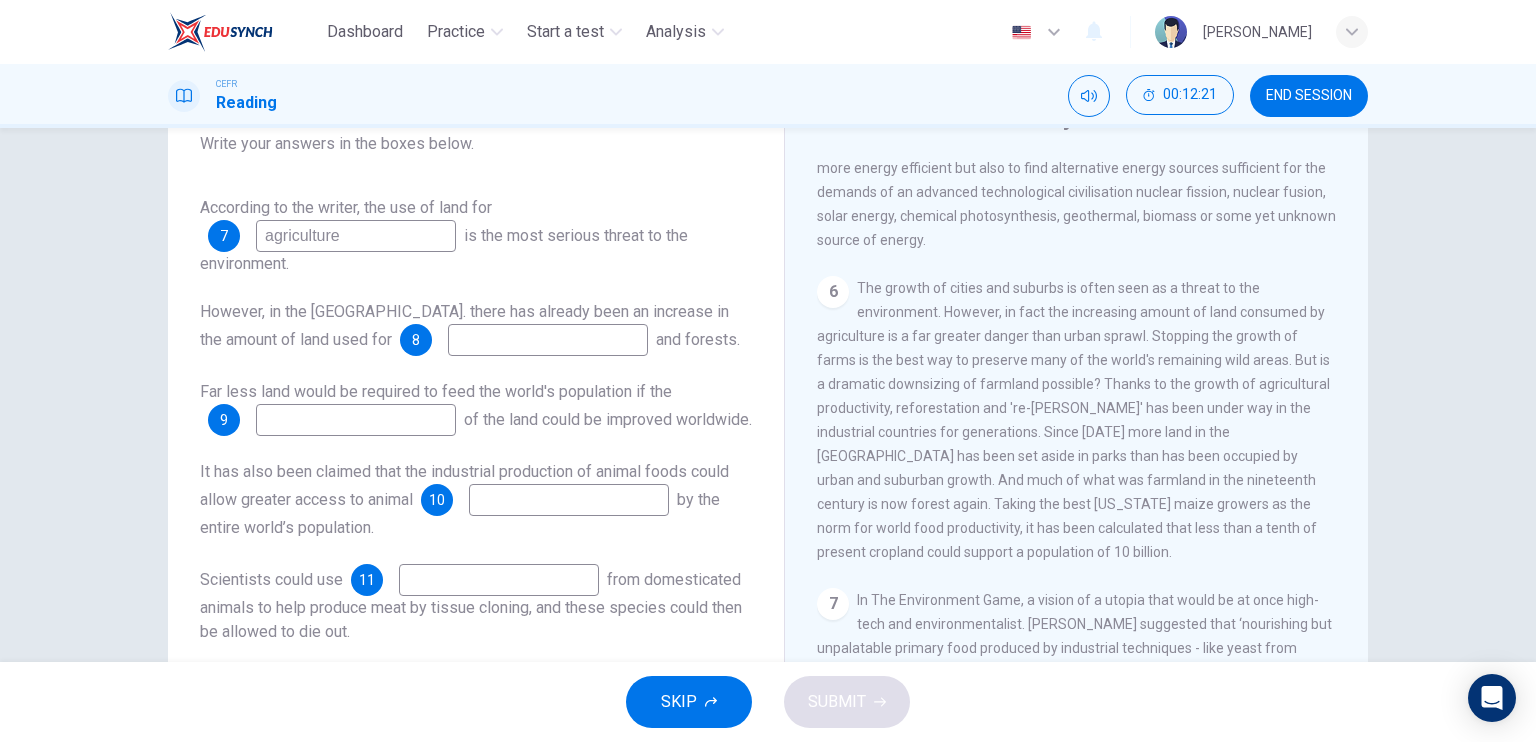 type on "agriculture" 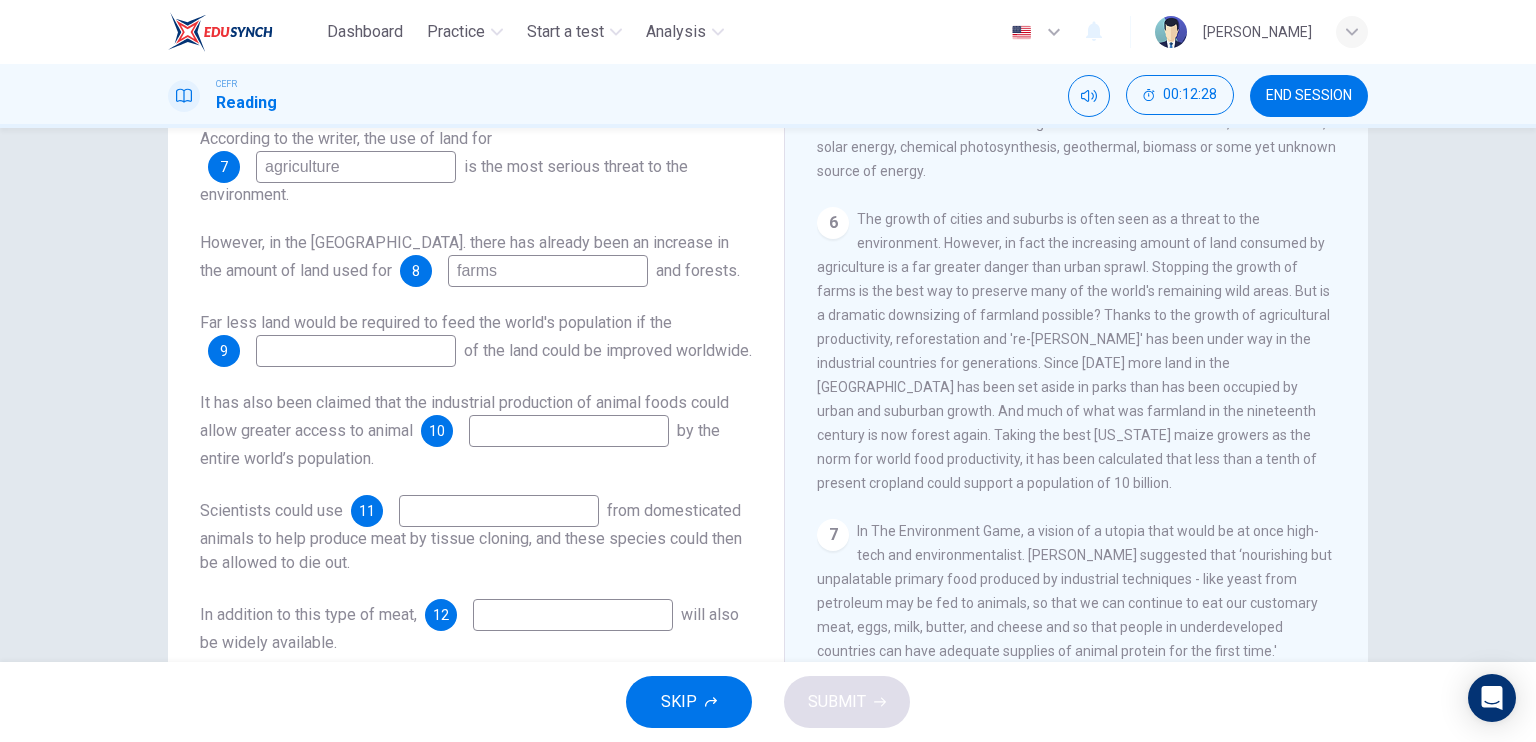 scroll, scrollTop: 195, scrollLeft: 0, axis: vertical 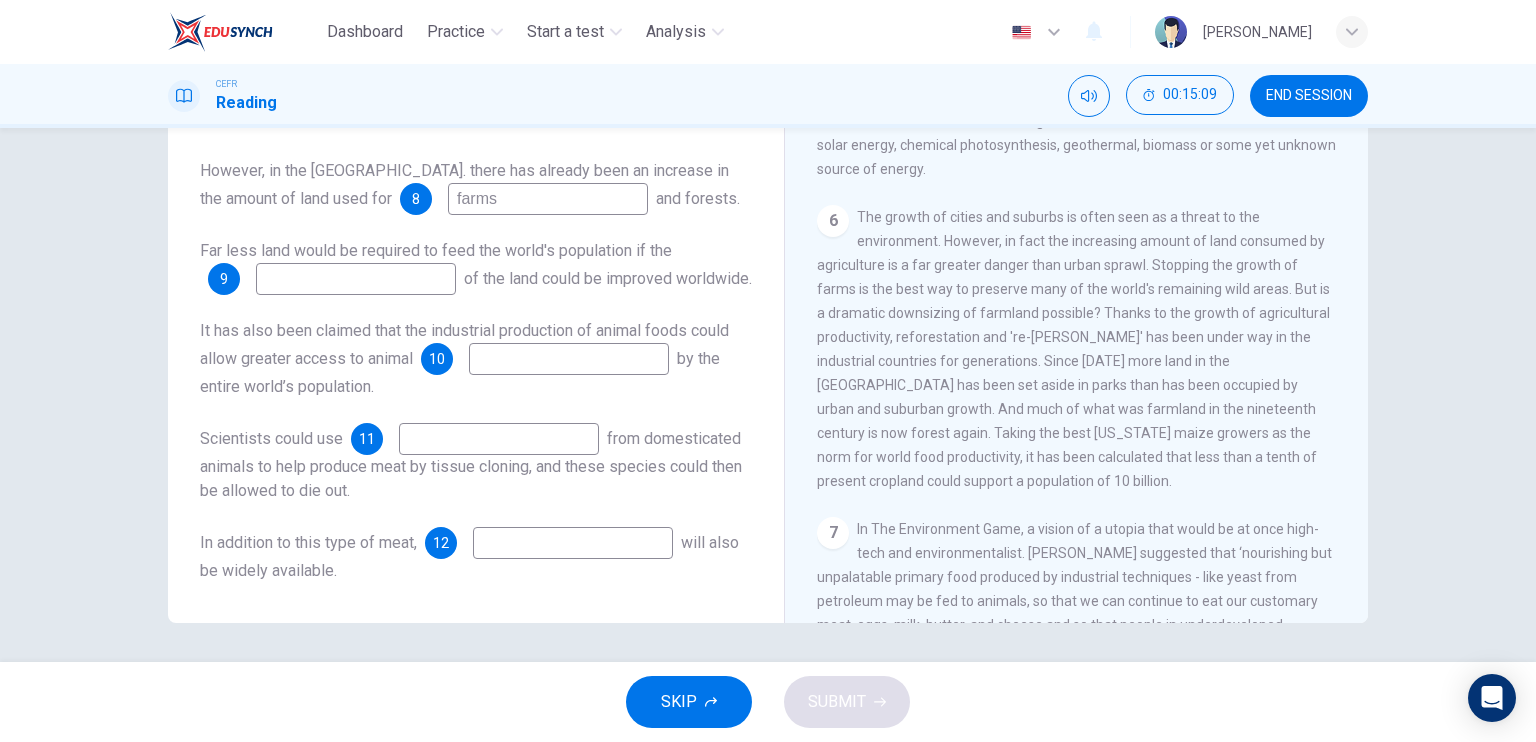 type on "farms" 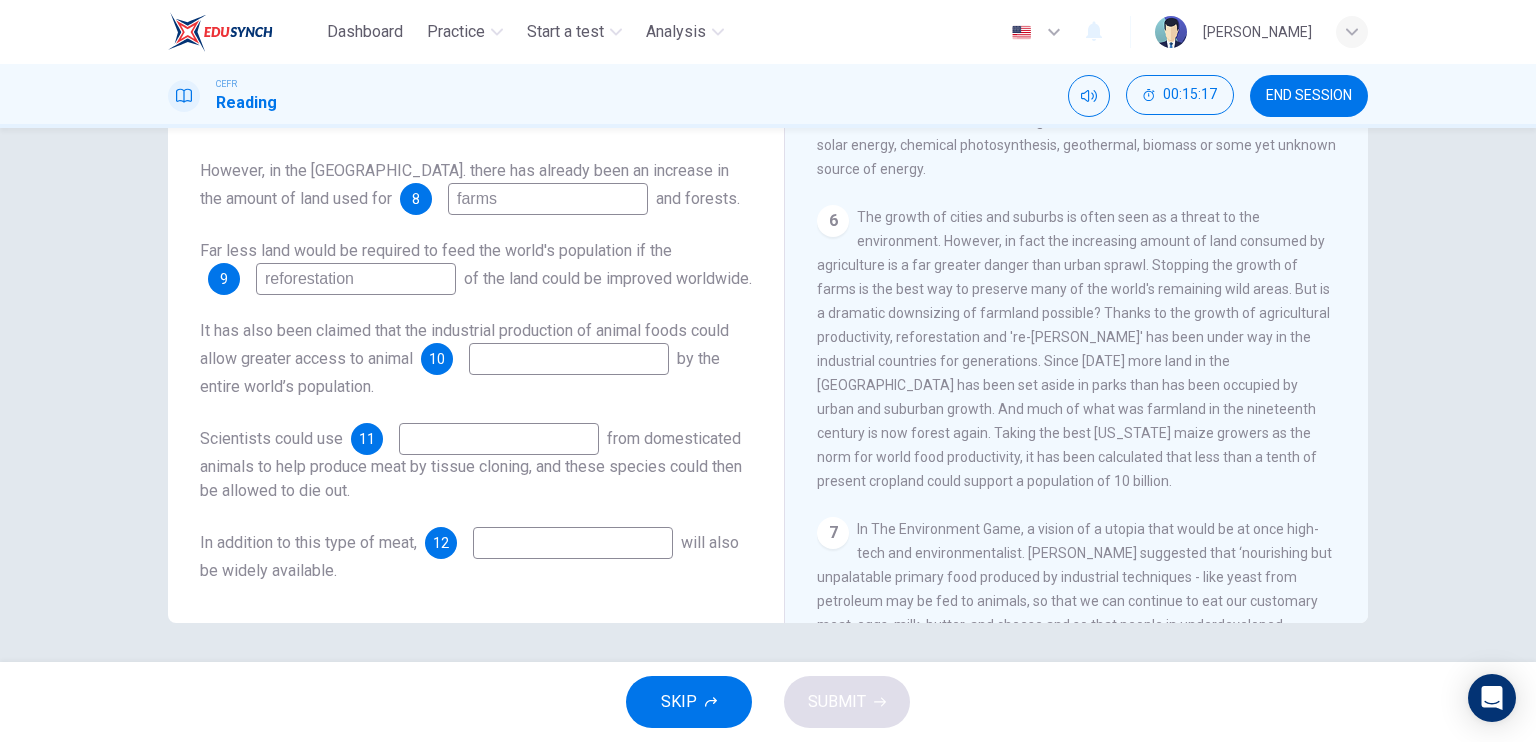 scroll, scrollTop: 152, scrollLeft: 0, axis: vertical 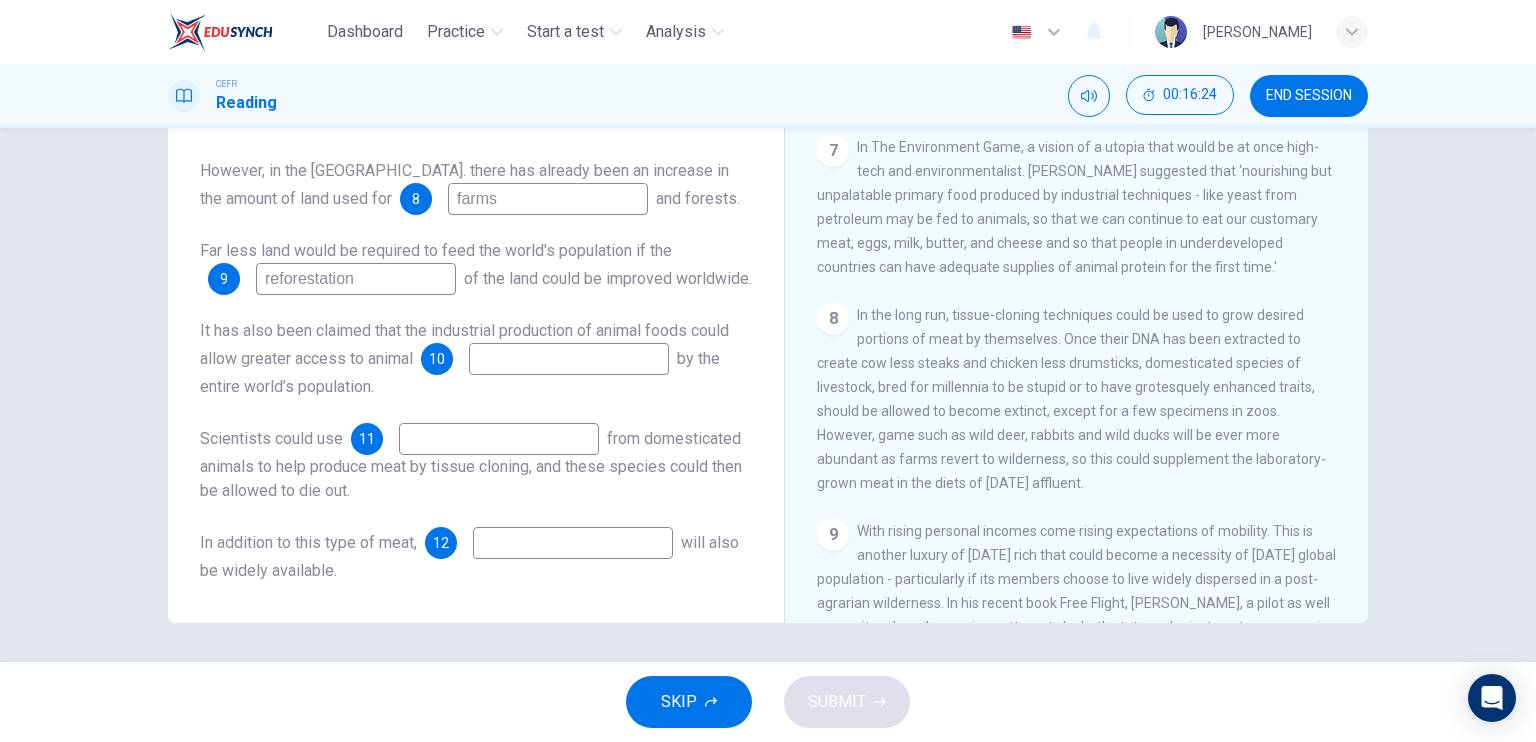 type on "reforestation" 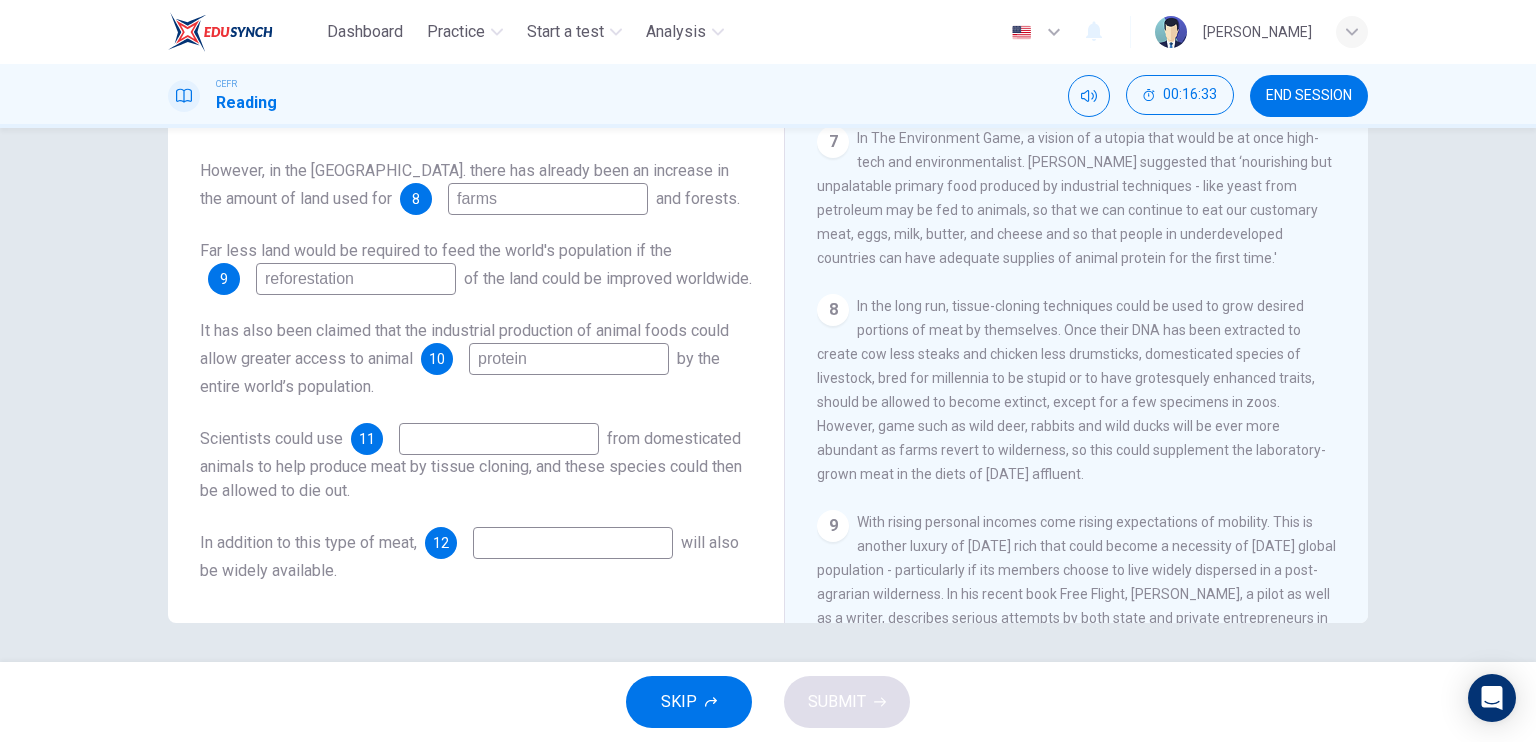 scroll, scrollTop: 1464, scrollLeft: 0, axis: vertical 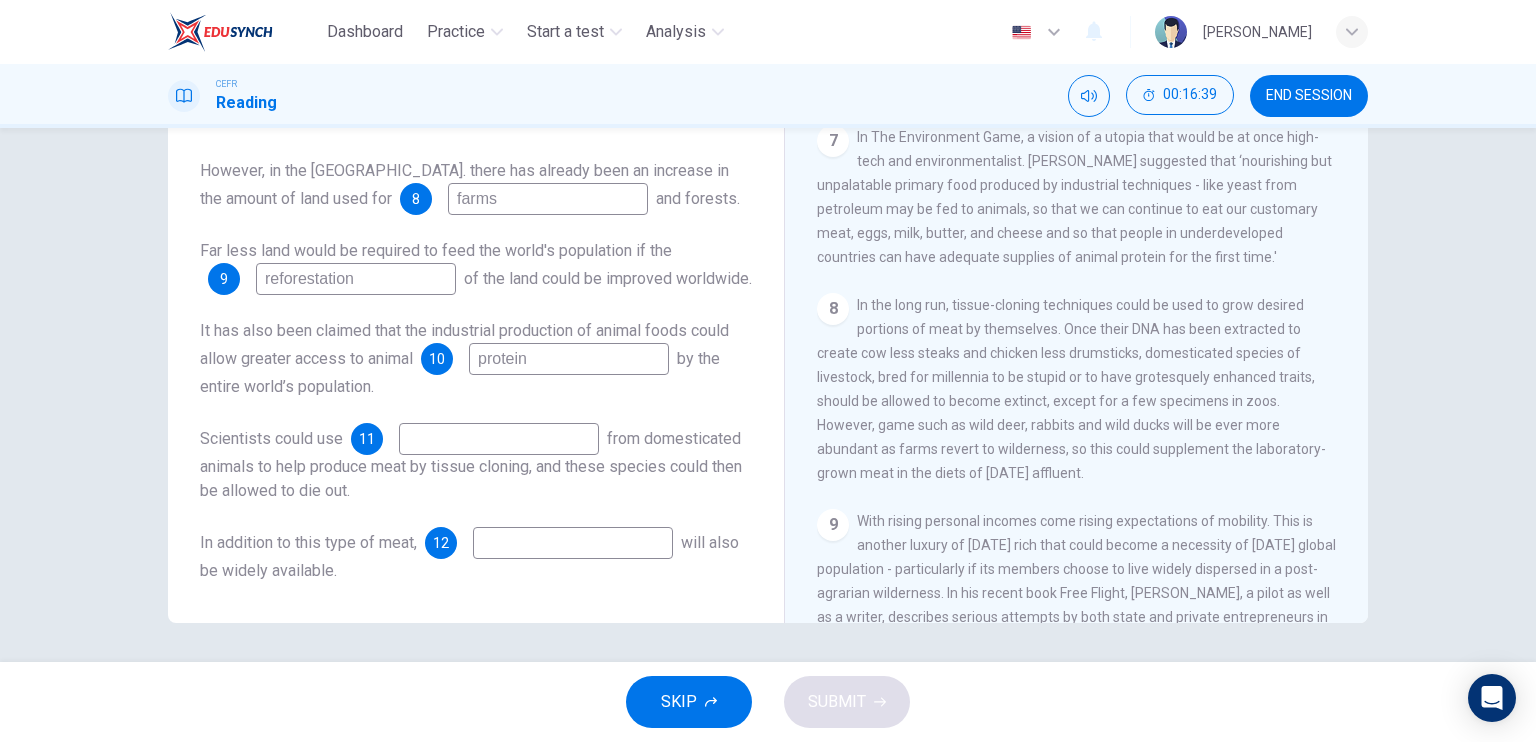 type on "protein" 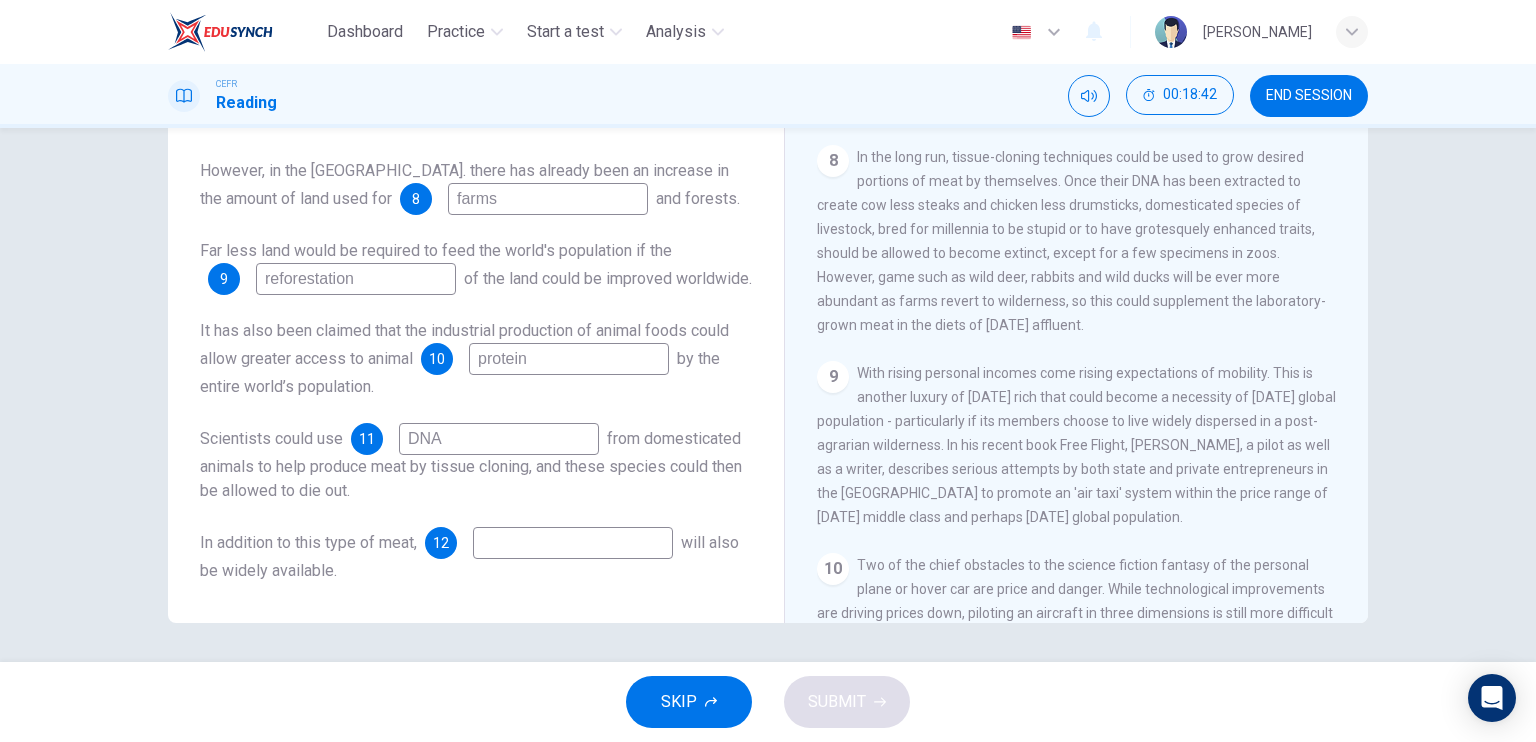 scroll, scrollTop: 1616, scrollLeft: 0, axis: vertical 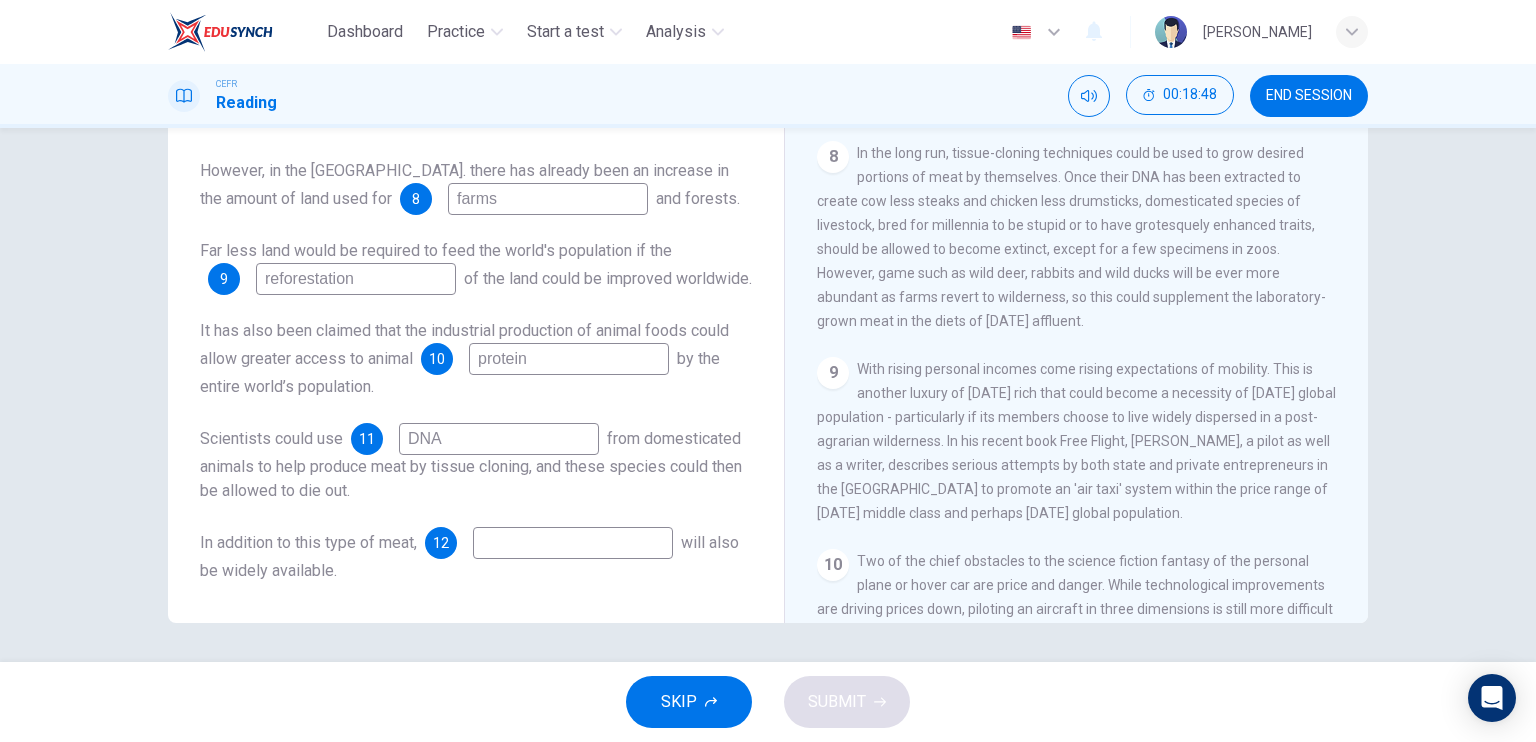 type on "DNA" 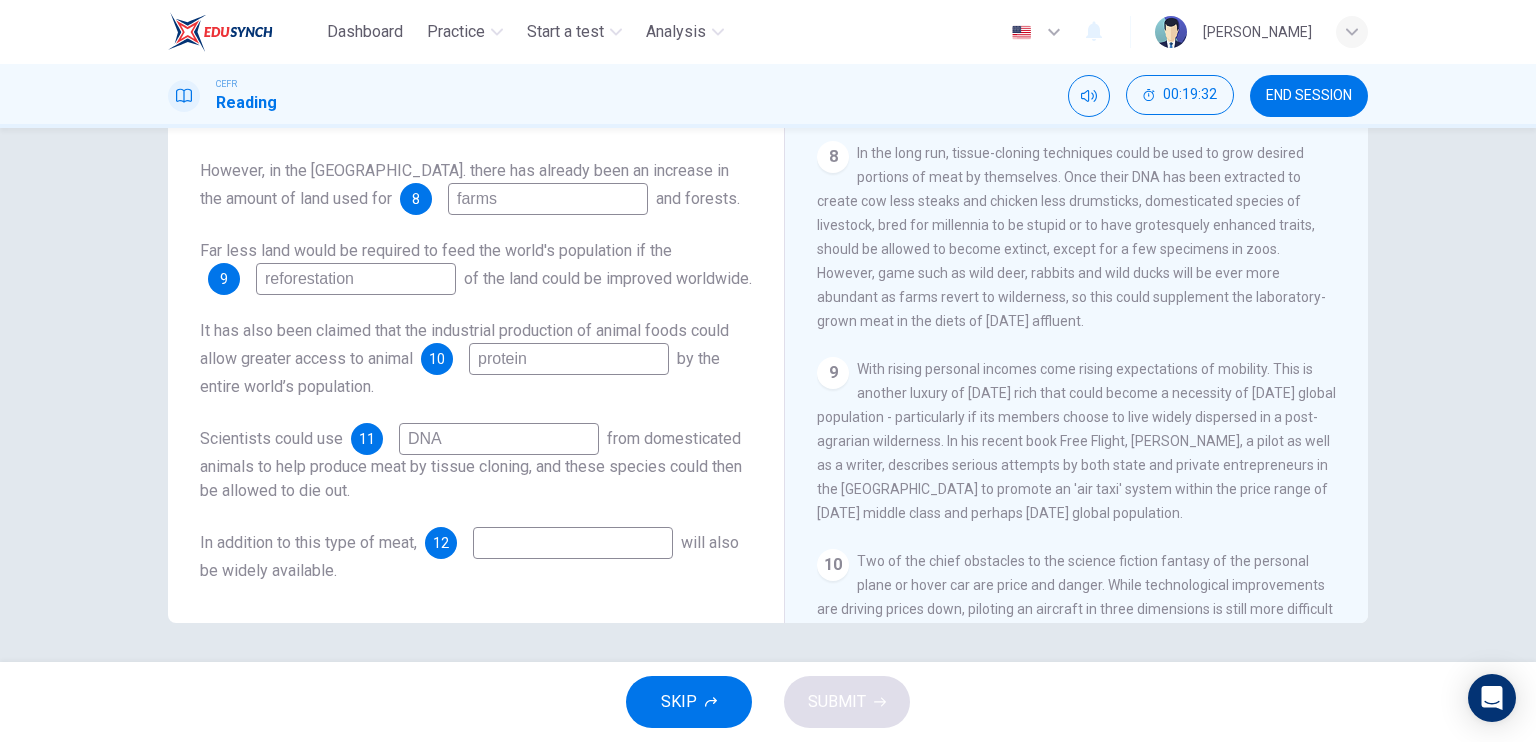 click at bounding box center [573, 543] 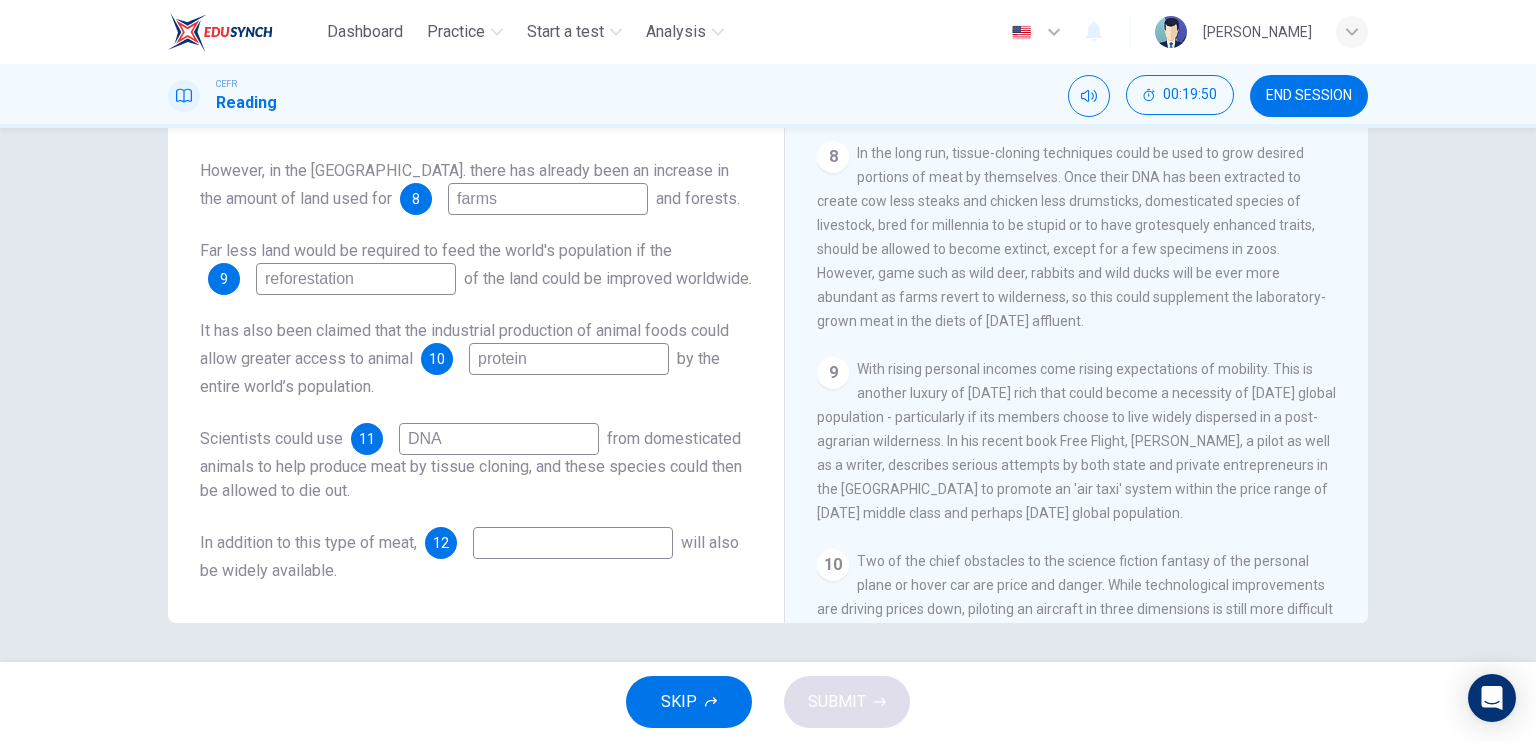 click at bounding box center (573, 543) 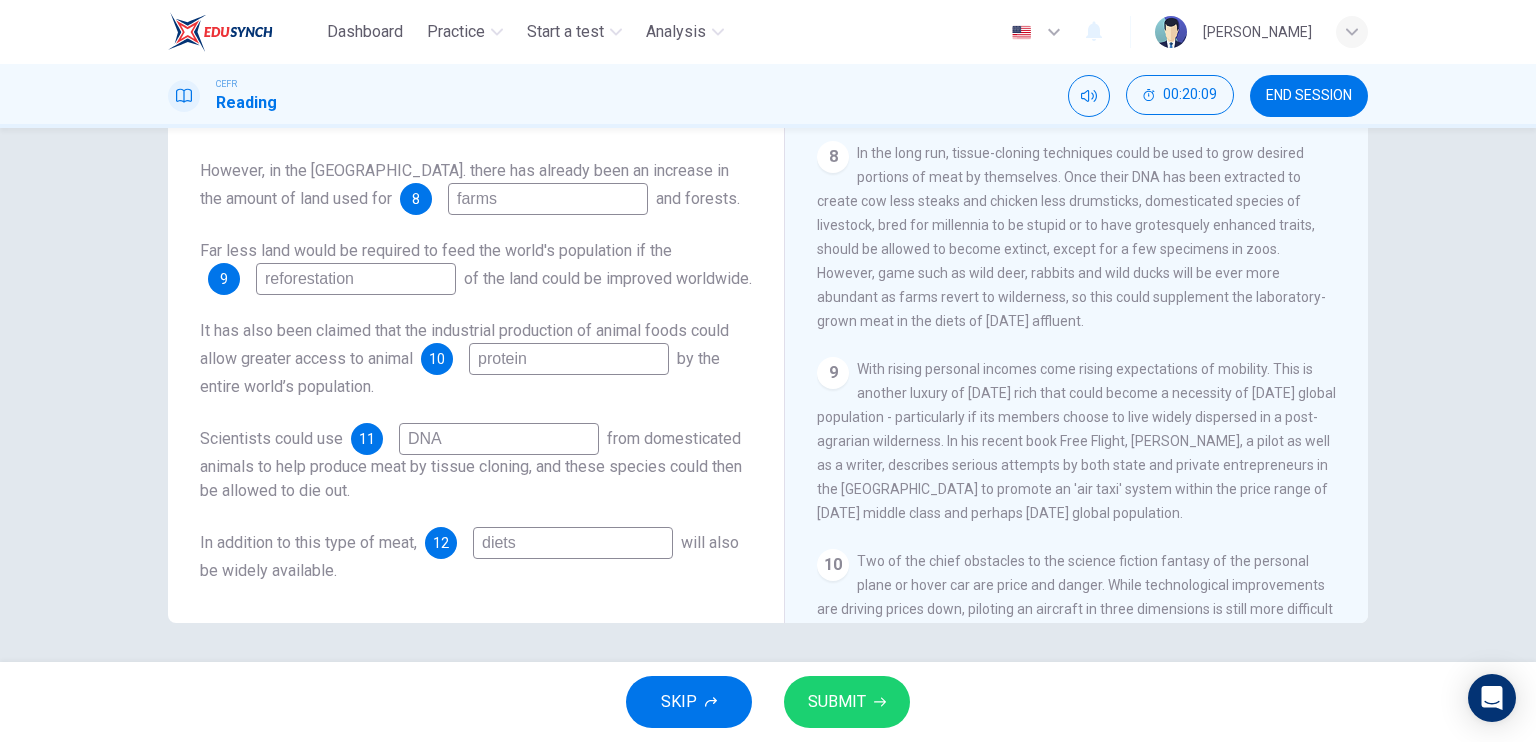 type on "diets" 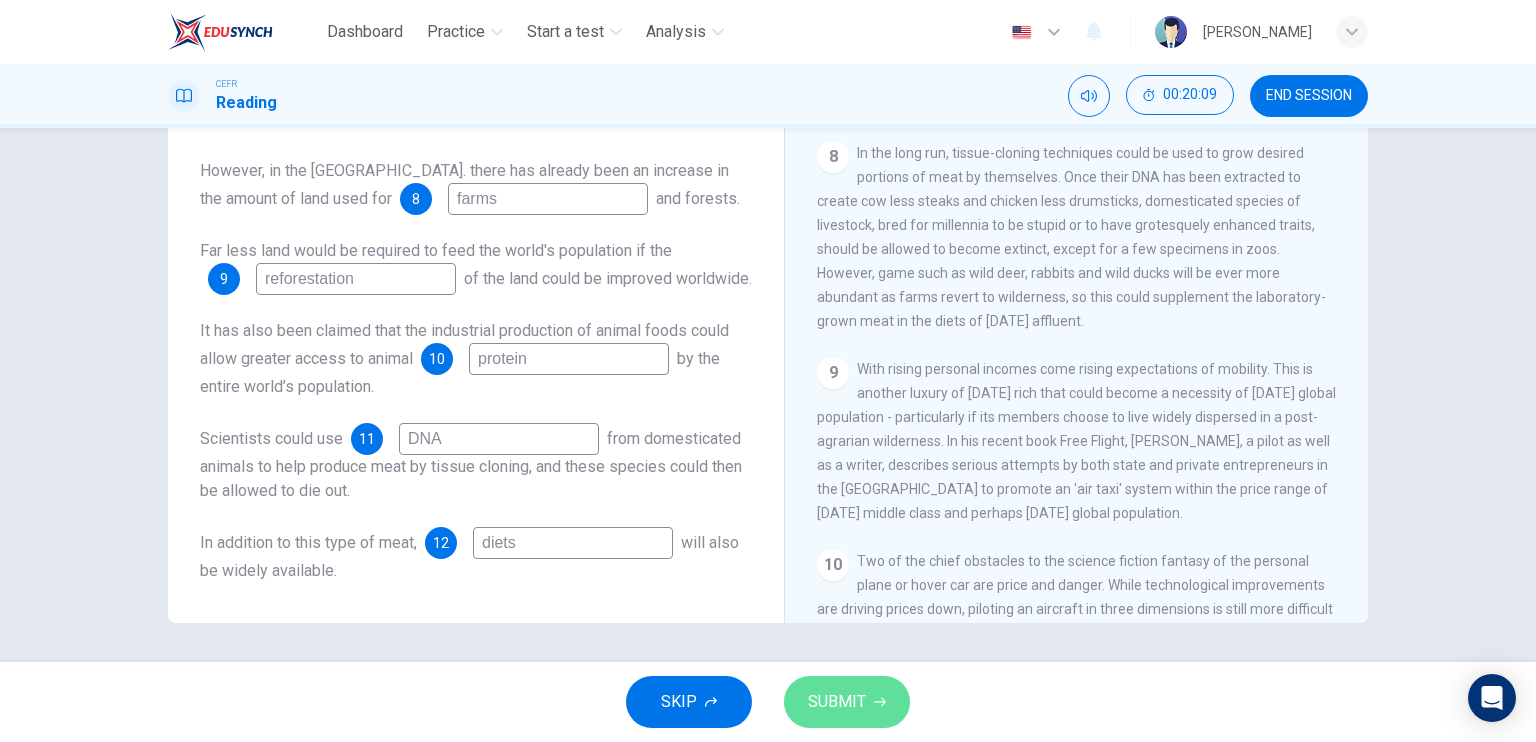 click on "SUBMIT" at bounding box center (847, 702) 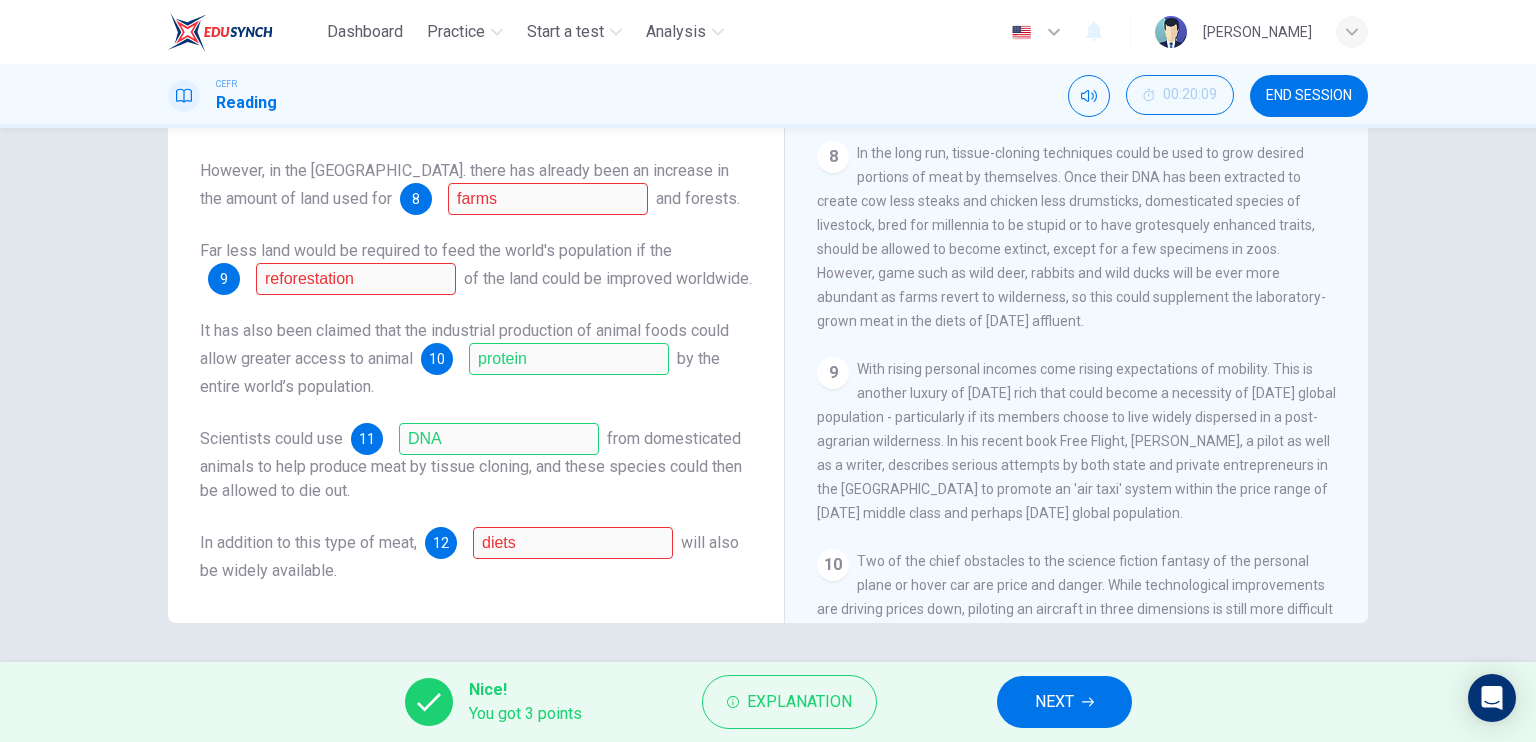 scroll, scrollTop: 152, scrollLeft: 0, axis: vertical 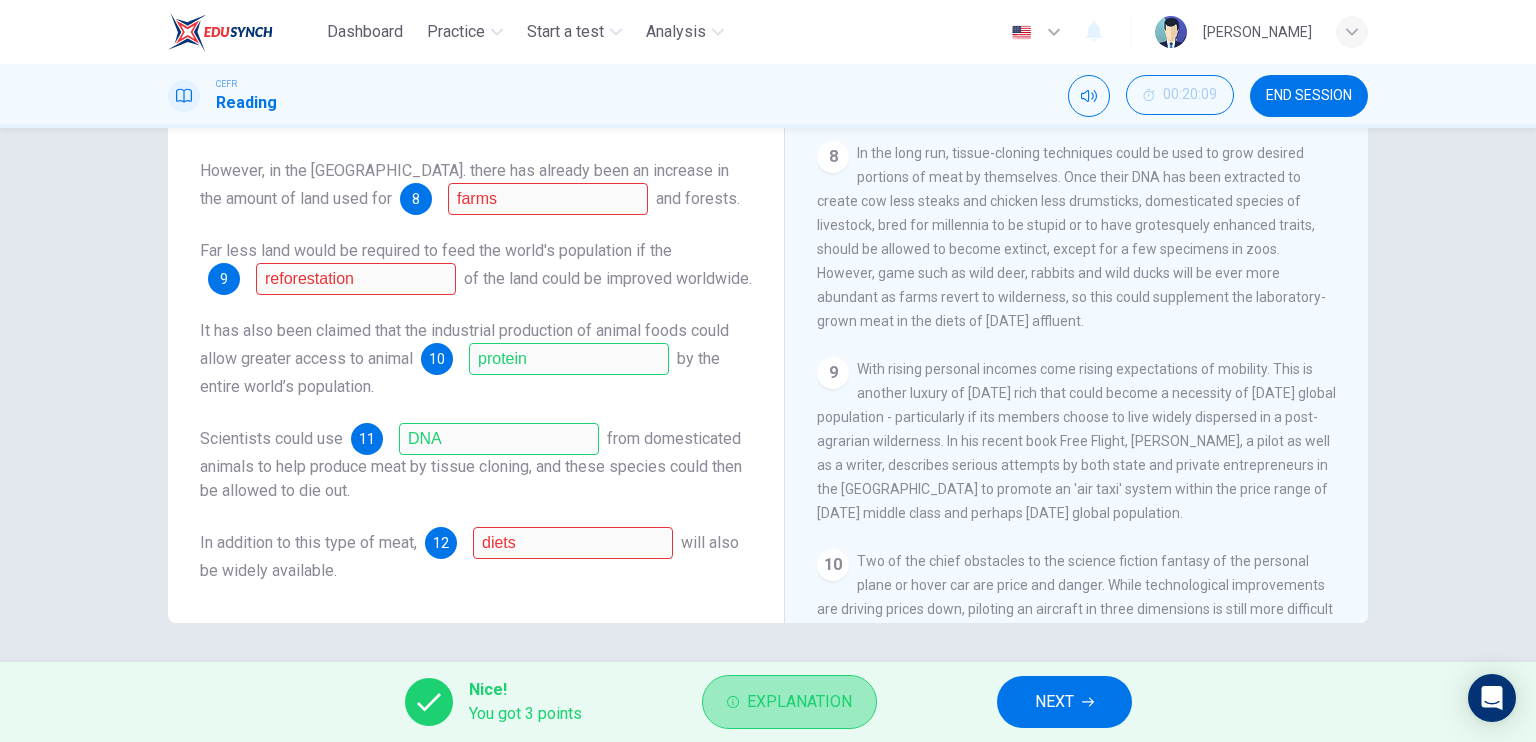 click 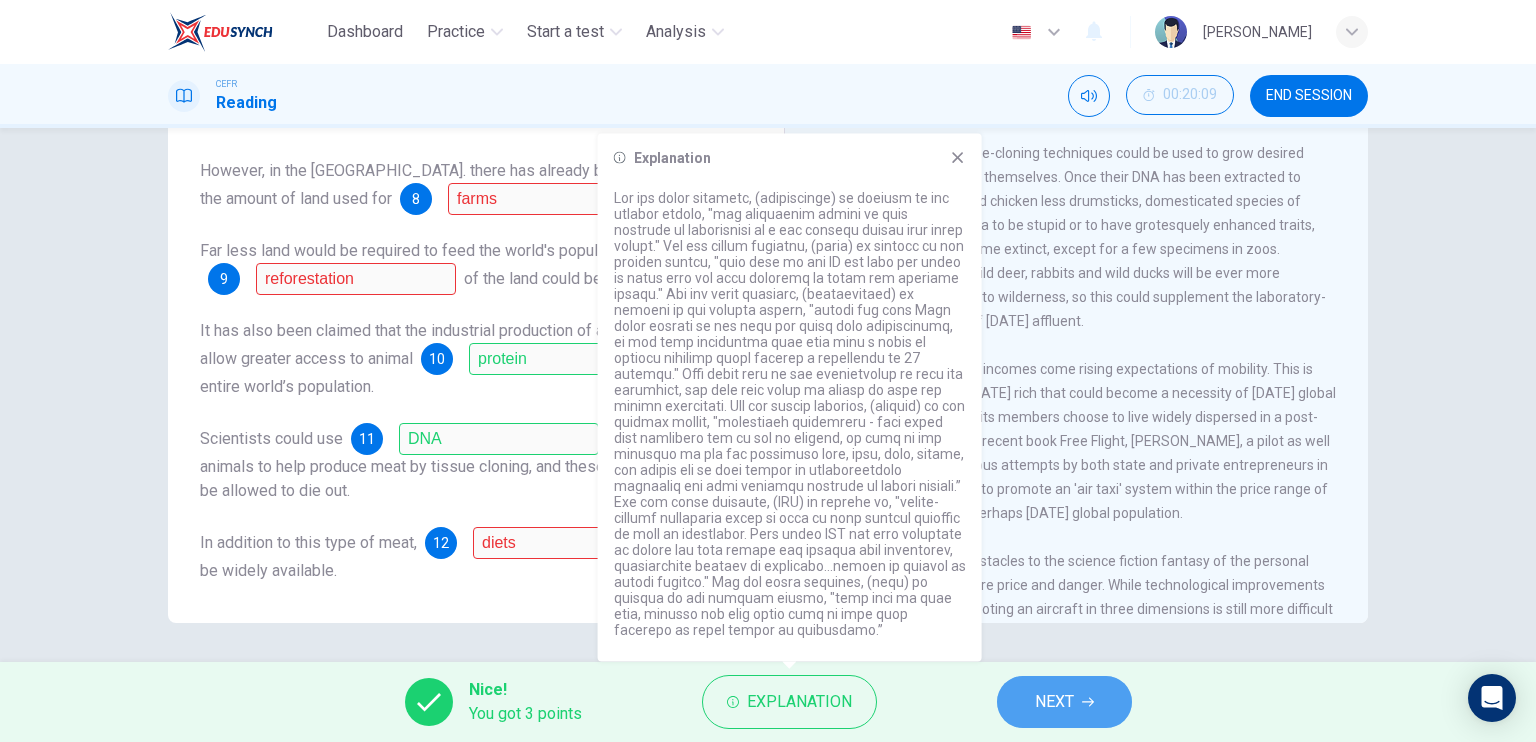 click on "NEXT" at bounding box center (1054, 702) 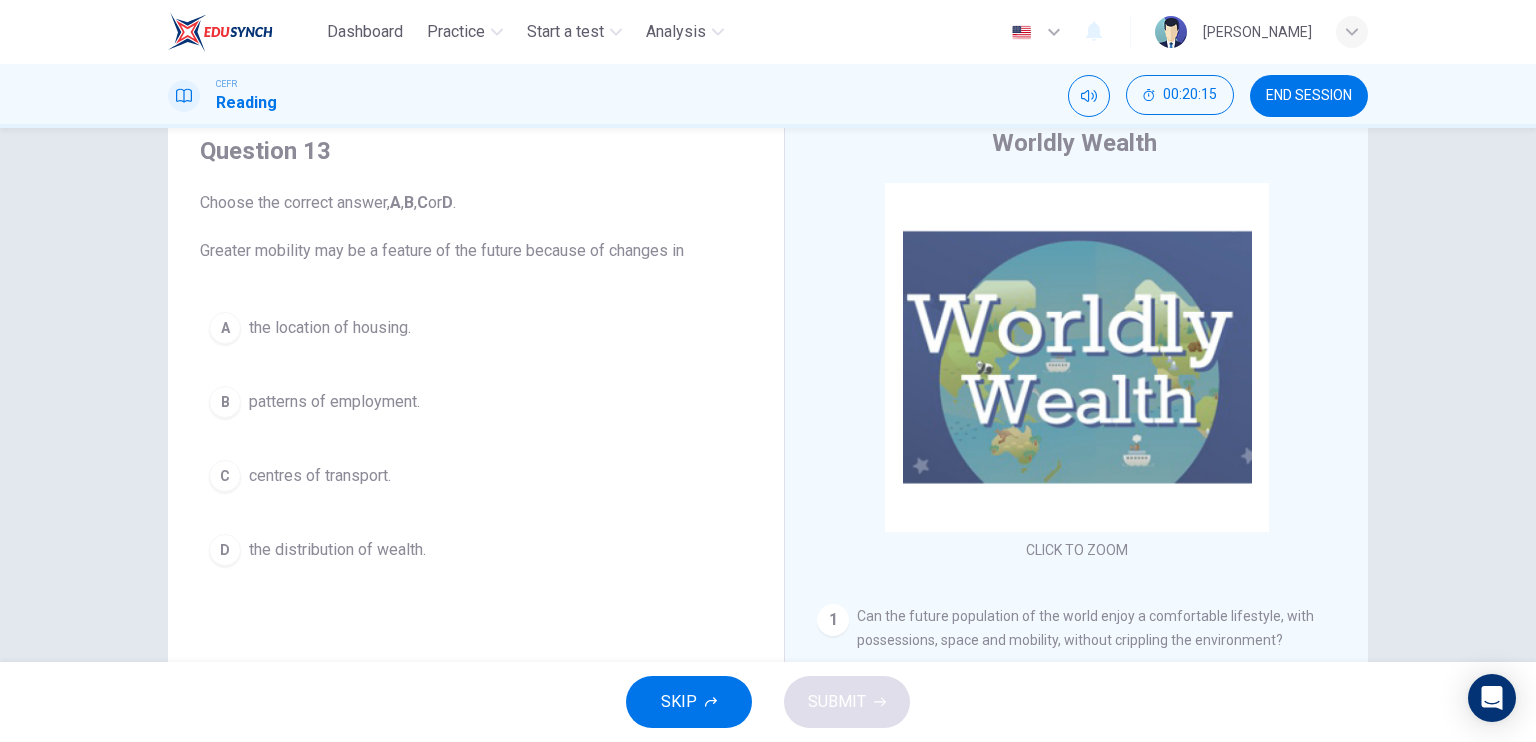 scroll, scrollTop: 75, scrollLeft: 0, axis: vertical 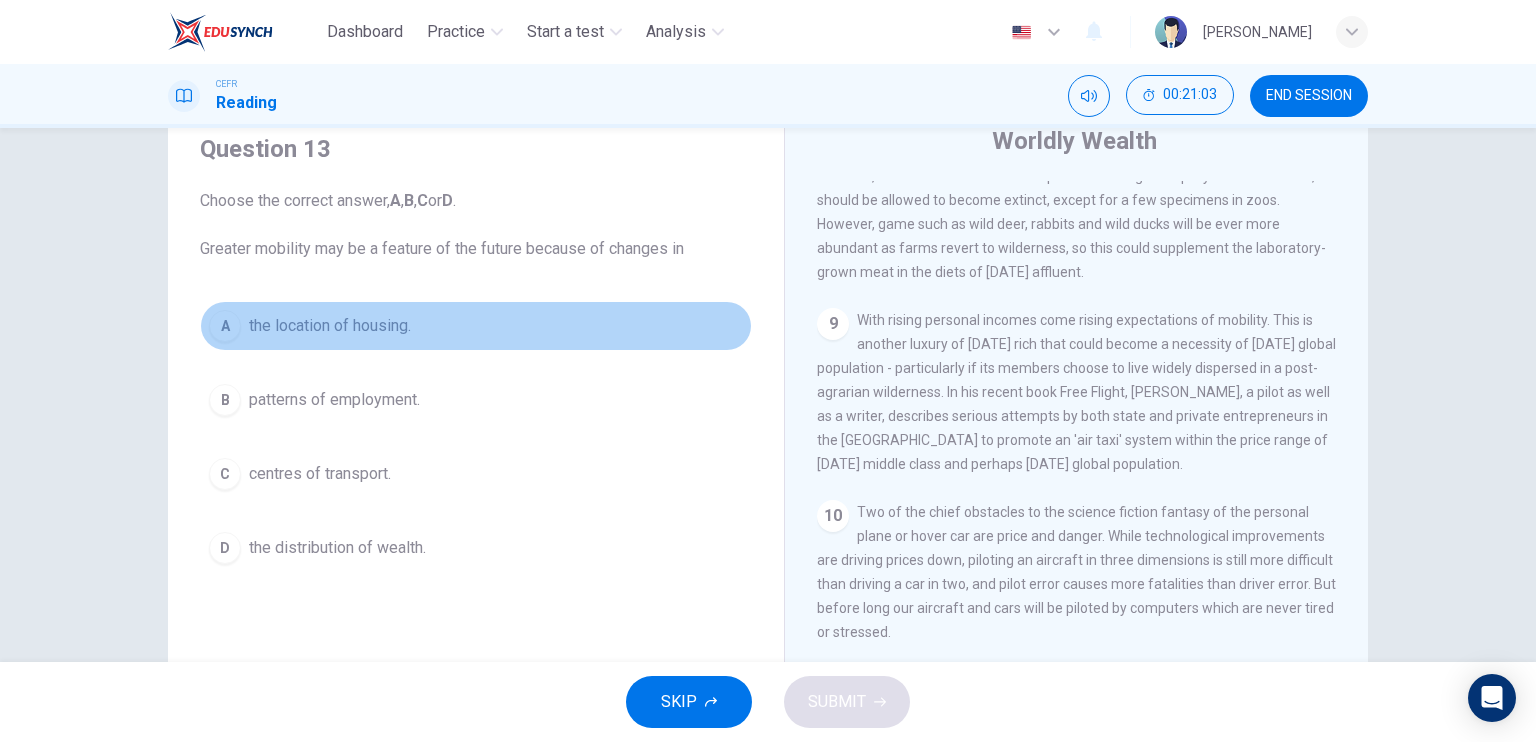 click on "the location of housing." at bounding box center (330, 326) 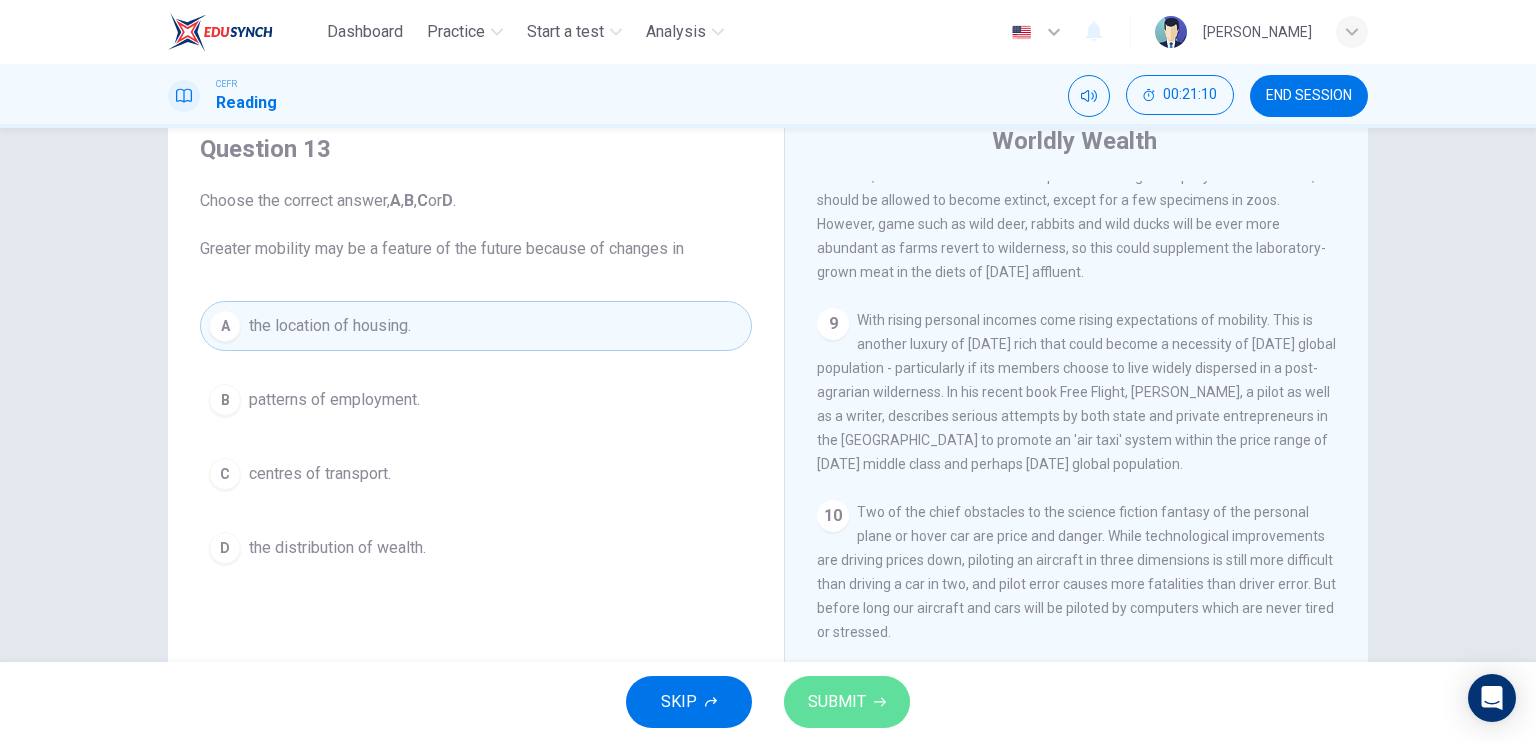 click on "SUBMIT" at bounding box center [837, 702] 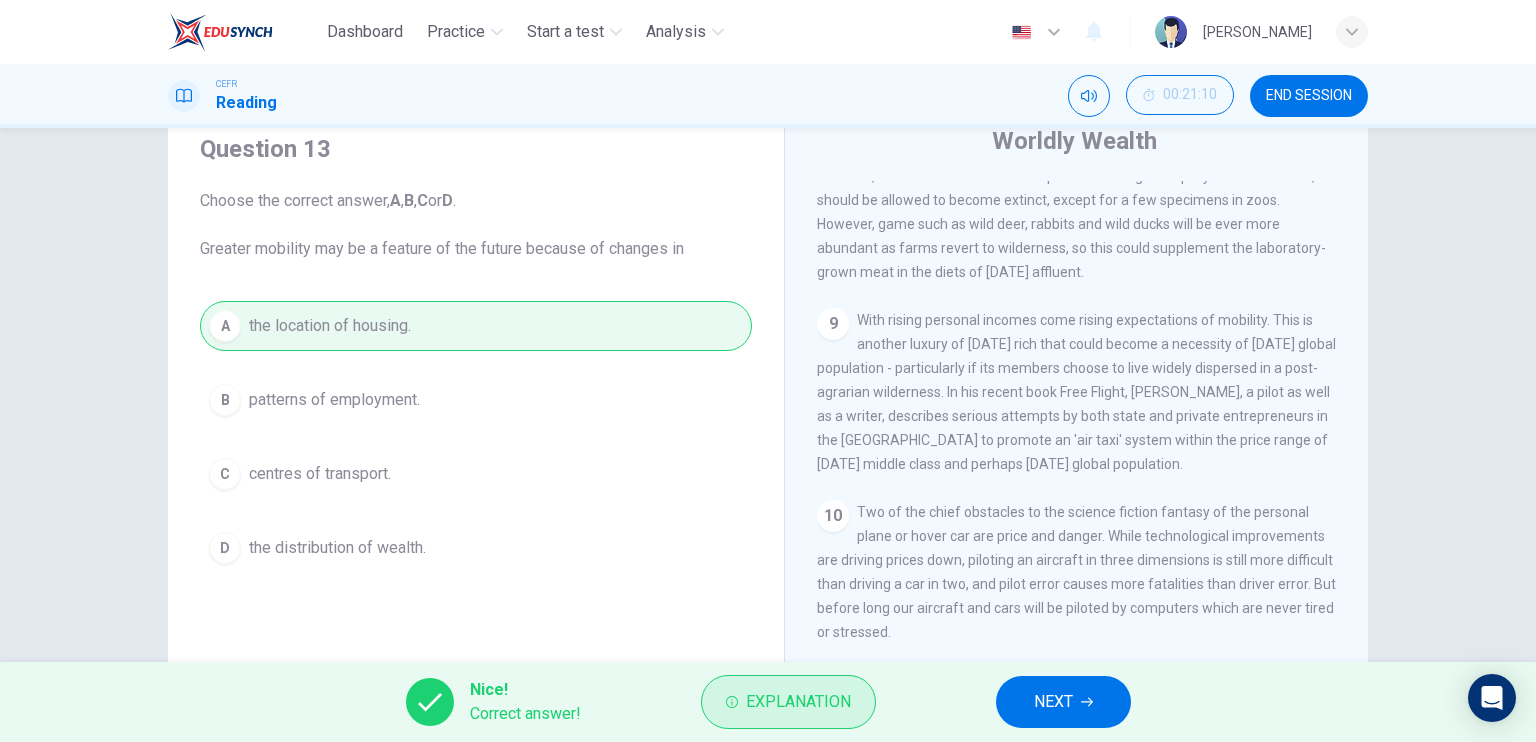 click on "Explanation" at bounding box center [798, 702] 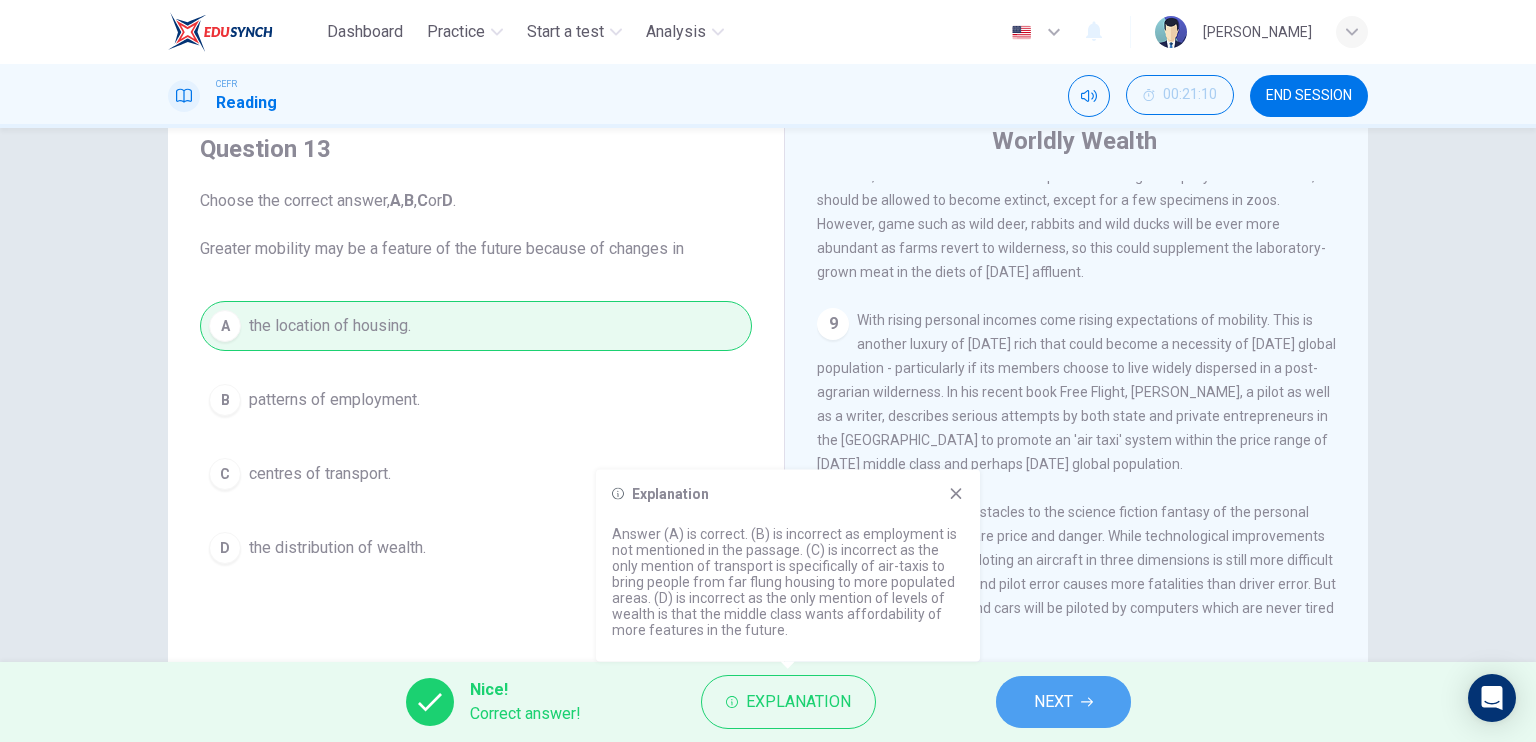 click on "NEXT" at bounding box center [1053, 702] 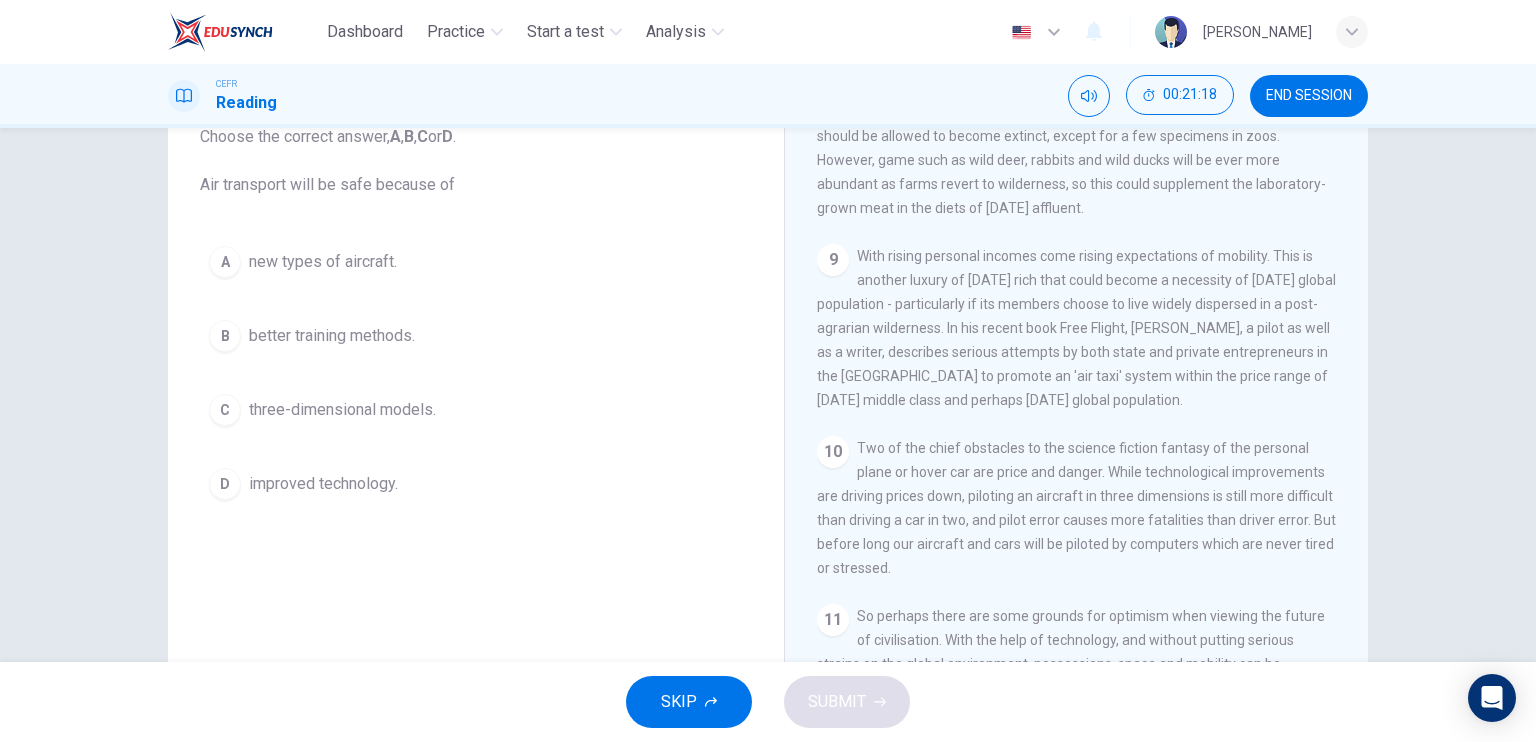 scroll, scrollTop: 164, scrollLeft: 0, axis: vertical 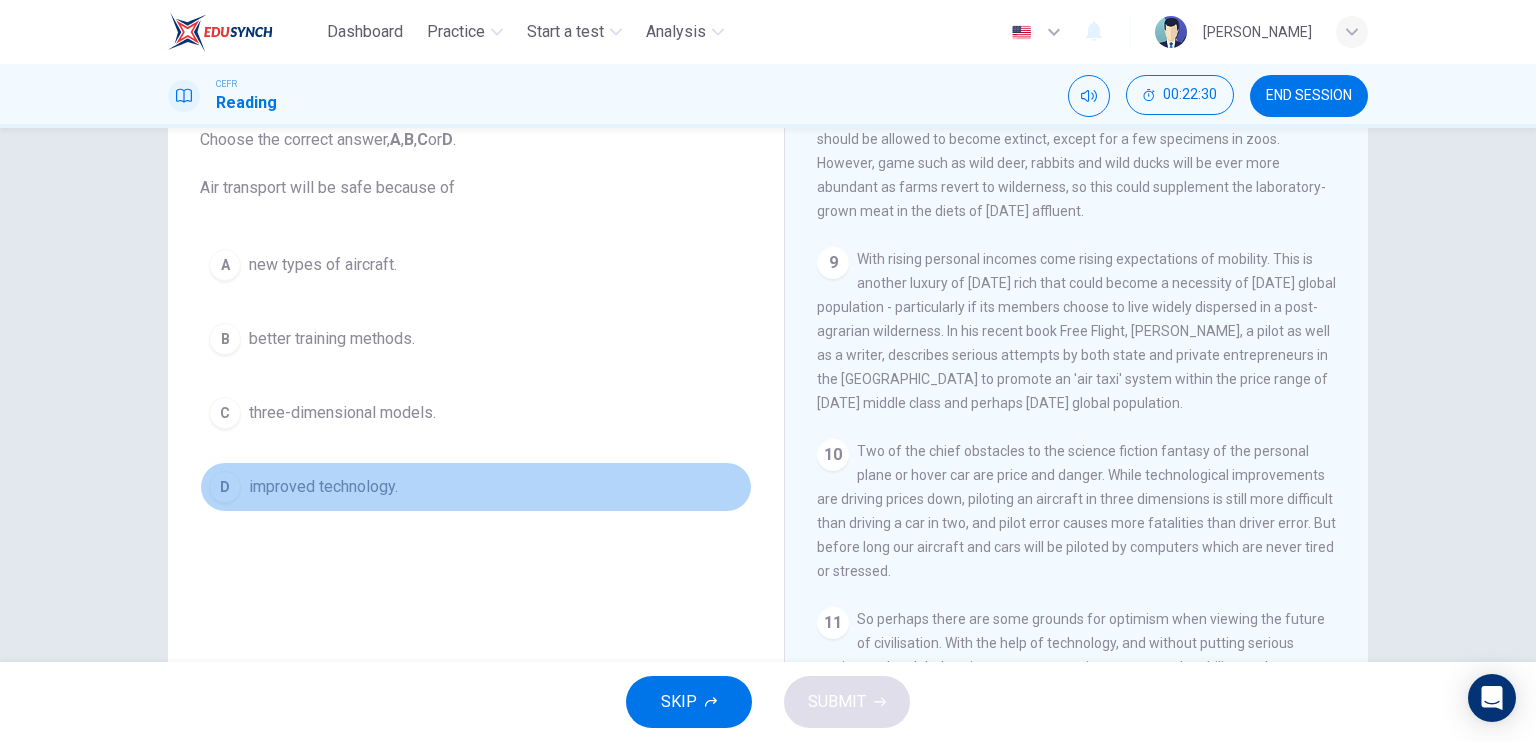 click on "improved technology." at bounding box center (323, 487) 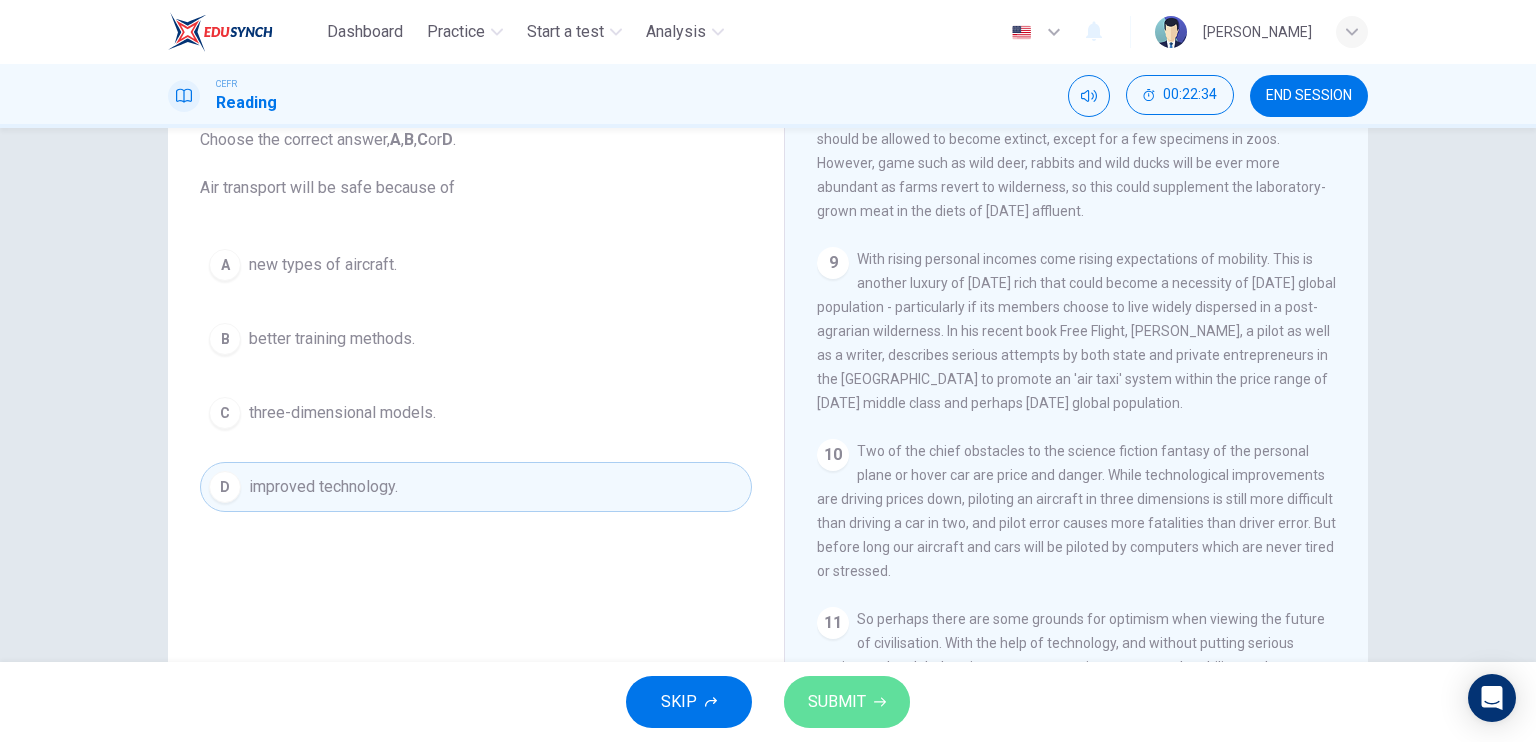 click on "SUBMIT" at bounding box center [837, 702] 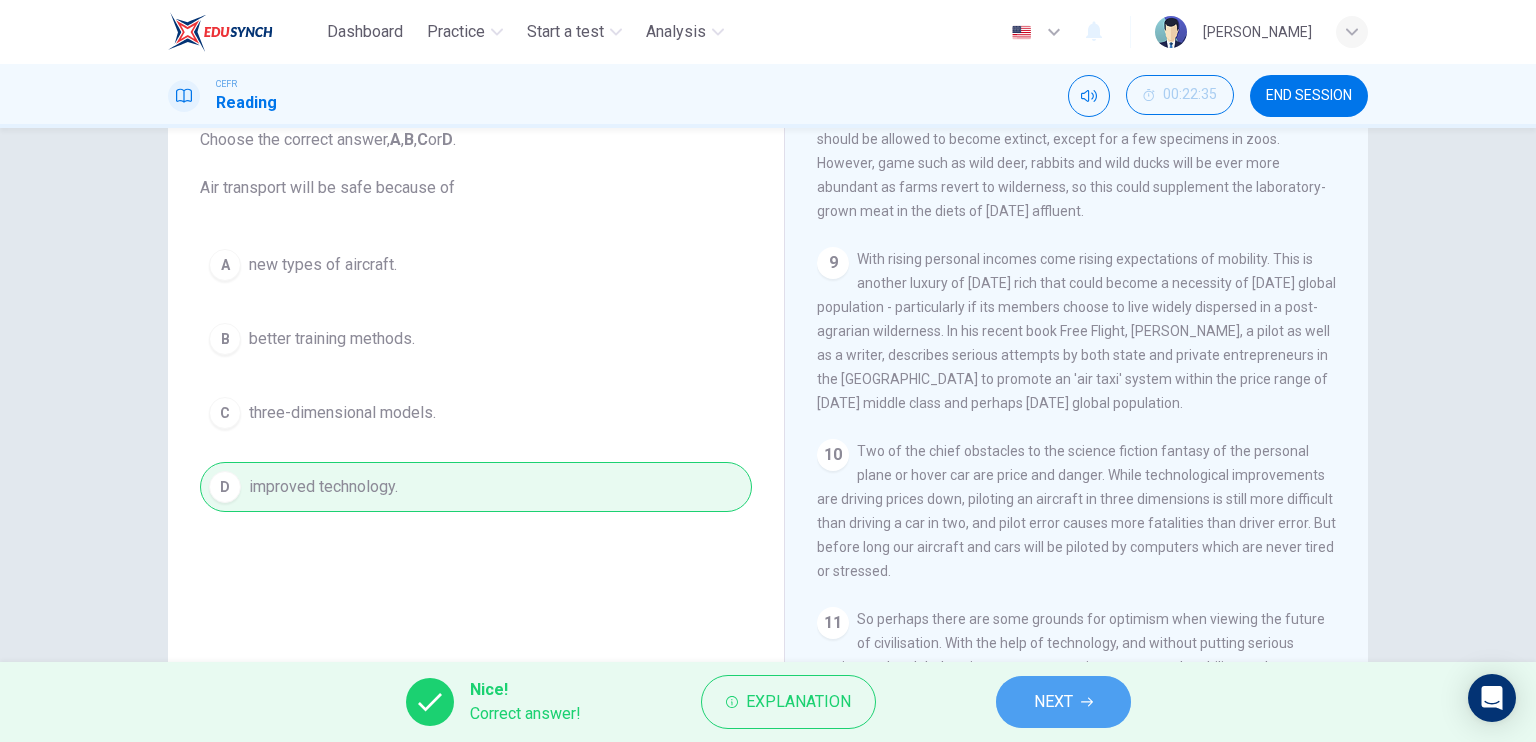 click on "NEXT" at bounding box center [1063, 702] 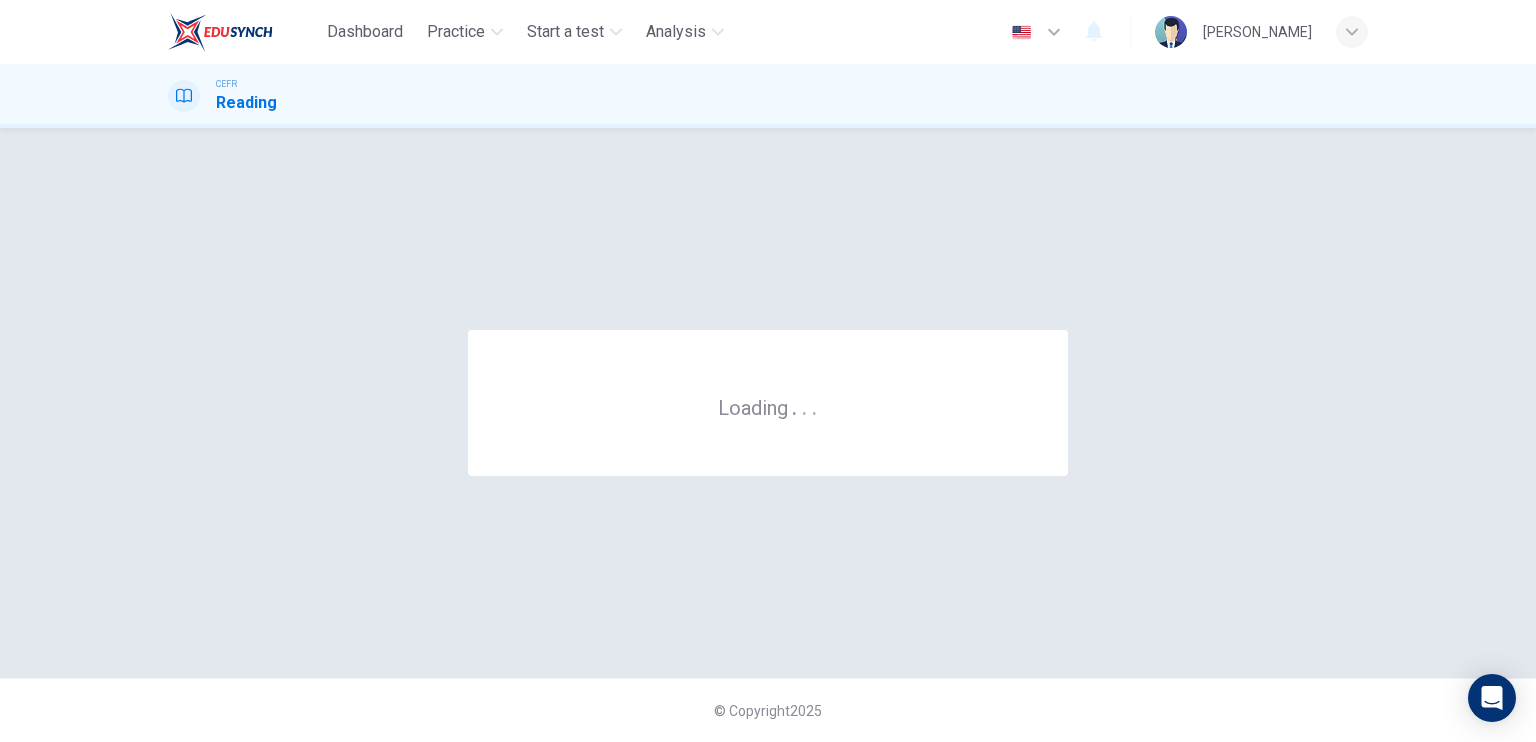 scroll, scrollTop: 0, scrollLeft: 0, axis: both 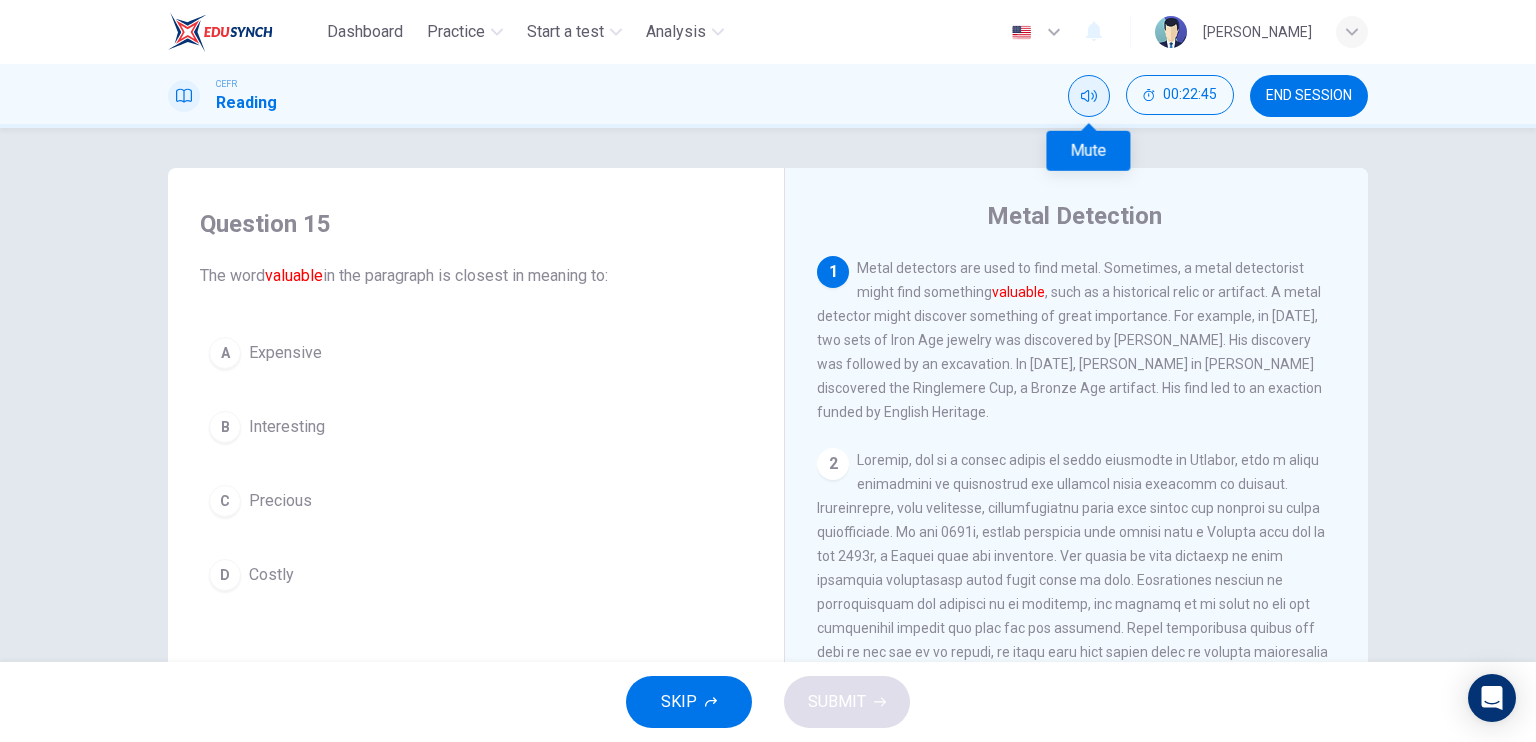 click 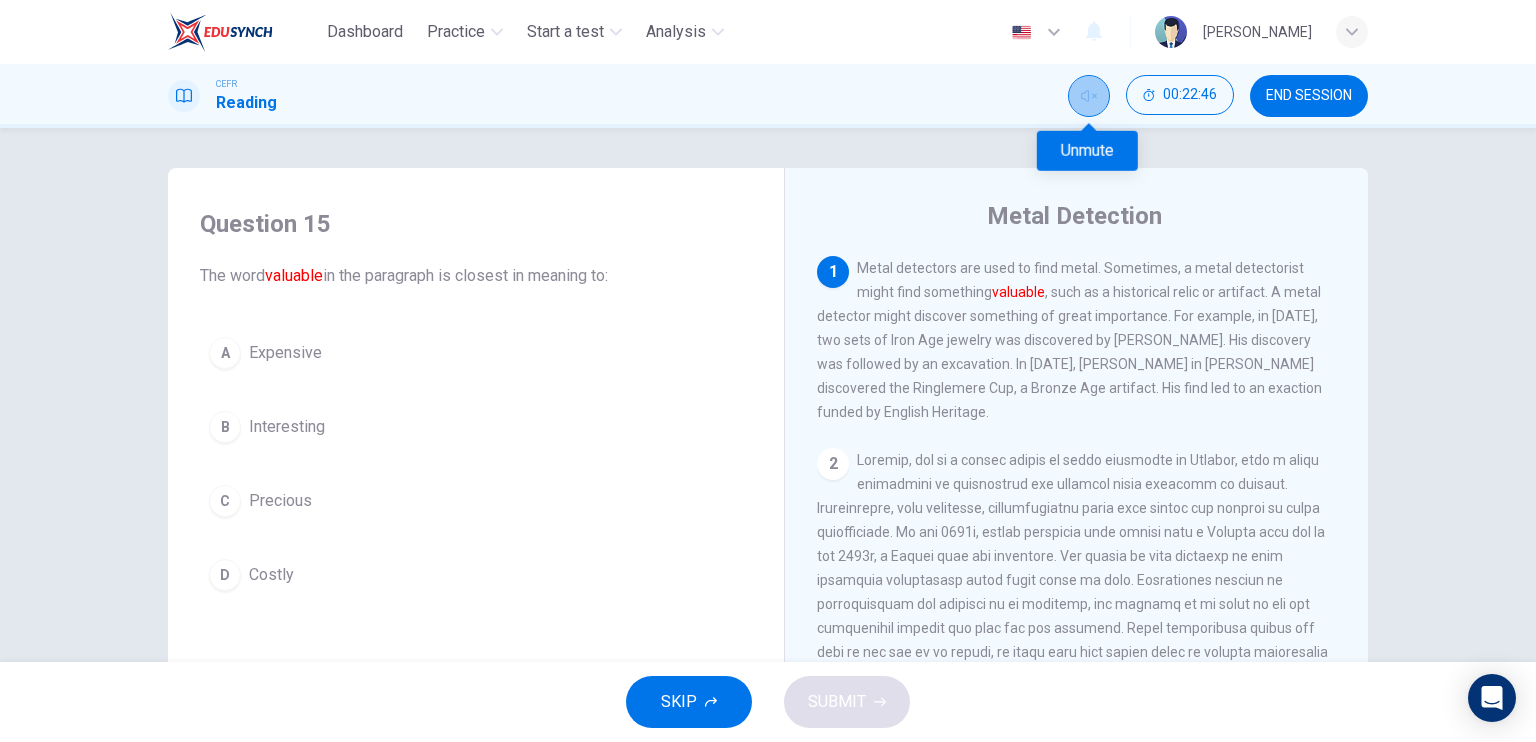 click 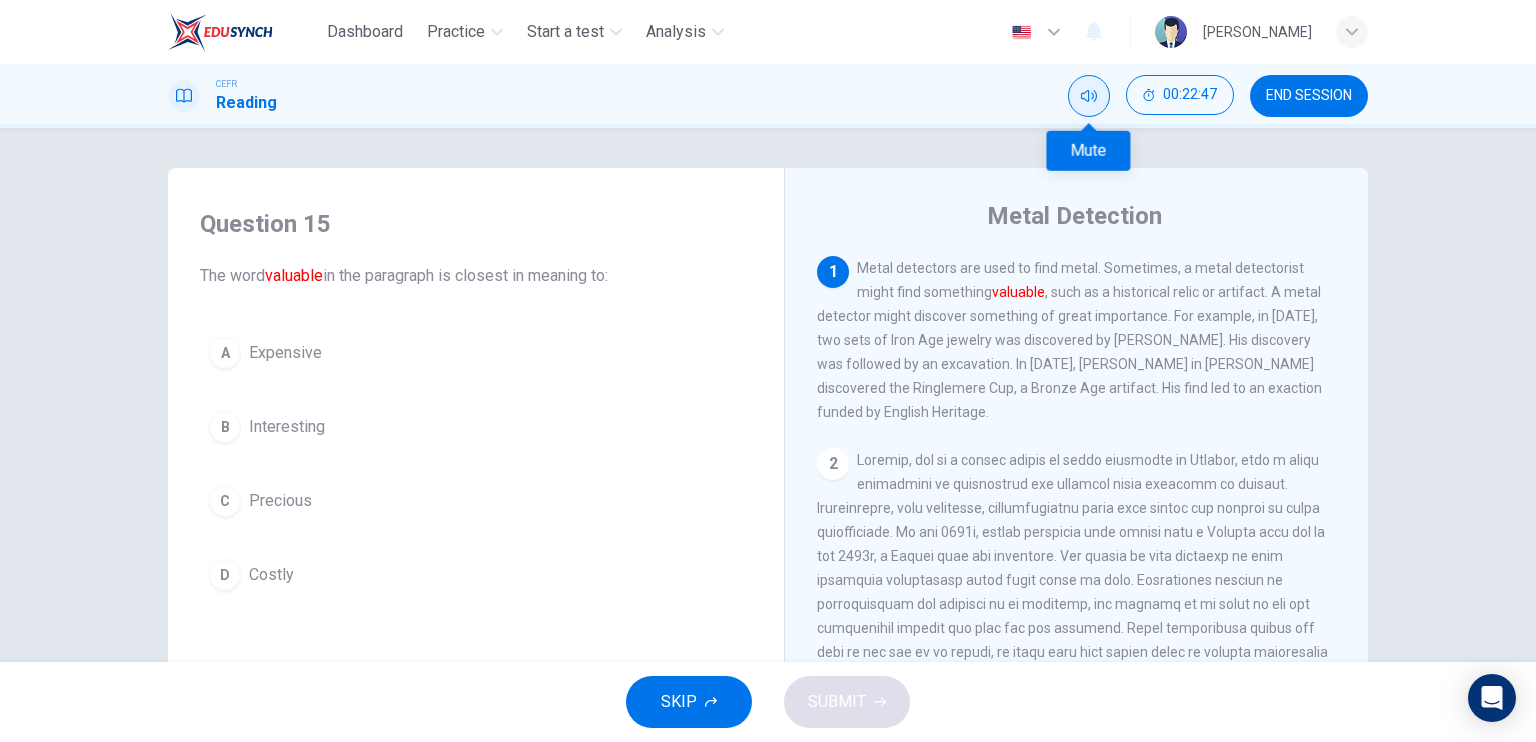 type 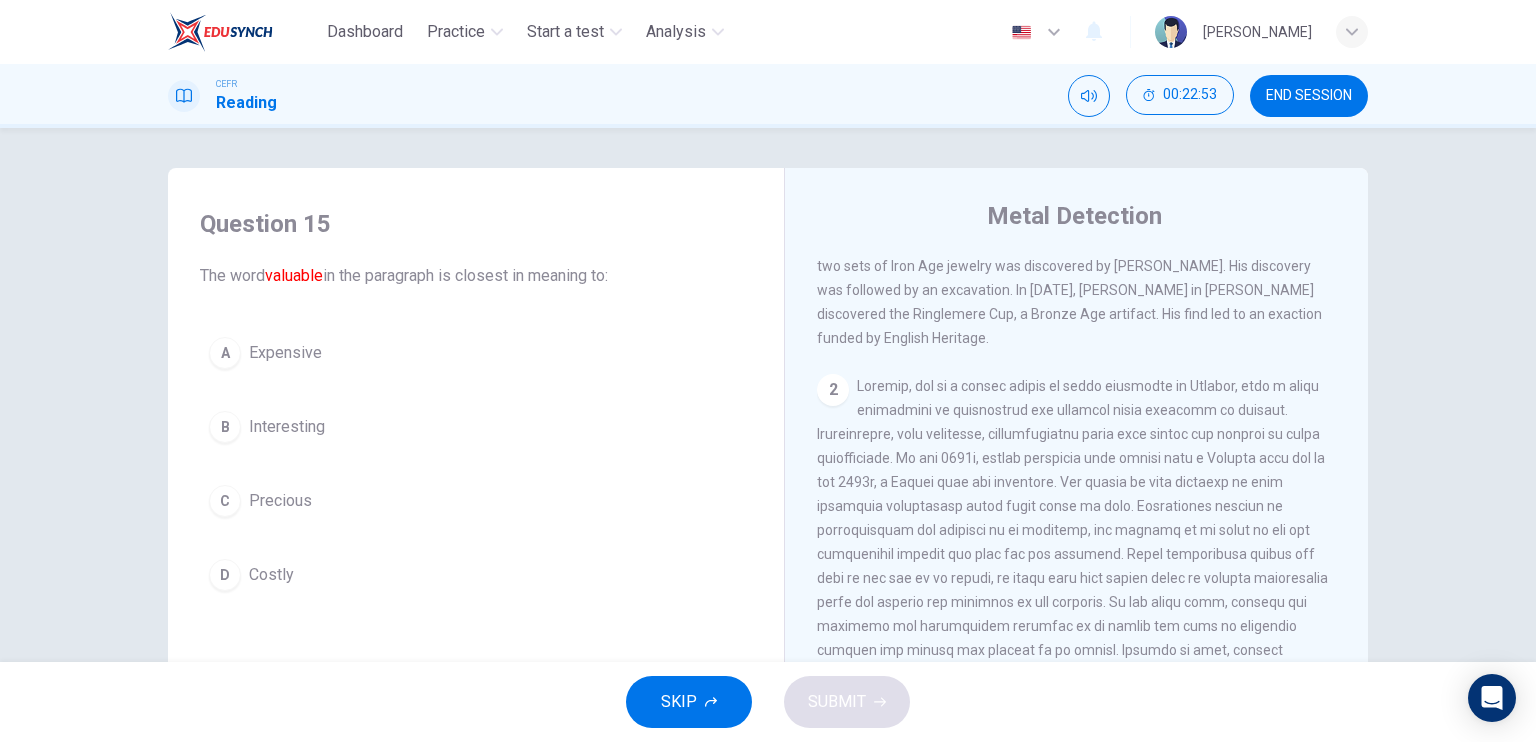 scroll, scrollTop: 0, scrollLeft: 0, axis: both 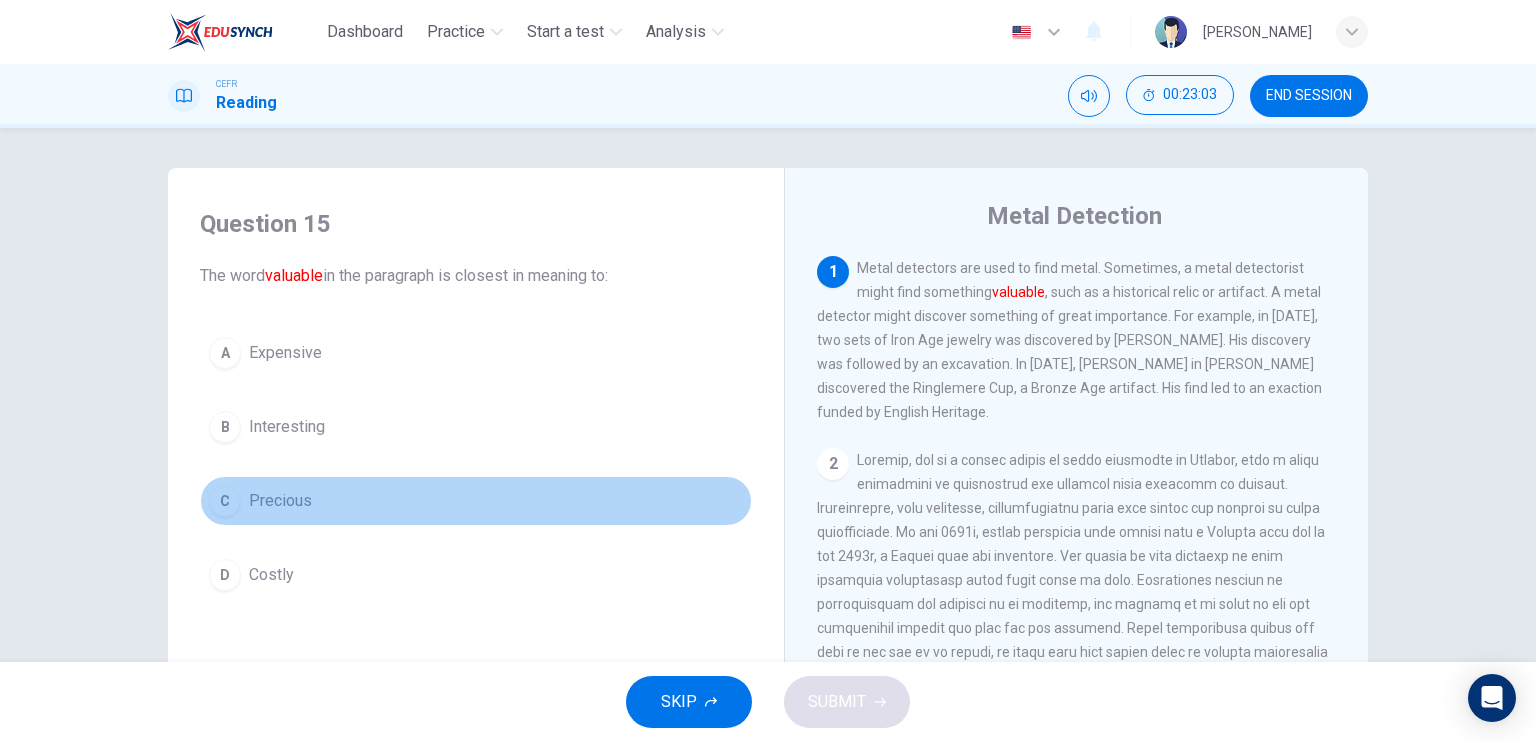 click on "Precious" at bounding box center (280, 501) 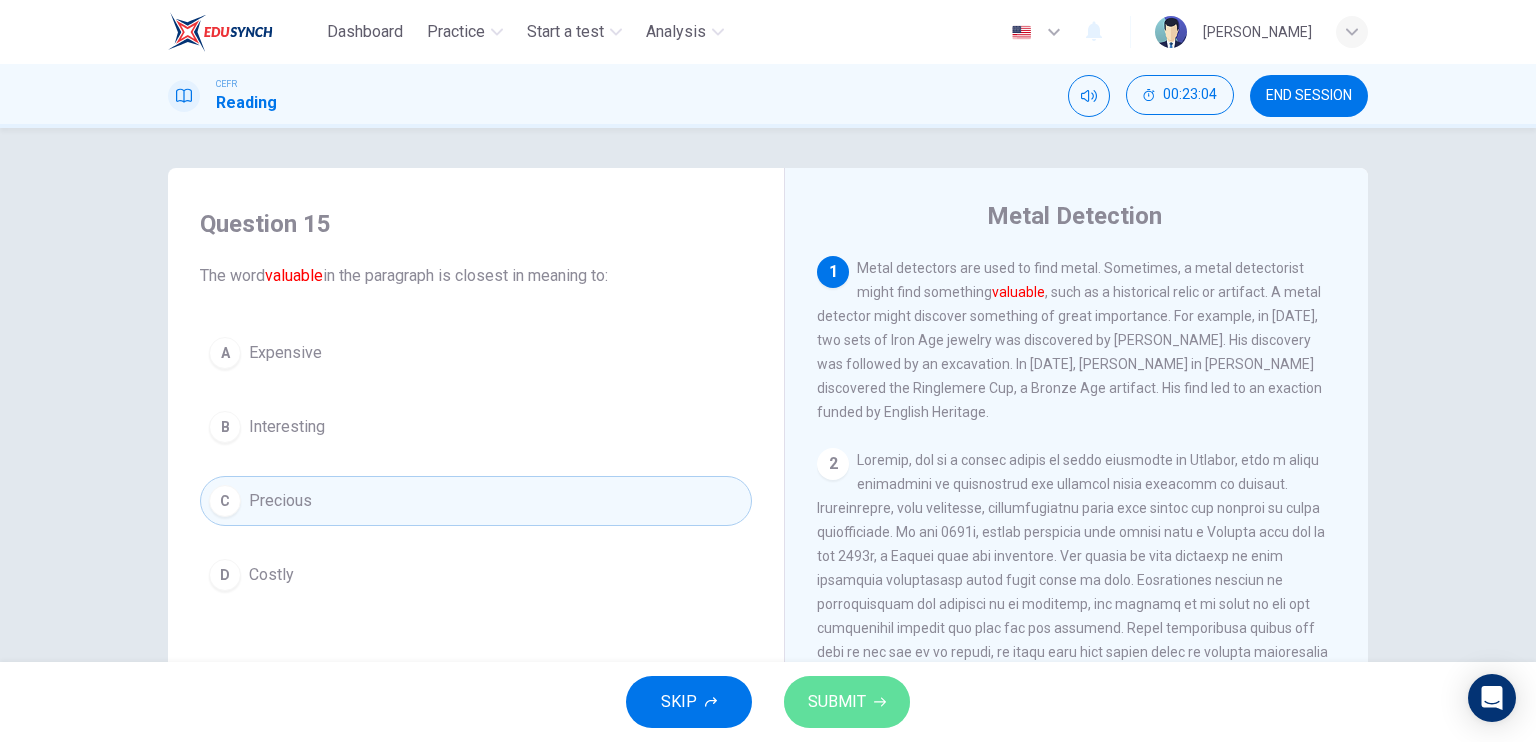 click on "SUBMIT" at bounding box center (837, 702) 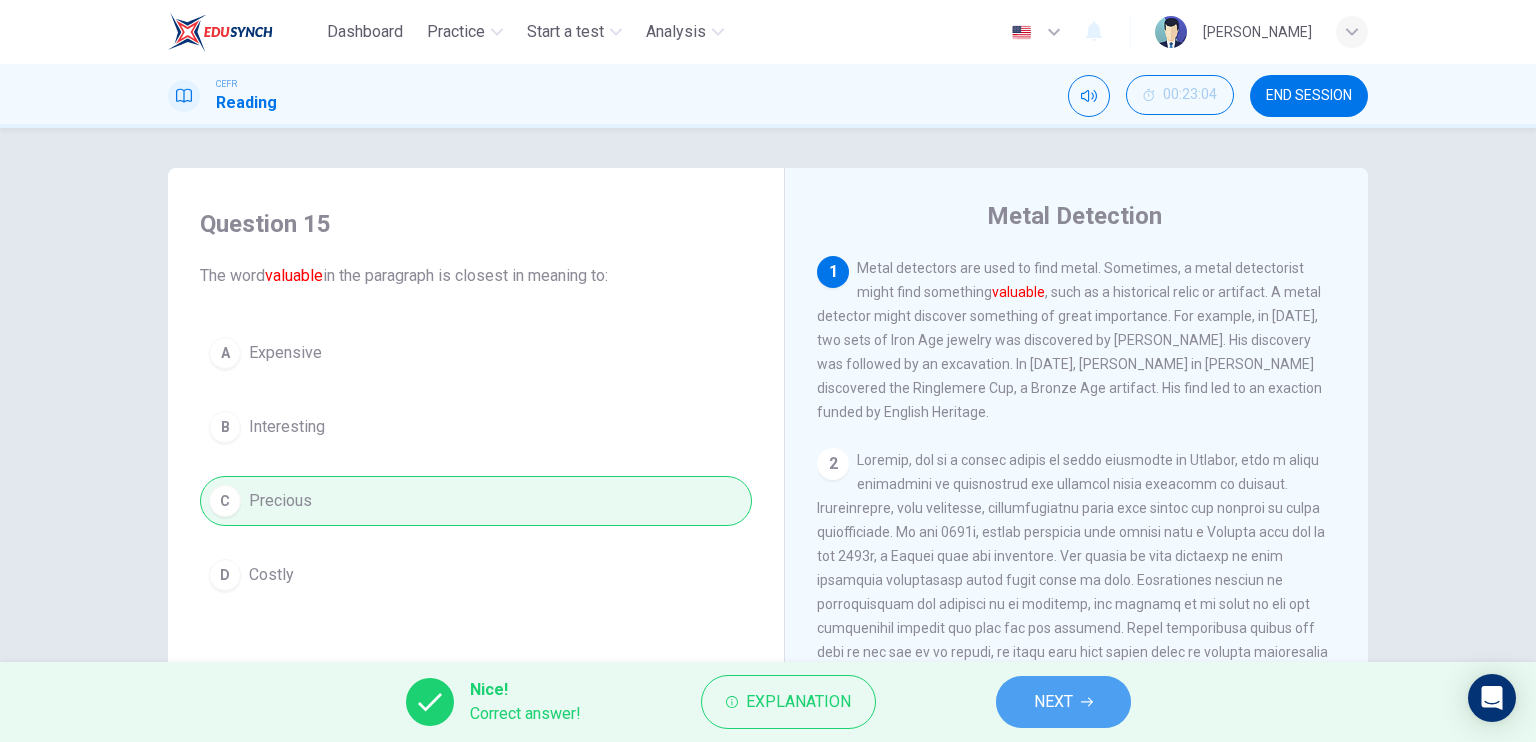 click on "NEXT" at bounding box center (1063, 702) 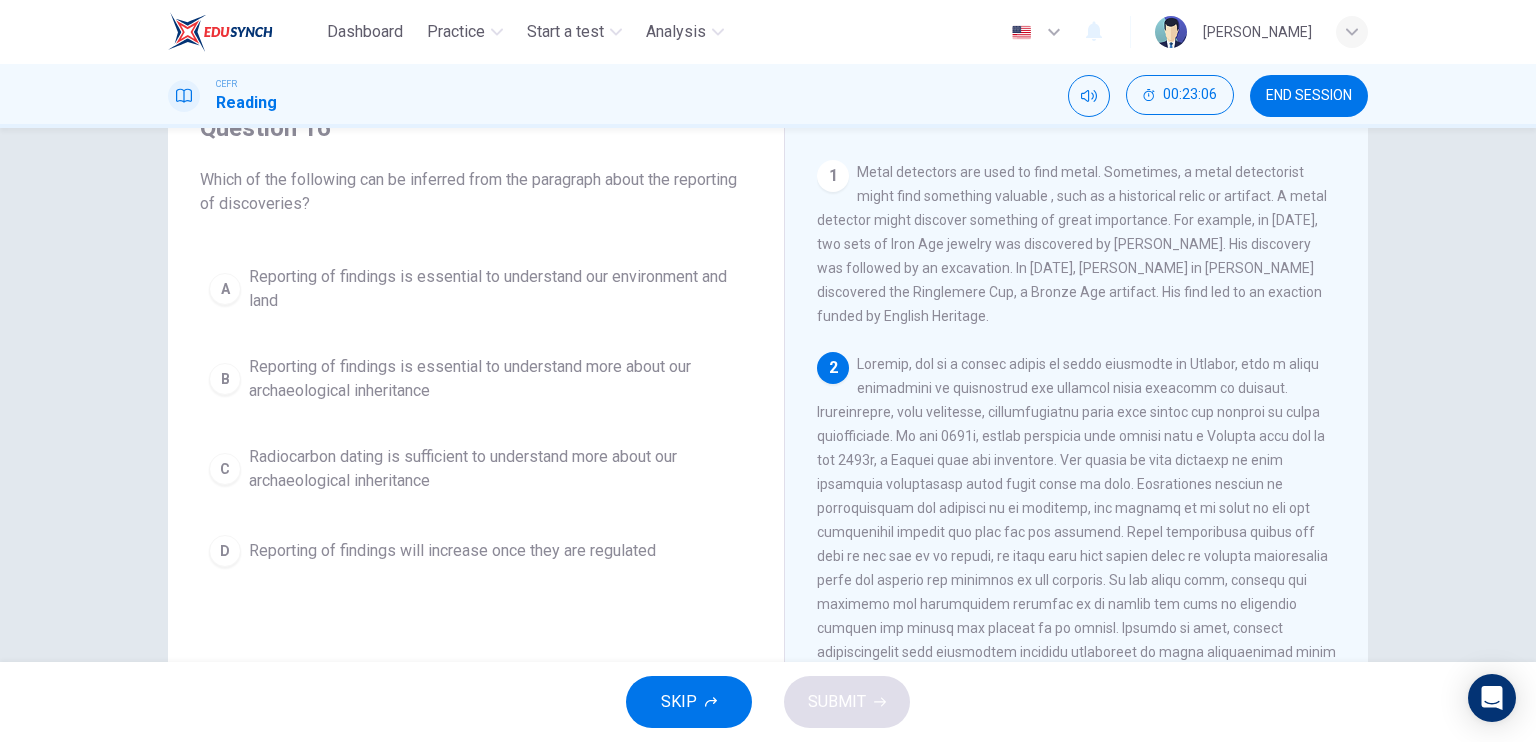 scroll, scrollTop: 90, scrollLeft: 0, axis: vertical 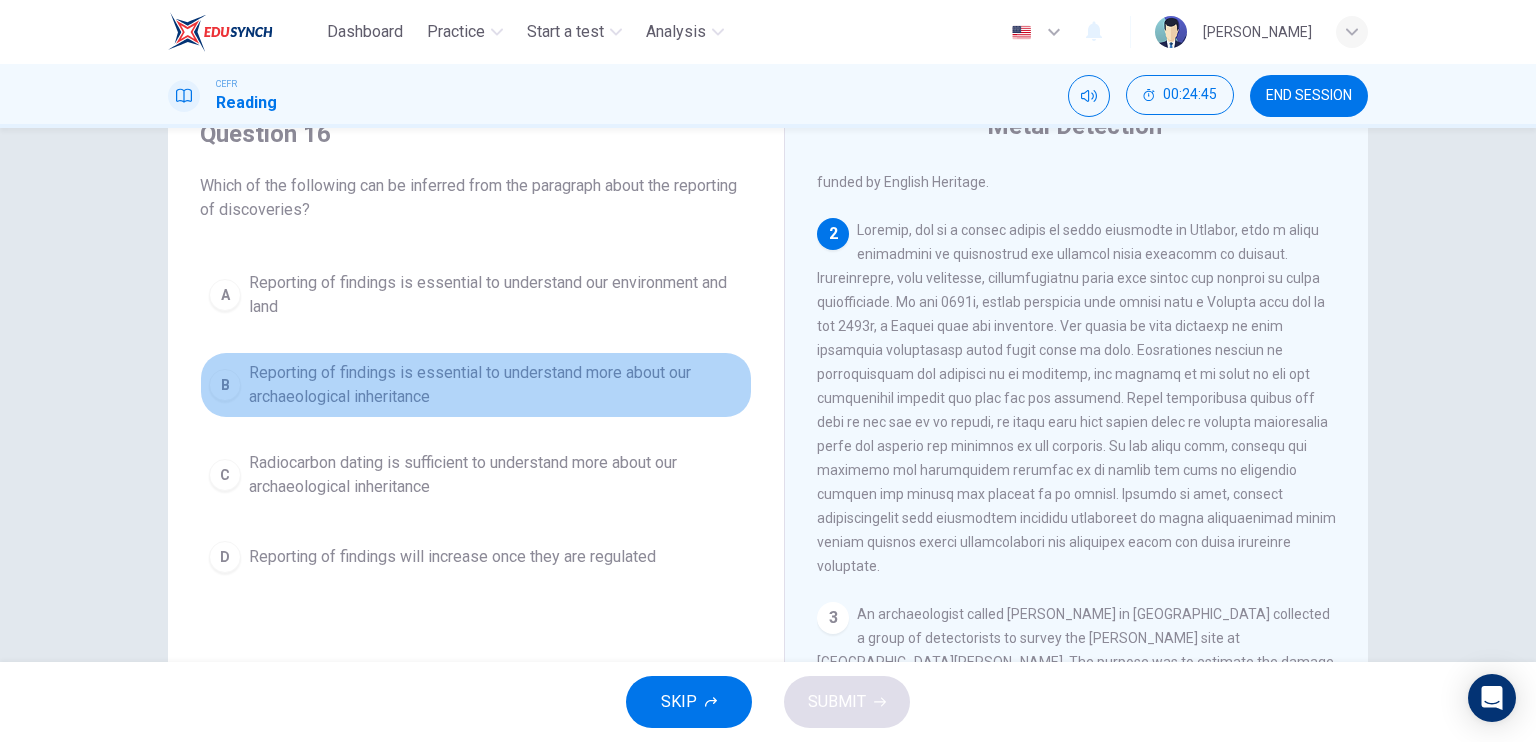 click on "Reporting of findings is essential to understand more about our archaeological inheritance" at bounding box center [496, 385] 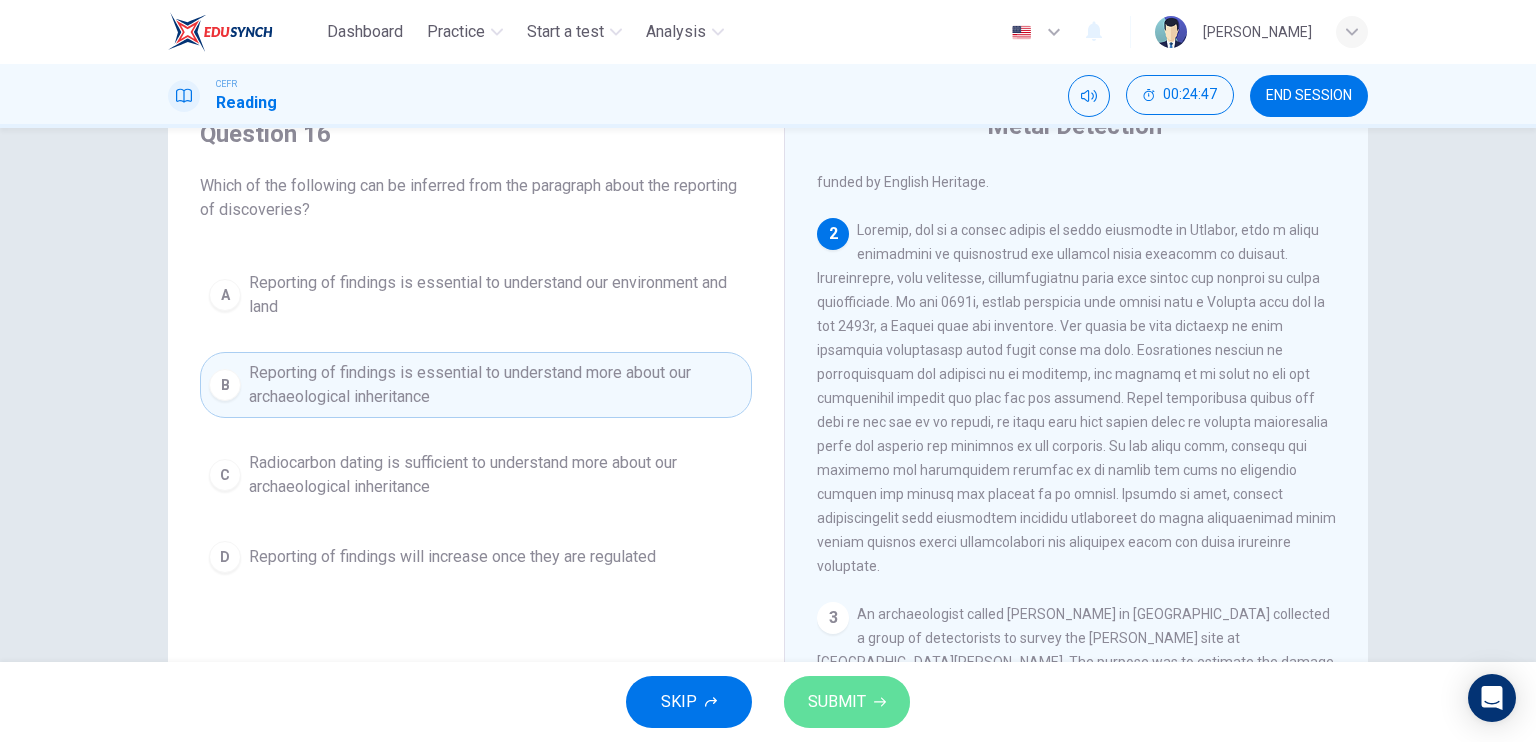 click on "SUBMIT" at bounding box center [837, 702] 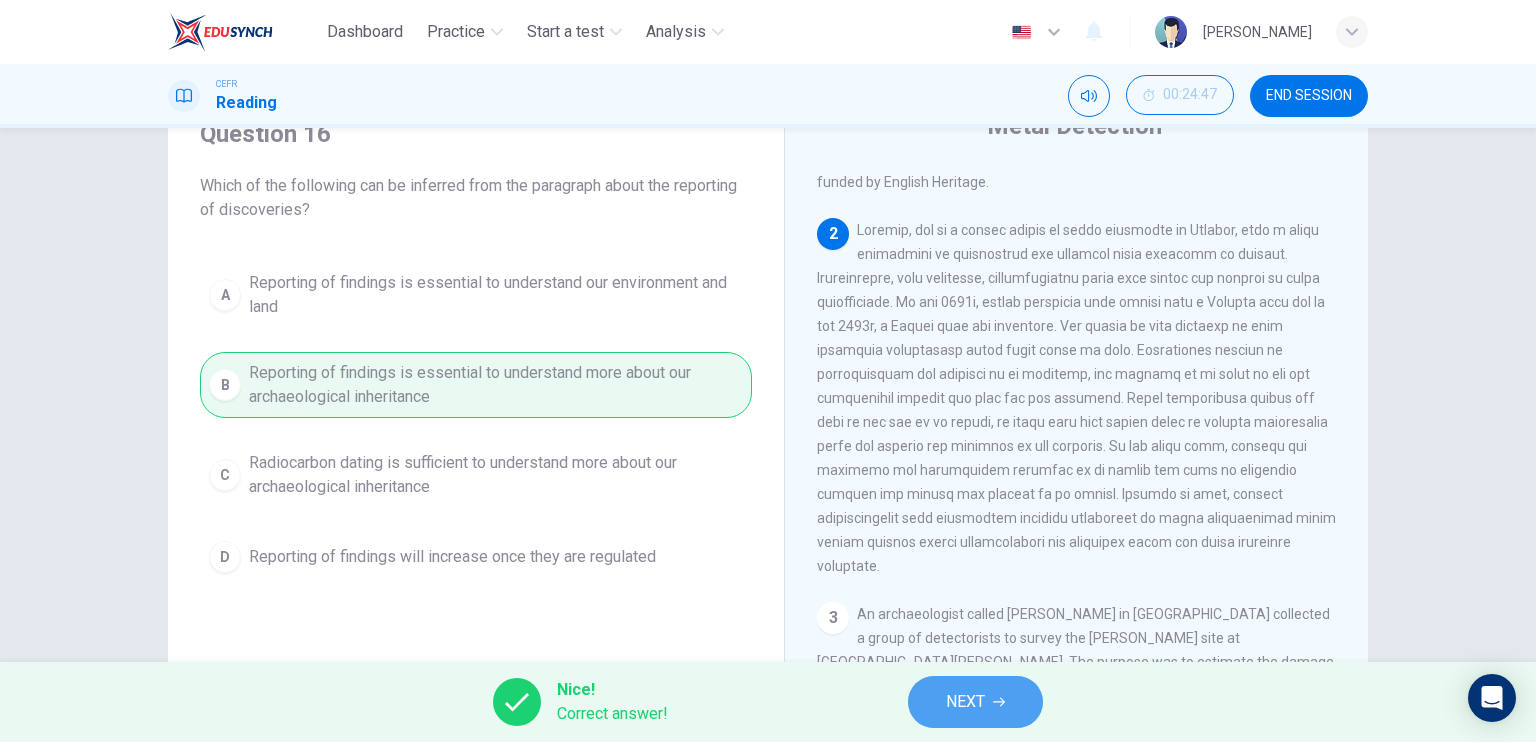 click on "NEXT" at bounding box center [975, 702] 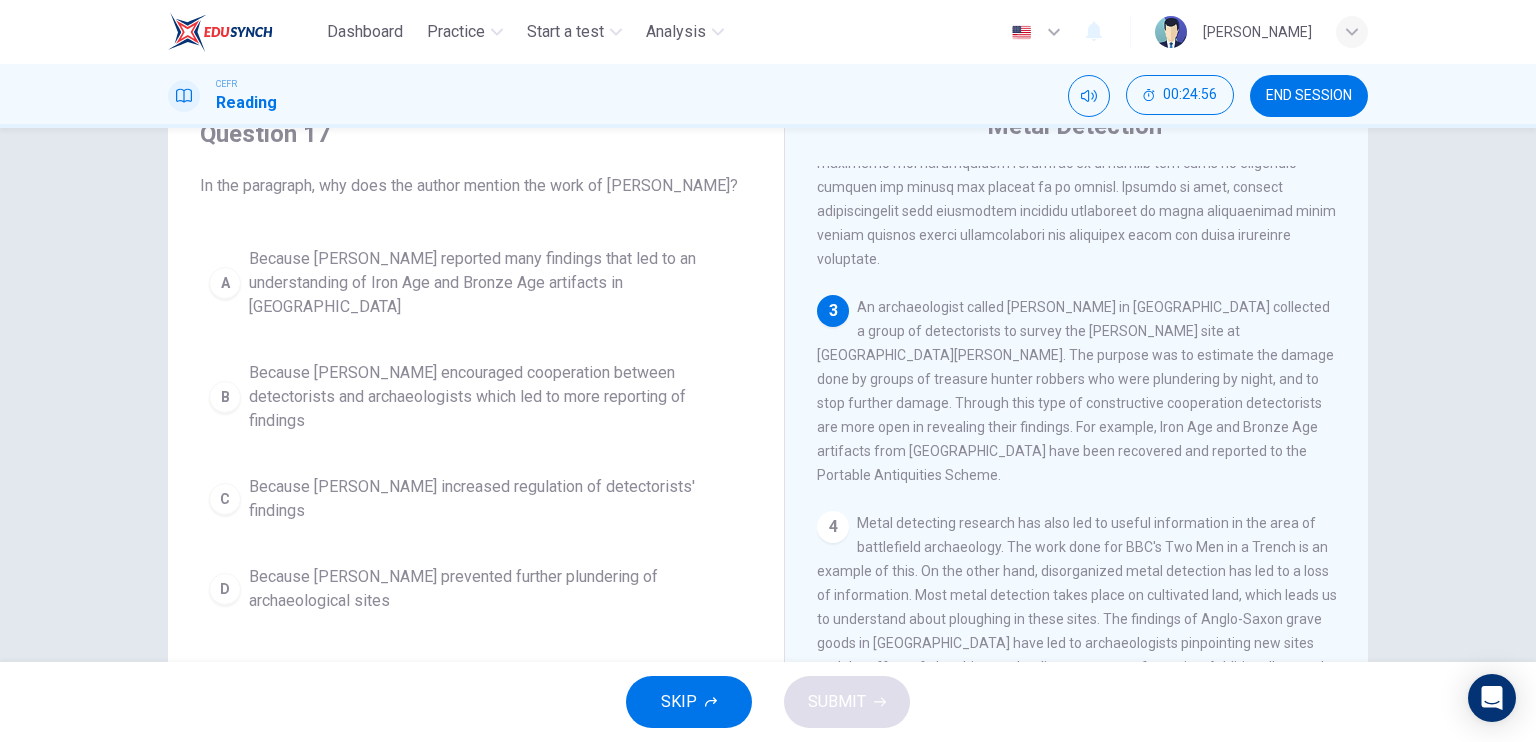 scroll, scrollTop: 448, scrollLeft: 0, axis: vertical 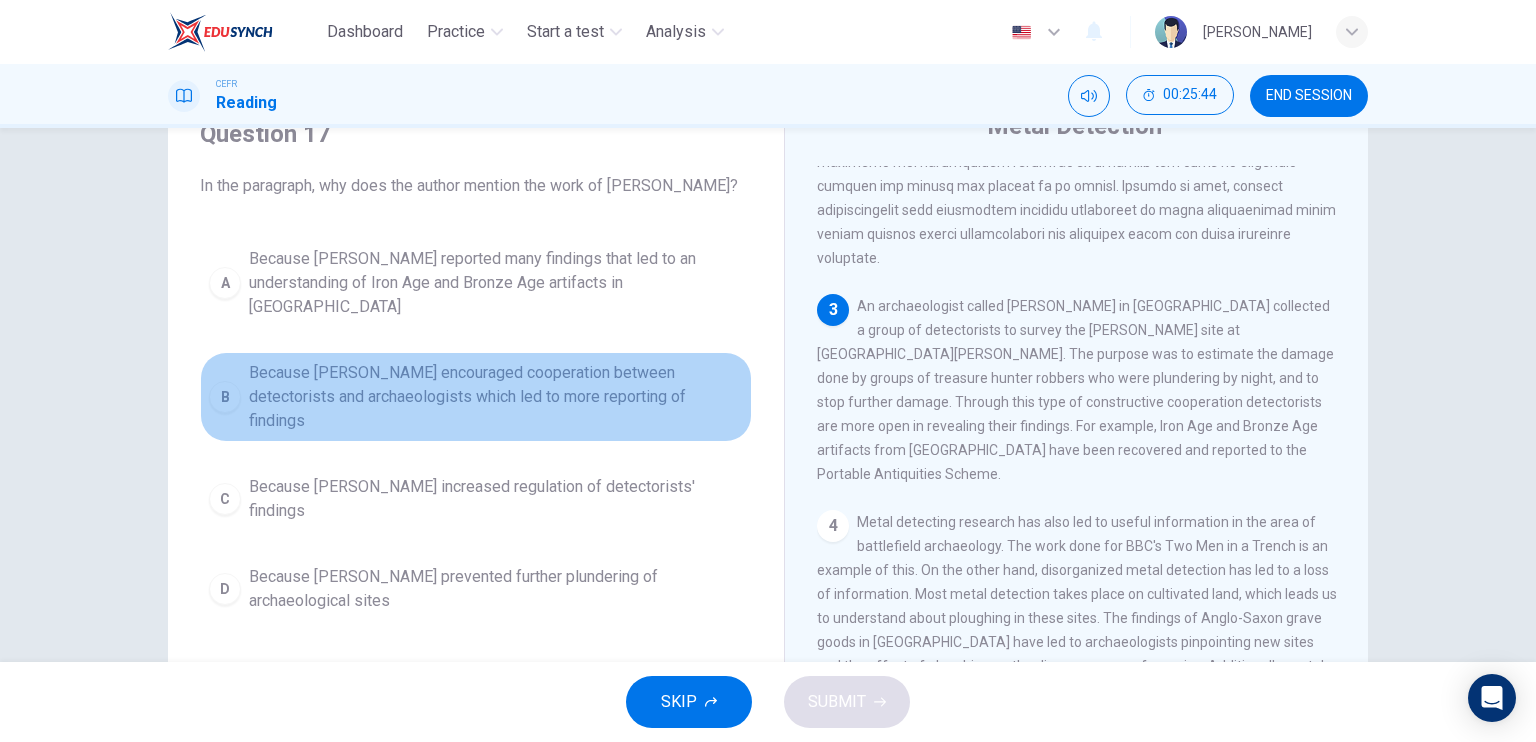 click on "Because Tony Gregory encouraged cooperation between detectorists and archaeologists which led to more reporting of findings" at bounding box center [496, 397] 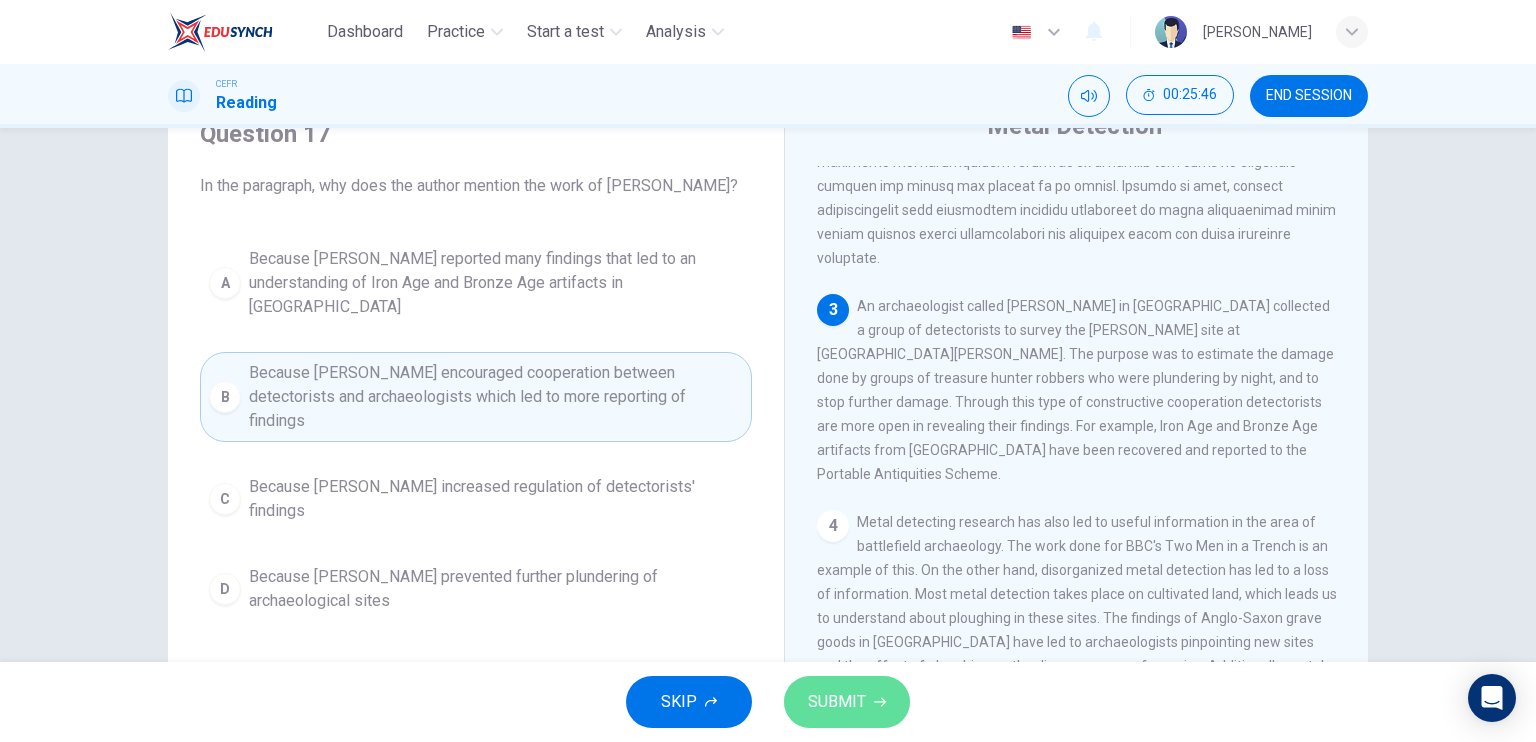 click on "SUBMIT" at bounding box center (837, 702) 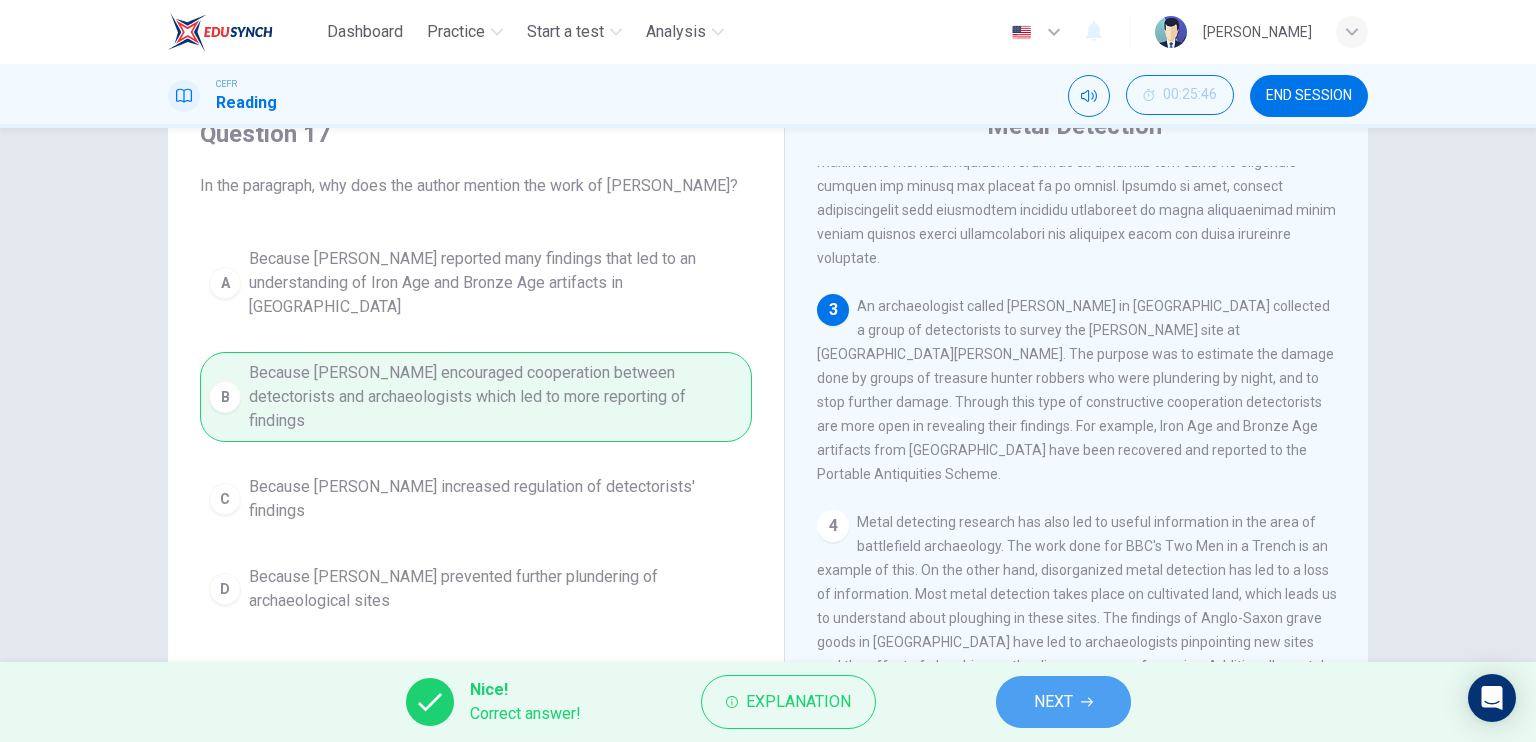 click on "NEXT" at bounding box center [1053, 702] 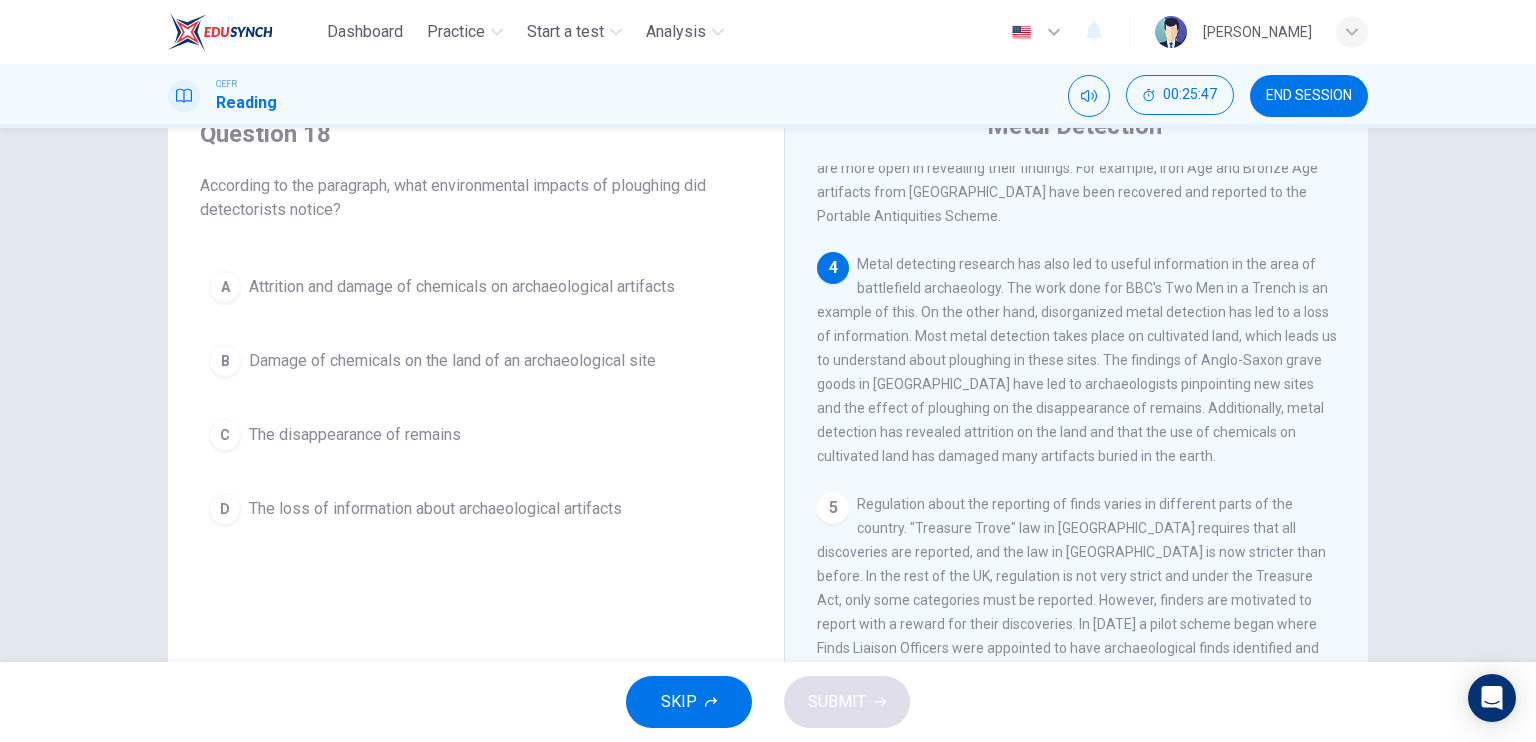 scroll, scrollTop: 704, scrollLeft: 0, axis: vertical 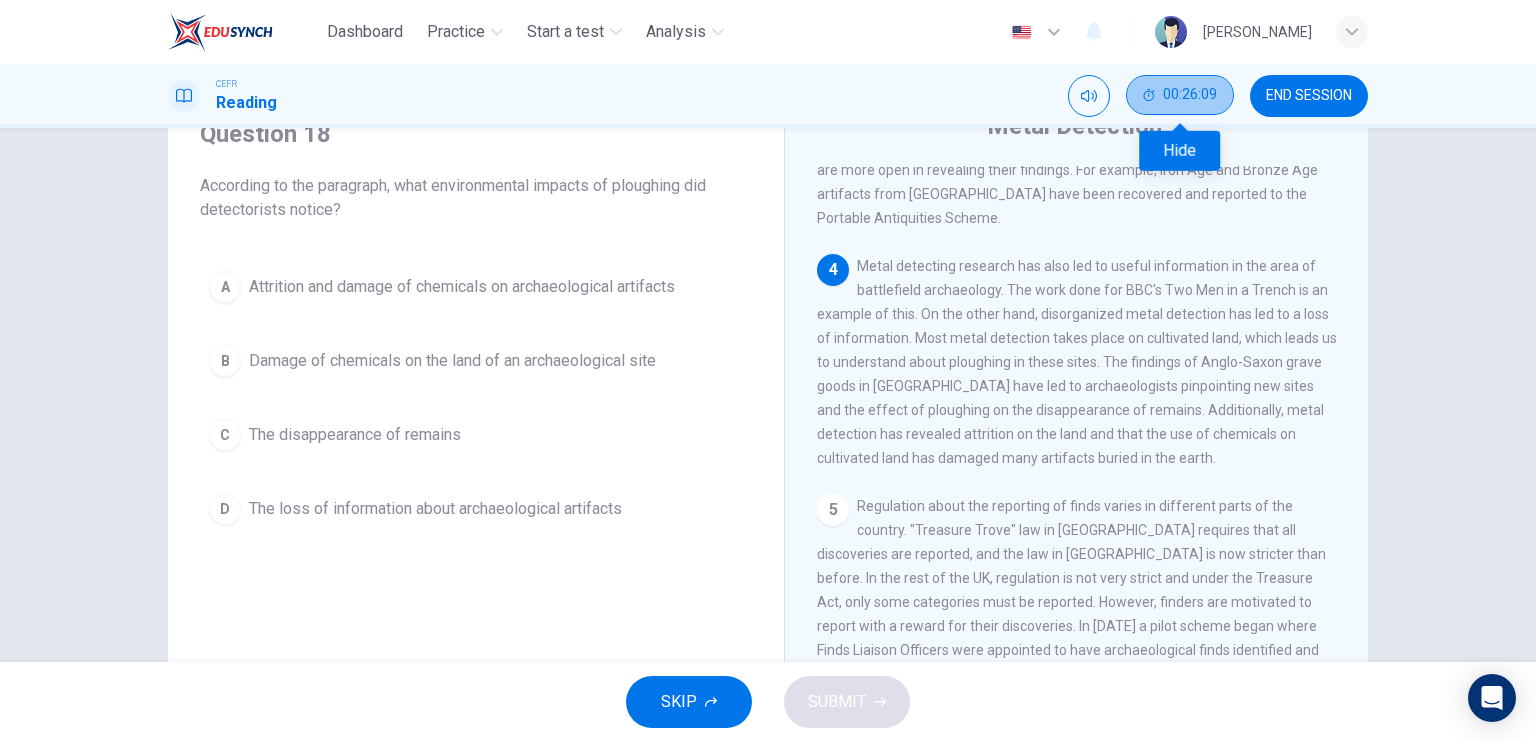 click on "00:26:09" at bounding box center [1190, 95] 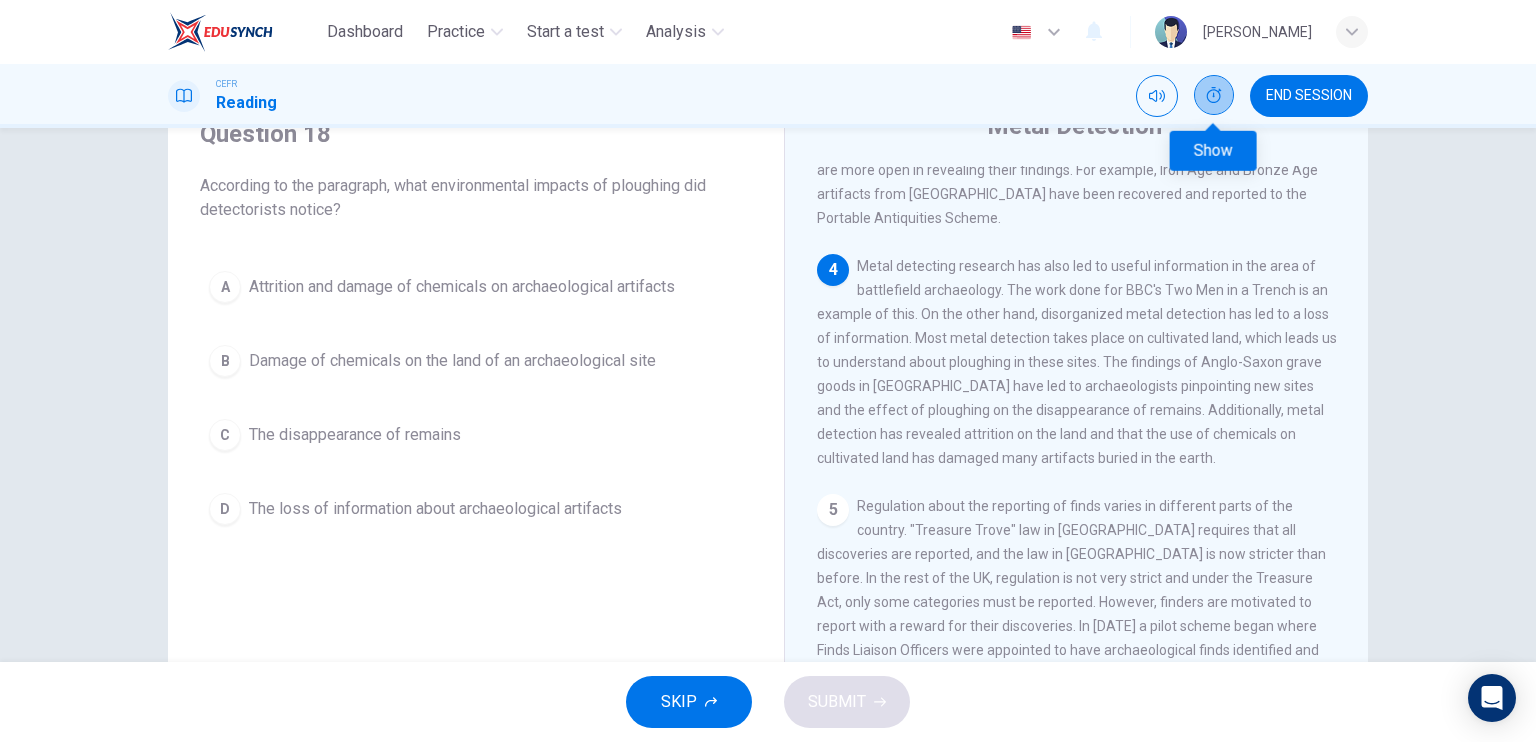 click 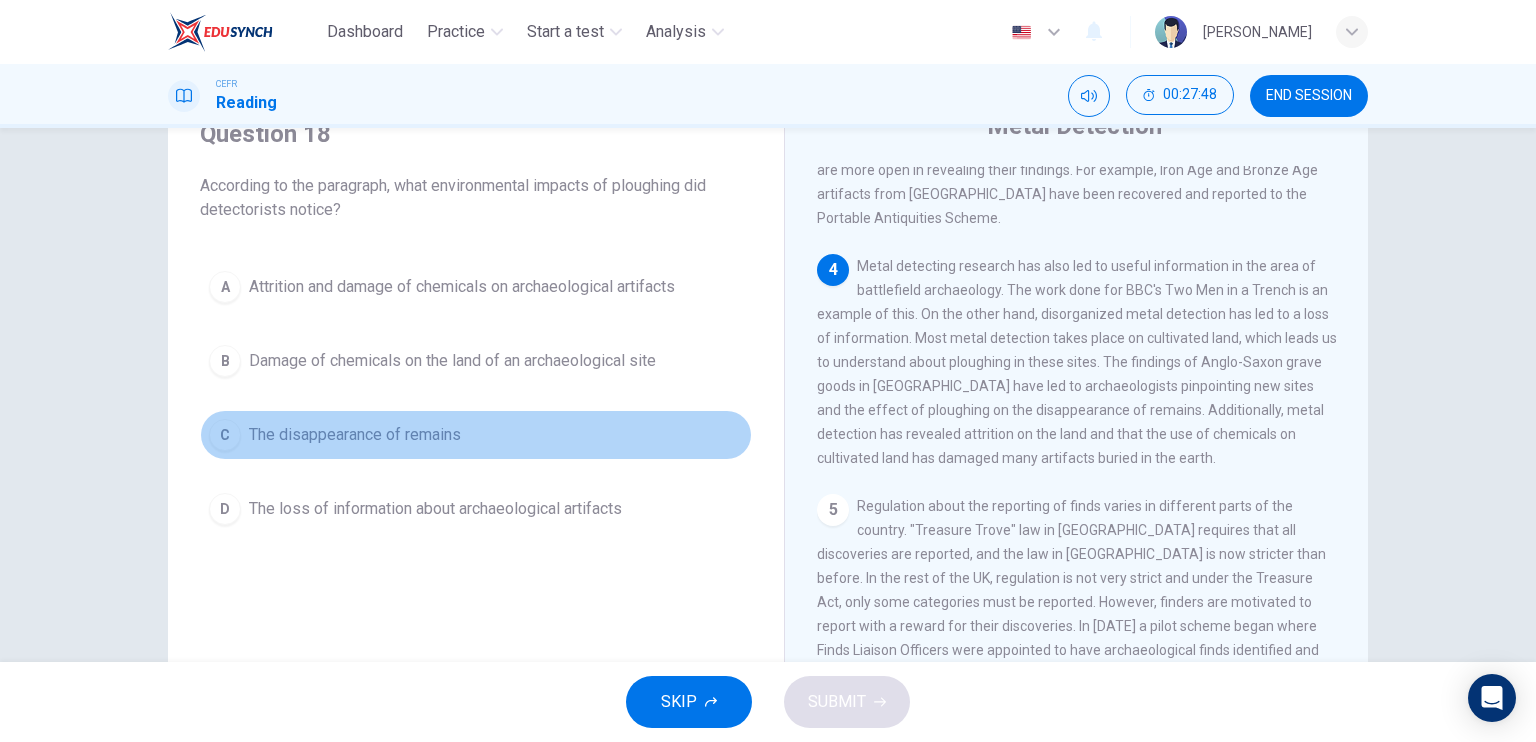 click on "The disappearance of remains" at bounding box center [355, 435] 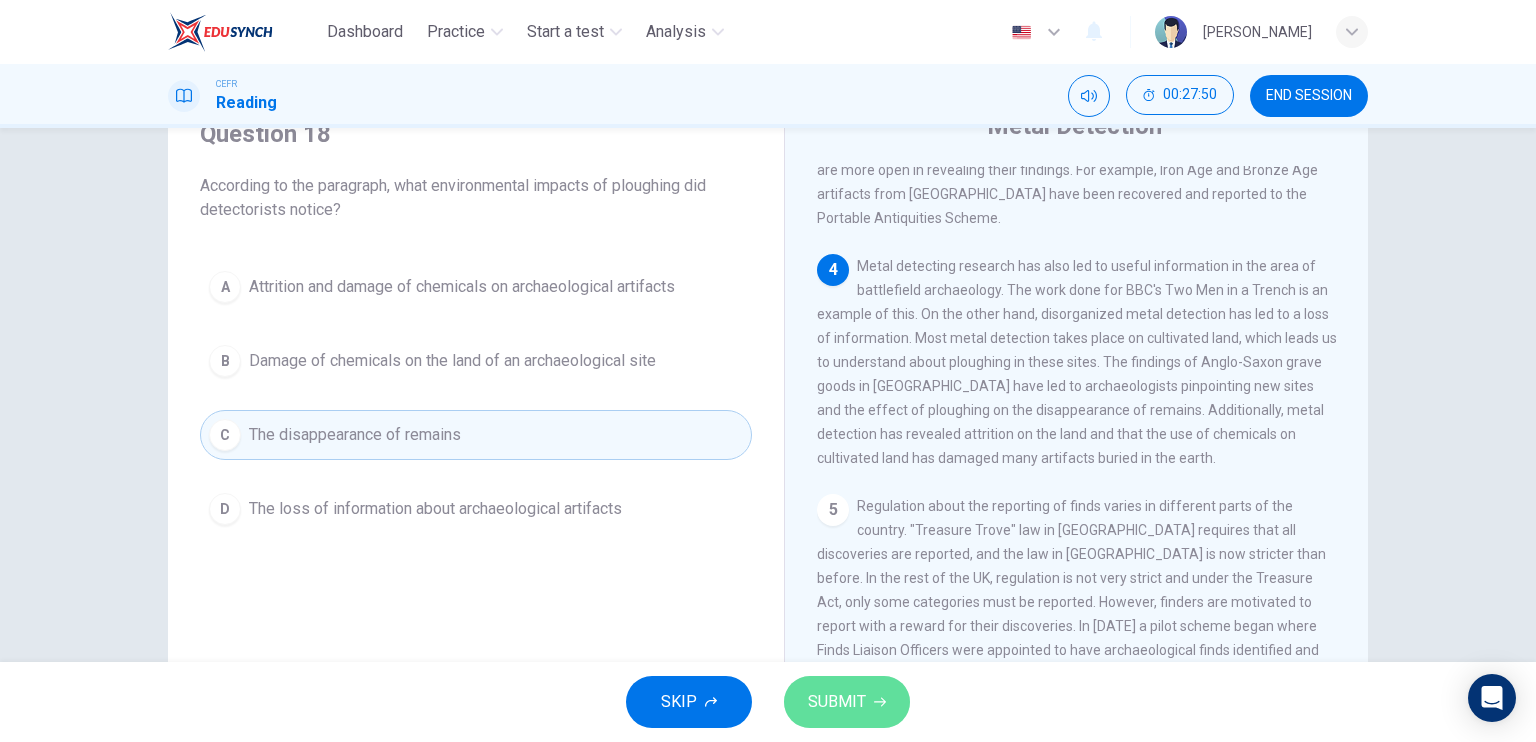 click on "SUBMIT" at bounding box center [837, 702] 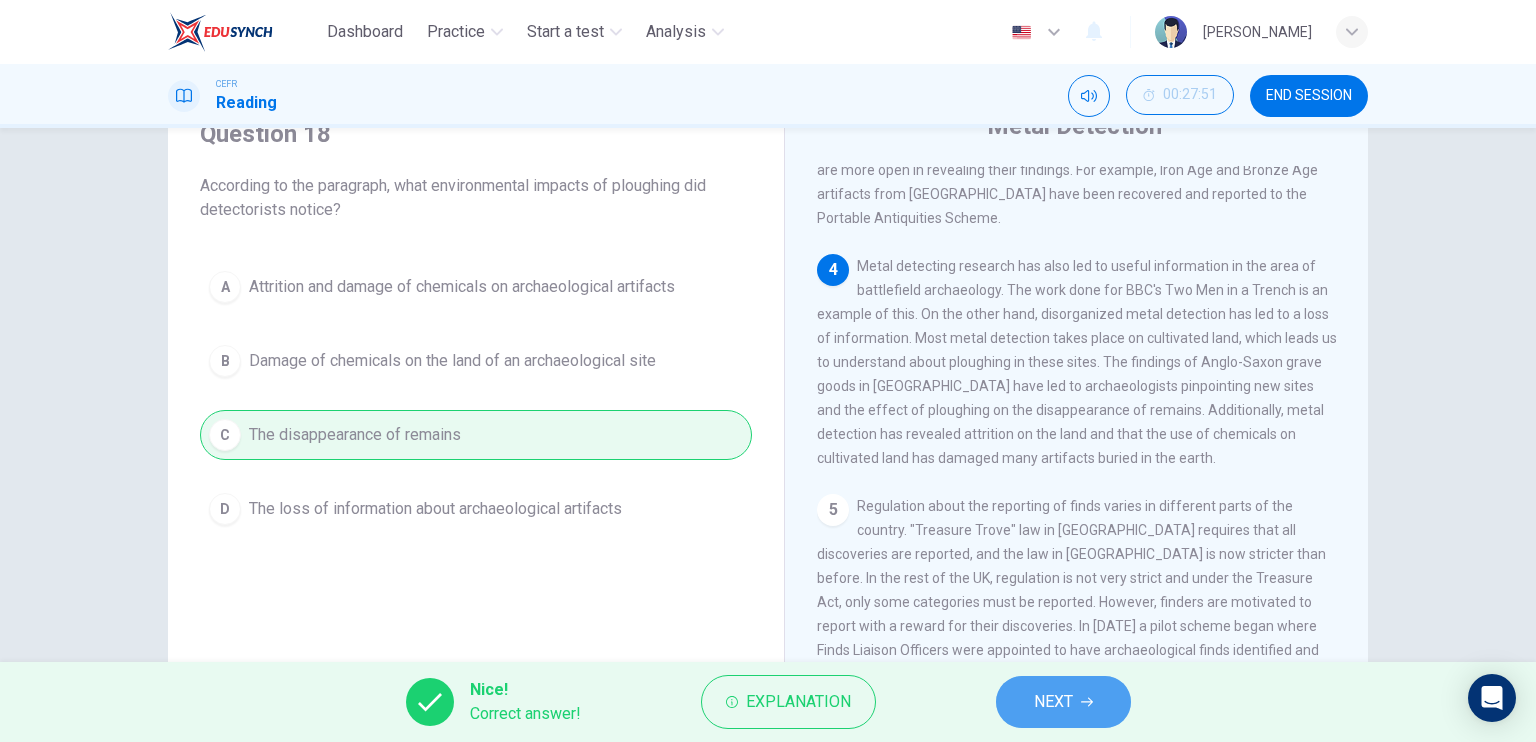 click on "NEXT" at bounding box center (1053, 702) 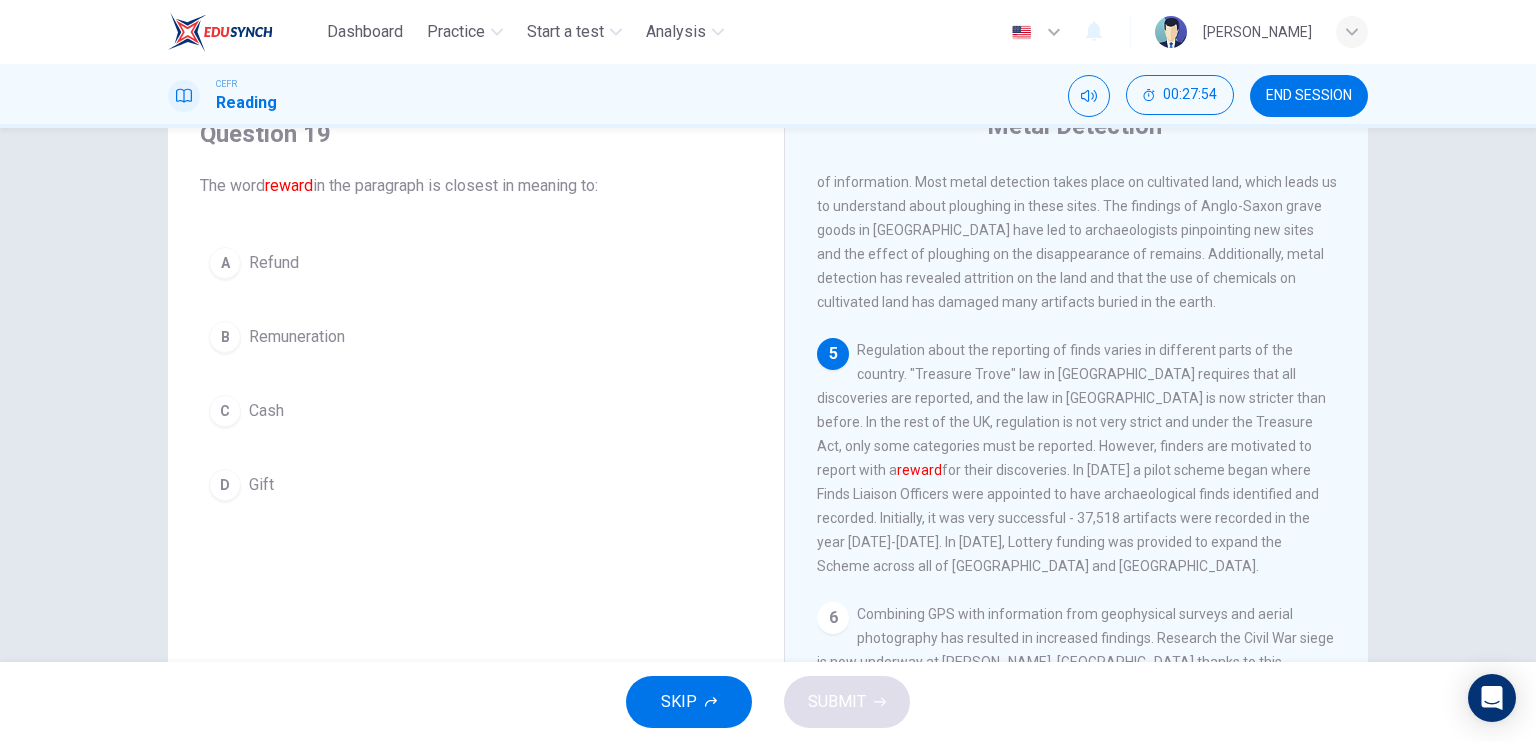 scroll, scrollTop: 860, scrollLeft: 0, axis: vertical 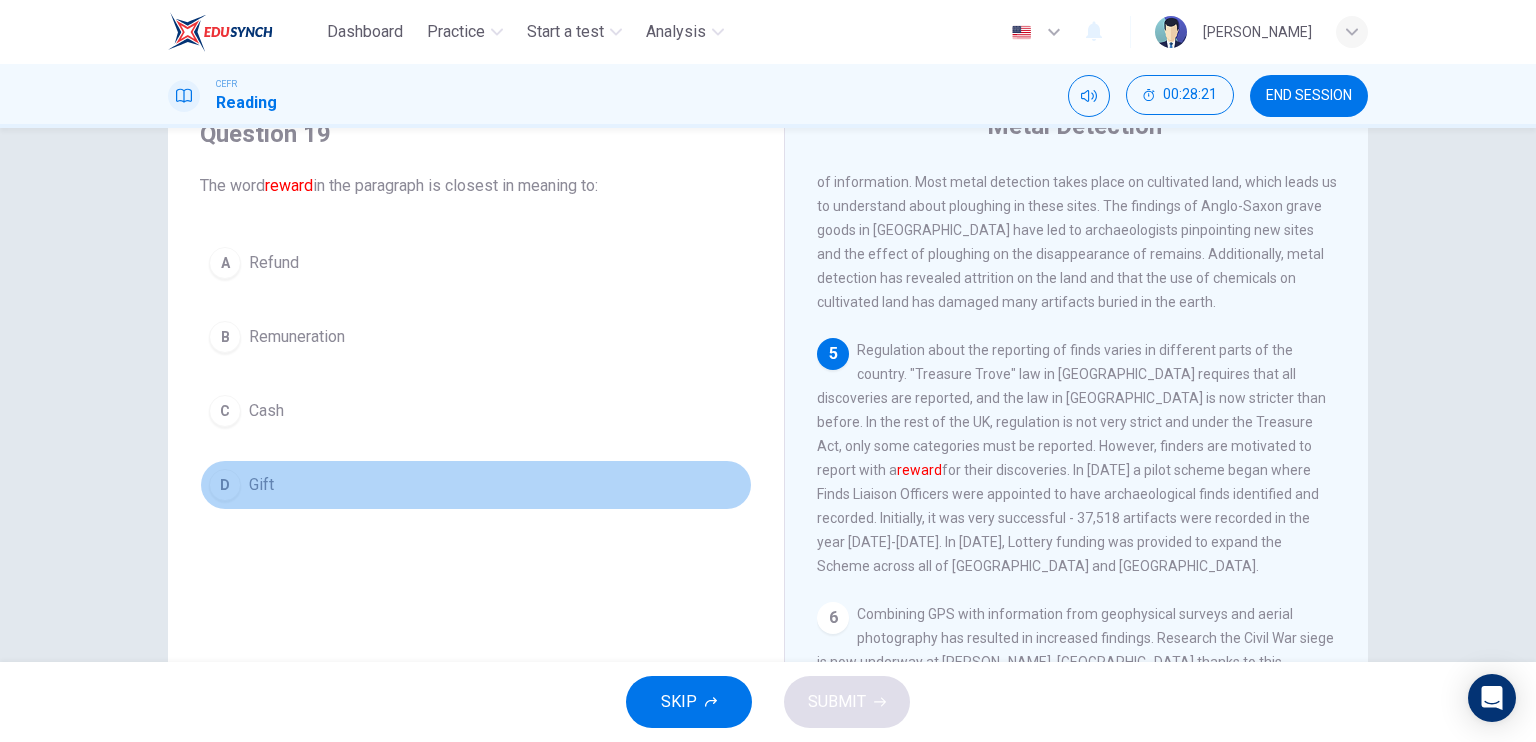 click on "D Gift" at bounding box center [476, 485] 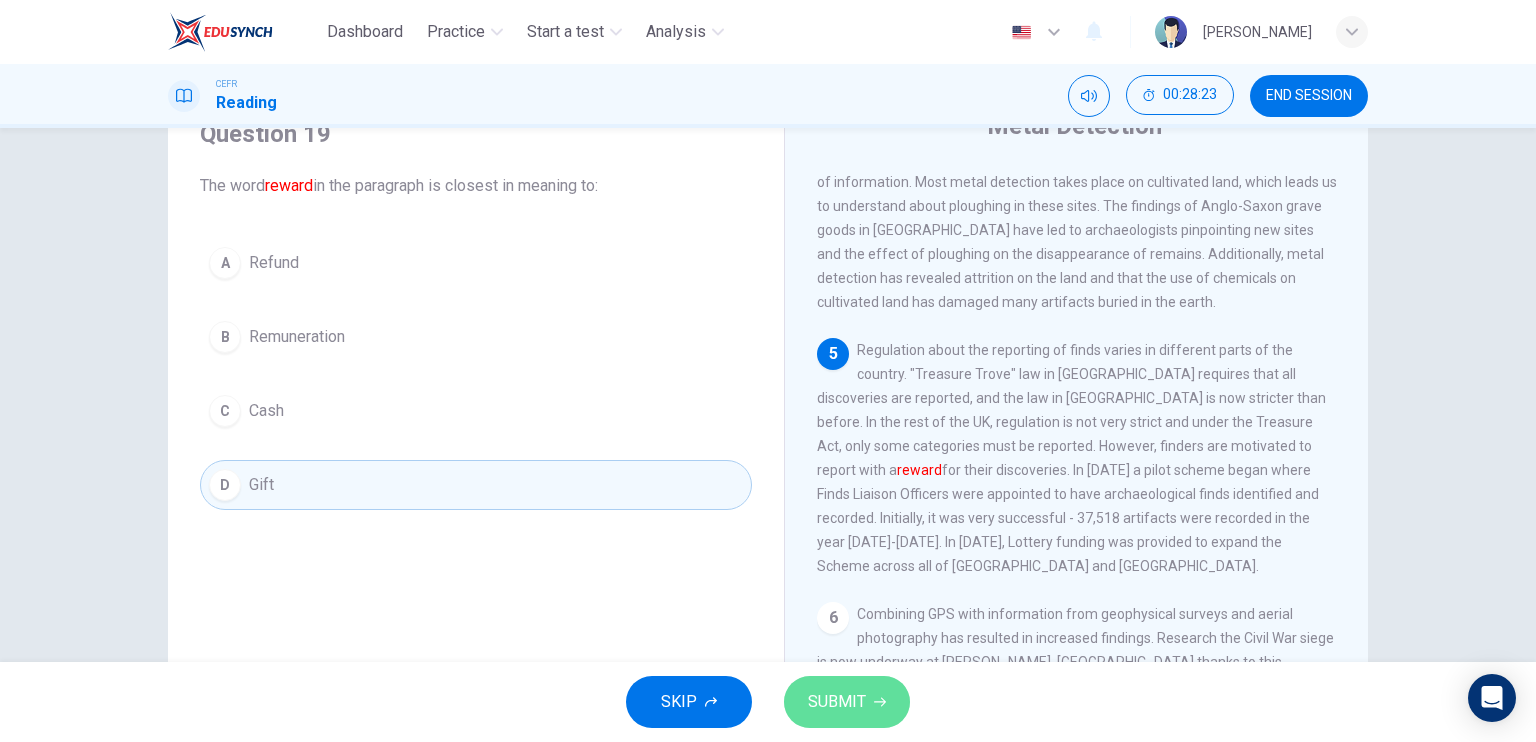 click on "SUBMIT" at bounding box center (847, 702) 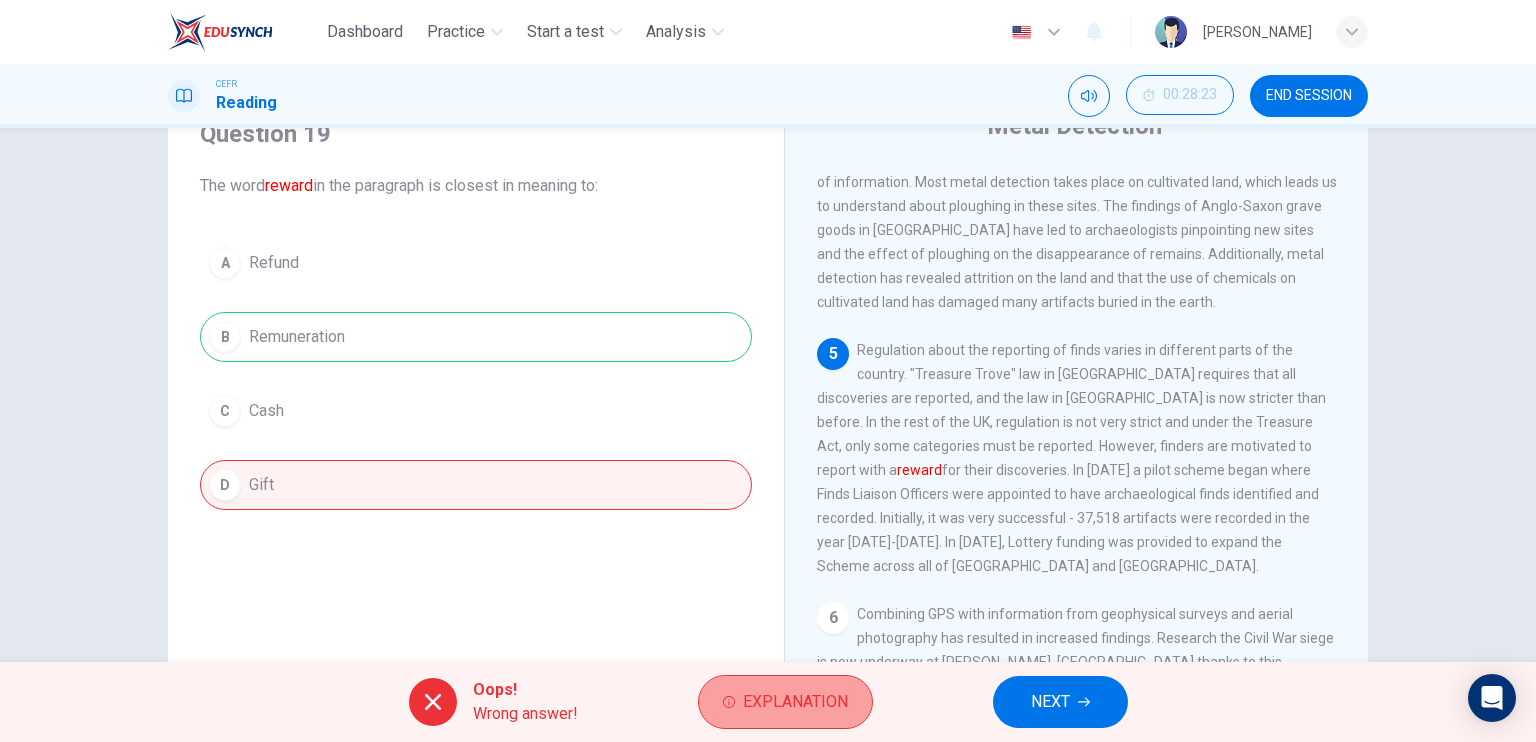 click on "Explanation" at bounding box center [795, 702] 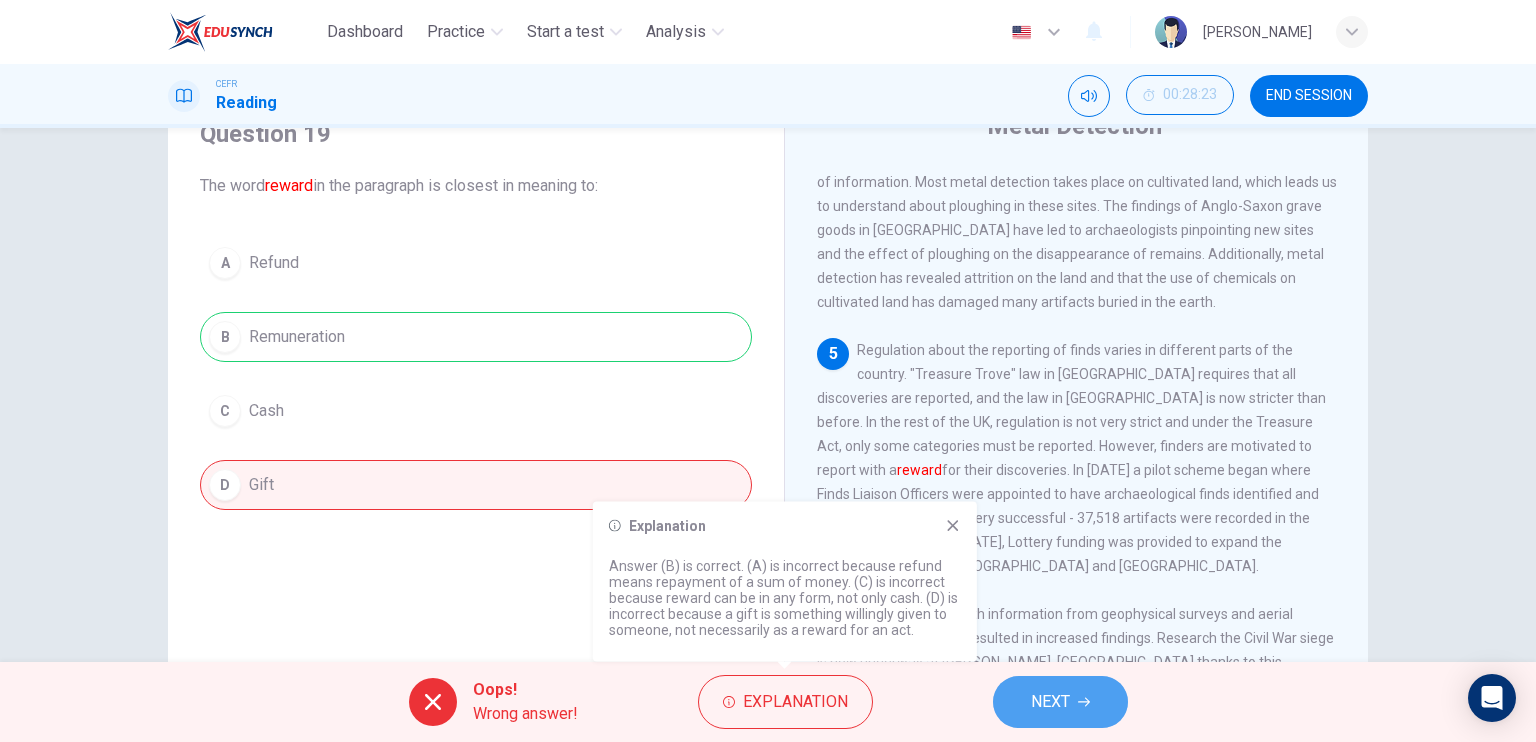 click on "NEXT" at bounding box center (1060, 702) 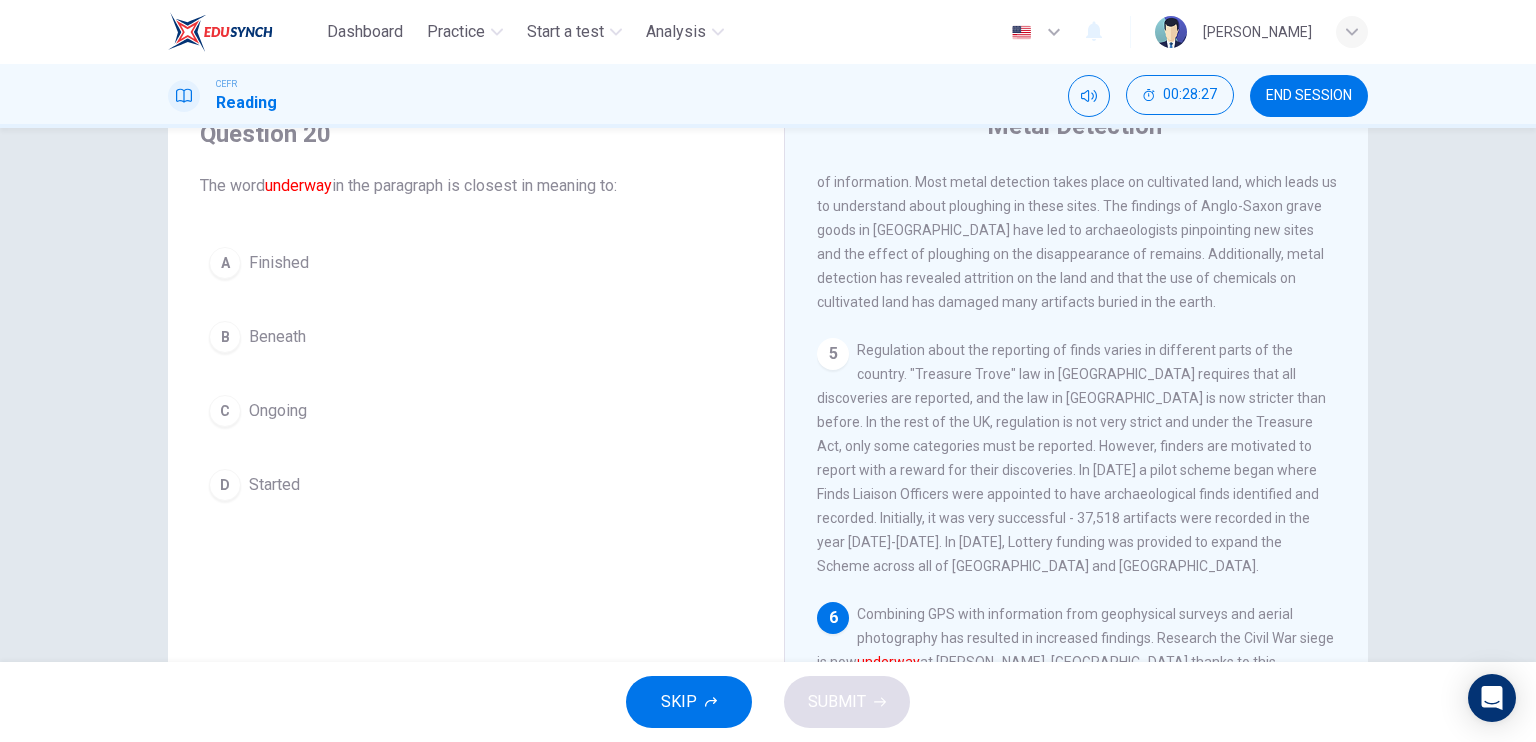 scroll, scrollTop: 974, scrollLeft: 0, axis: vertical 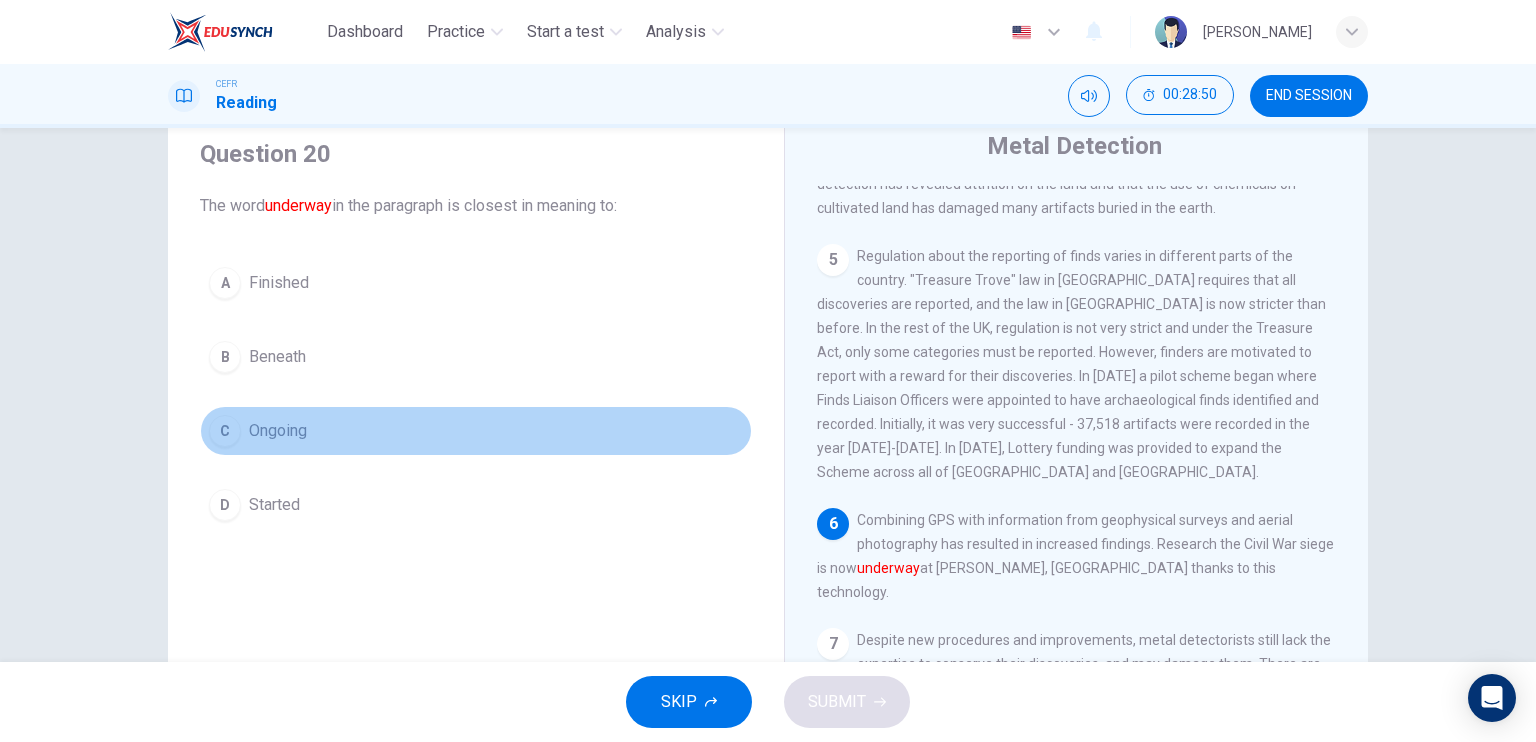 click on "C Ongoing" at bounding box center (476, 431) 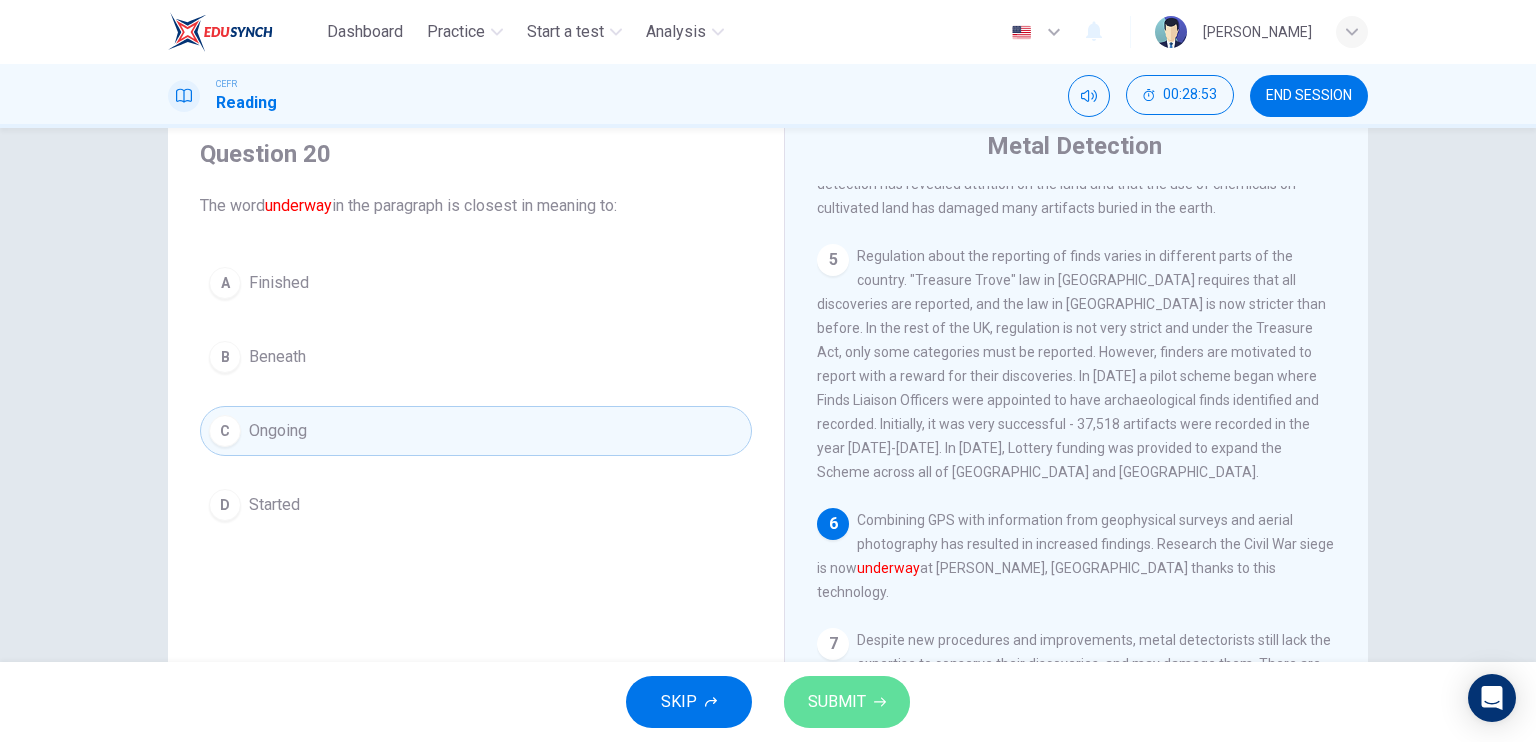 click on "SUBMIT" at bounding box center [847, 702] 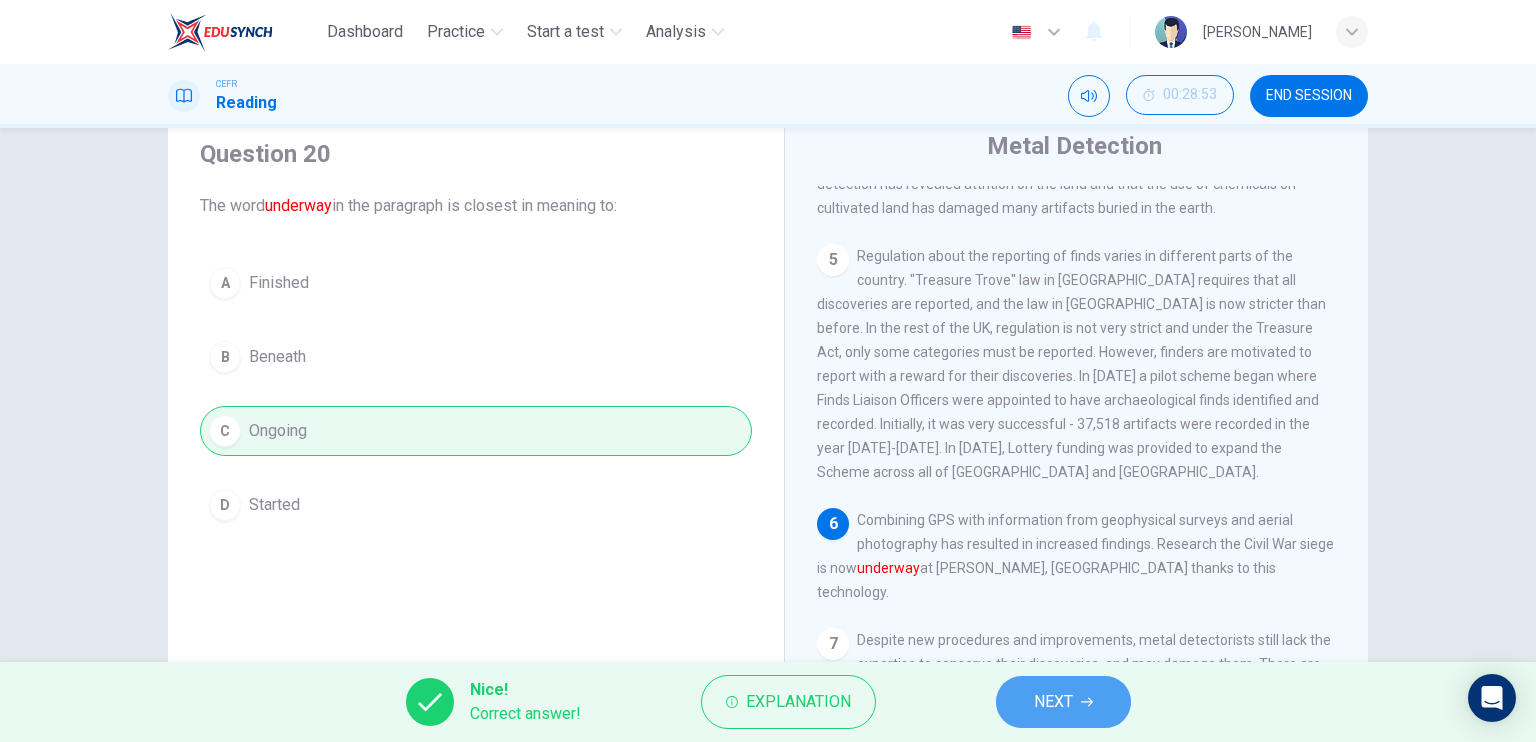 click on "NEXT" at bounding box center [1053, 702] 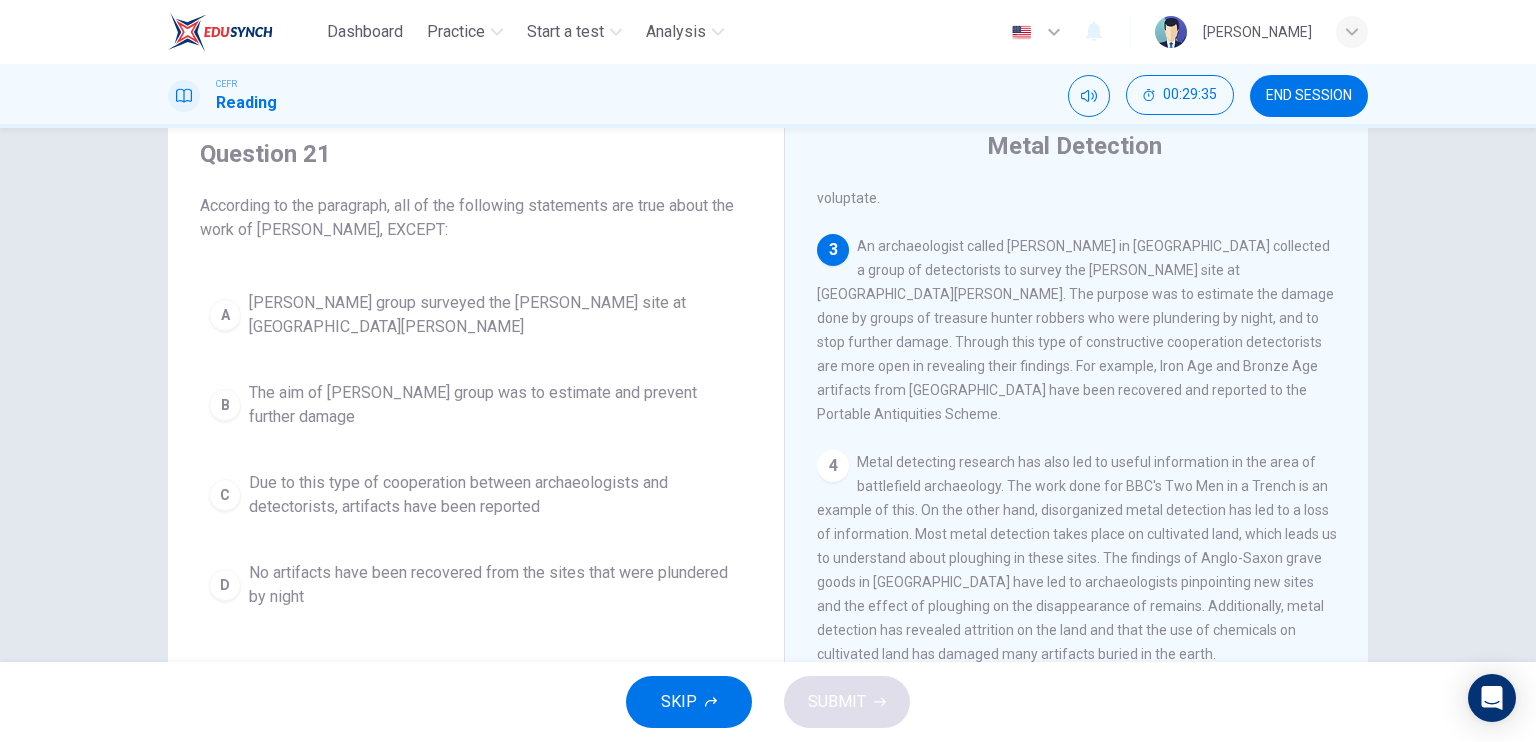 scroll, scrollTop: 530, scrollLeft: 0, axis: vertical 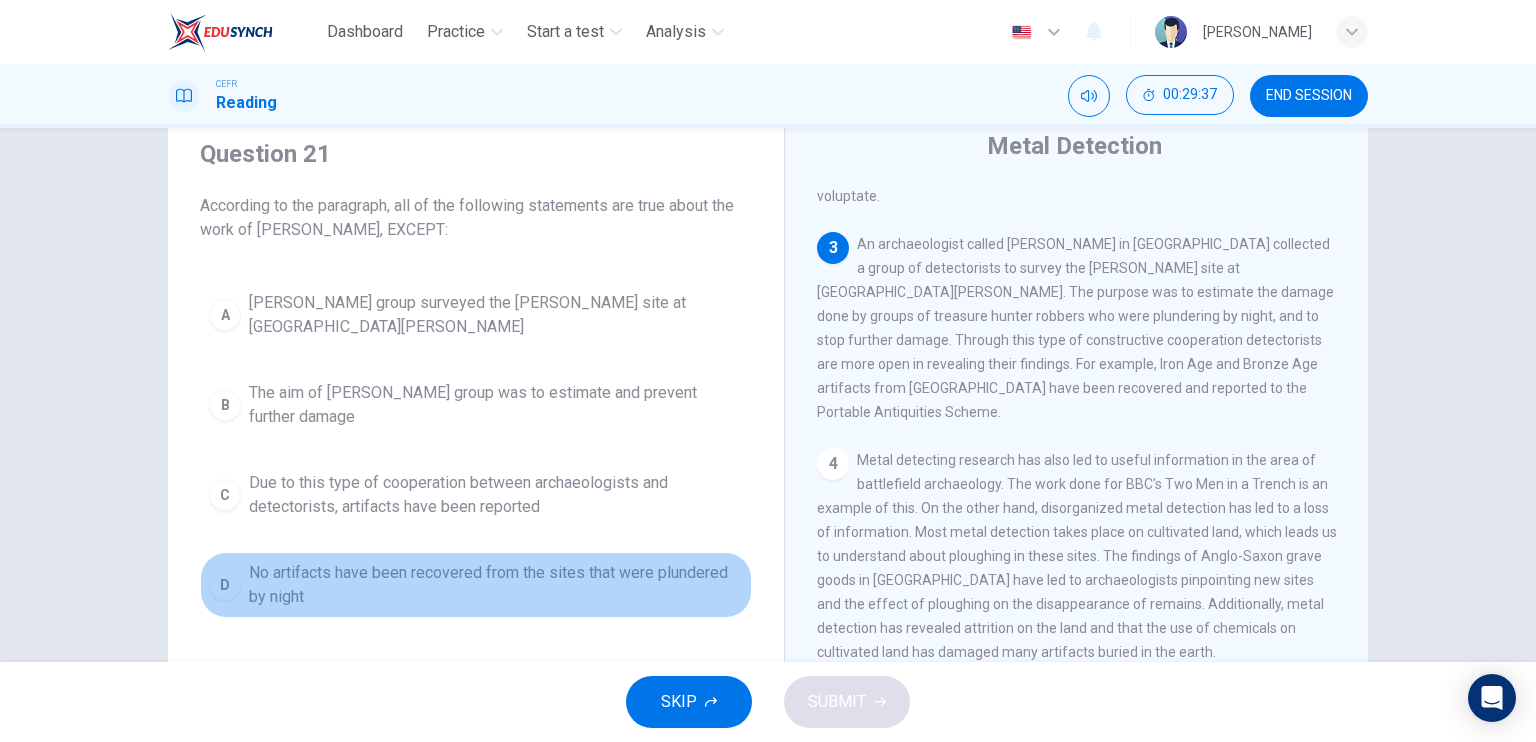 click on "No artifacts have been recovered from the sites that were plundered by night" at bounding box center [496, 585] 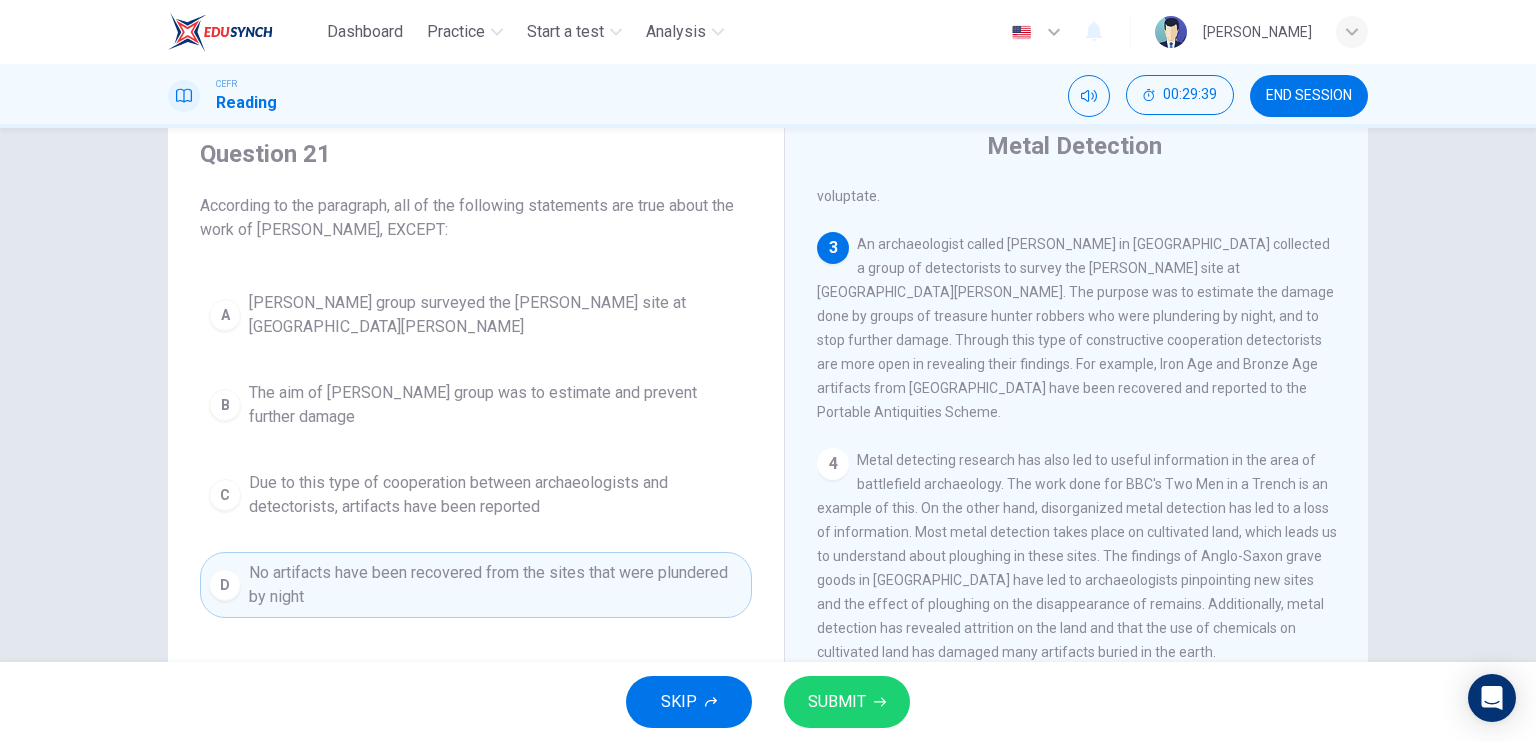 click on "SUBMIT" at bounding box center (847, 702) 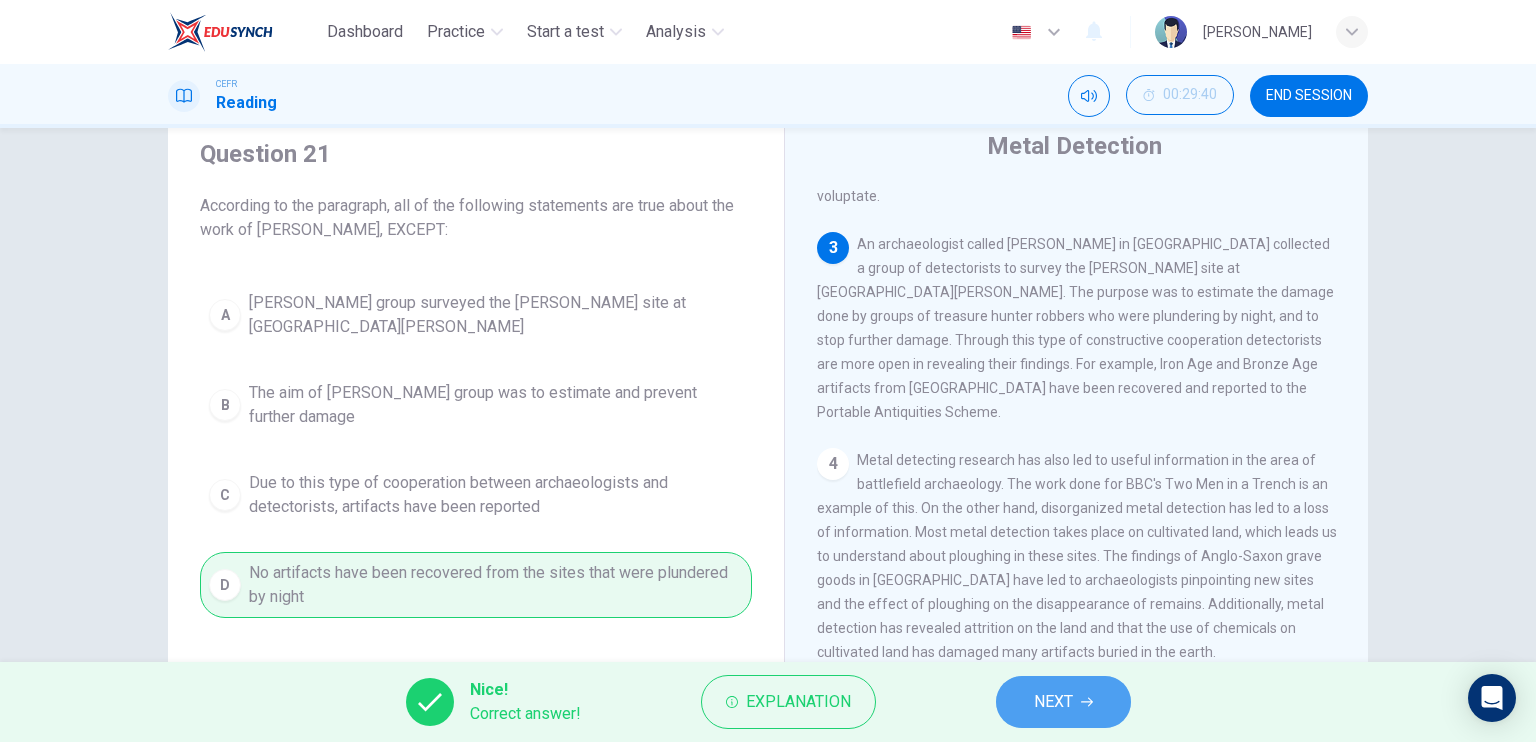 click on "NEXT" at bounding box center (1063, 702) 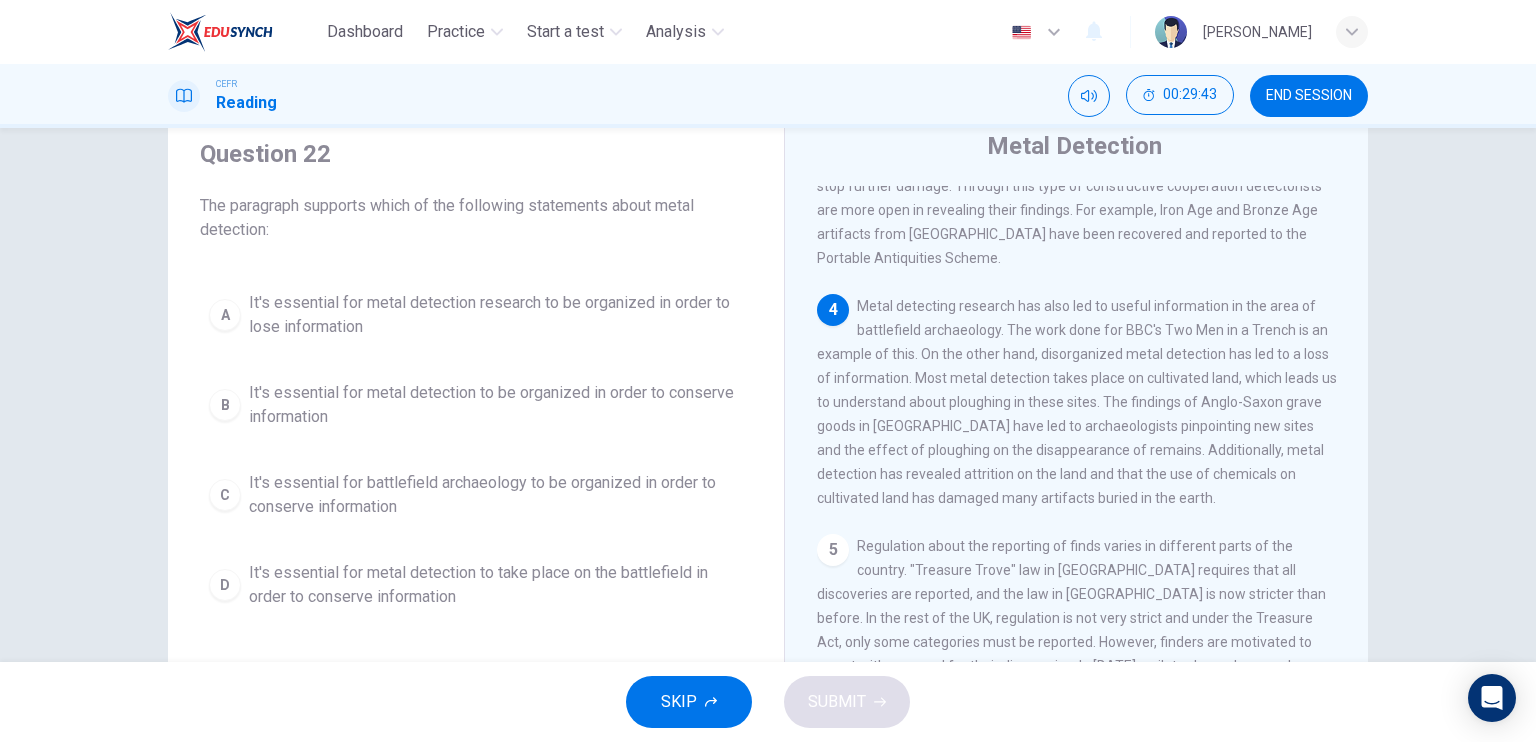 scroll, scrollTop: 684, scrollLeft: 0, axis: vertical 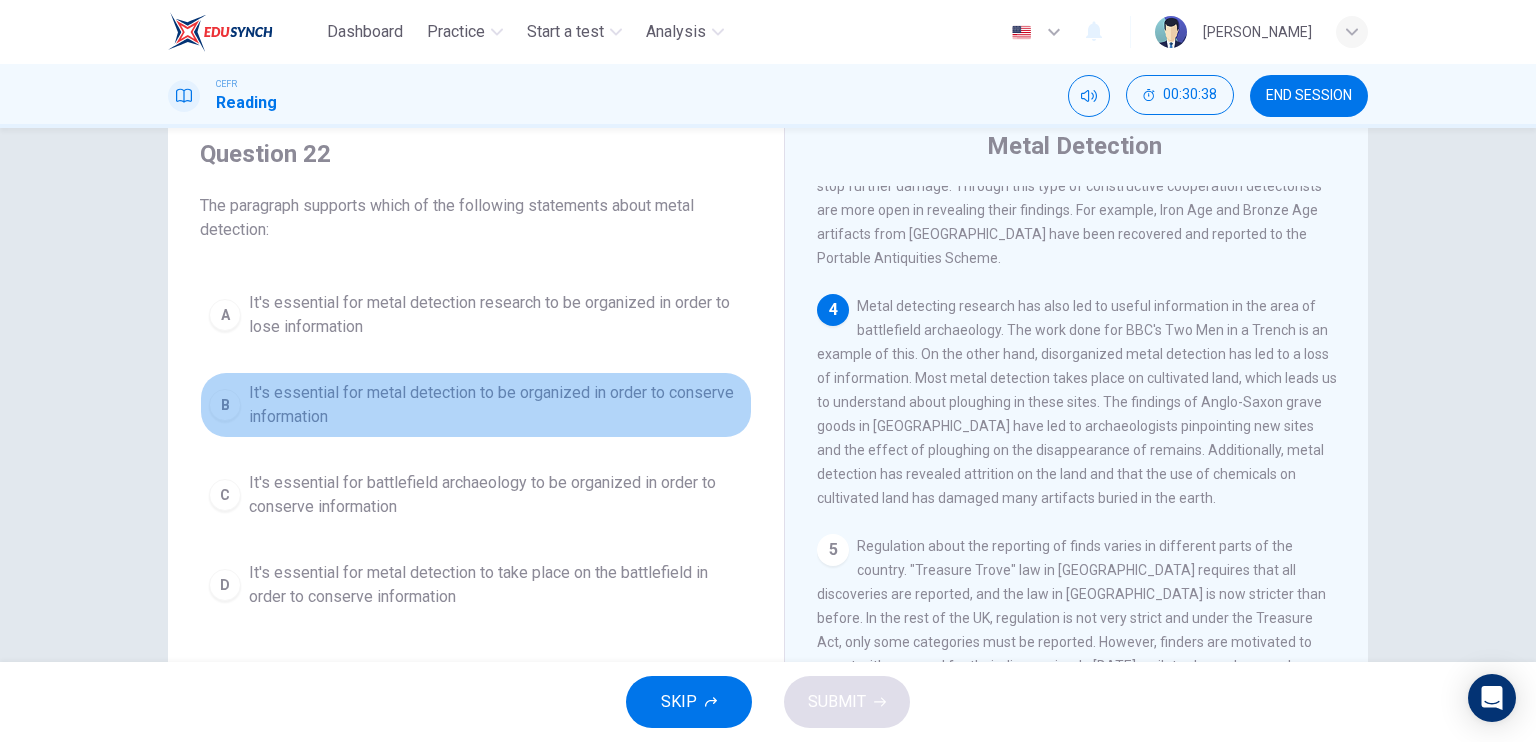 click on "It's essential for metal detection to be organized in order to conserve information" at bounding box center (496, 405) 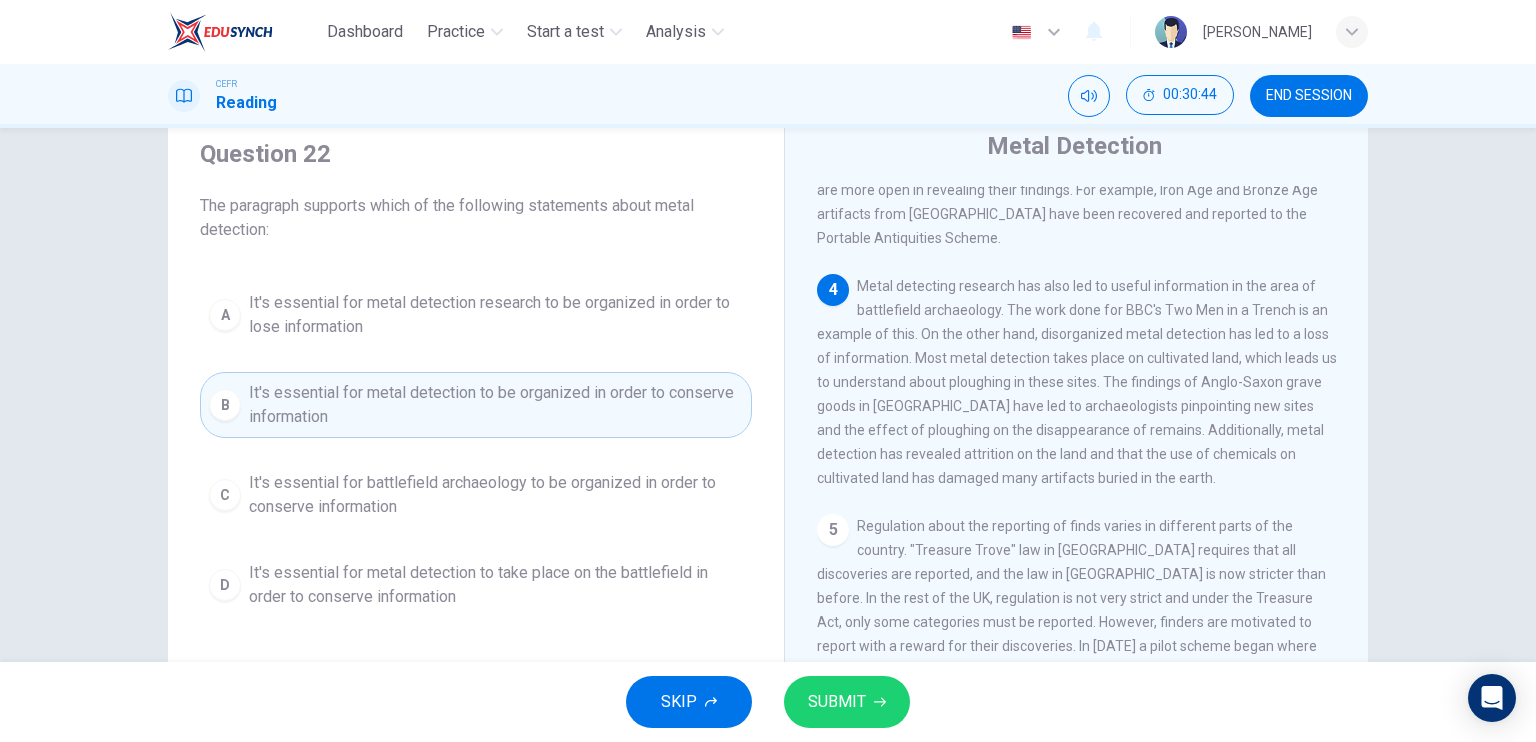 scroll, scrollTop: 704, scrollLeft: 0, axis: vertical 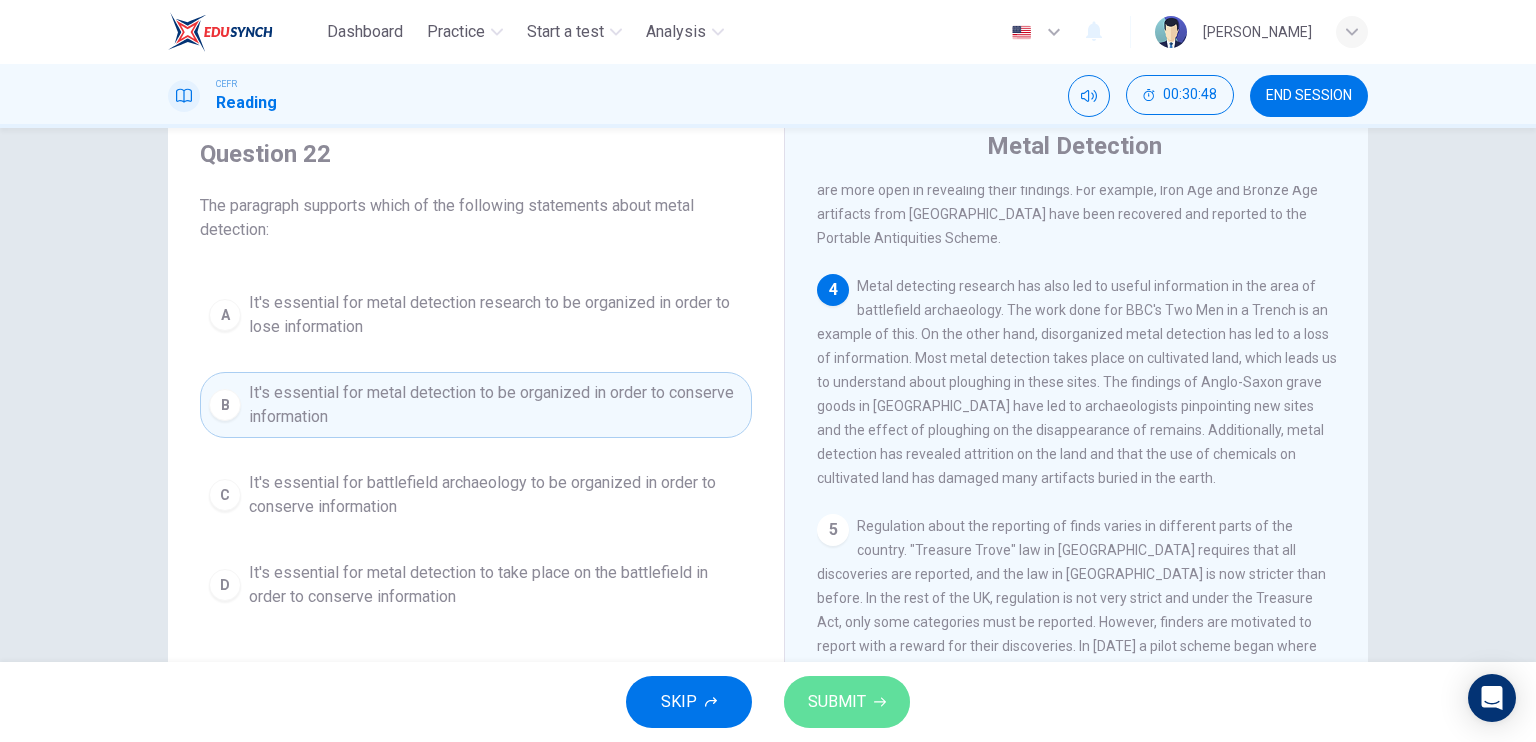 click on "SUBMIT" at bounding box center (837, 702) 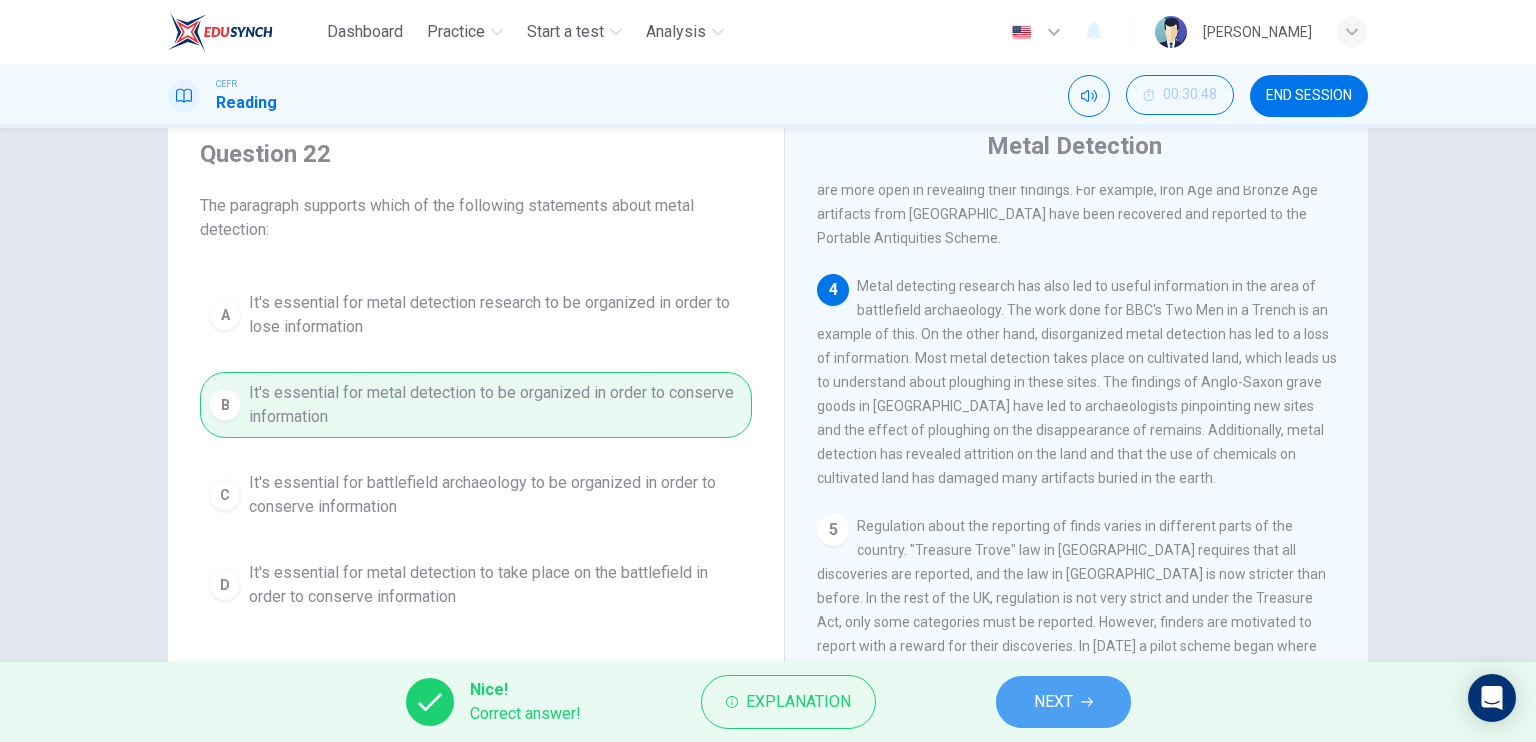 click on "NEXT" at bounding box center (1053, 702) 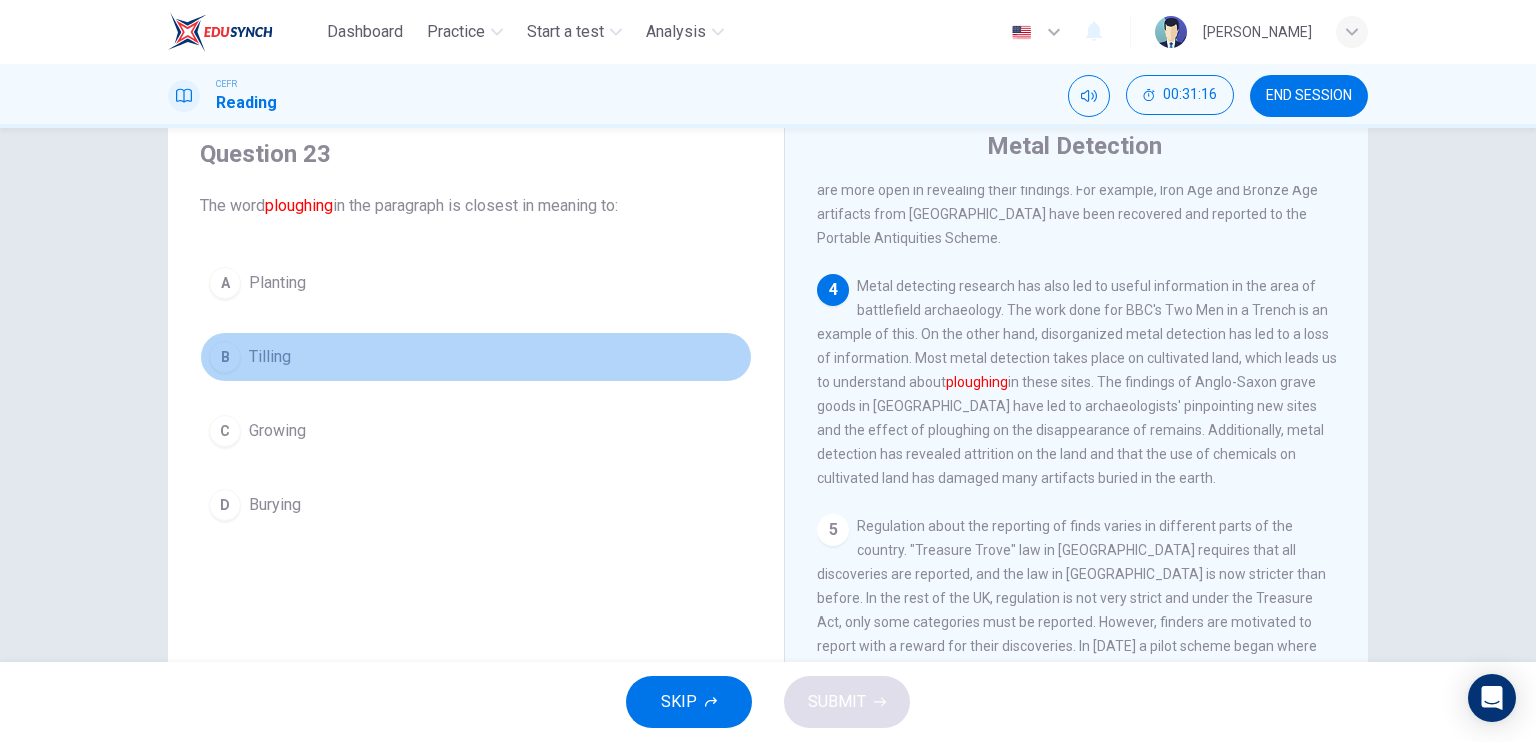 click on "B Tilling" at bounding box center (476, 357) 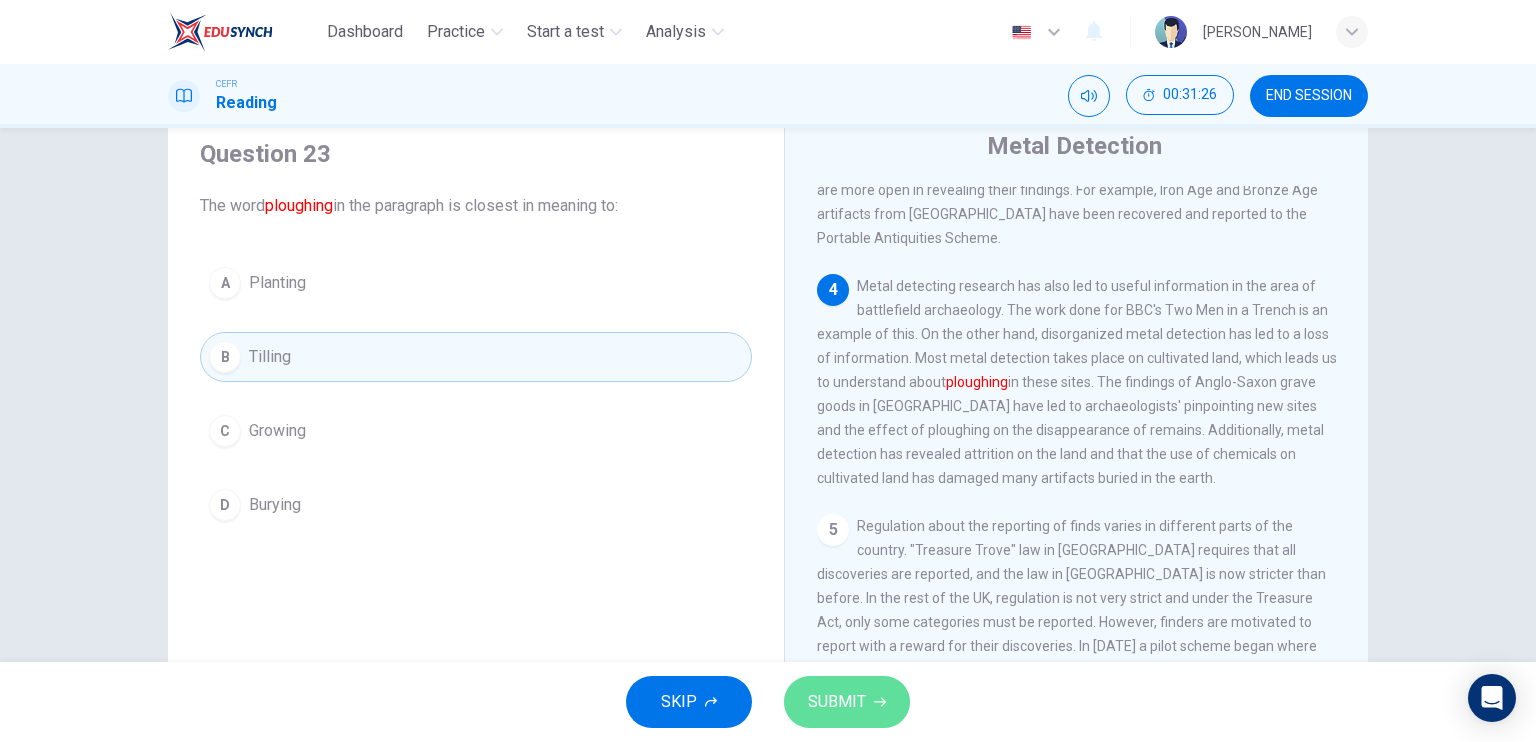 click on "SUBMIT" at bounding box center [847, 702] 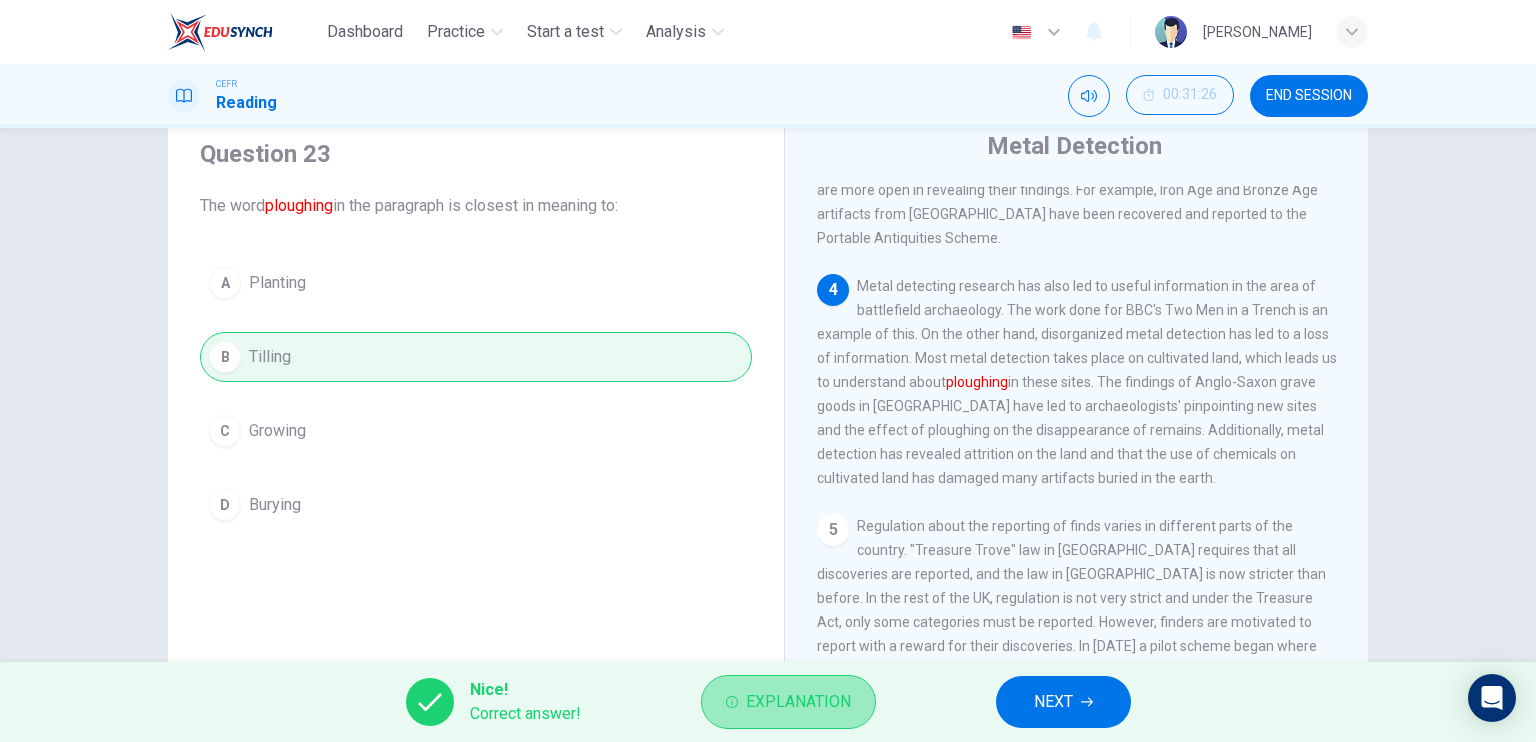click on "Explanation" at bounding box center [788, 702] 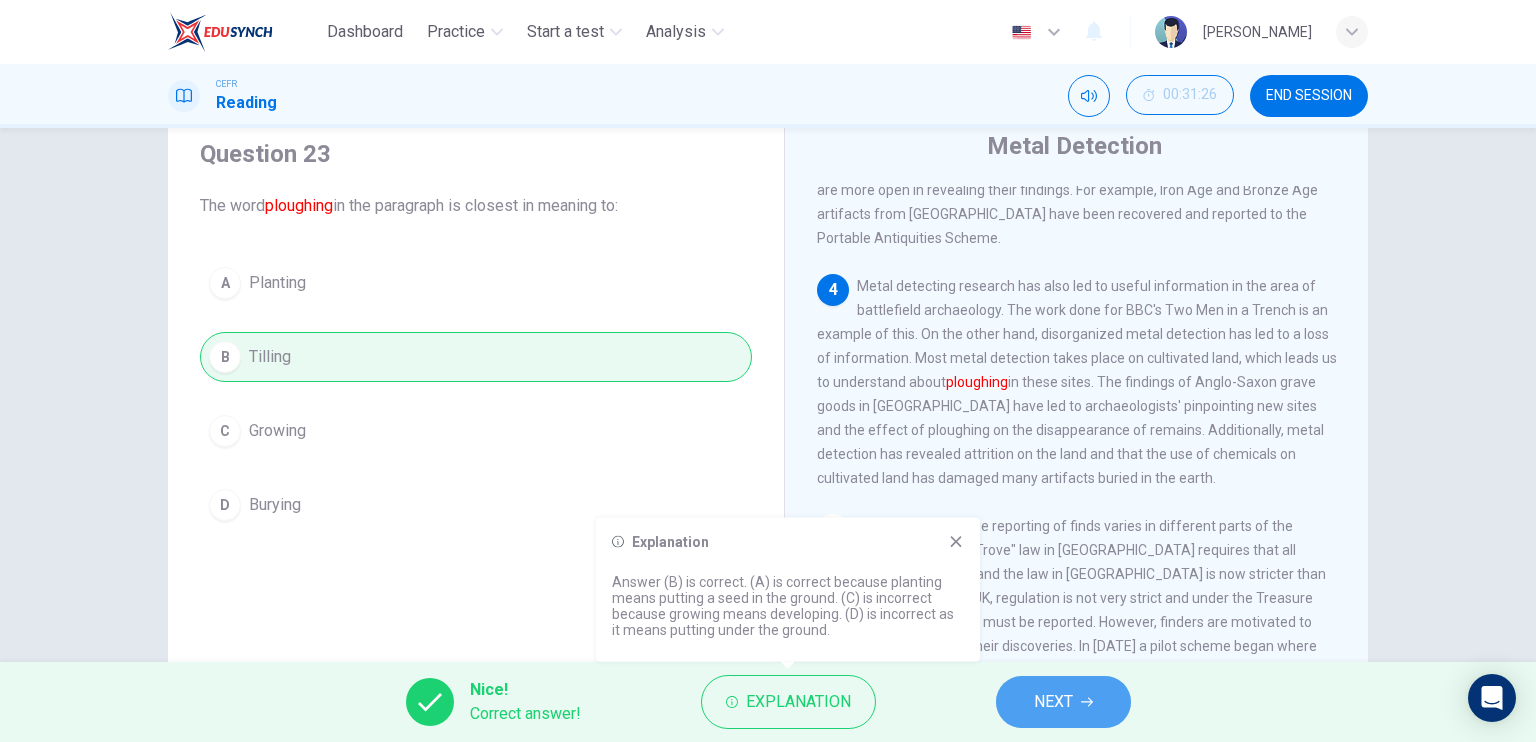 click on "NEXT" at bounding box center (1063, 702) 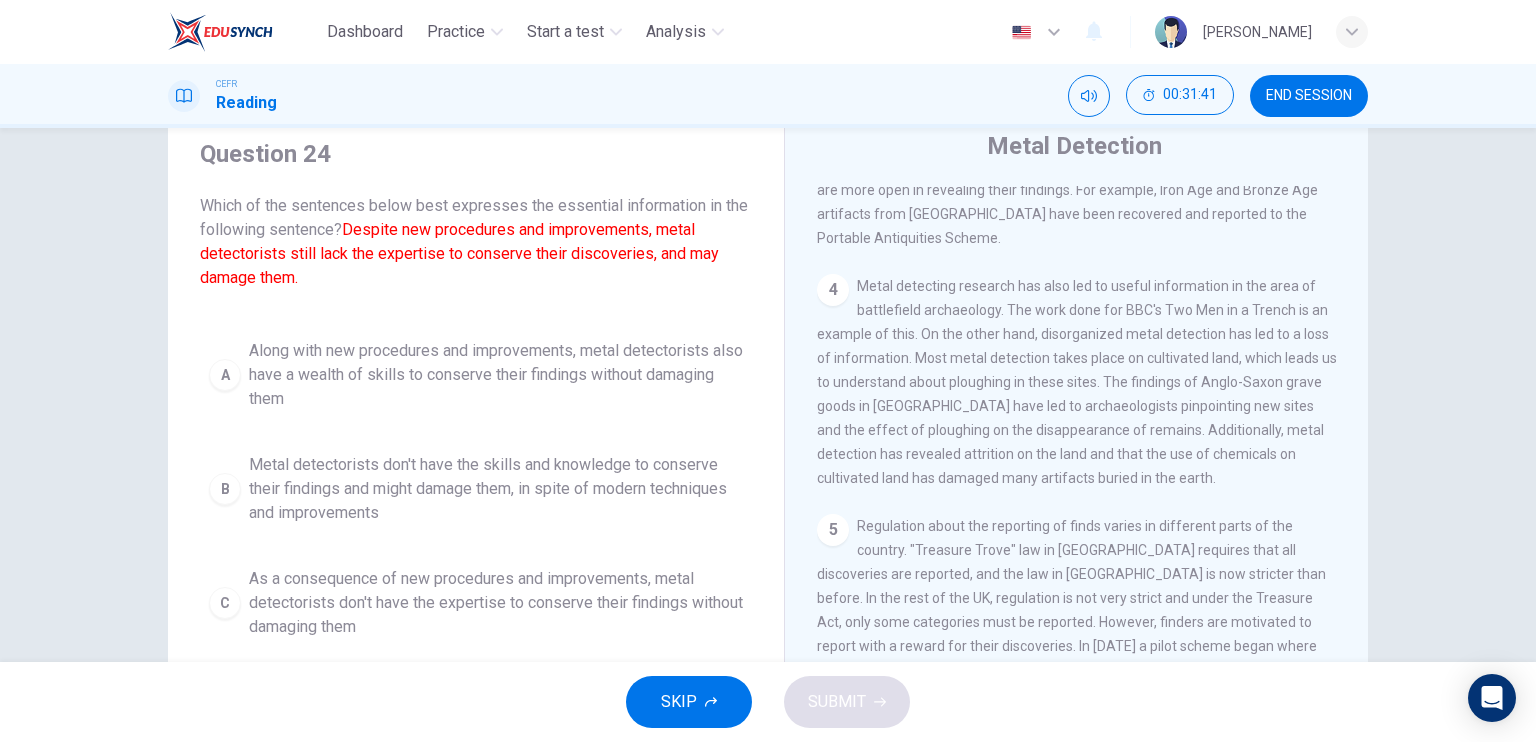 scroll, scrollTop: 7, scrollLeft: 0, axis: vertical 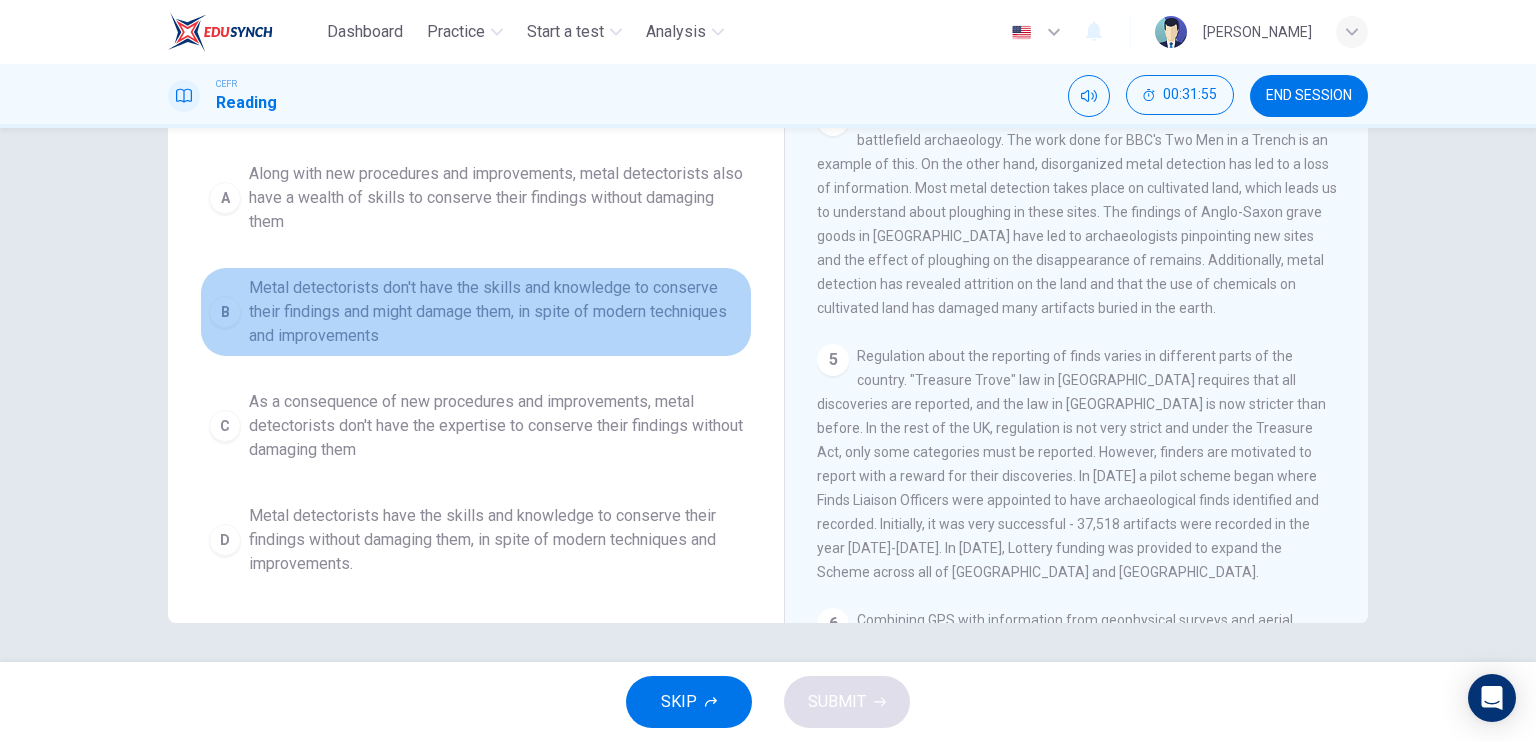 click on "Metal detectorists don't have the skills and knowledge to conserve their findings and might damage them, in spite of modern techniques and improvements" at bounding box center [496, 312] 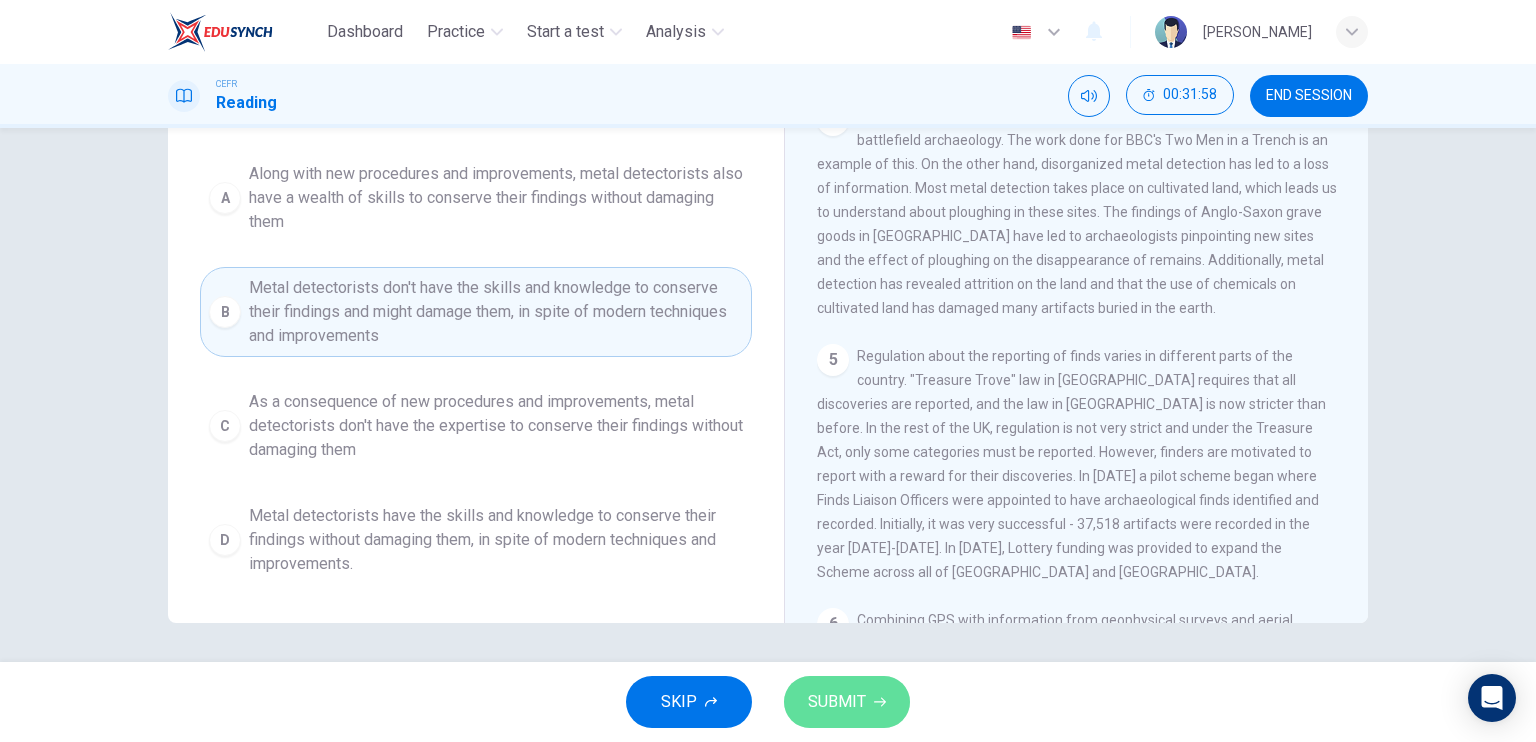 click on "SUBMIT" at bounding box center (837, 702) 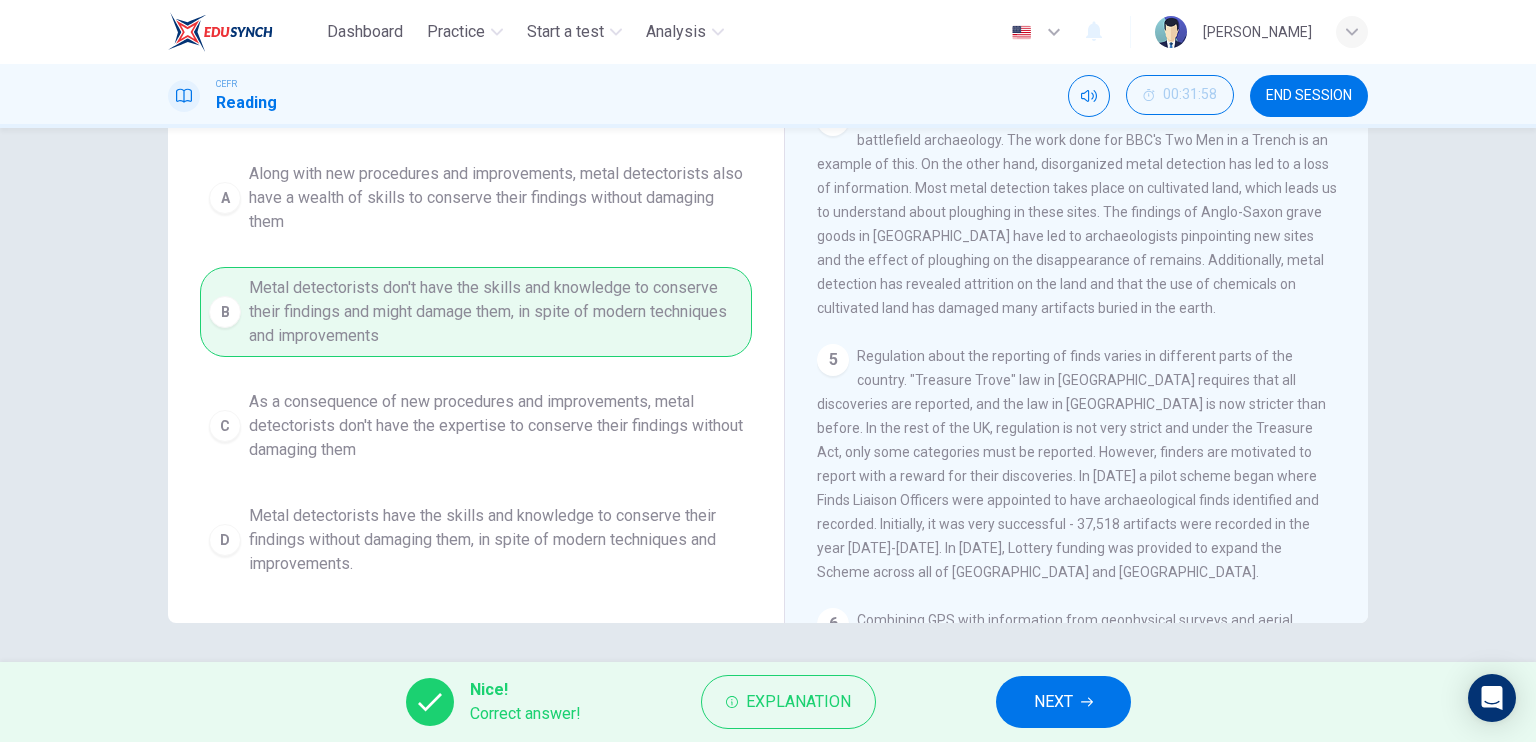 click on "NEXT" at bounding box center (1063, 702) 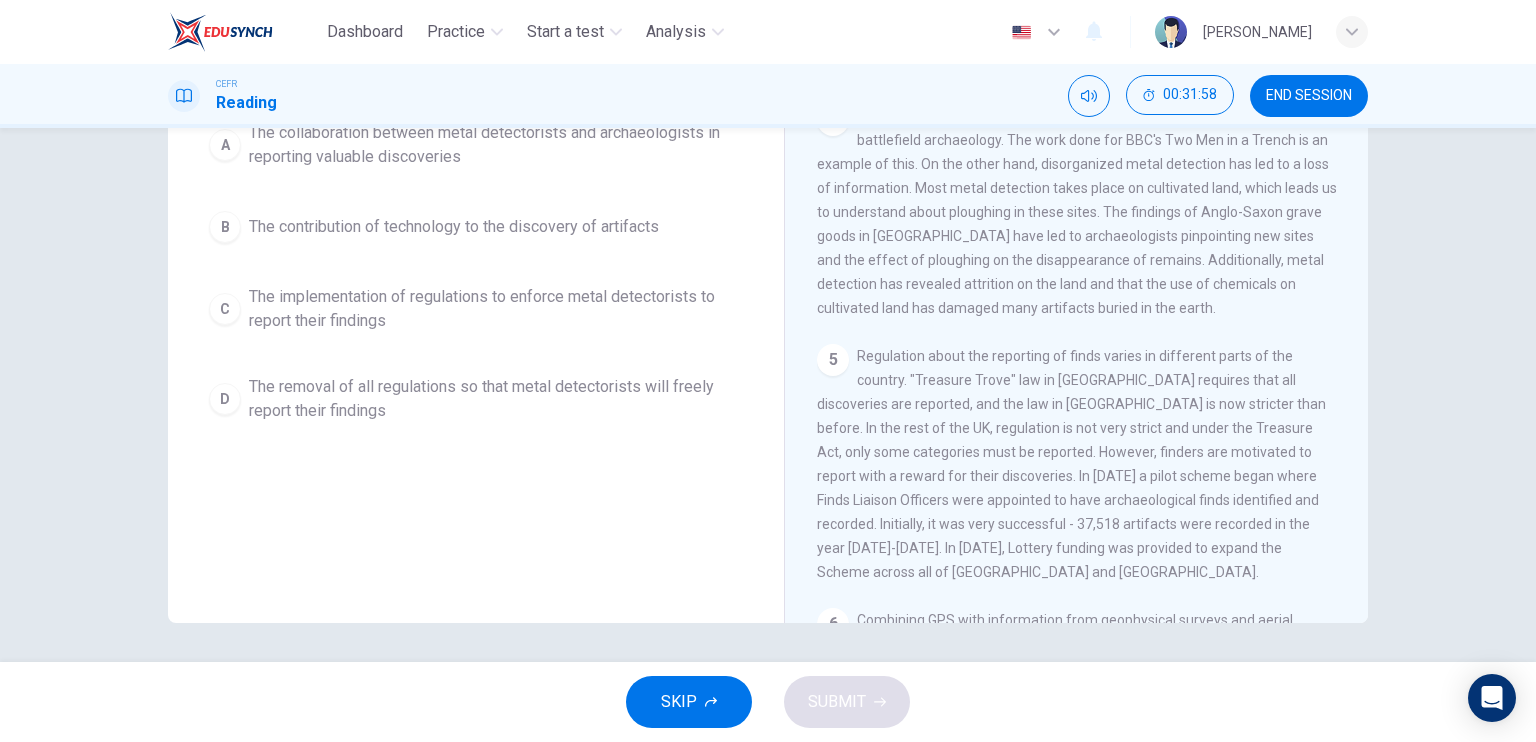 scroll, scrollTop: 0, scrollLeft: 0, axis: both 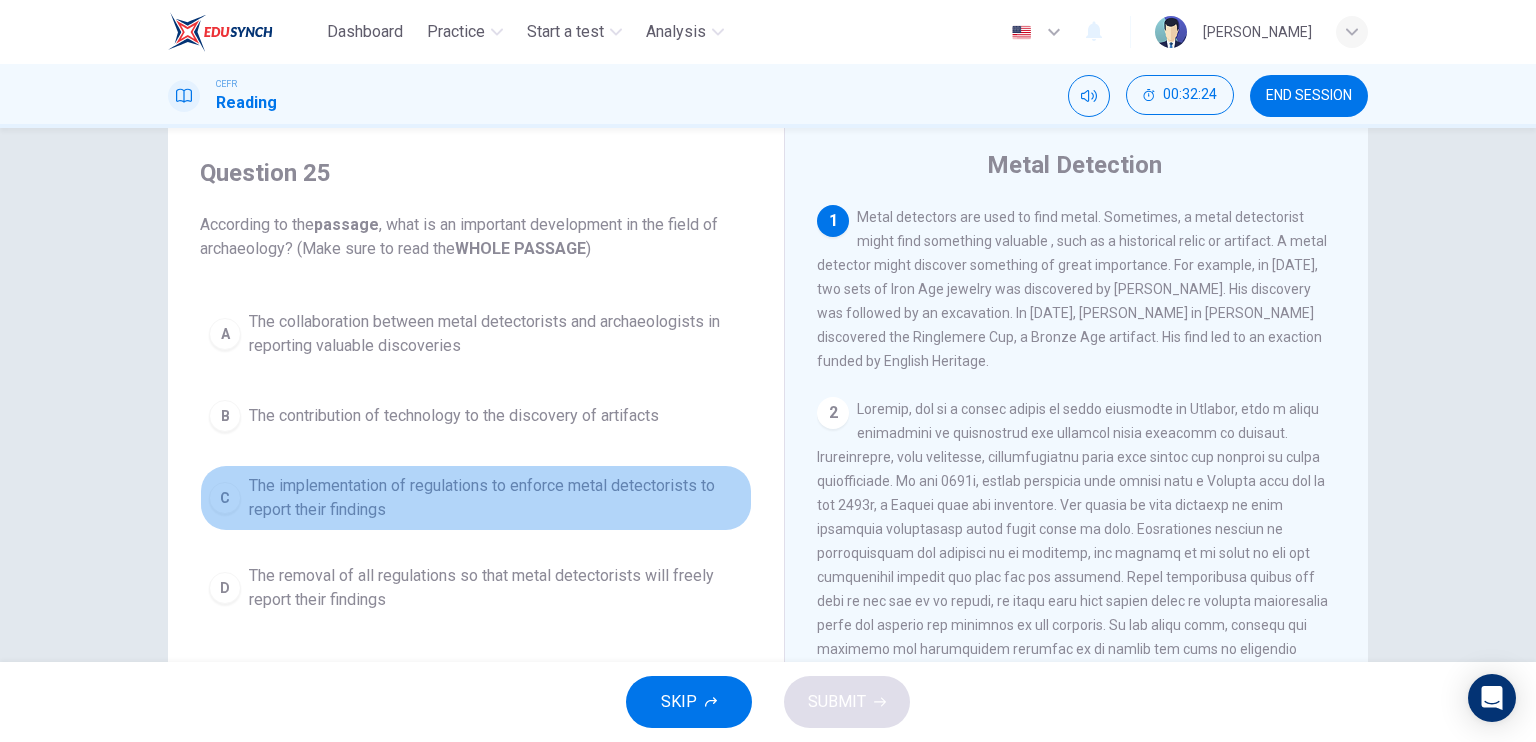 click on "The implementation of regulations to enforce metal detectorists to report their findings" at bounding box center (496, 498) 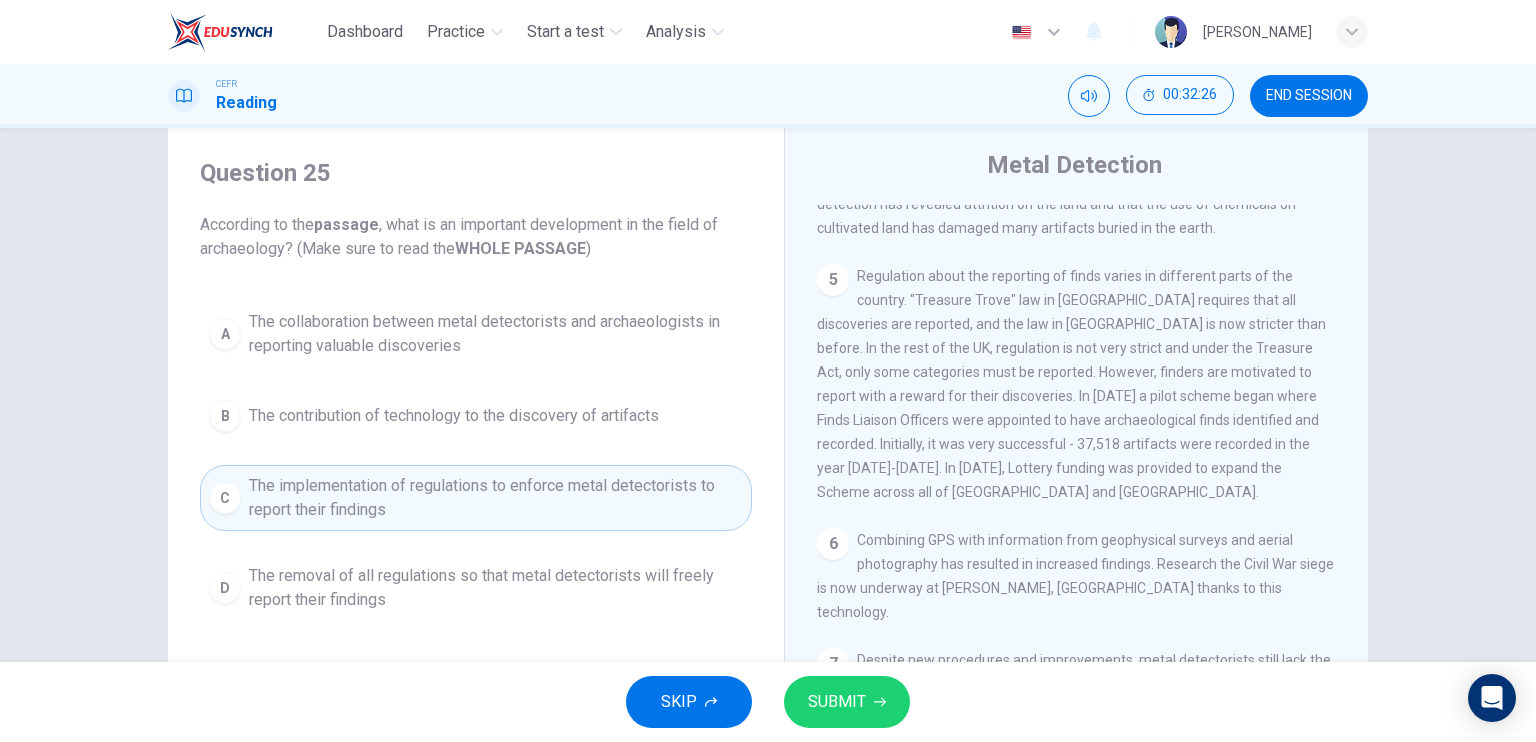 scroll, scrollTop: 974, scrollLeft: 0, axis: vertical 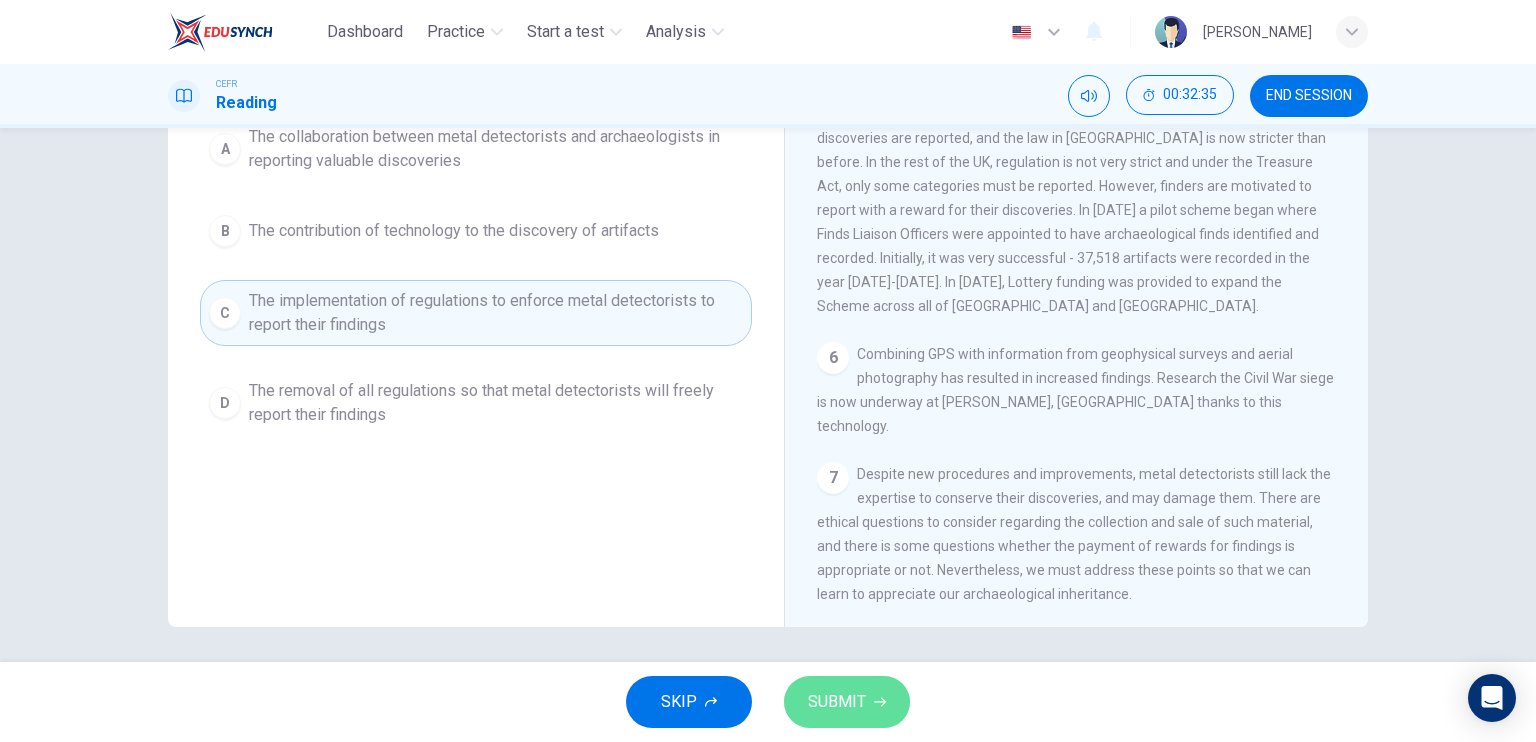 click on "SUBMIT" at bounding box center (847, 702) 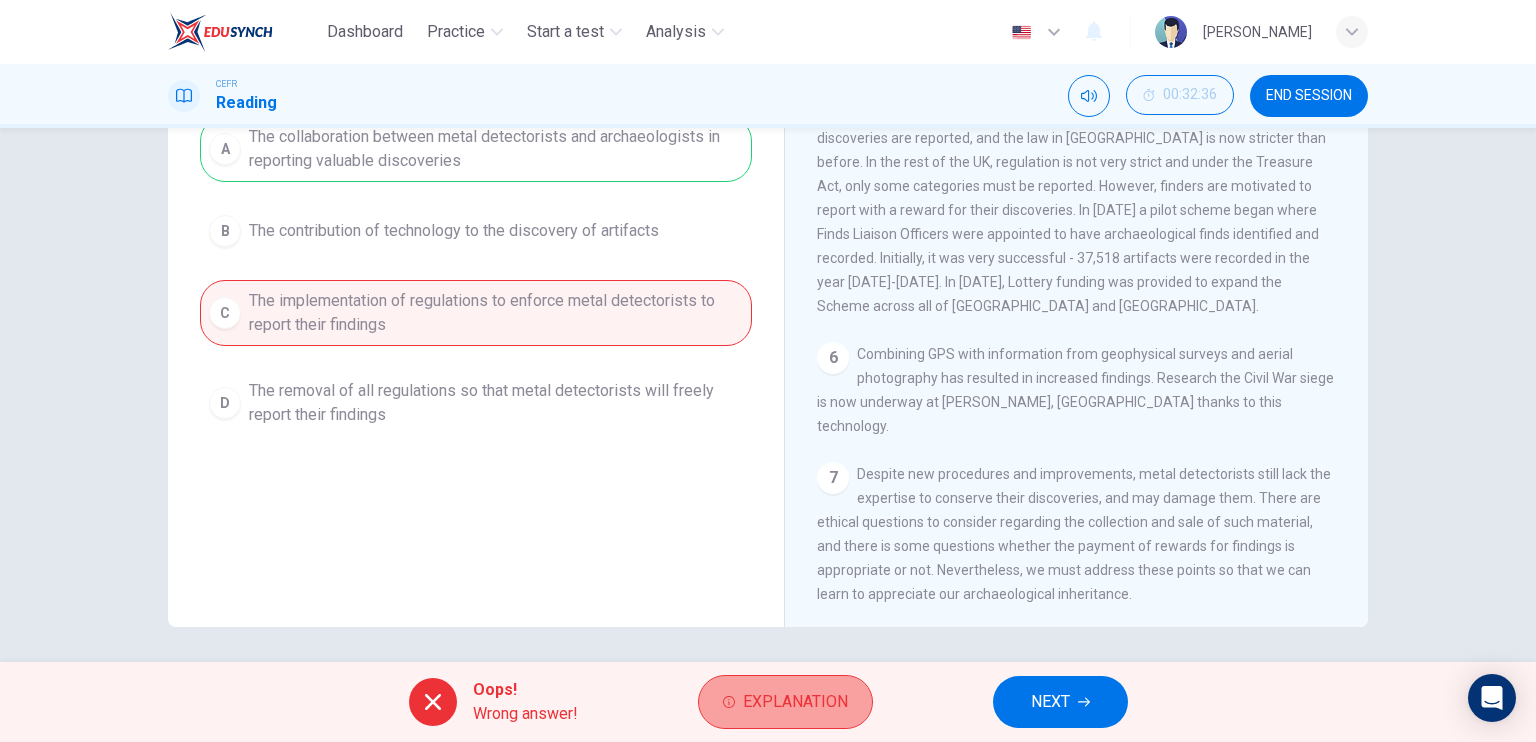 click on "Explanation" at bounding box center [795, 702] 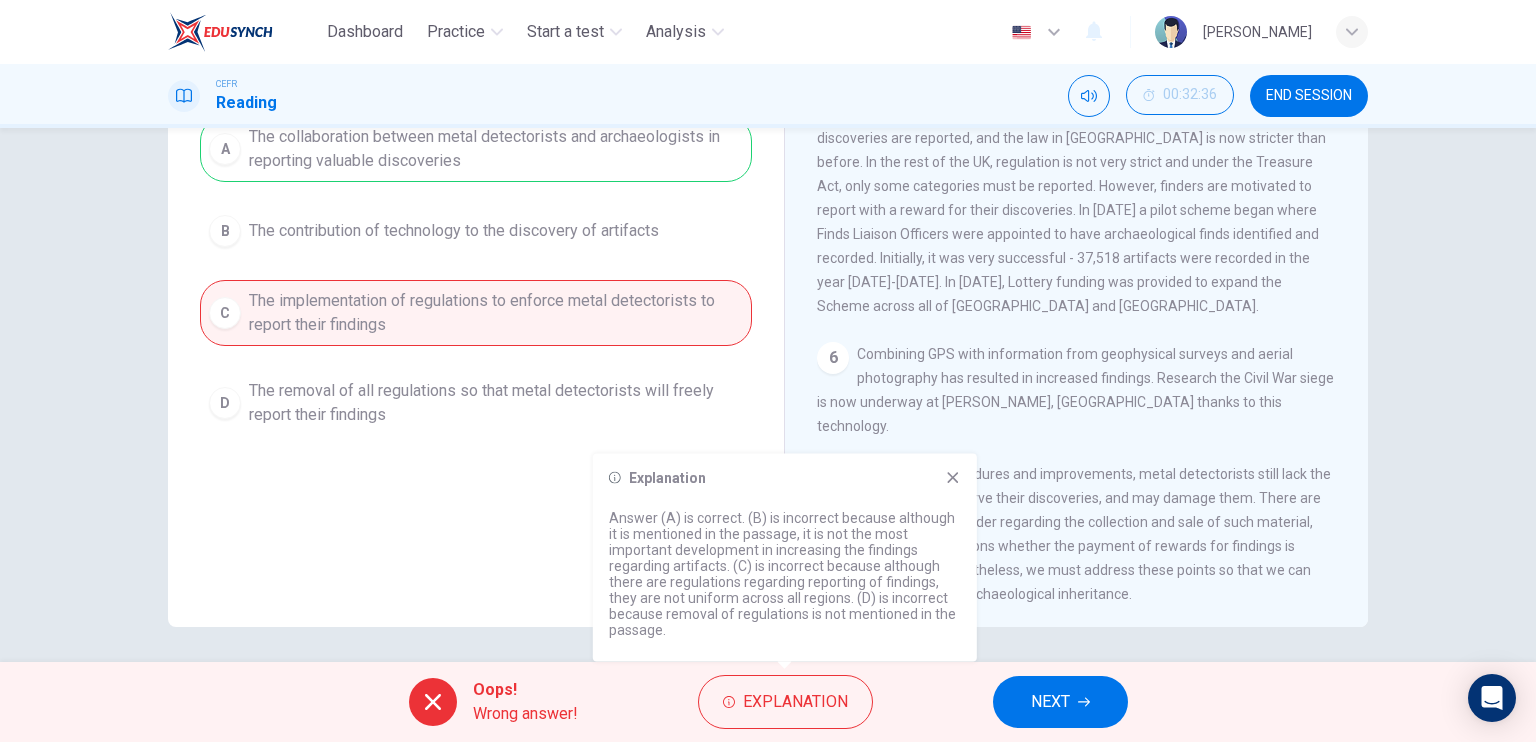 click on "Question 25 According to the  passage , what is an important development in the field of archaeology?
(Make sure to read the  WHOLE PASSAGE ) A The collaboration between metal detectorists and archaeologists in reporting valuable discoveries B The contribution of technology to the discovery of artifacts C The implementation of regulations to enforce metal detectorists to report their findings D The removal of all regulations so that metal detectorists will freely report their findings" at bounding box center [476, 289] 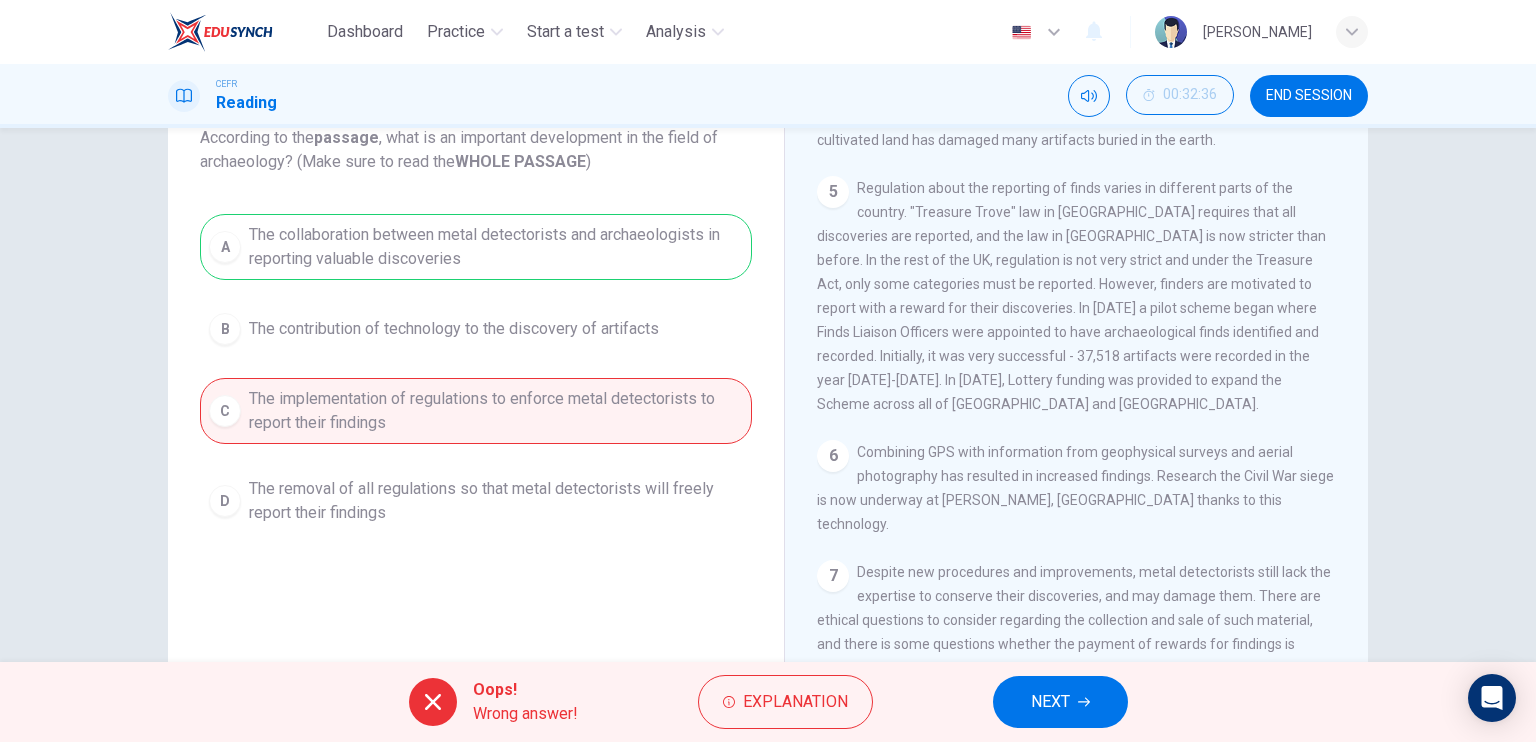 scroll, scrollTop: 136, scrollLeft: 0, axis: vertical 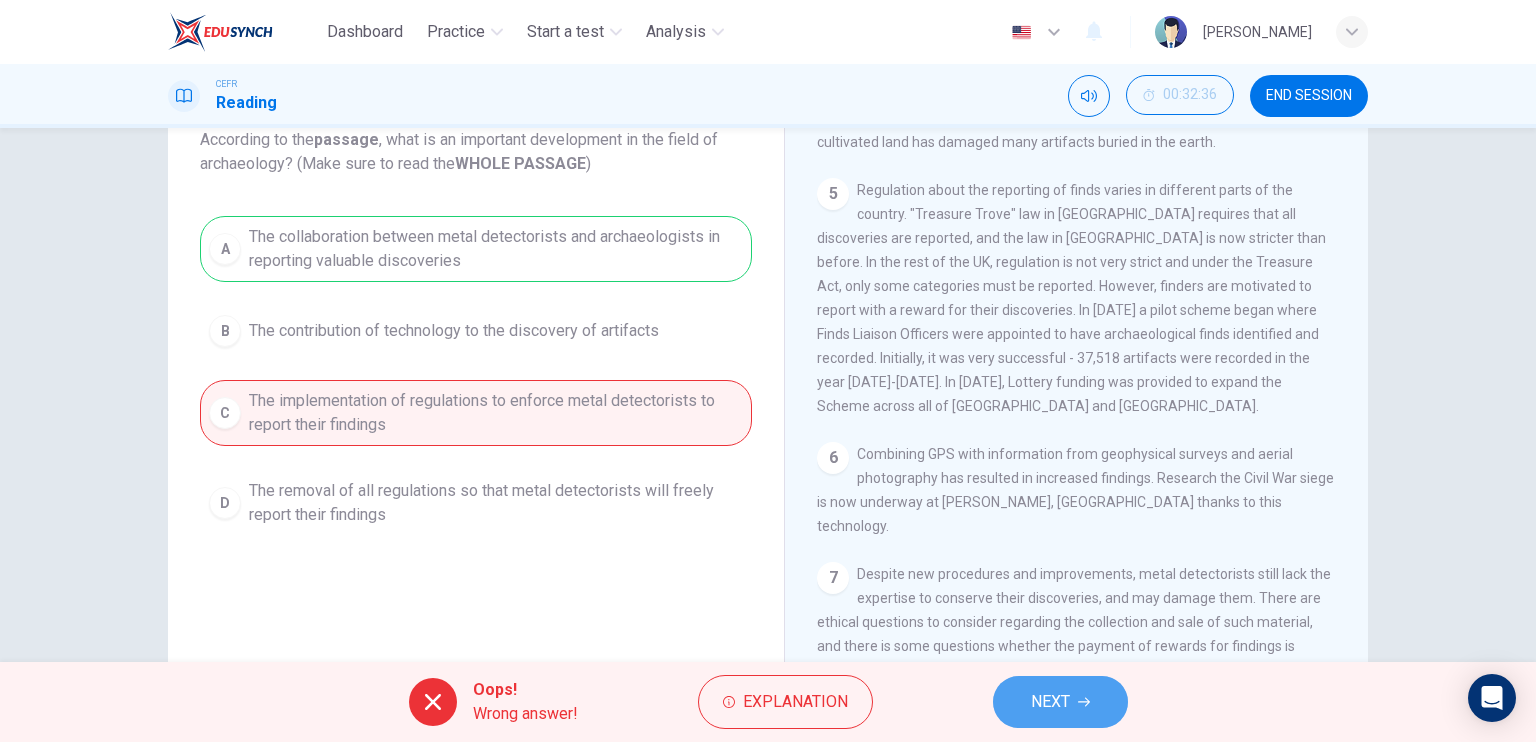 click on "NEXT" at bounding box center [1050, 702] 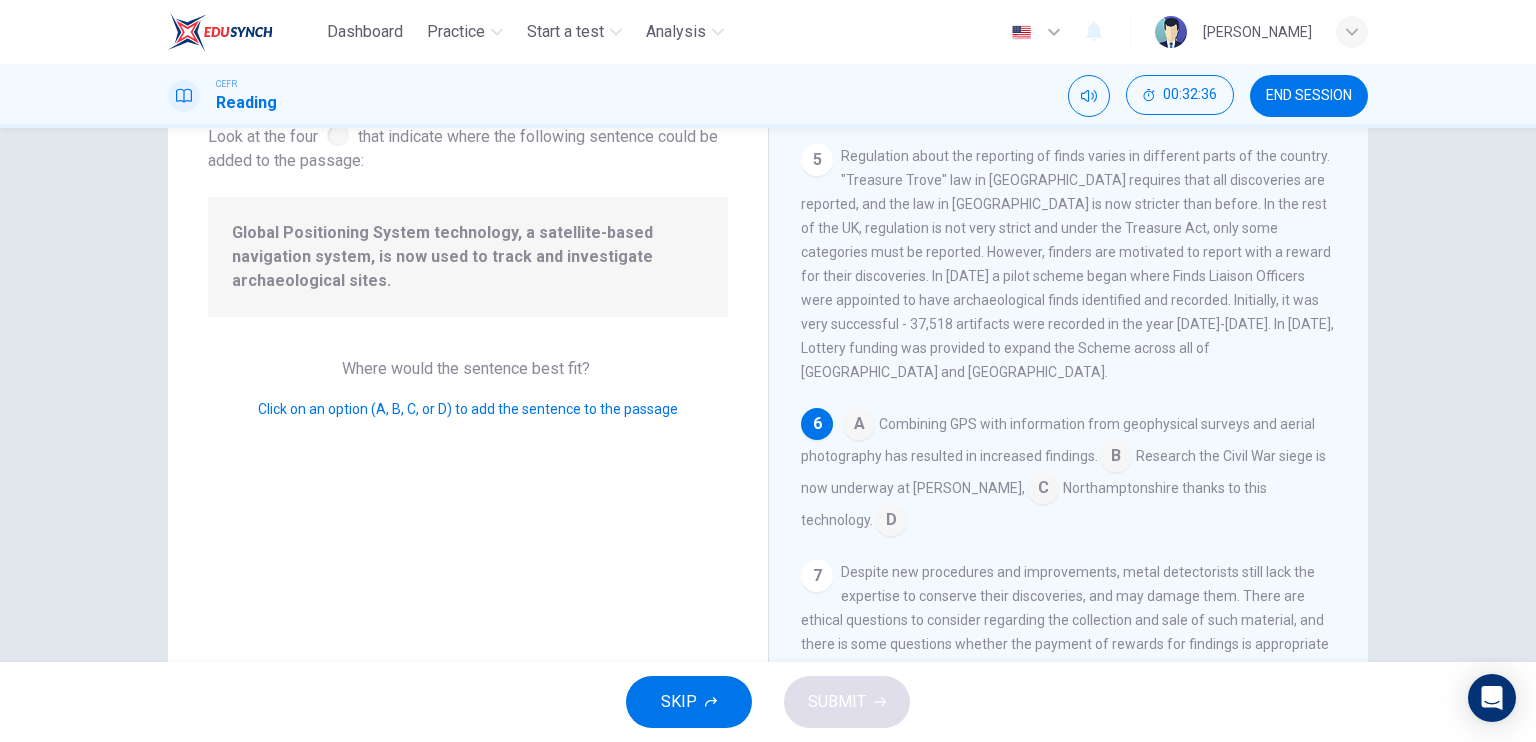 scroll, scrollTop: 985, scrollLeft: 0, axis: vertical 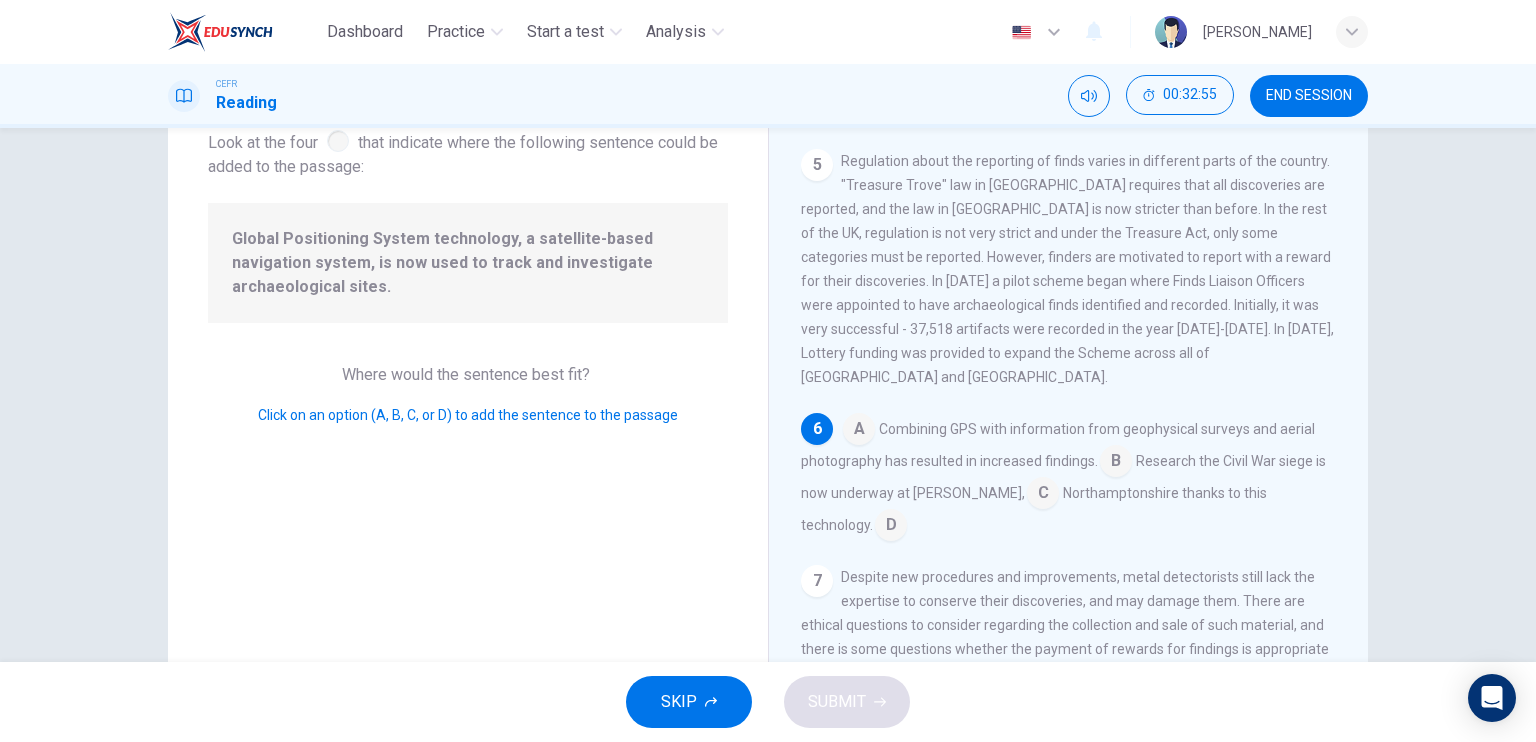 click at bounding box center [859, 431] 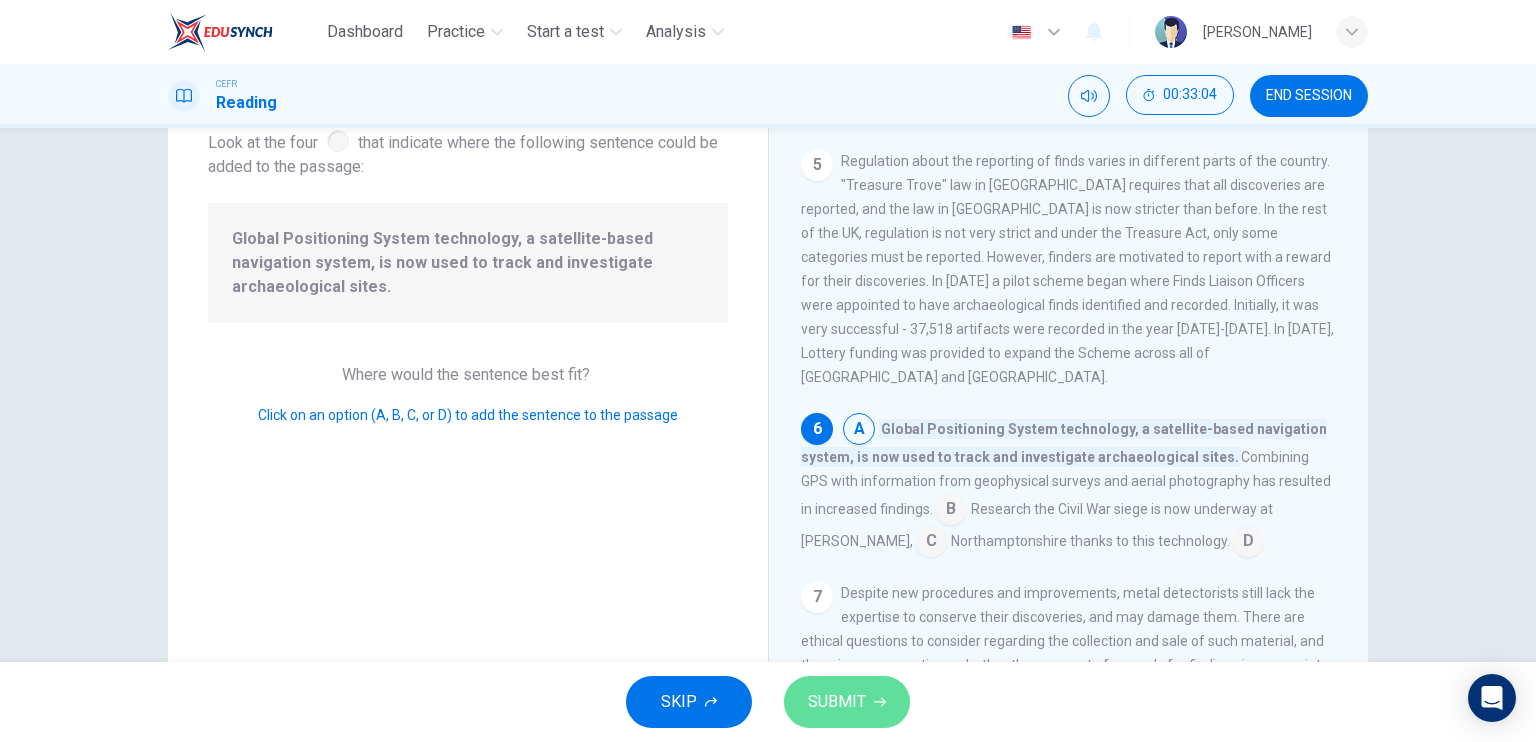 click on "SUBMIT" at bounding box center (837, 702) 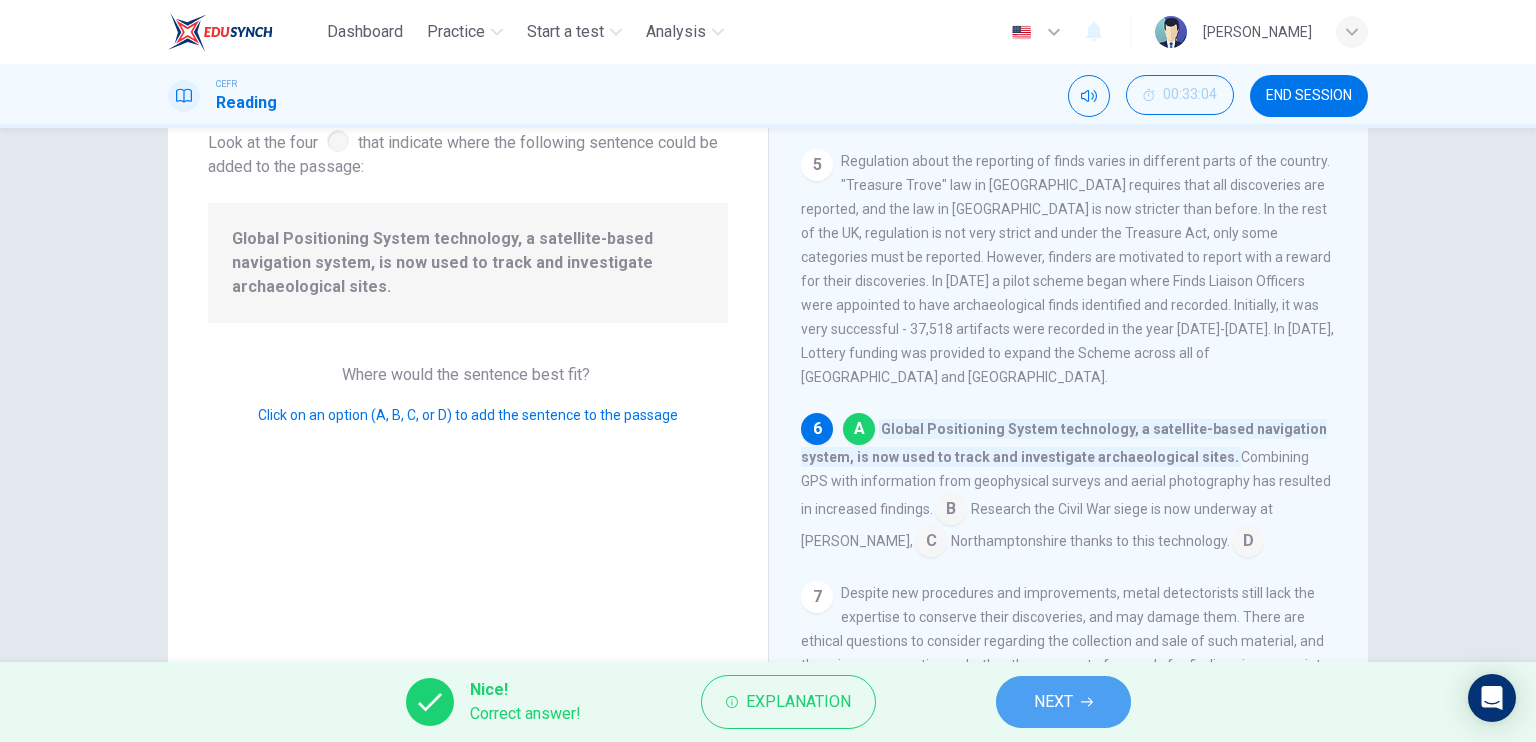 click 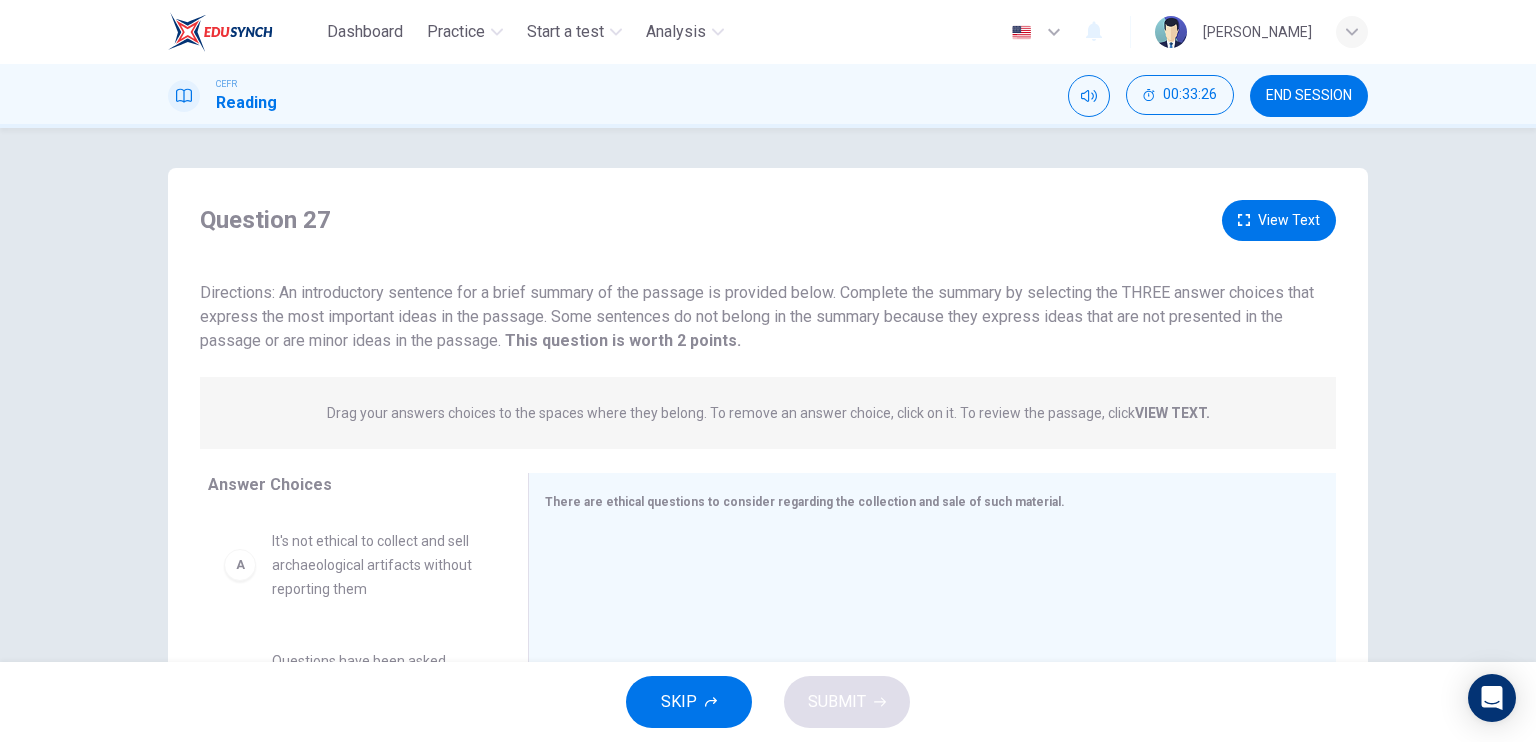 scroll, scrollTop: 240, scrollLeft: 0, axis: vertical 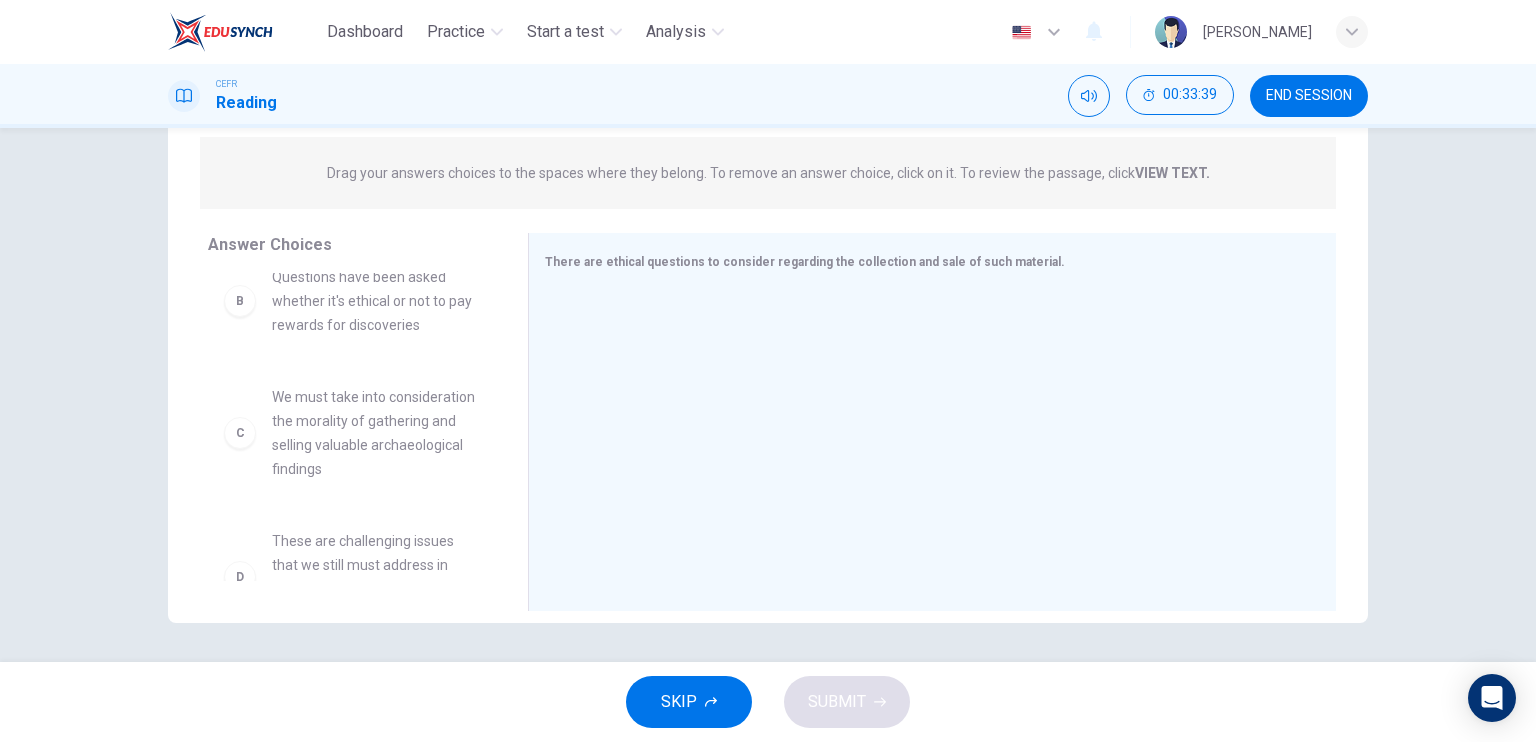 click on "We must take into consideration the morality of gathering and selling valuable archaeological findings" at bounding box center [376, 433] 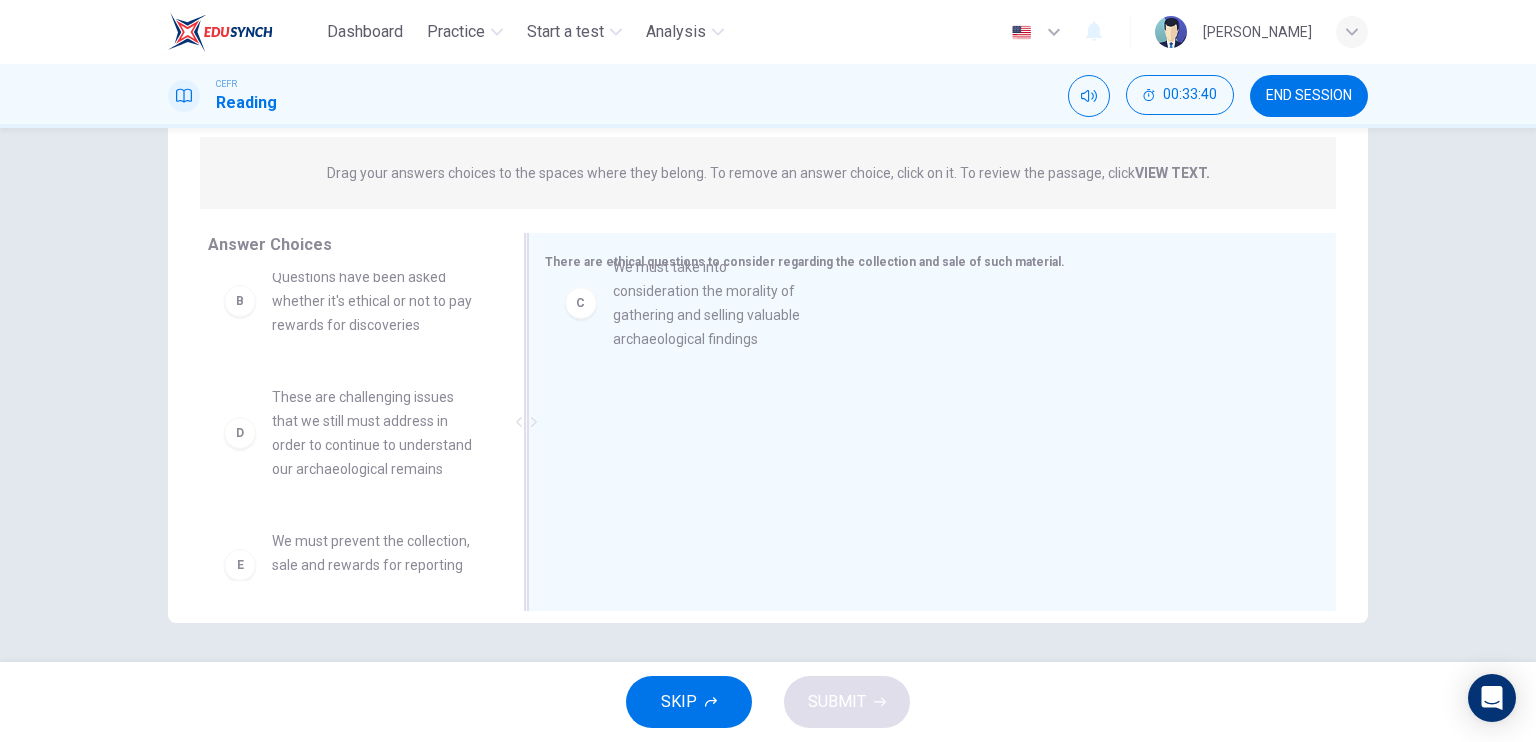 drag, startPoint x: 371, startPoint y: 436, endPoint x: 729, endPoint y: 303, distance: 381.90704 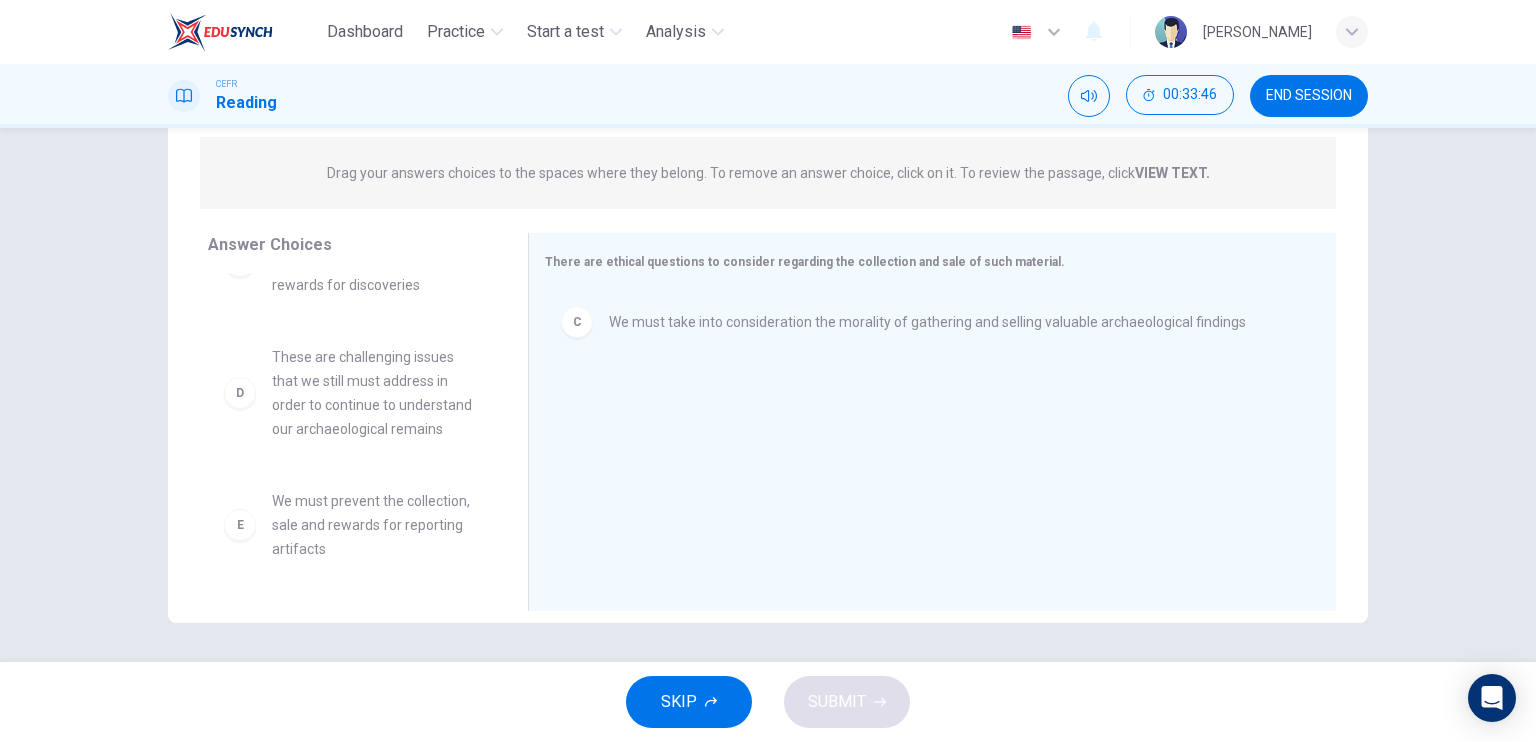 scroll, scrollTop: 184, scrollLeft: 0, axis: vertical 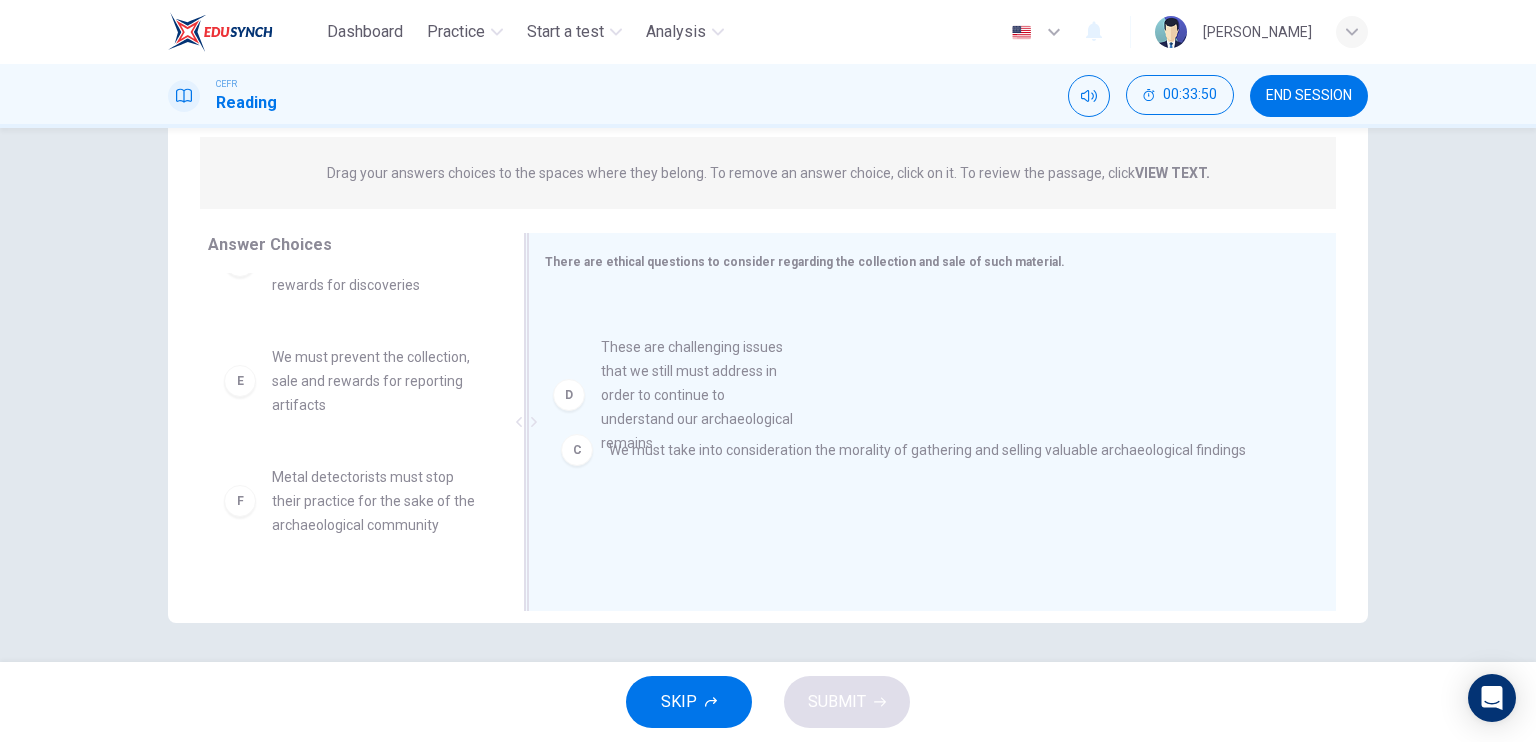 drag, startPoint x: 339, startPoint y: 394, endPoint x: 684, endPoint y: 387, distance: 345.071 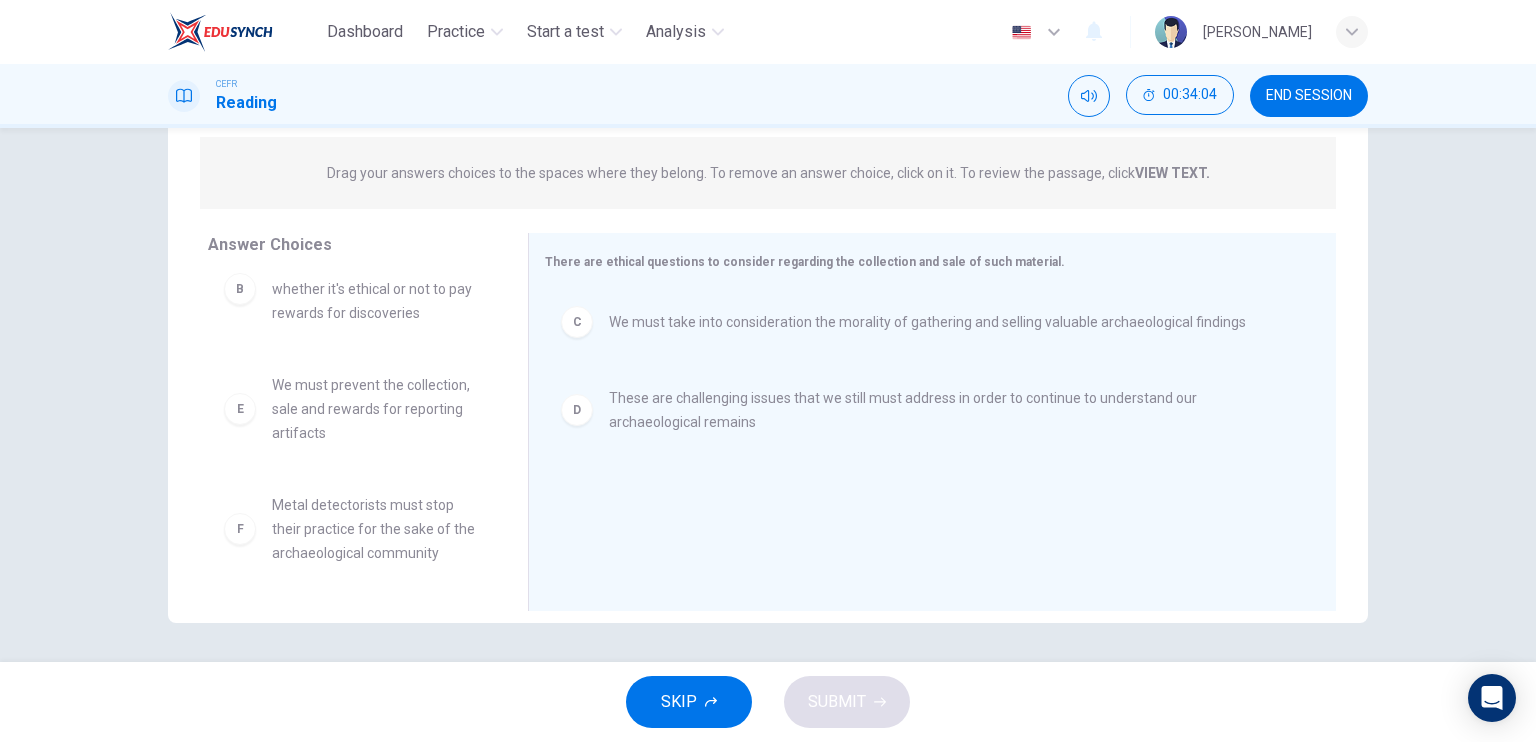 scroll, scrollTop: 0, scrollLeft: 0, axis: both 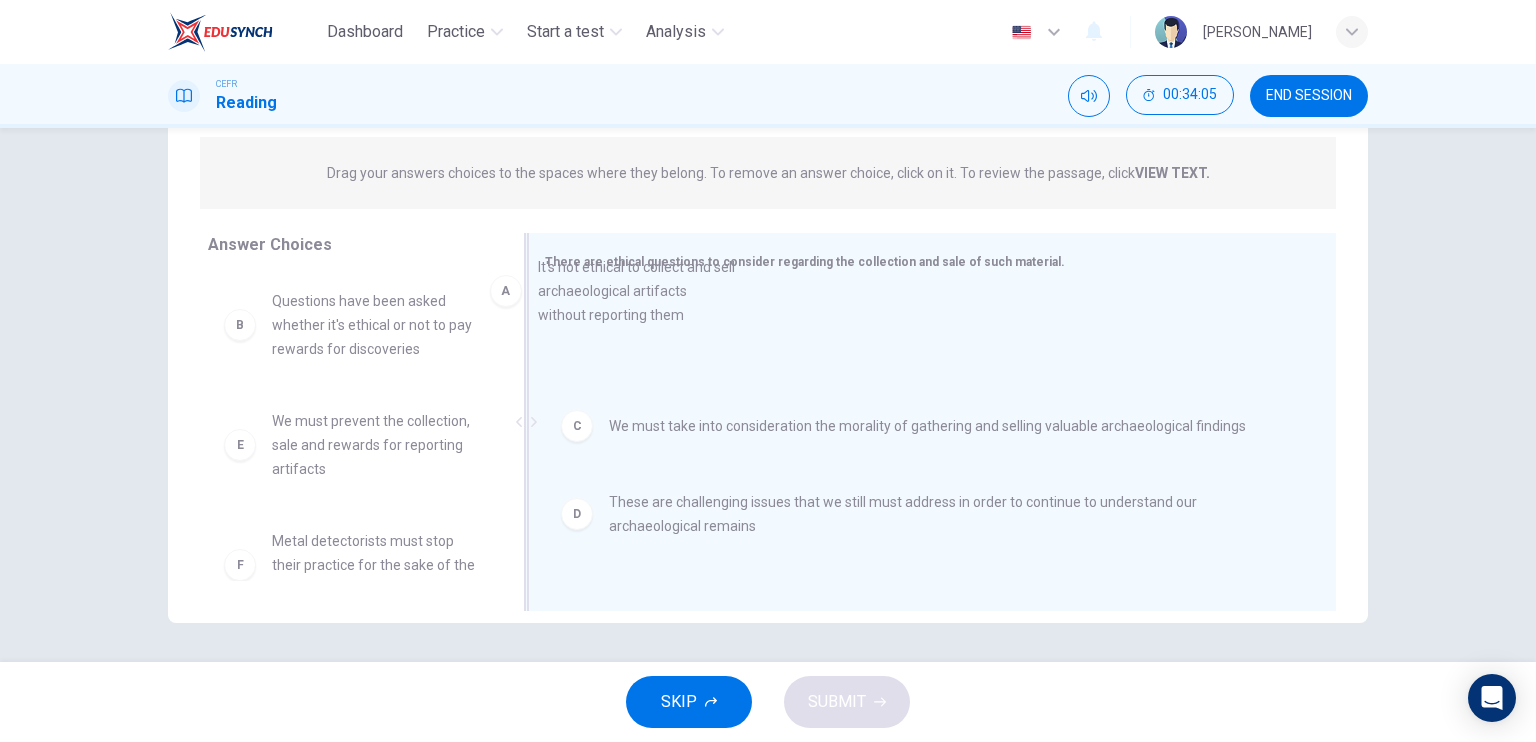 drag, startPoint x: 325, startPoint y: 319, endPoint x: 610, endPoint y: 286, distance: 286.90417 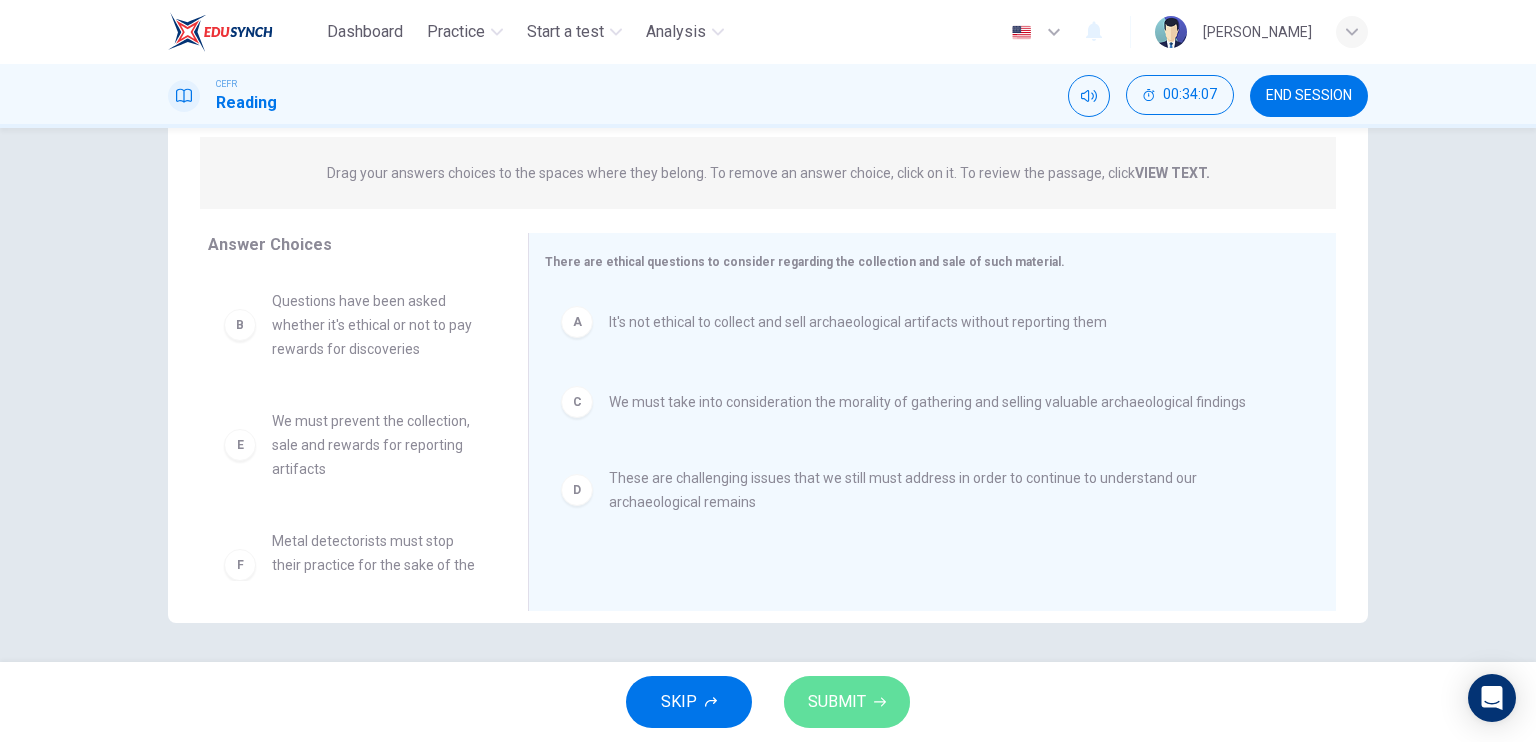 click on "SUBMIT" at bounding box center [847, 702] 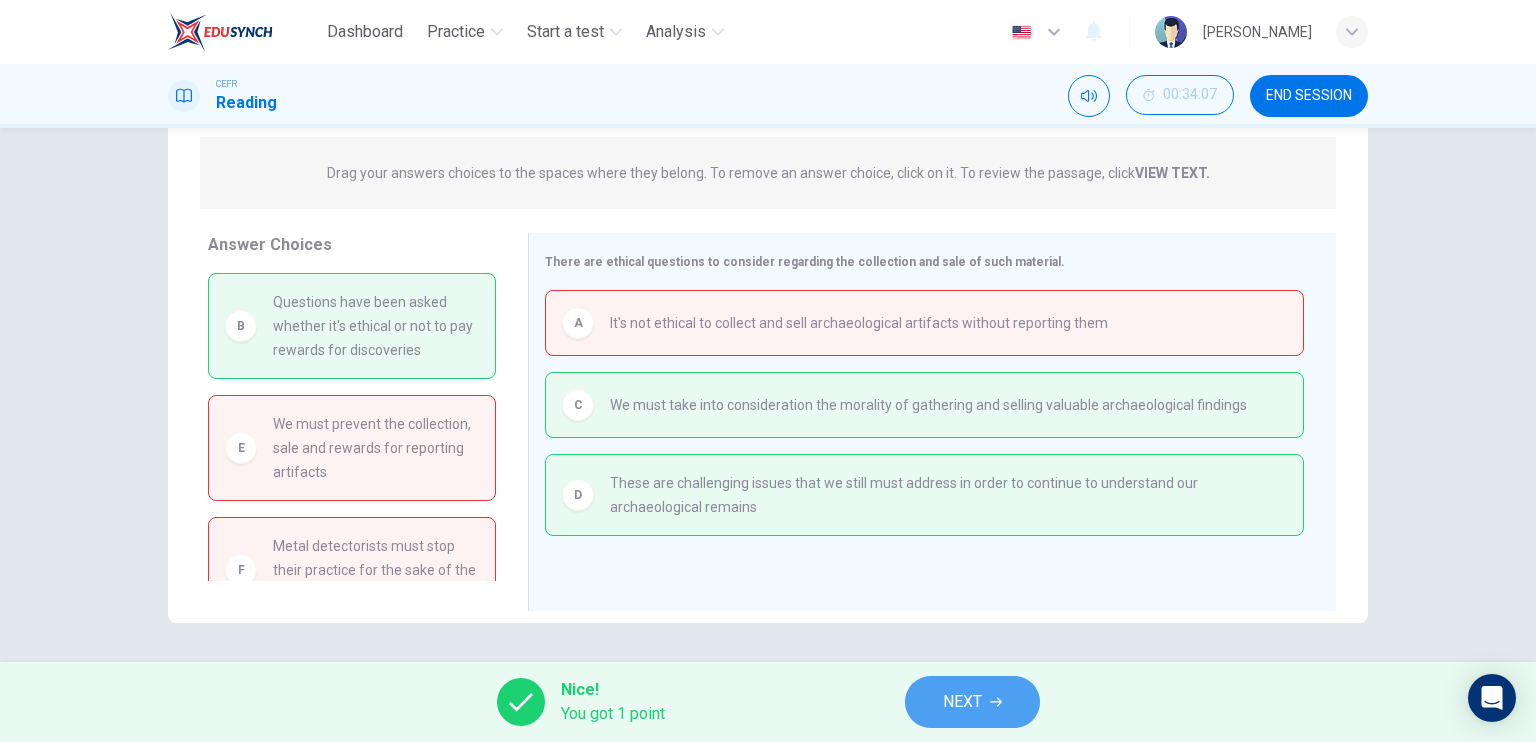 click on "NEXT" at bounding box center [972, 702] 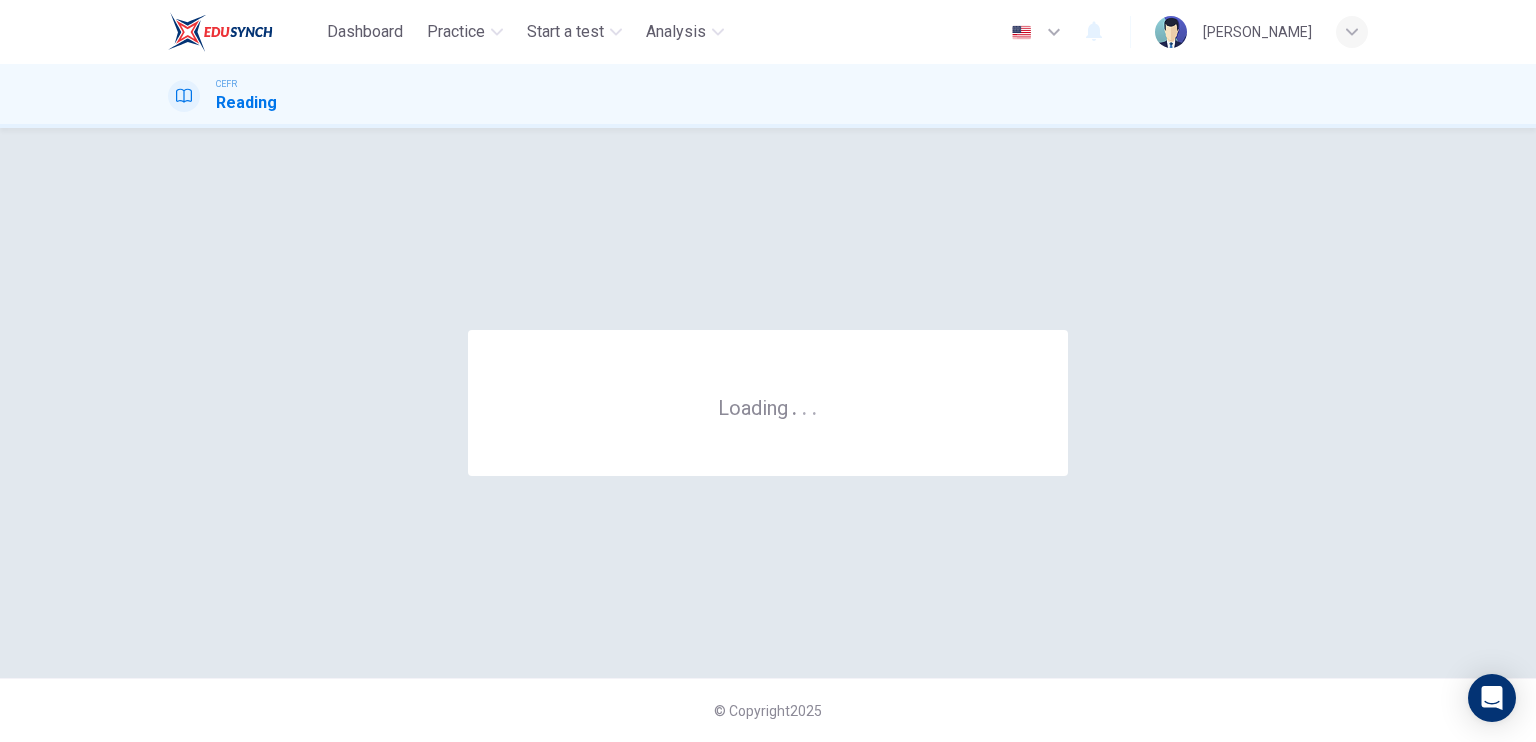scroll, scrollTop: 0, scrollLeft: 0, axis: both 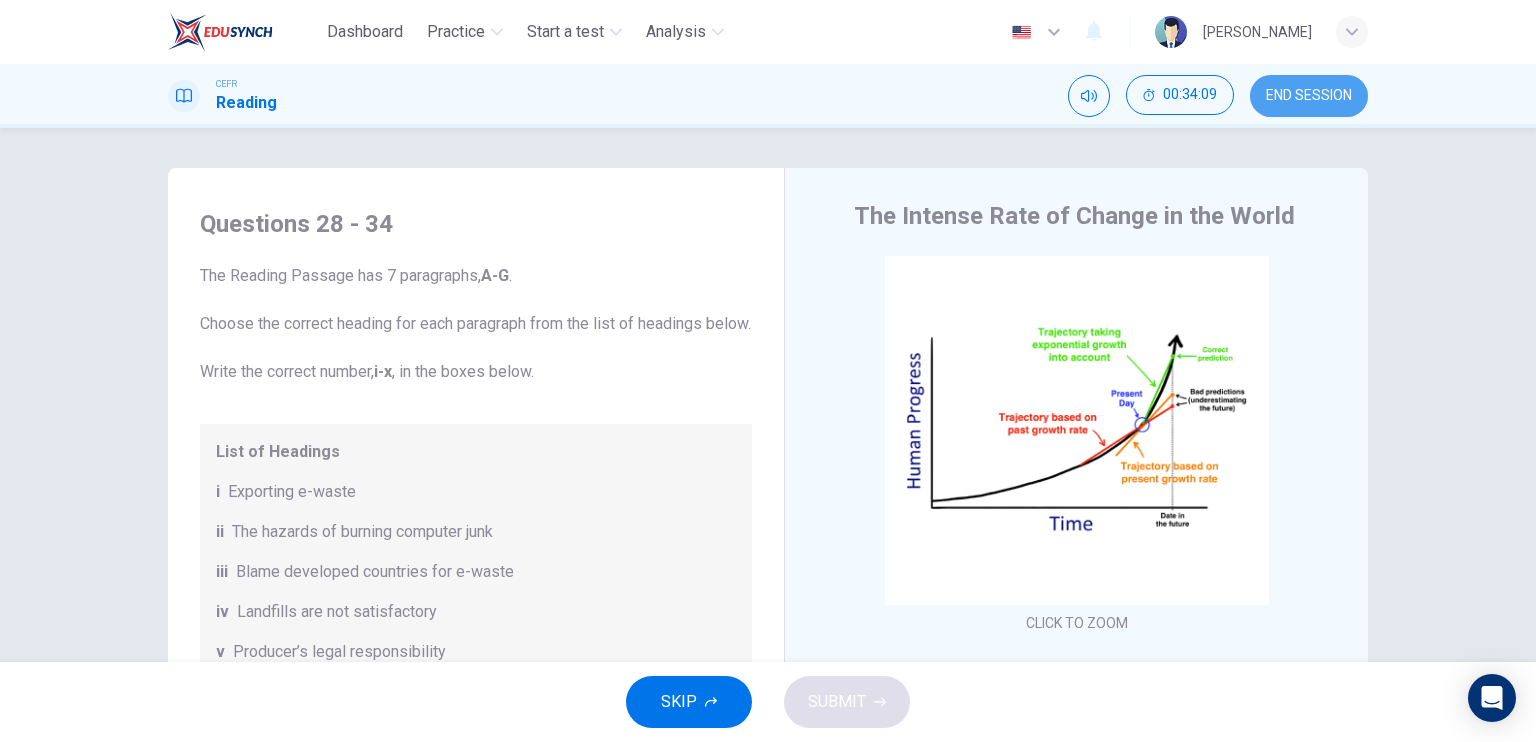 click on "END SESSION" at bounding box center [1309, 96] 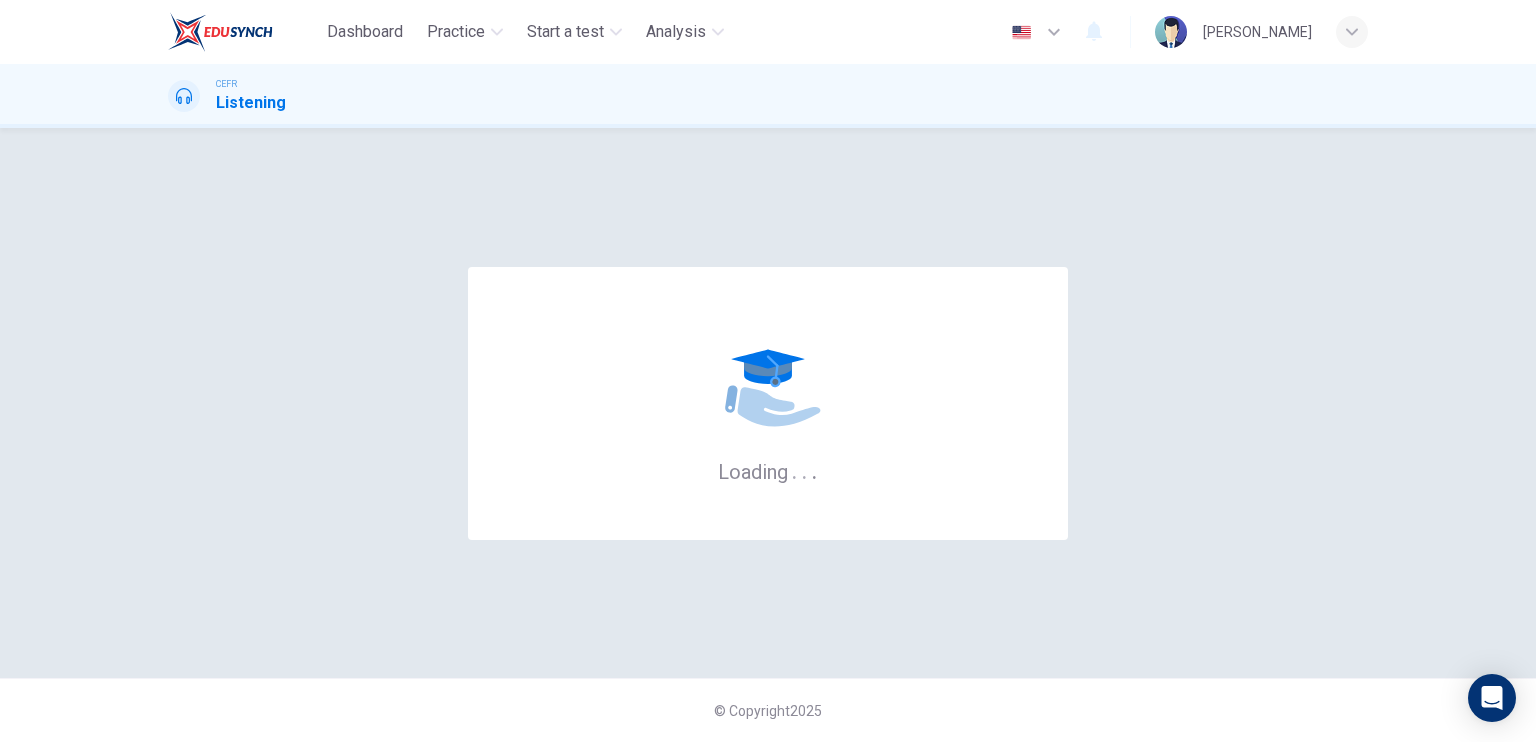 scroll, scrollTop: 0, scrollLeft: 0, axis: both 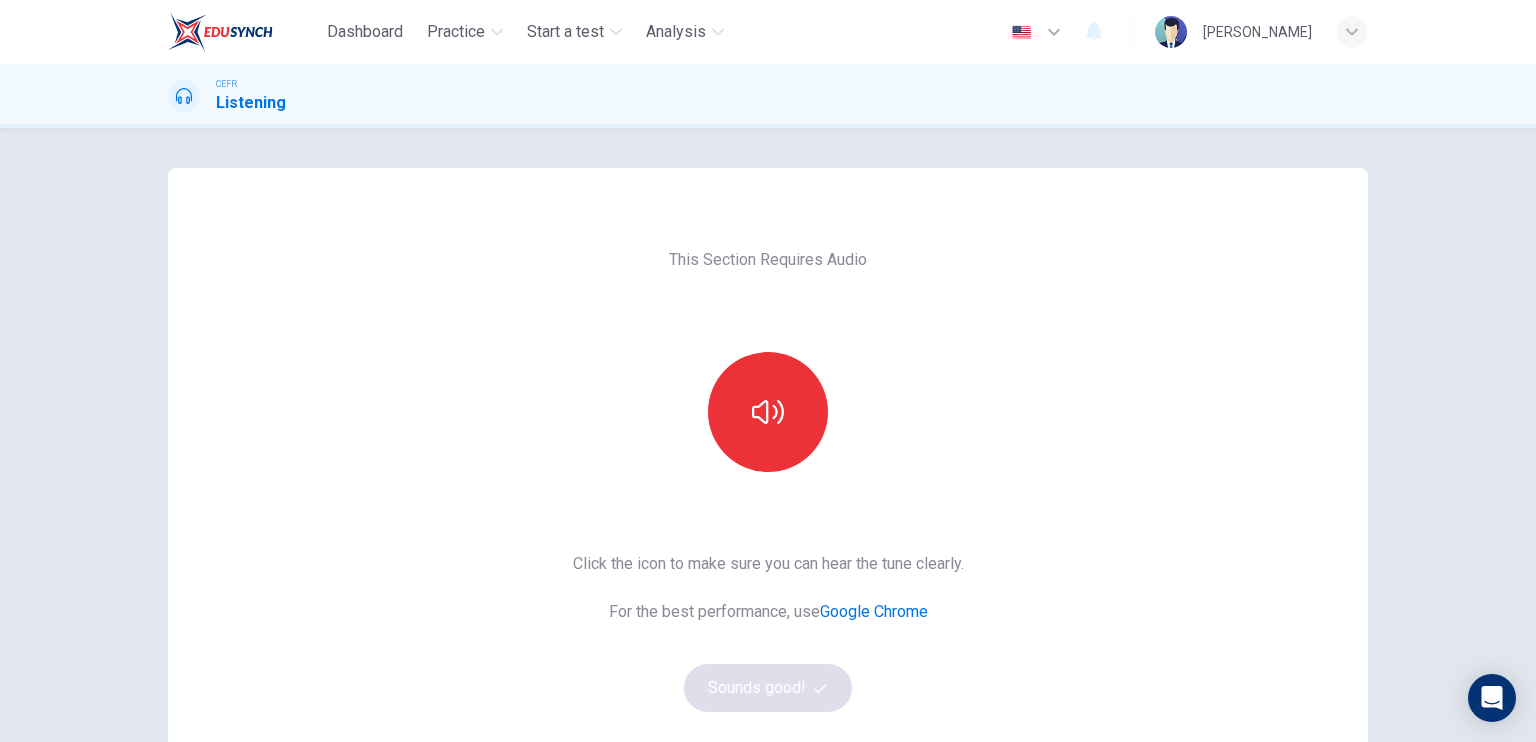 click on "This Section Requires Audio Click the icon to make sure you can hear the tune clearly. For the best performance, use  Google Chrome Sounds good!" at bounding box center (768, 515) 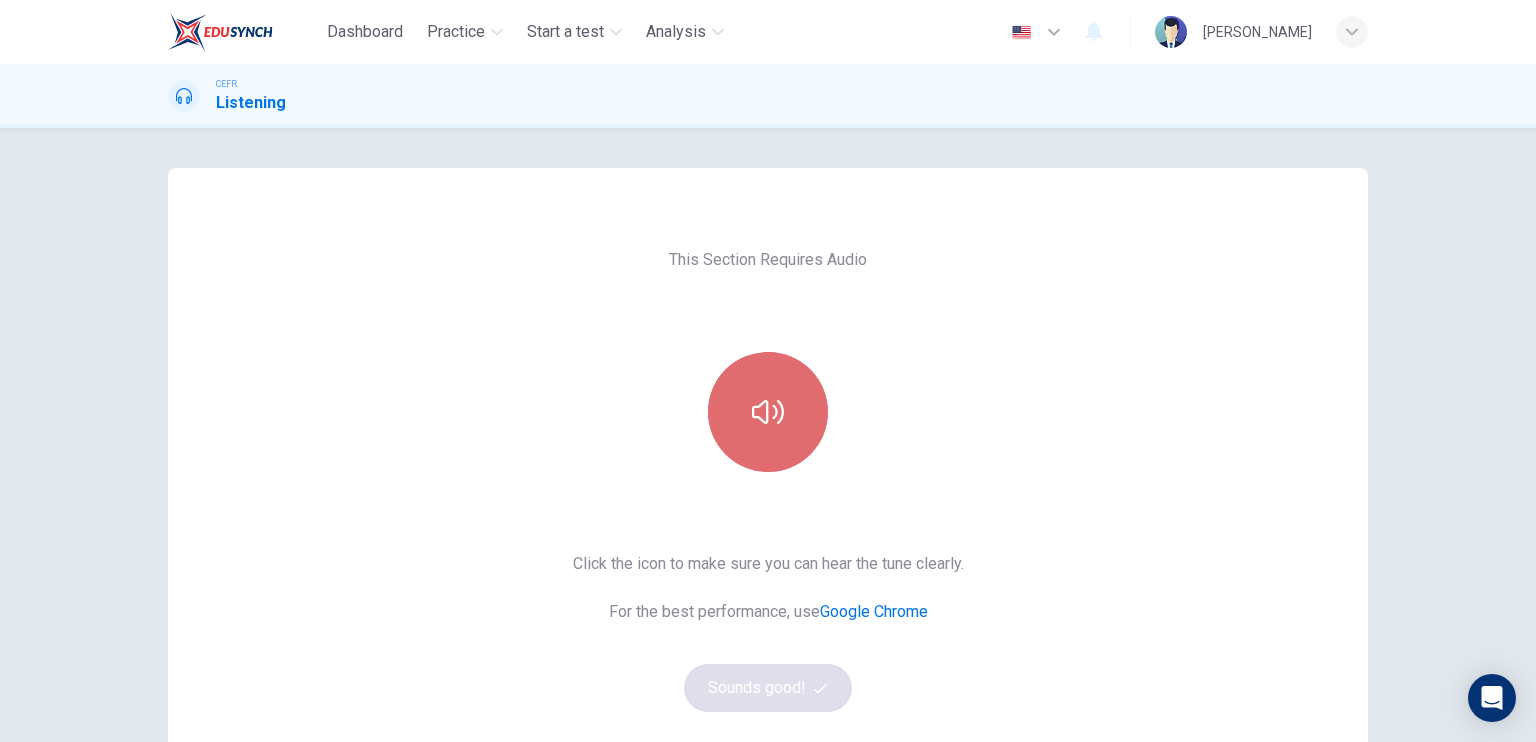 click 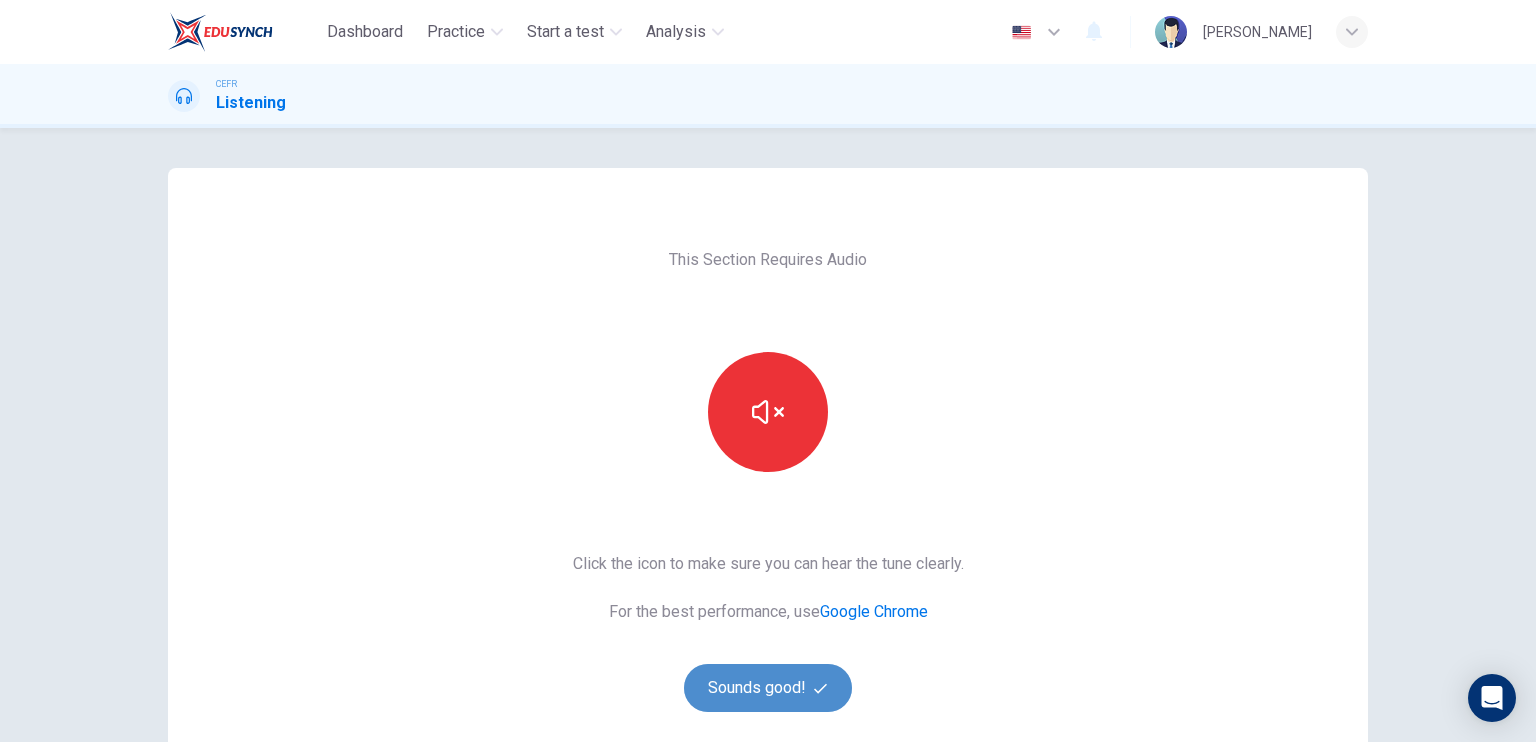 click on "Sounds good!" at bounding box center (768, 688) 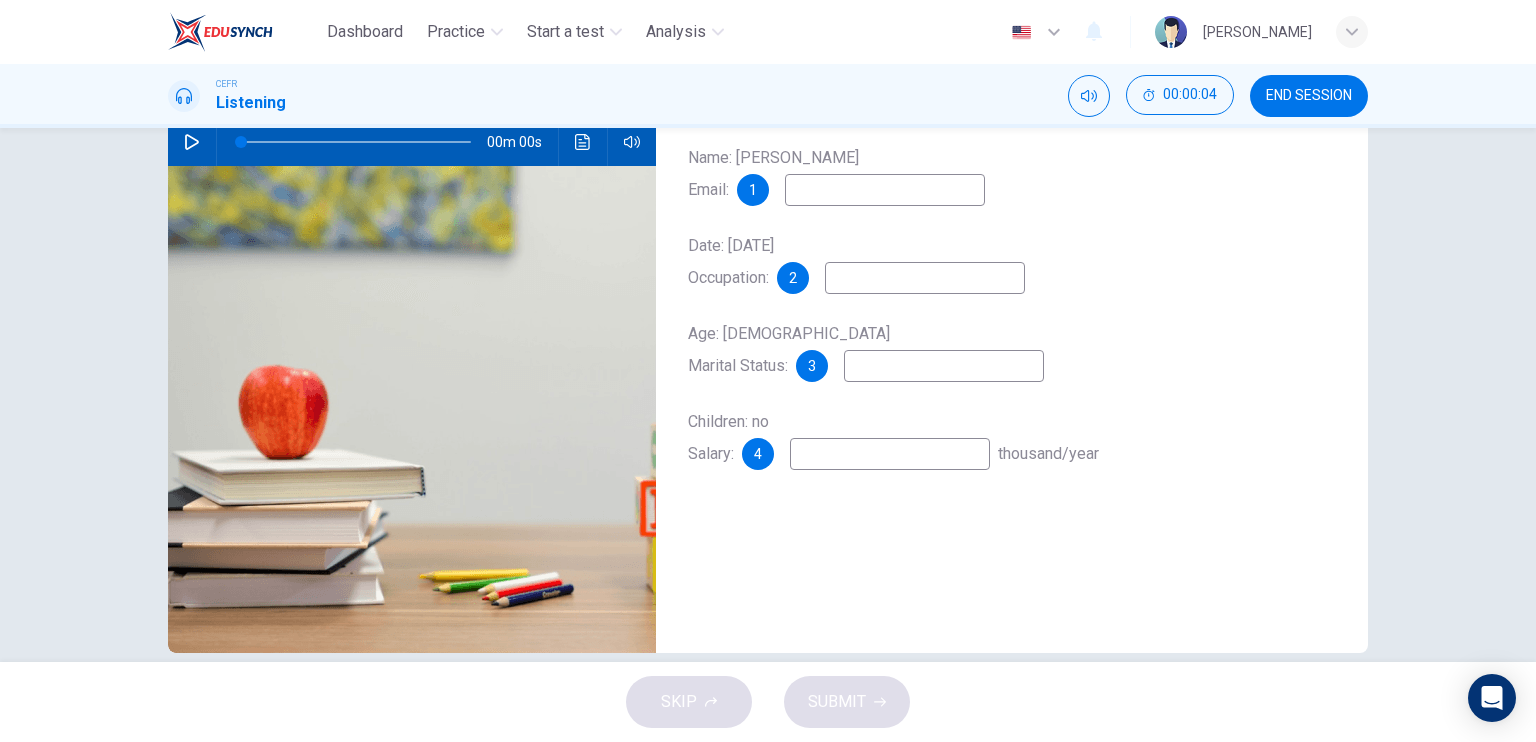scroll, scrollTop: 0, scrollLeft: 0, axis: both 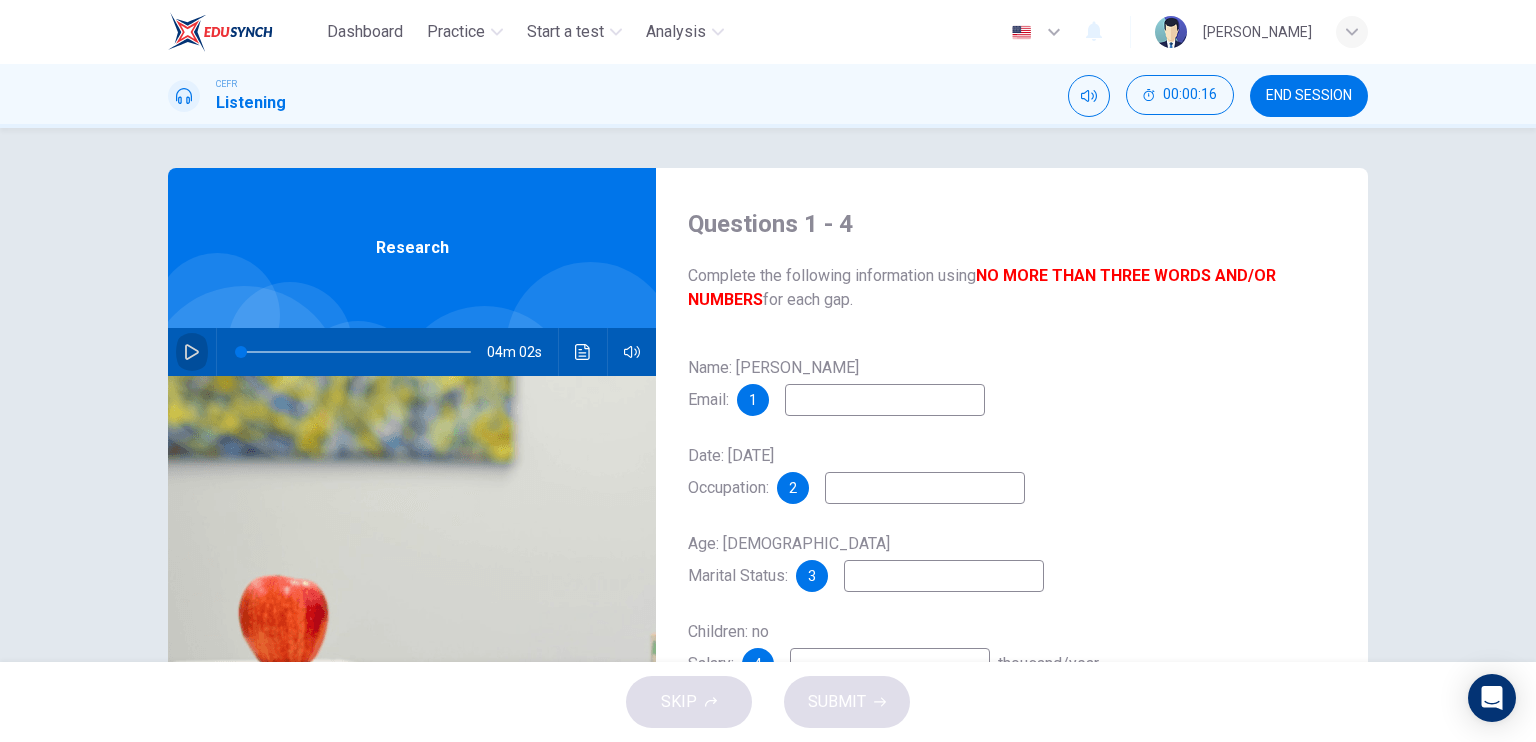 click 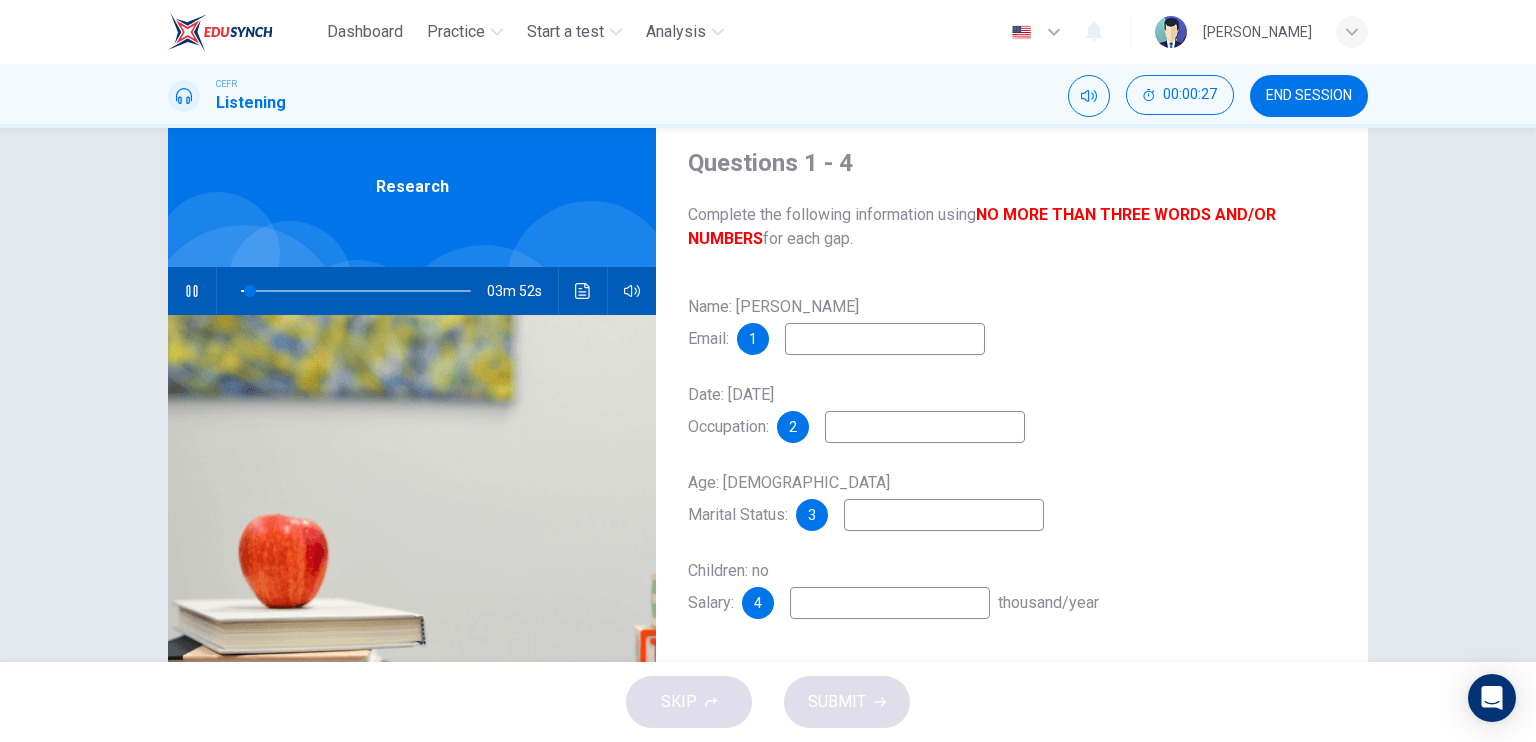 scroll, scrollTop: 48, scrollLeft: 0, axis: vertical 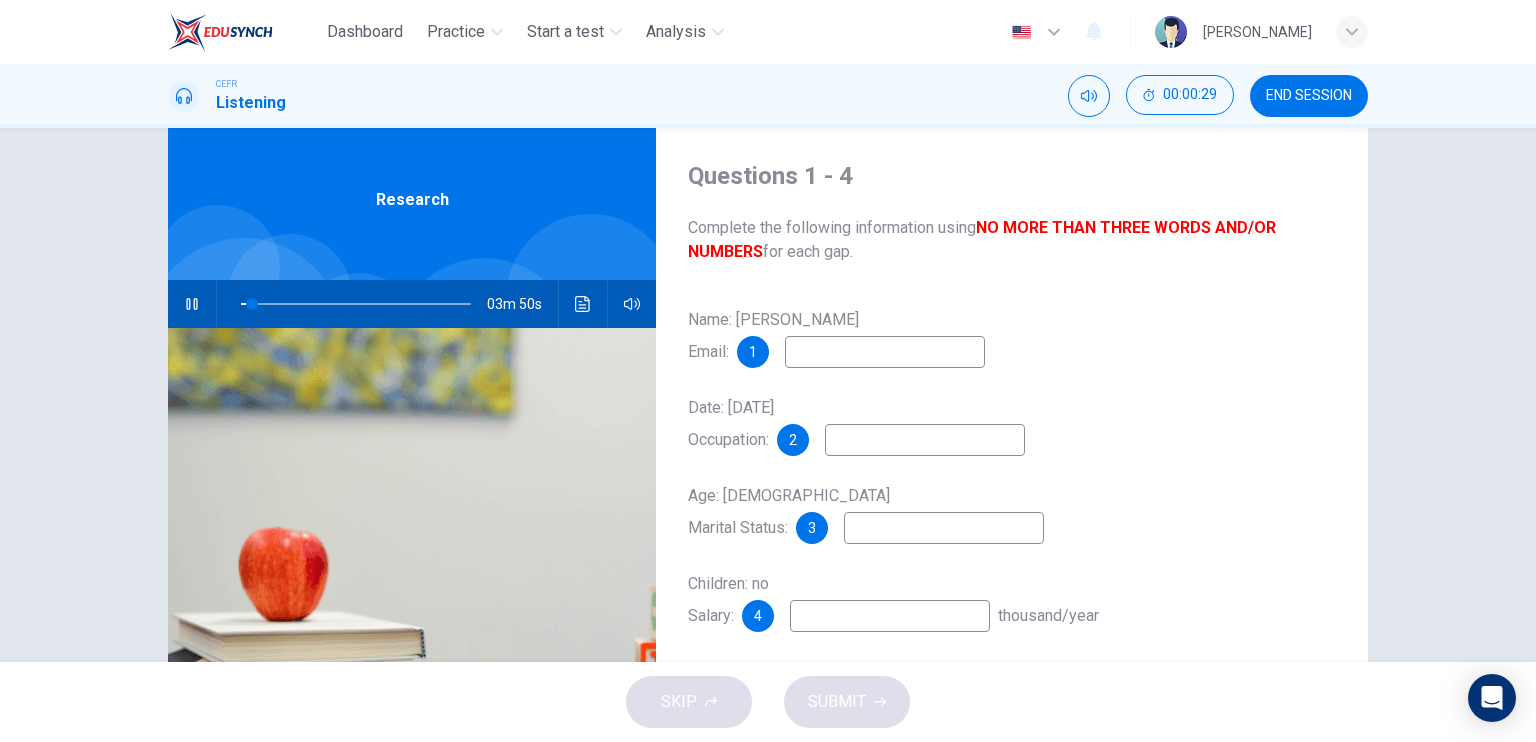 click at bounding box center [885, 352] 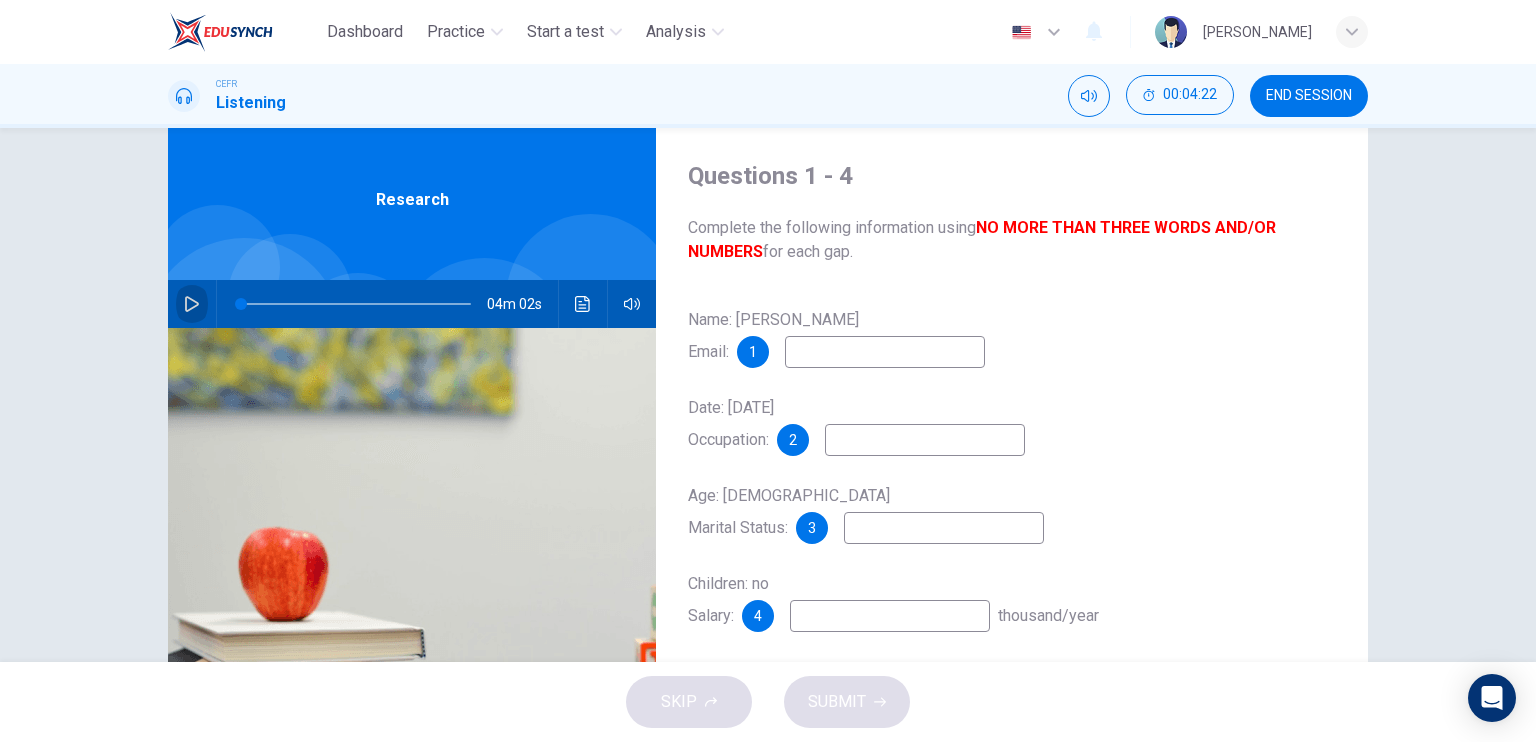 click at bounding box center [192, 304] 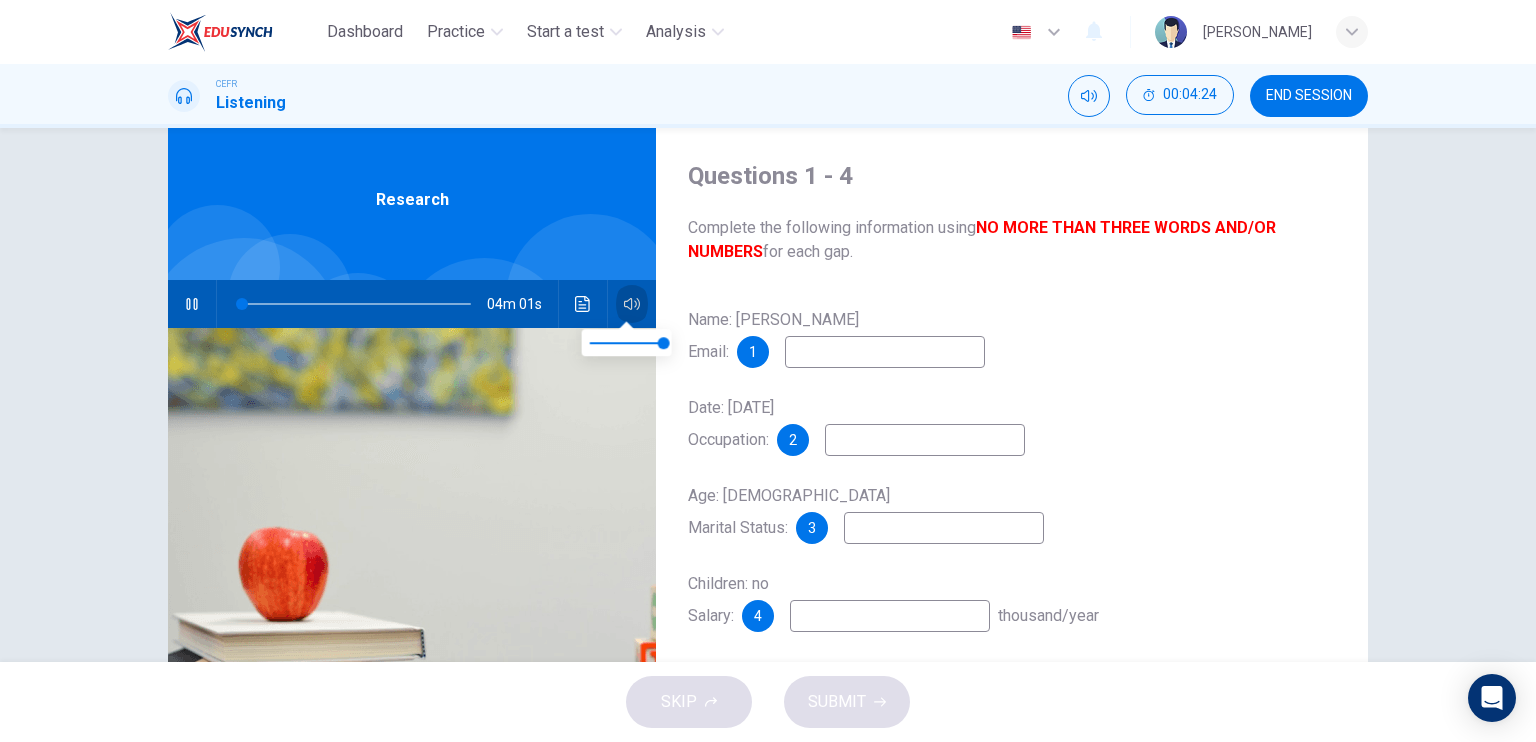 click 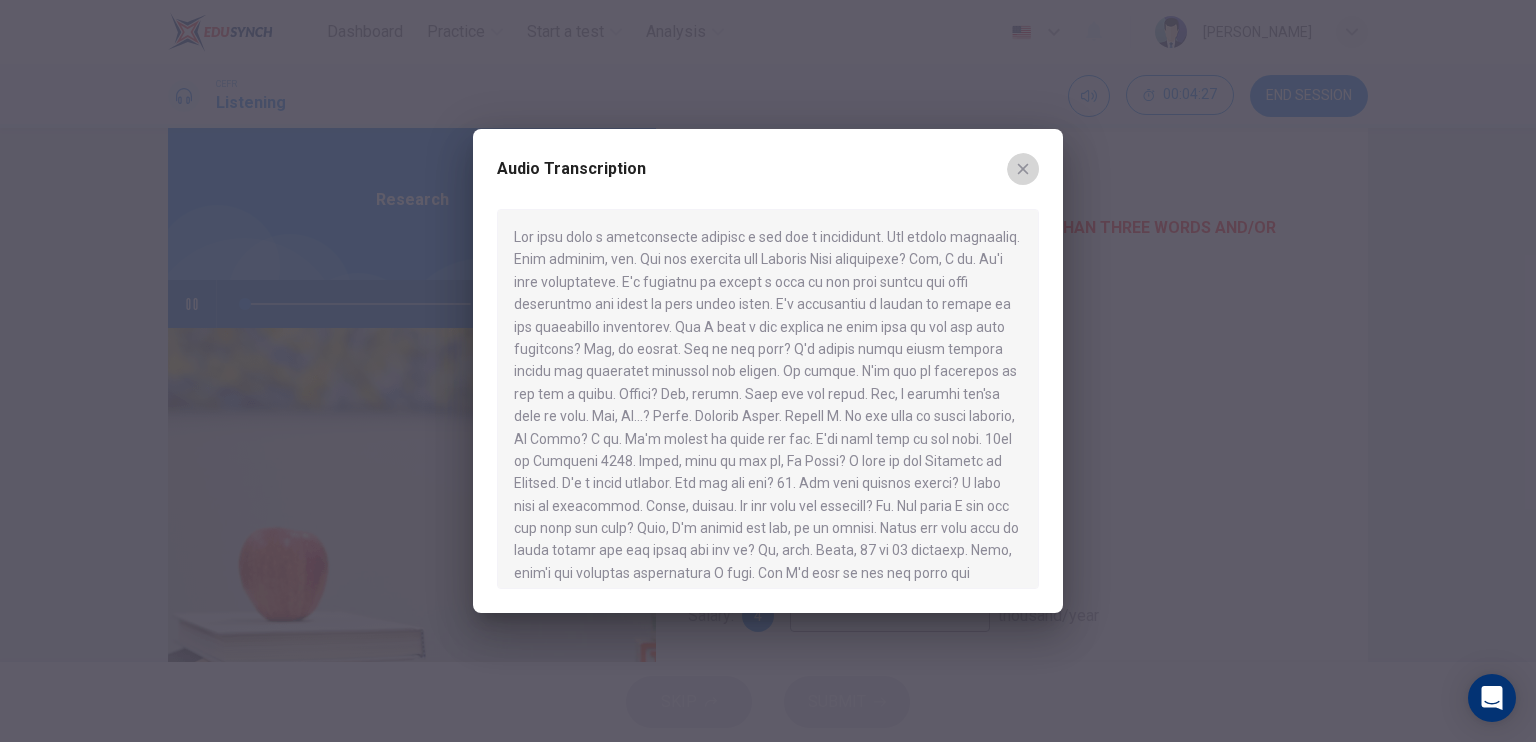 click 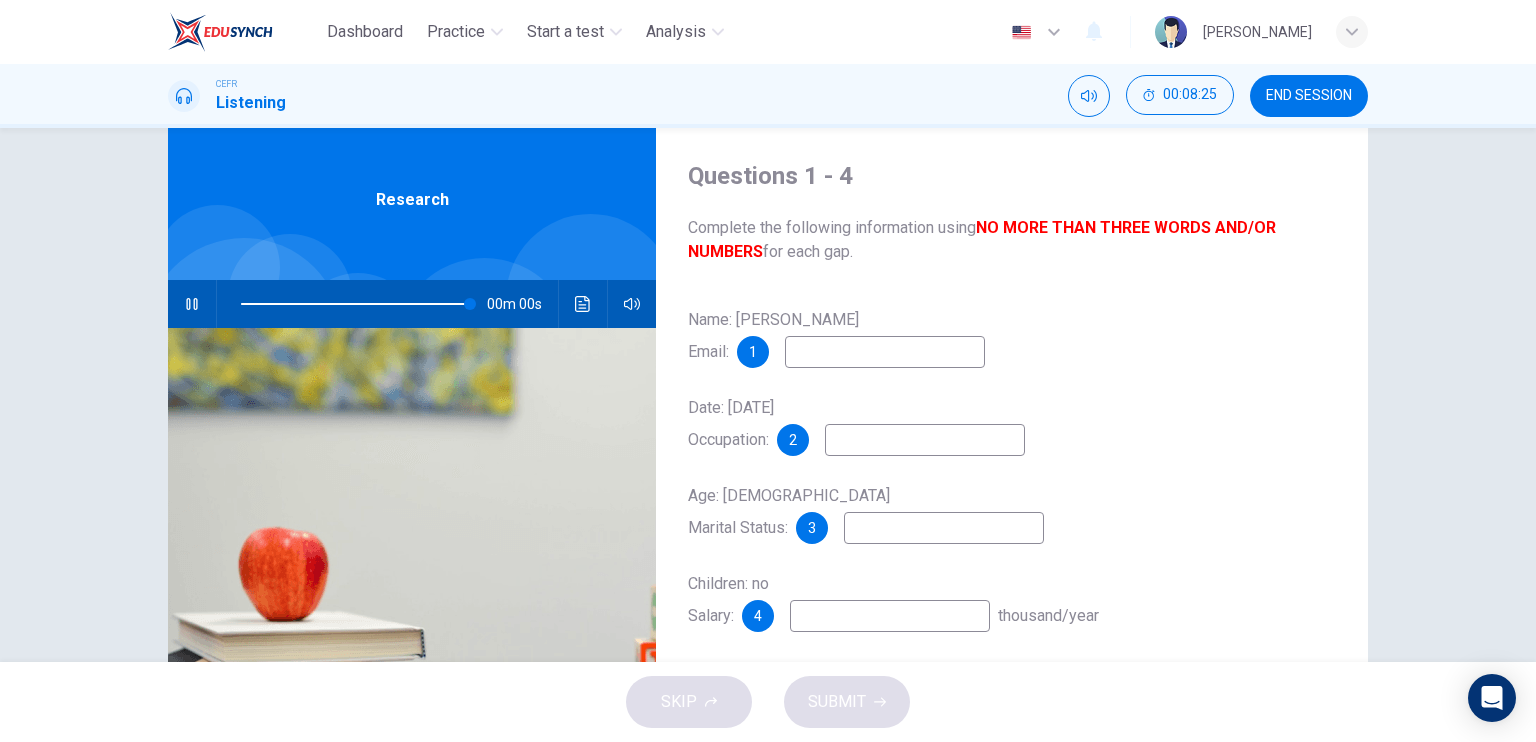 type on "0" 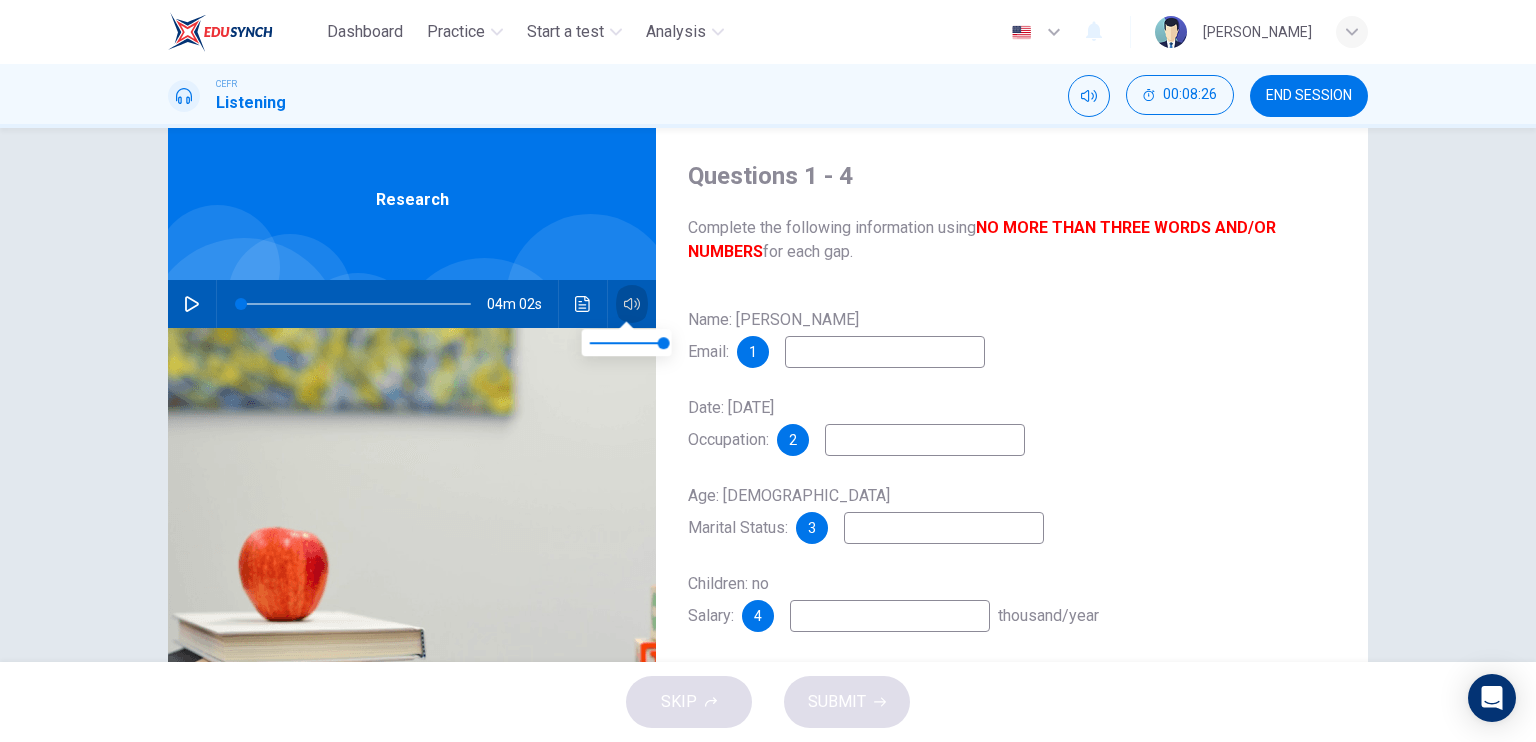 click 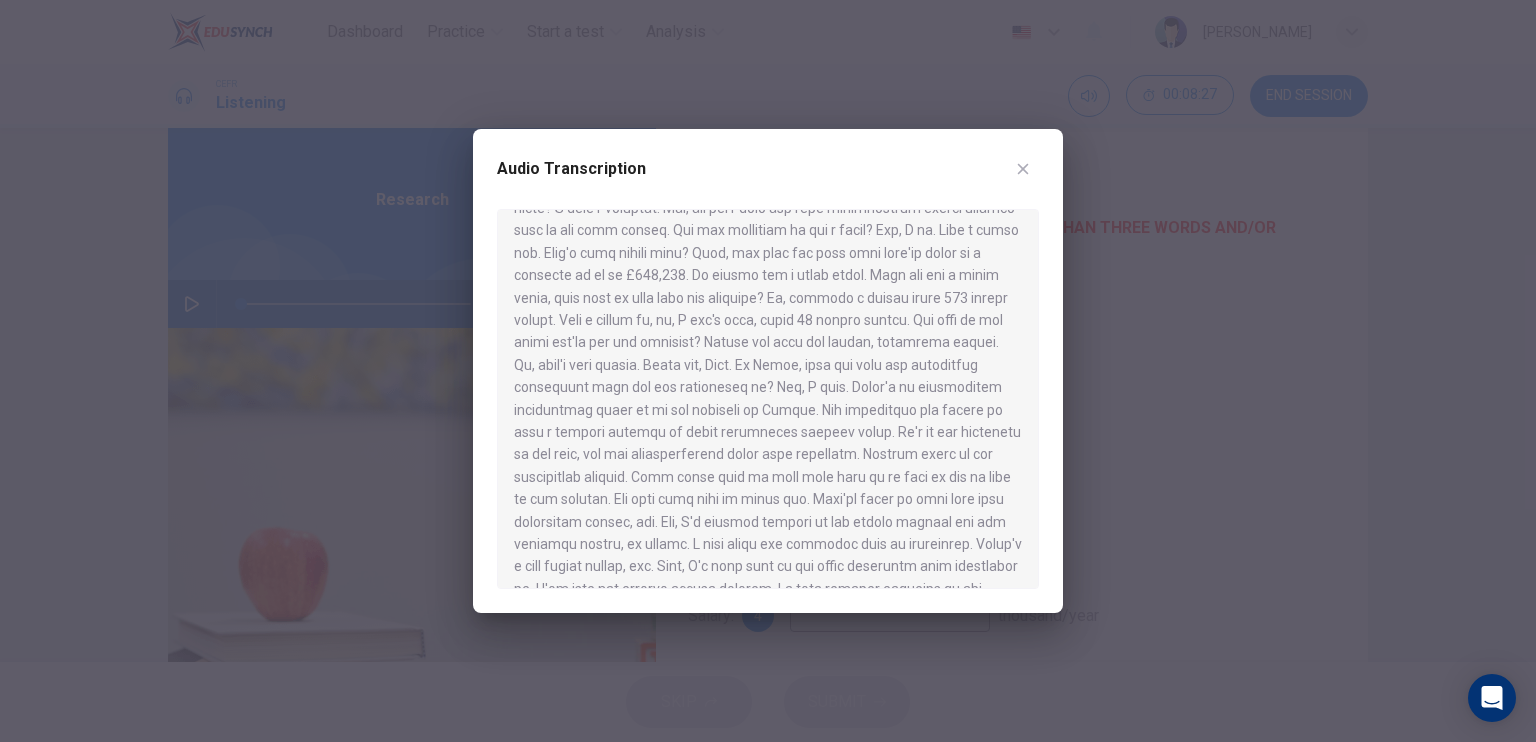 scroll, scrollTop: 639, scrollLeft: 0, axis: vertical 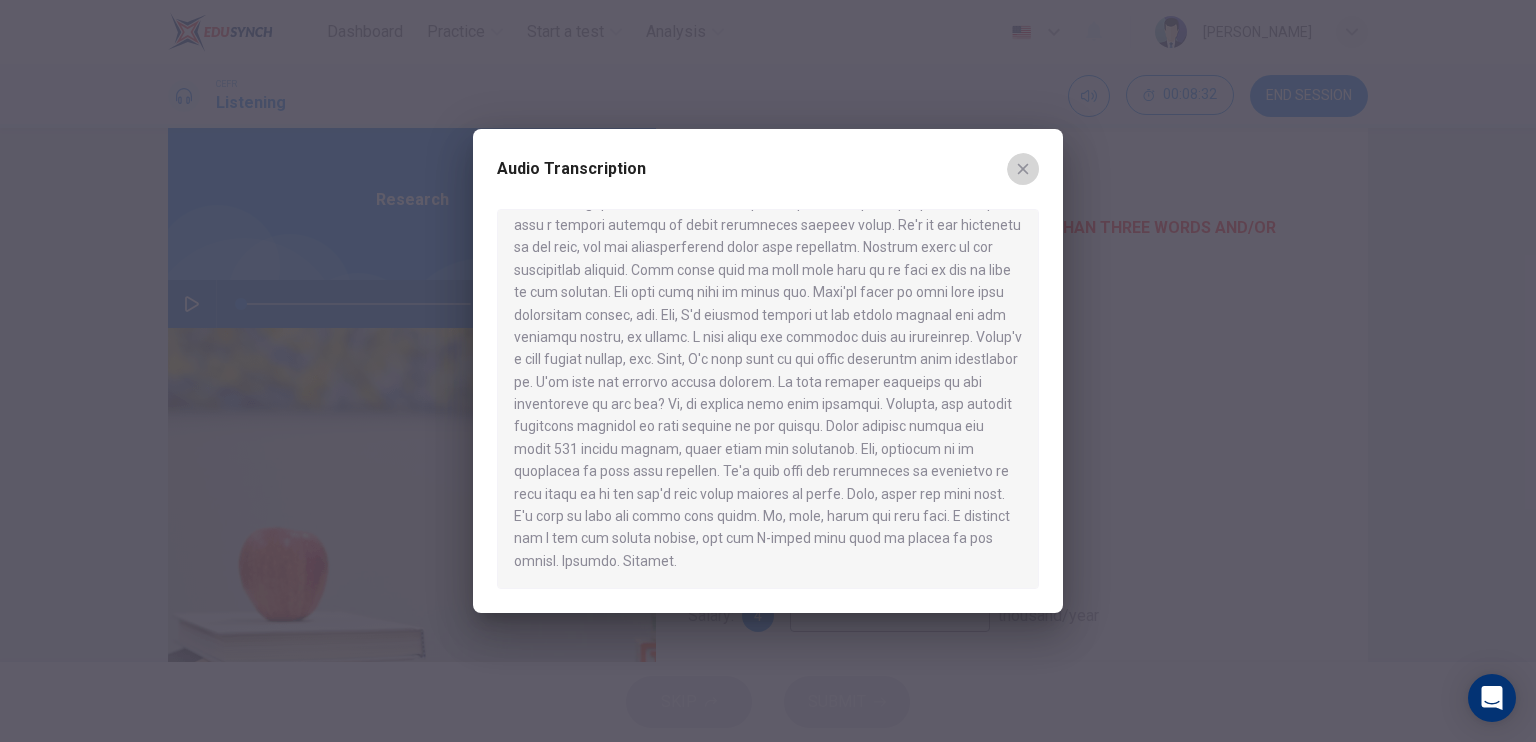 click 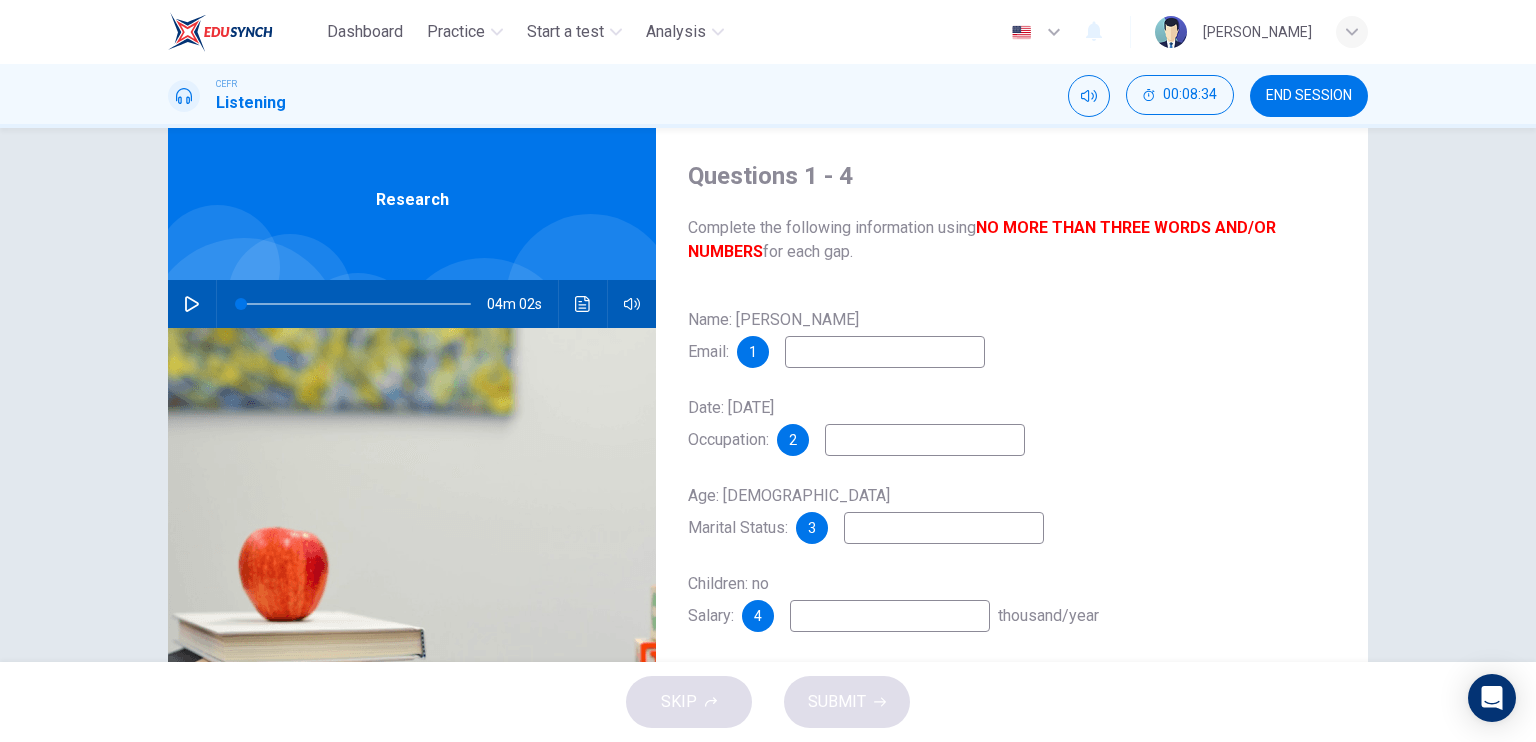 click at bounding box center [885, 352] 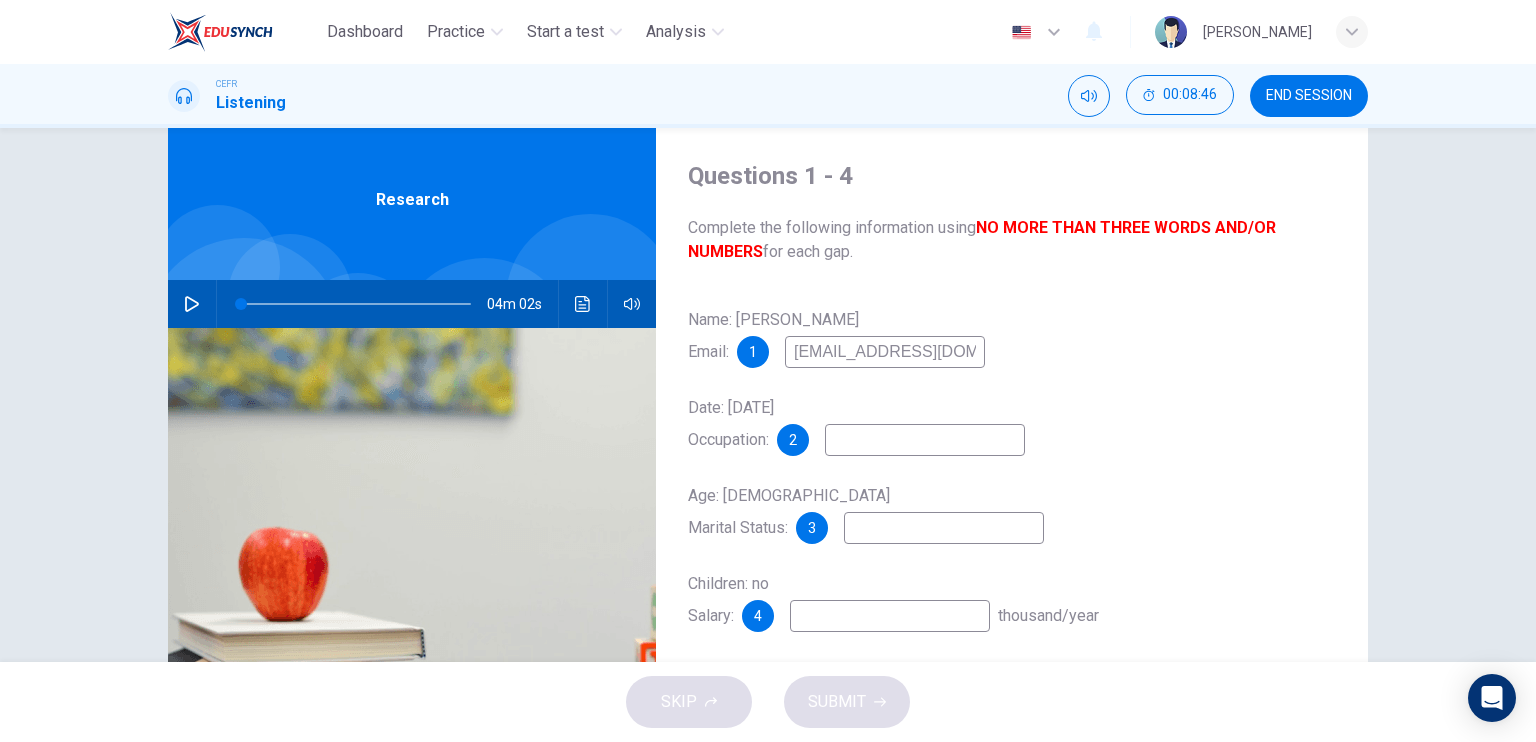 type on "[EMAIL_ADDRESS][DOMAIN_NAME]" 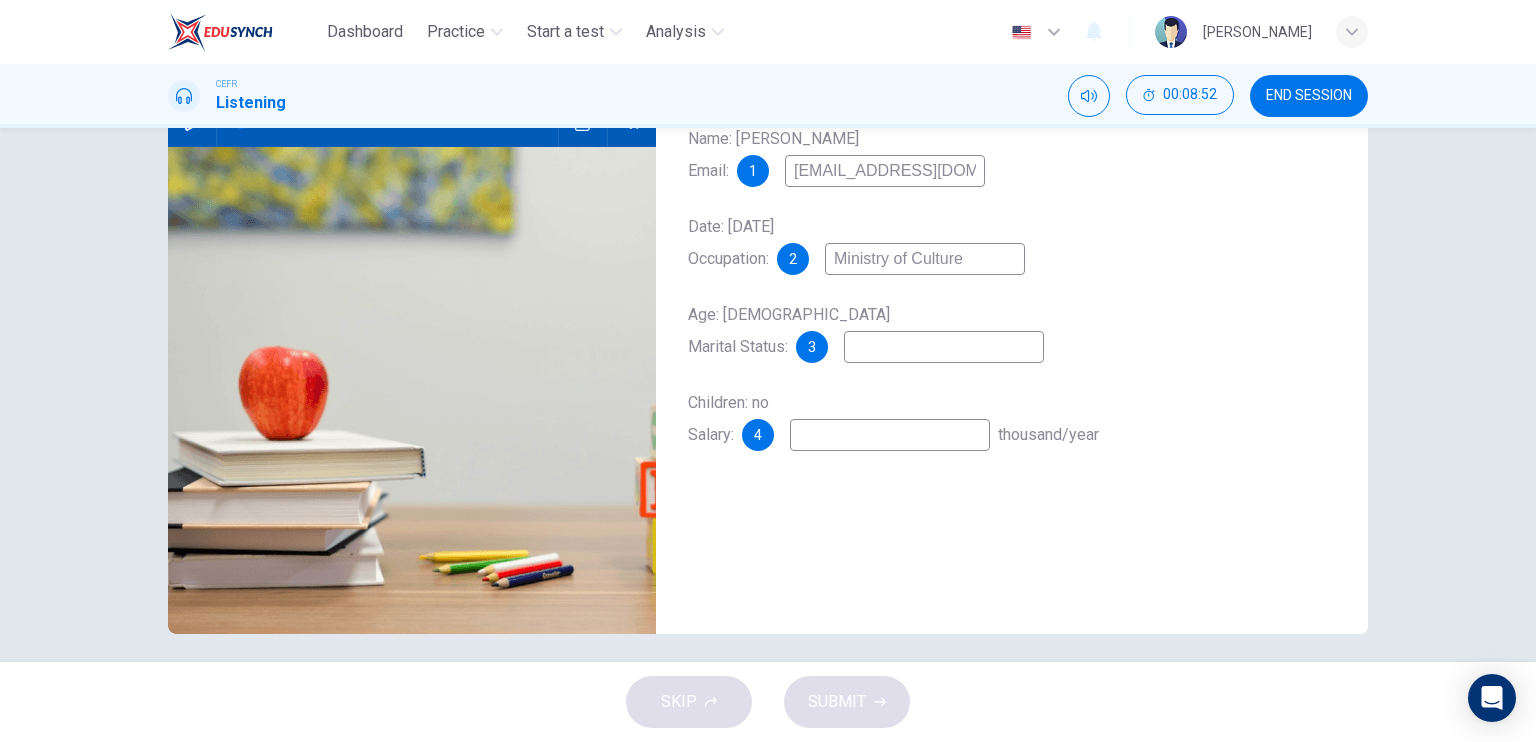 scroll, scrollTop: 228, scrollLeft: 0, axis: vertical 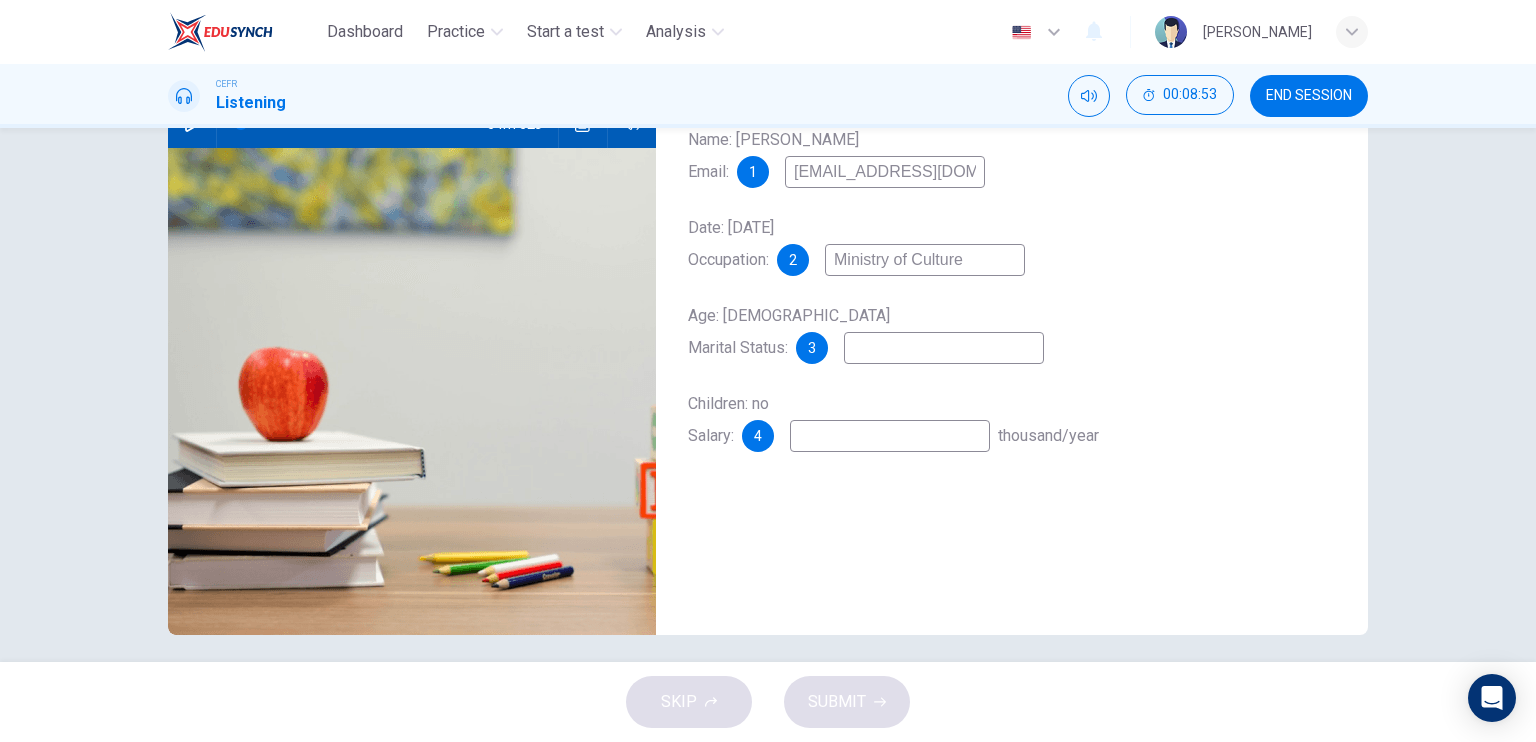 type on "Ministry of Culture" 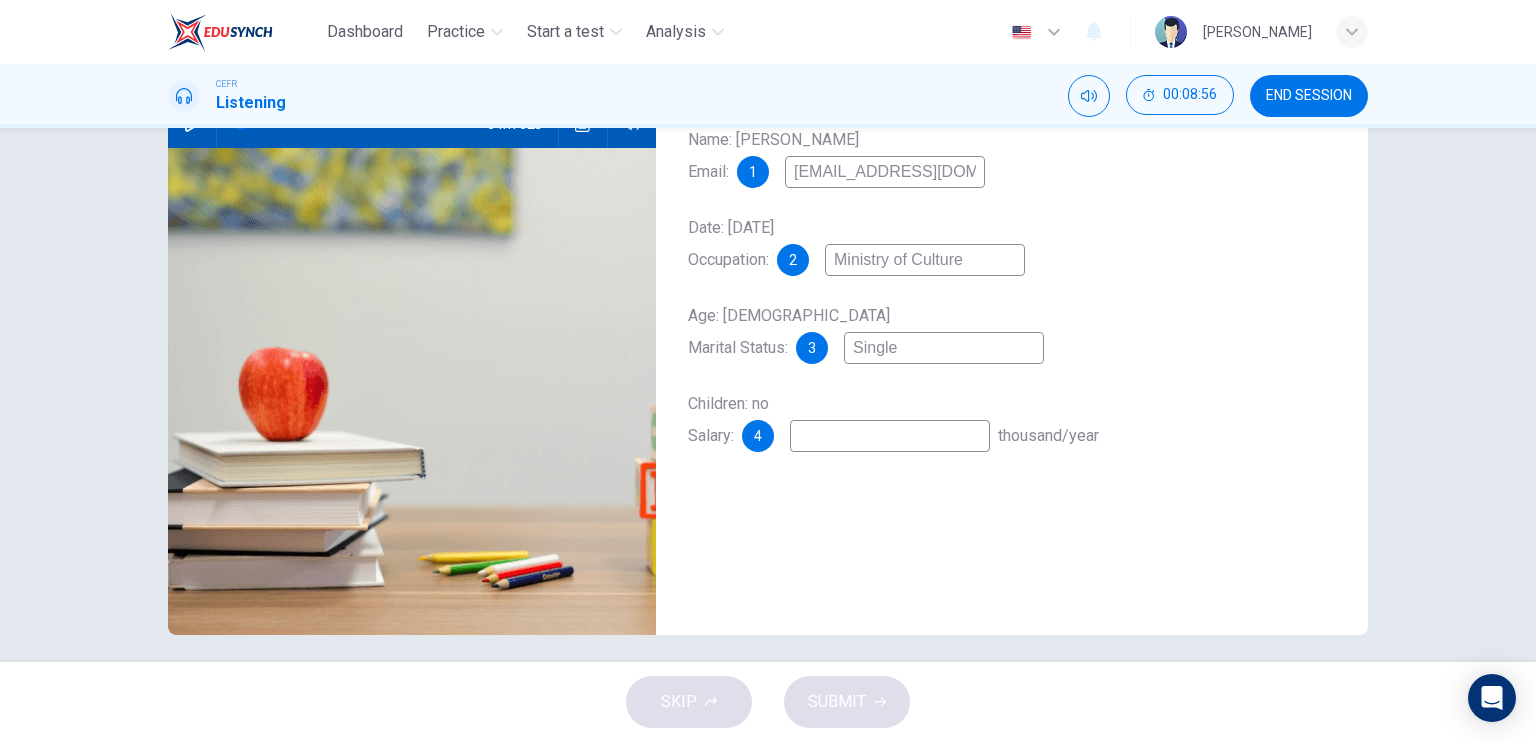 type on "Single" 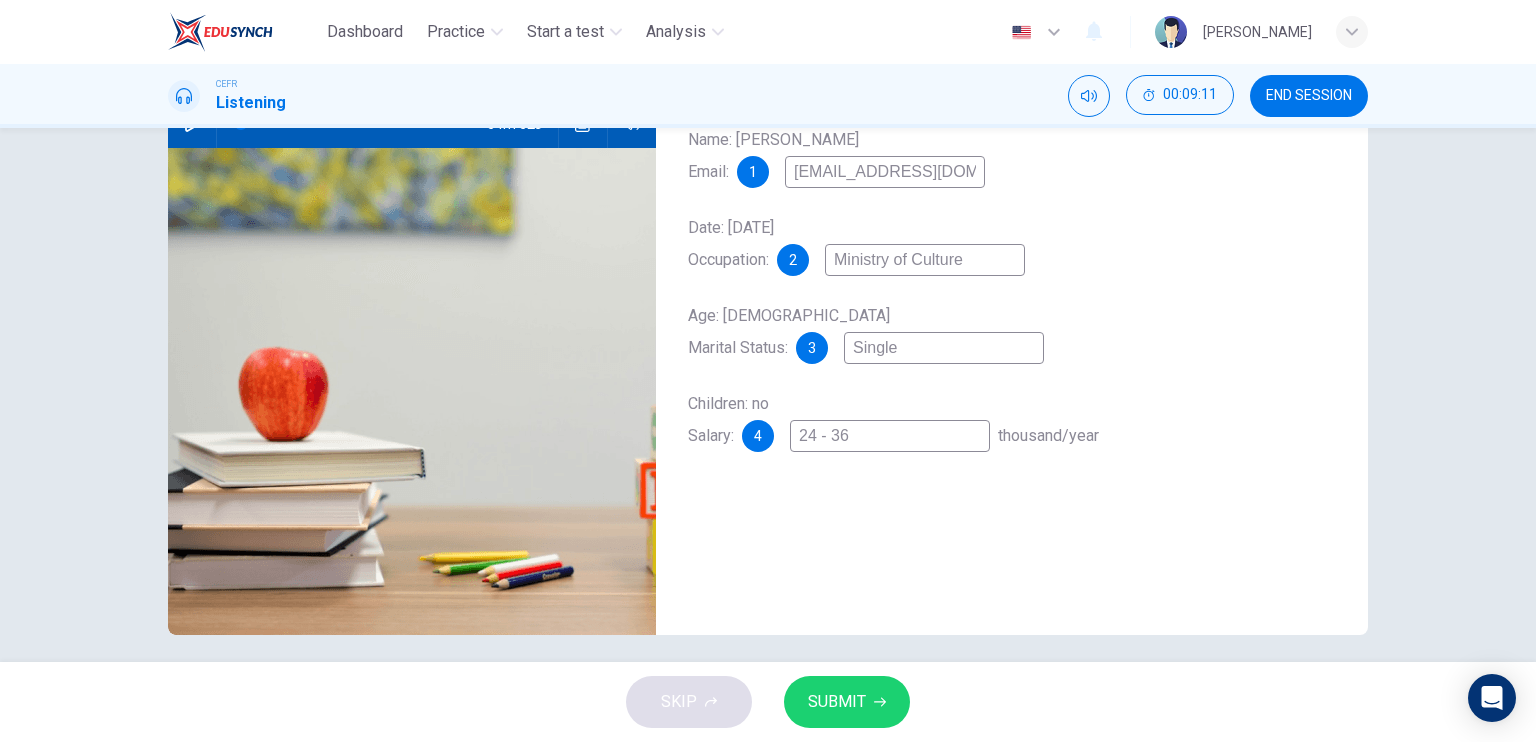 type on "24 - 36" 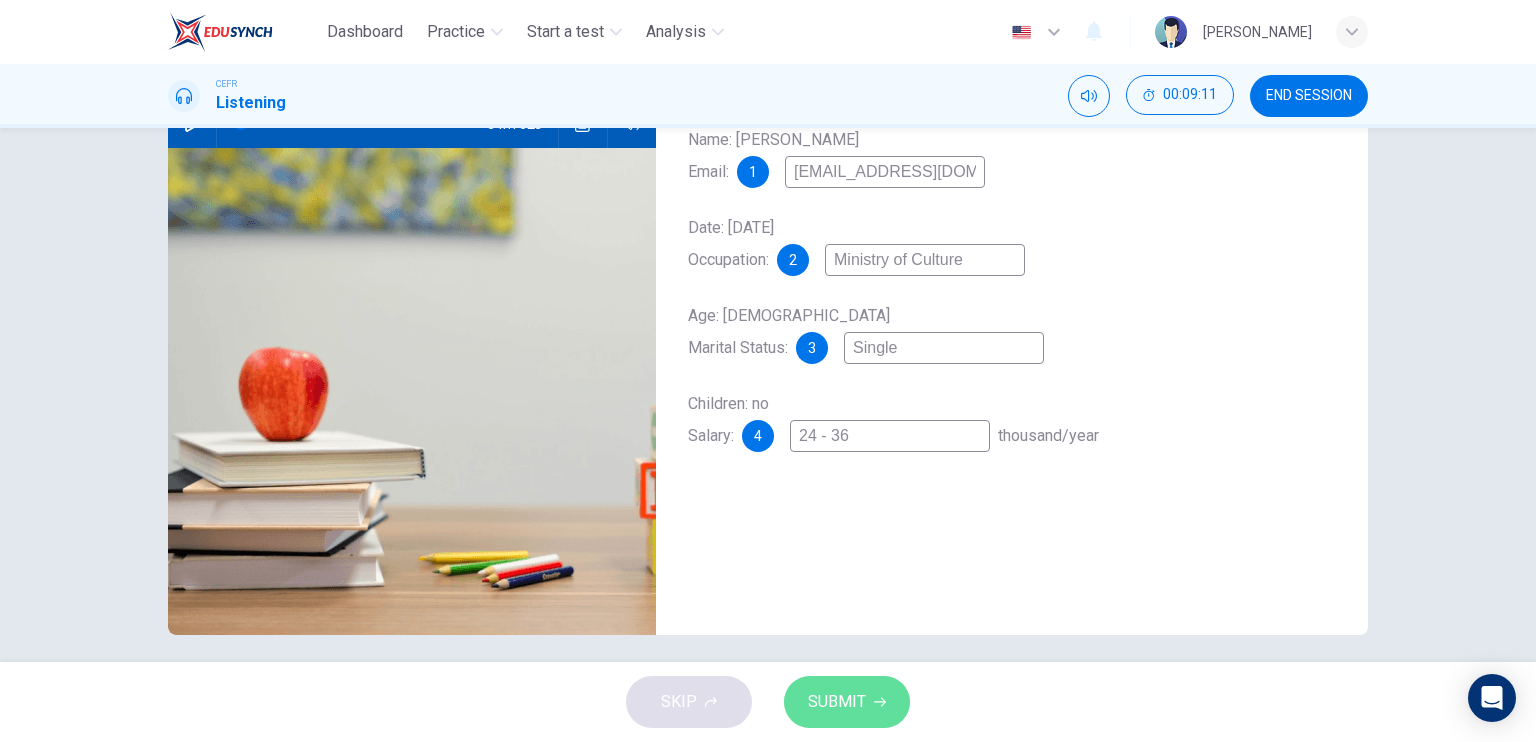 click on "SUBMIT" at bounding box center (837, 702) 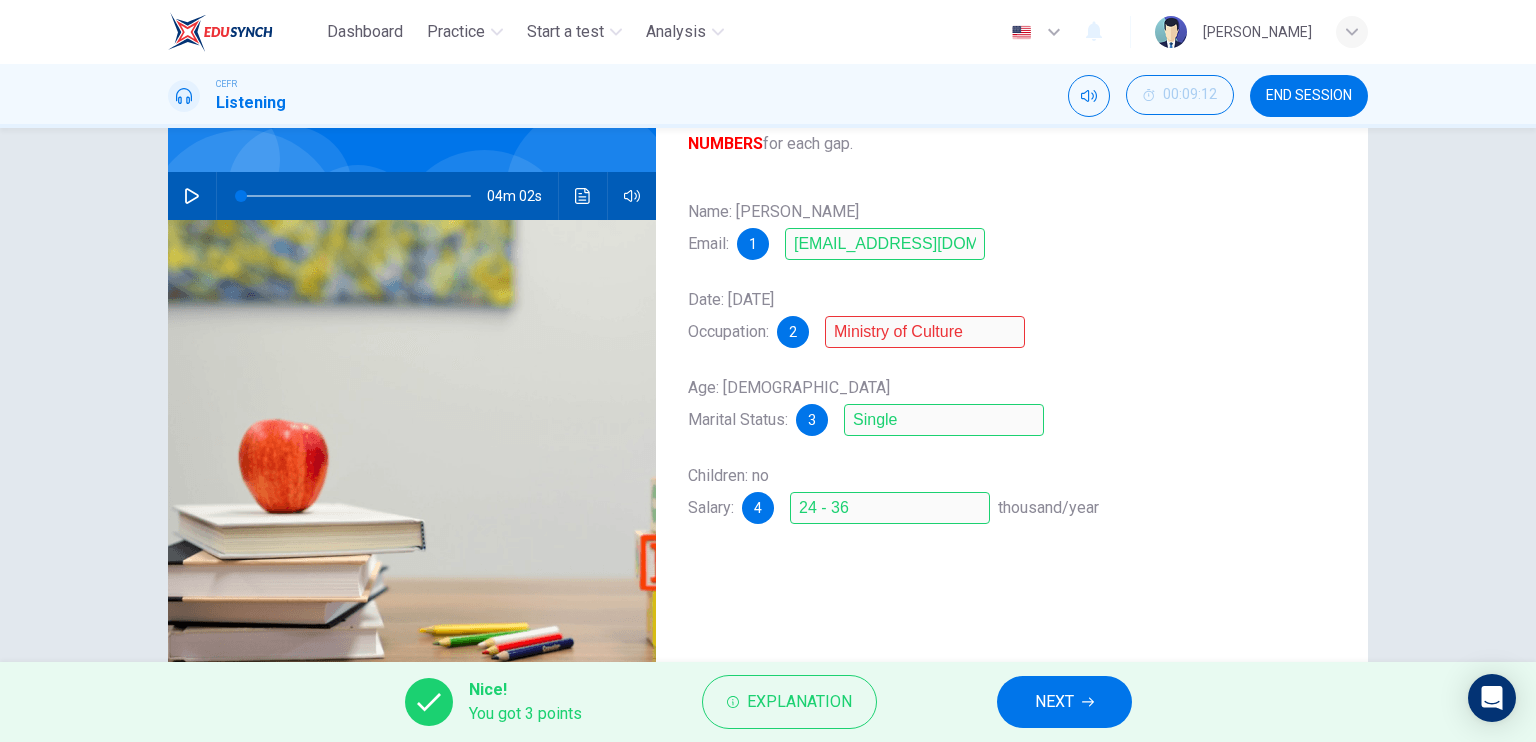 scroll, scrollTop: 156, scrollLeft: 0, axis: vertical 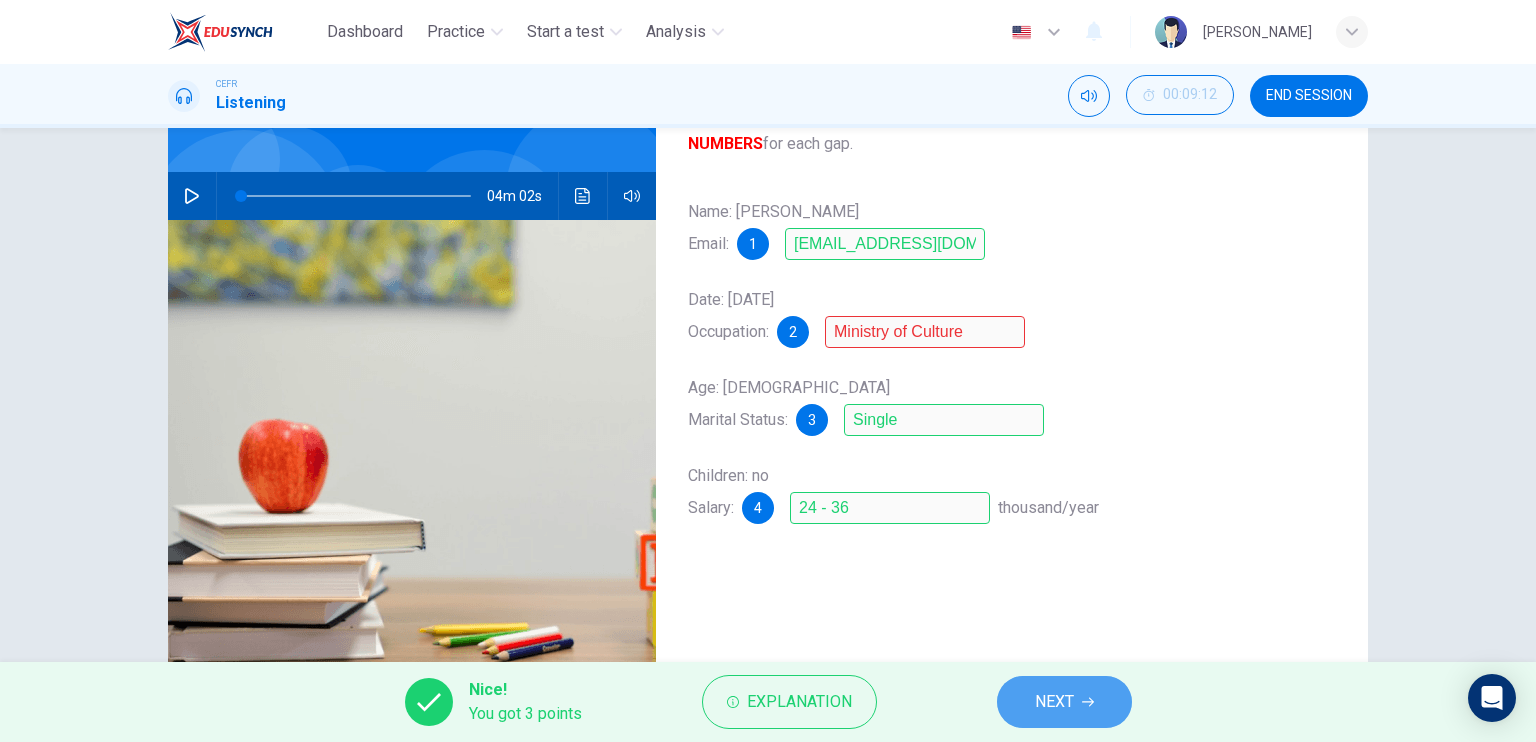 click on "NEXT" at bounding box center [1054, 702] 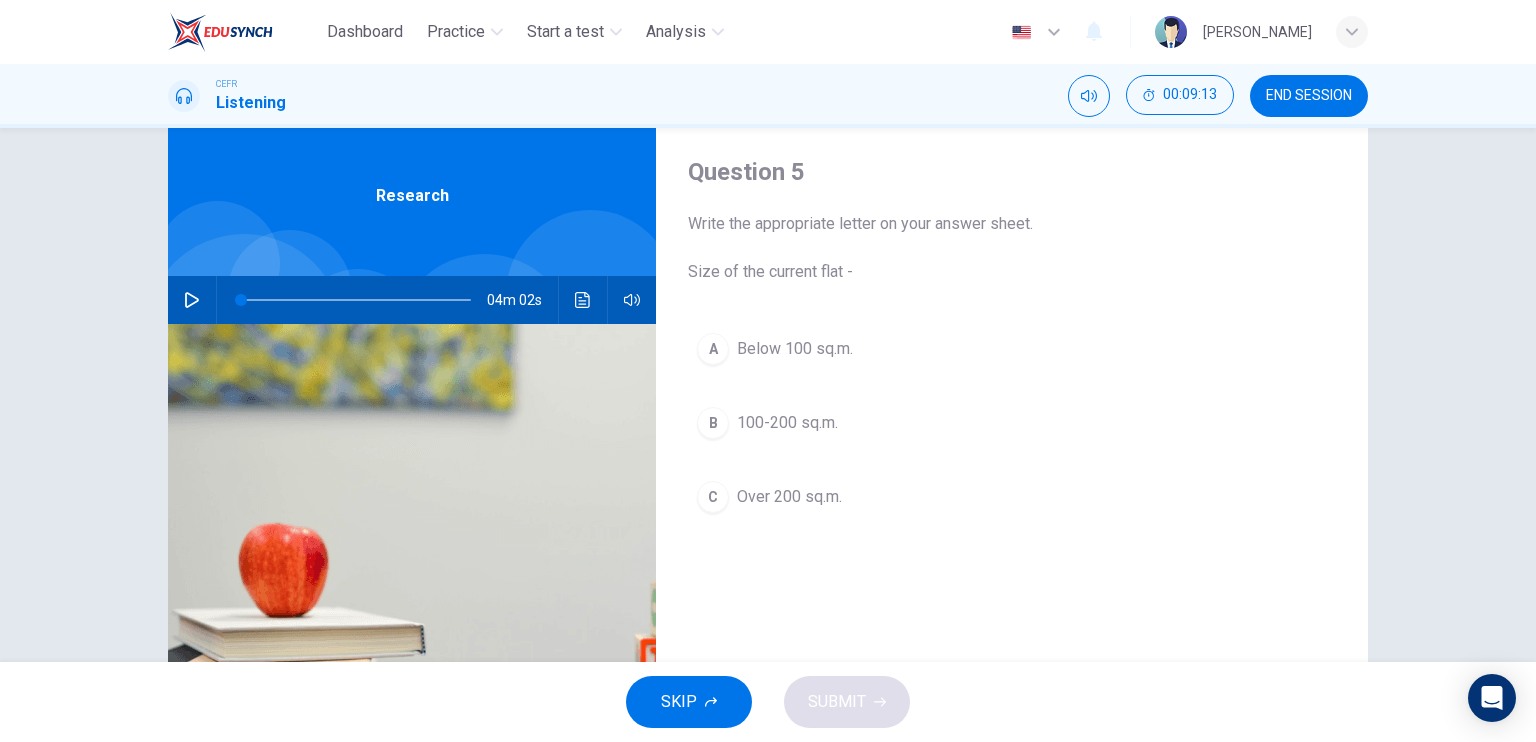 scroll, scrollTop: 40, scrollLeft: 0, axis: vertical 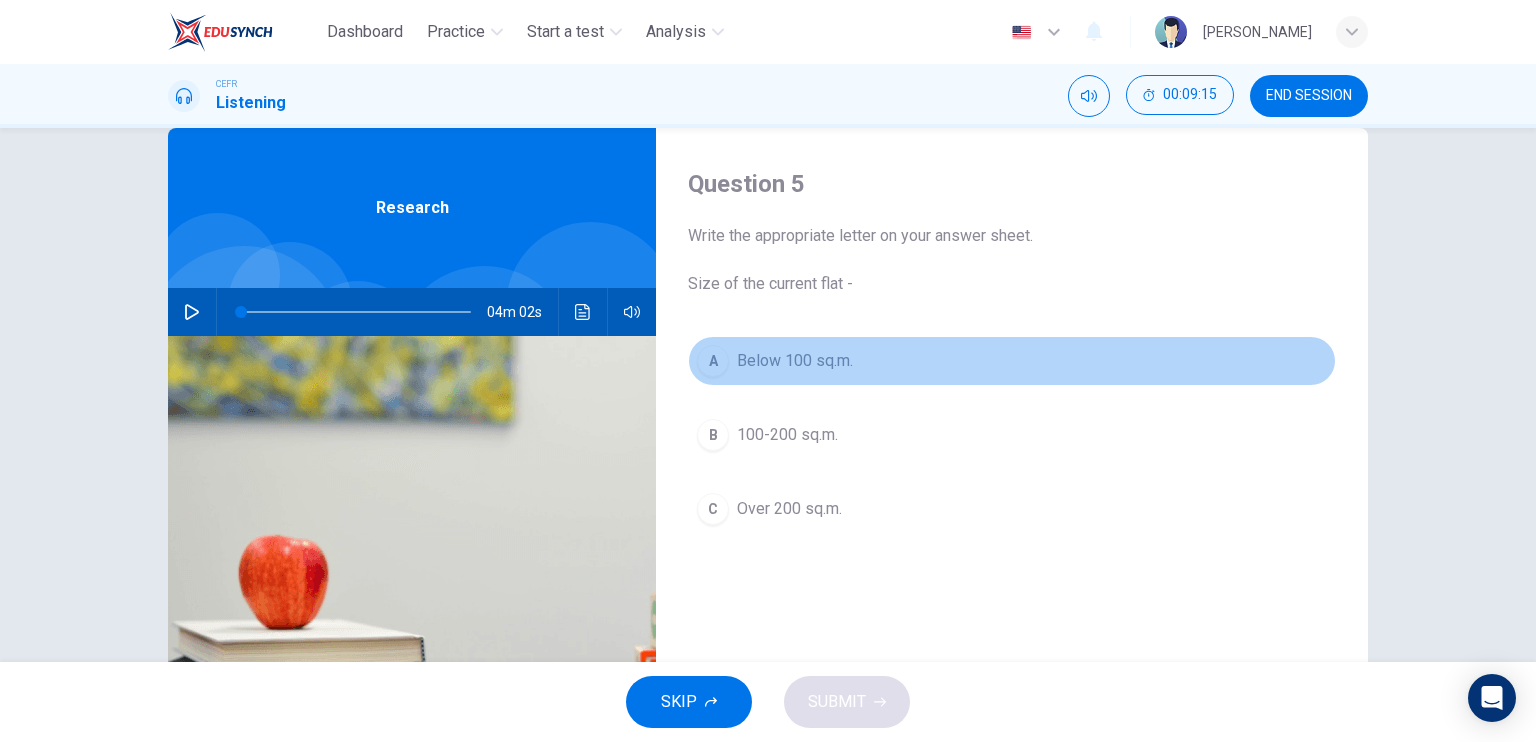 click on "A Below 100 sq.m." at bounding box center [1012, 361] 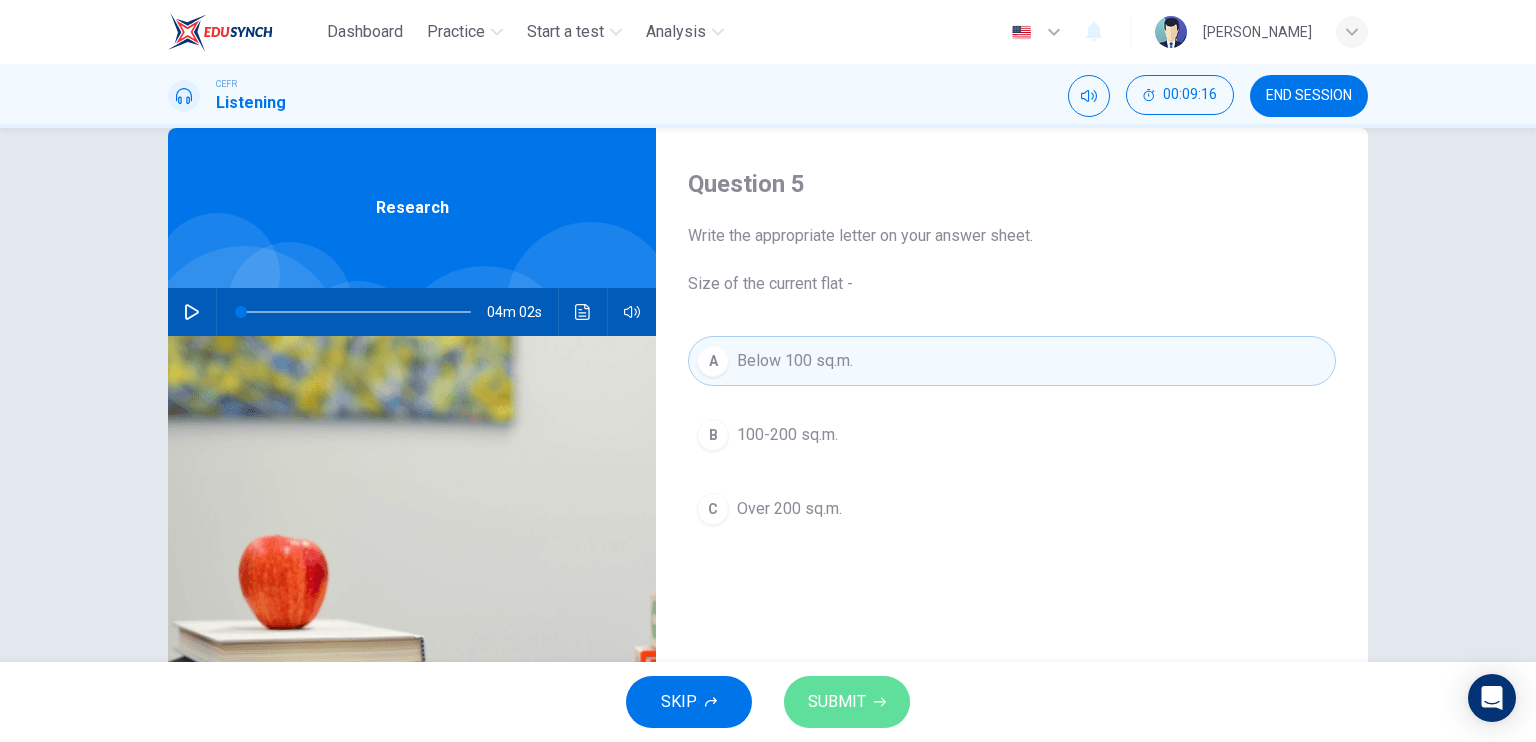 click on "SUBMIT" at bounding box center [837, 702] 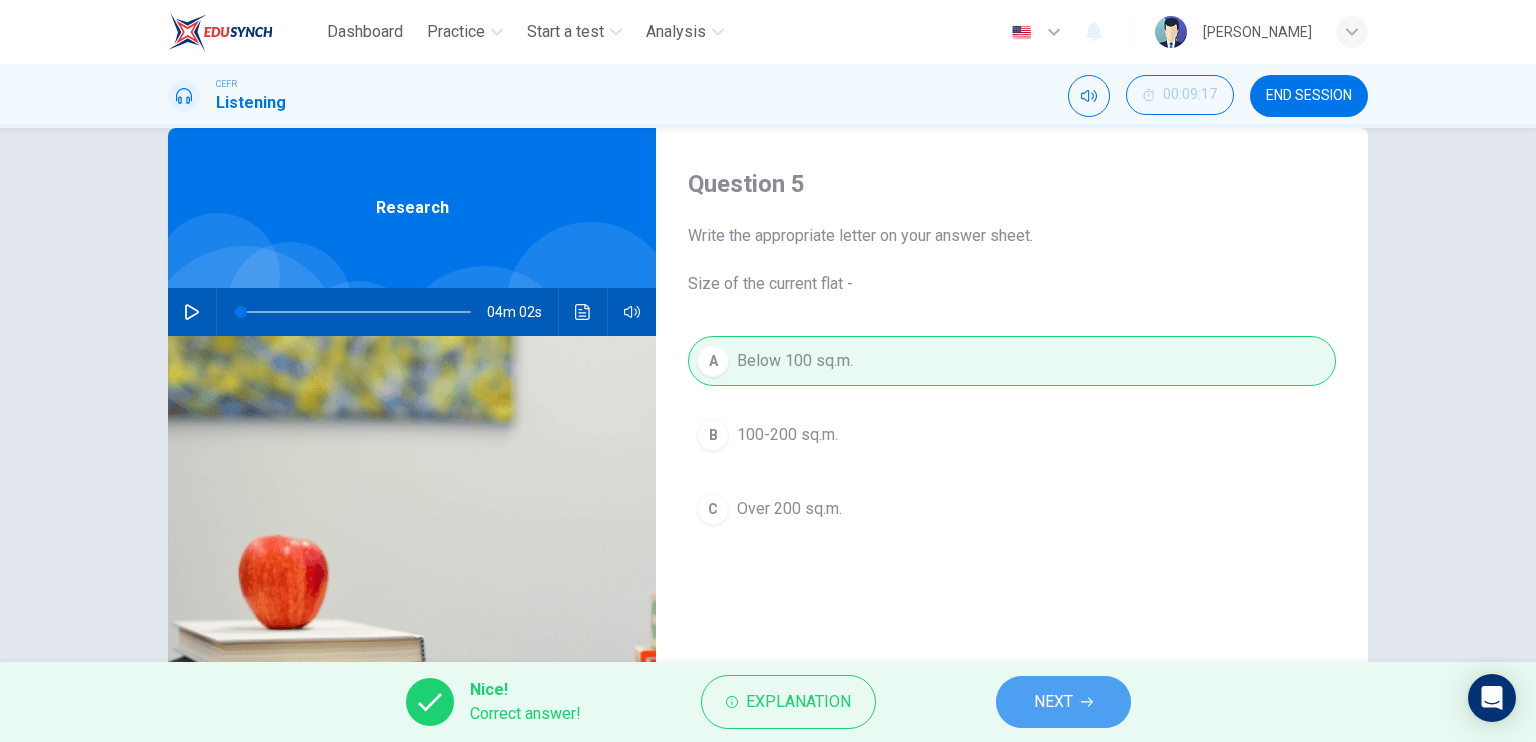 click on "NEXT" at bounding box center [1063, 702] 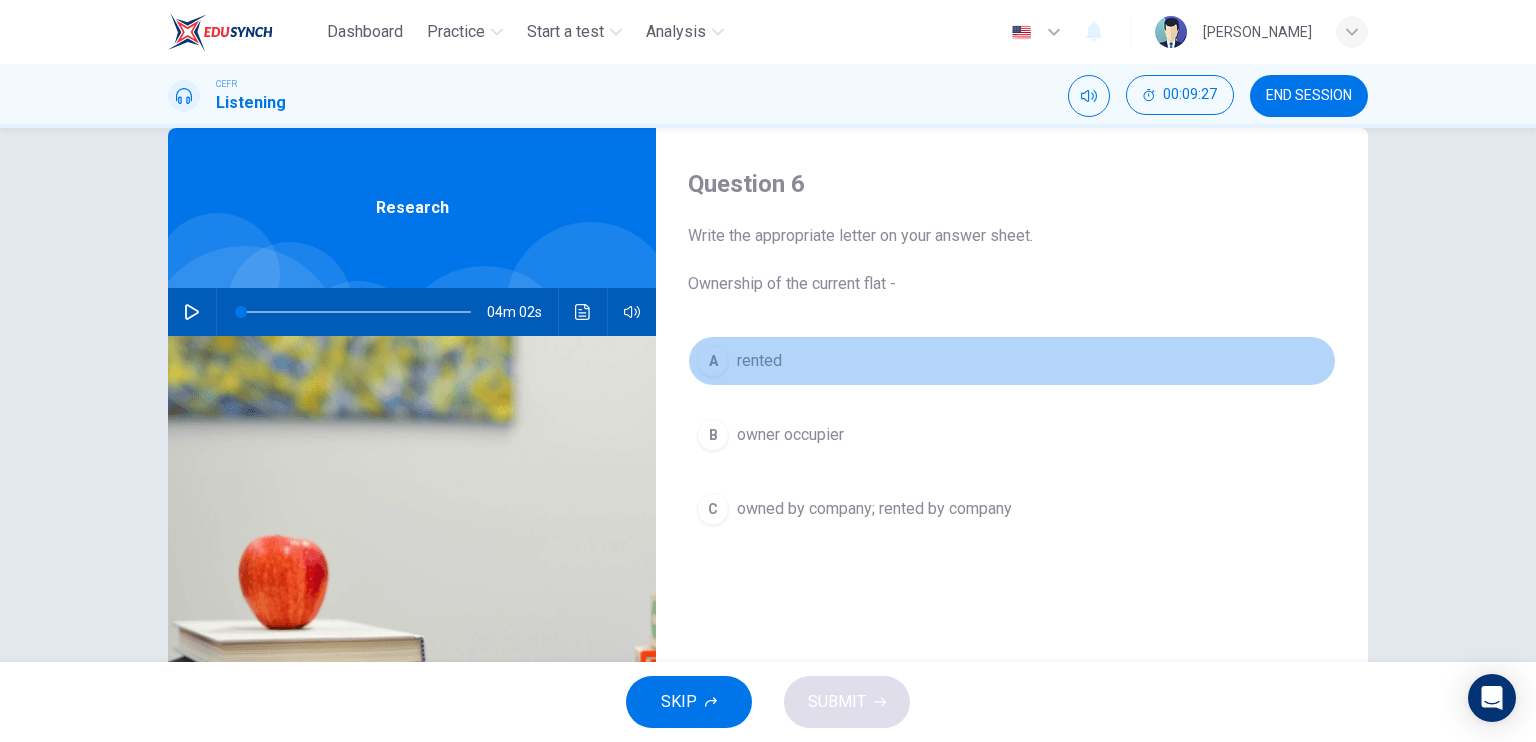 click on "A rented" at bounding box center [1012, 361] 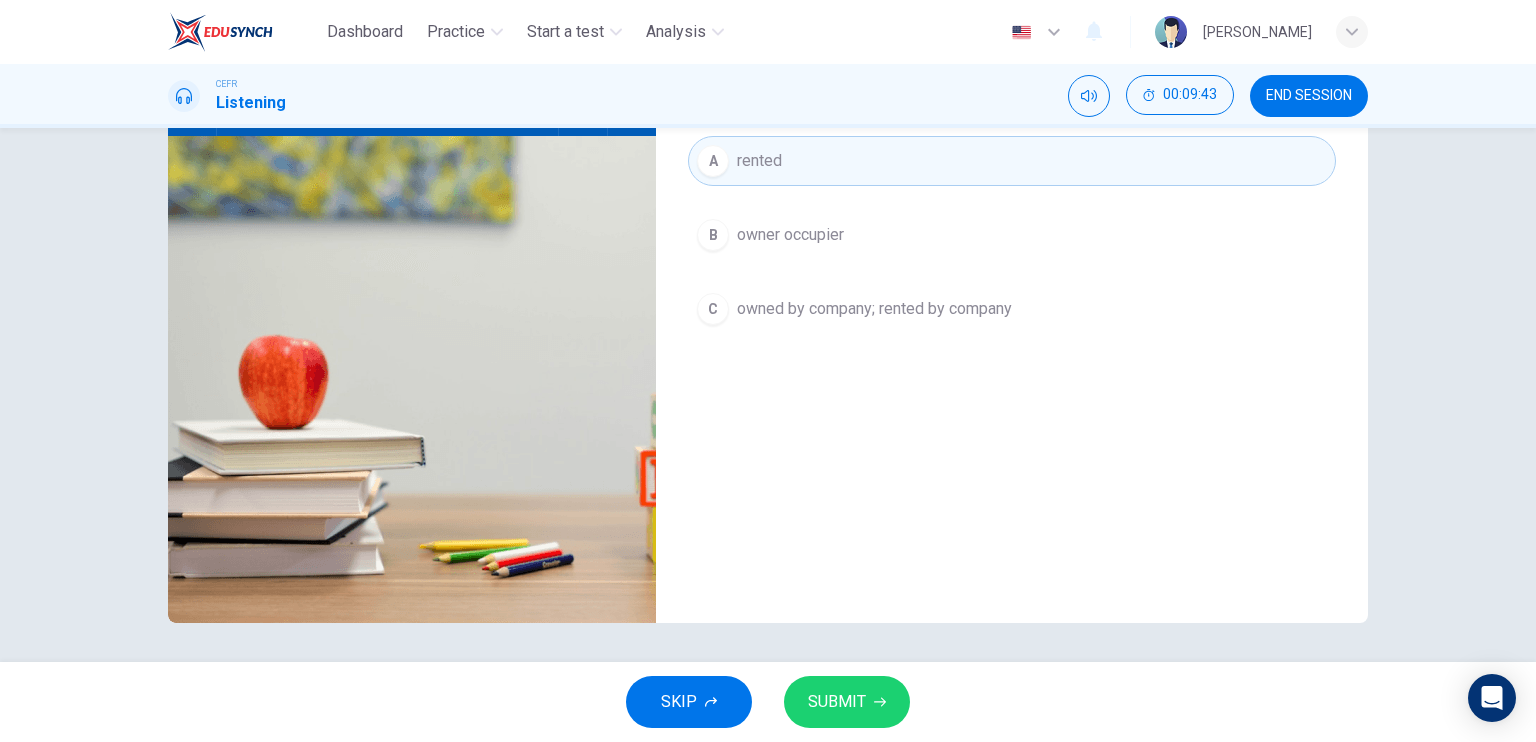 scroll, scrollTop: 0, scrollLeft: 0, axis: both 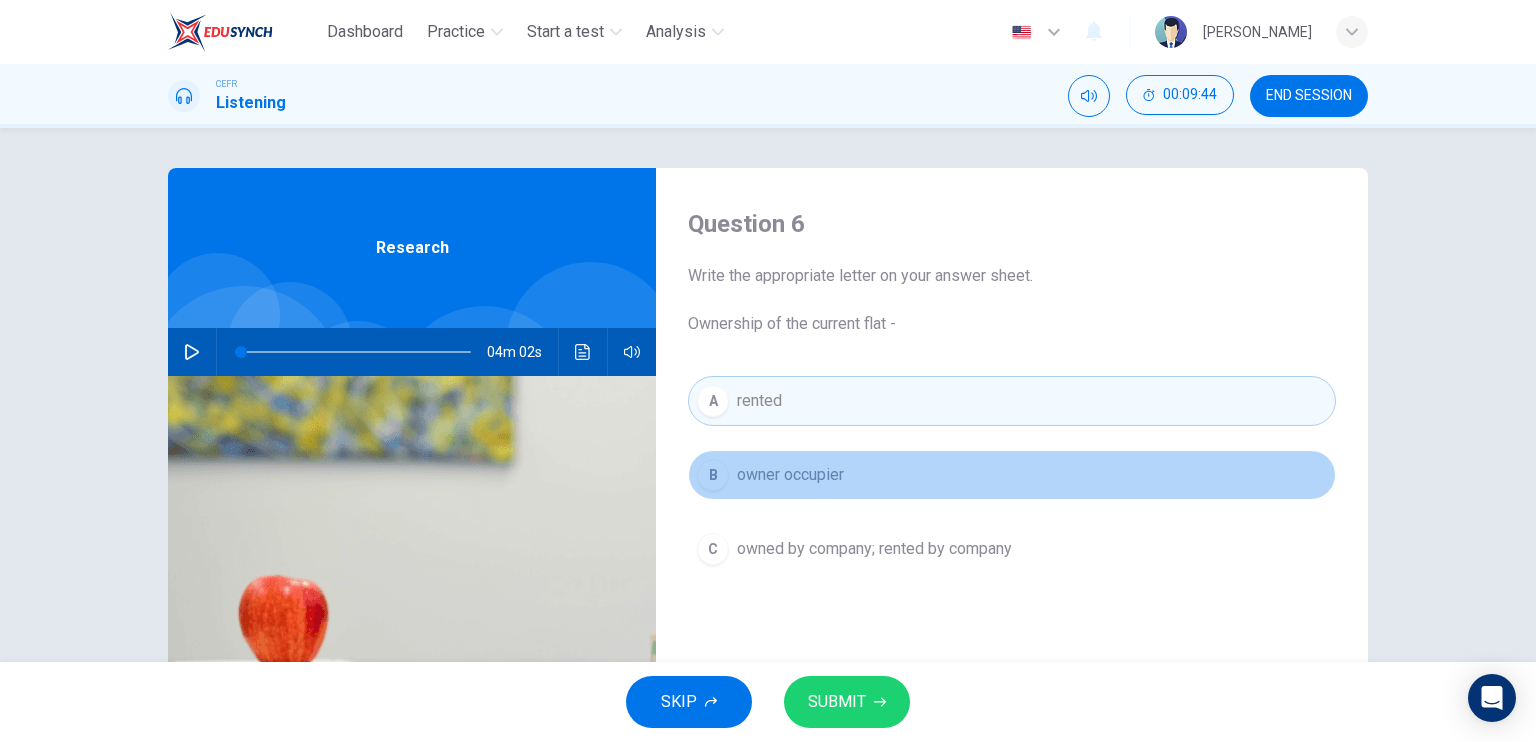 click on "B owner occupier" at bounding box center (1012, 475) 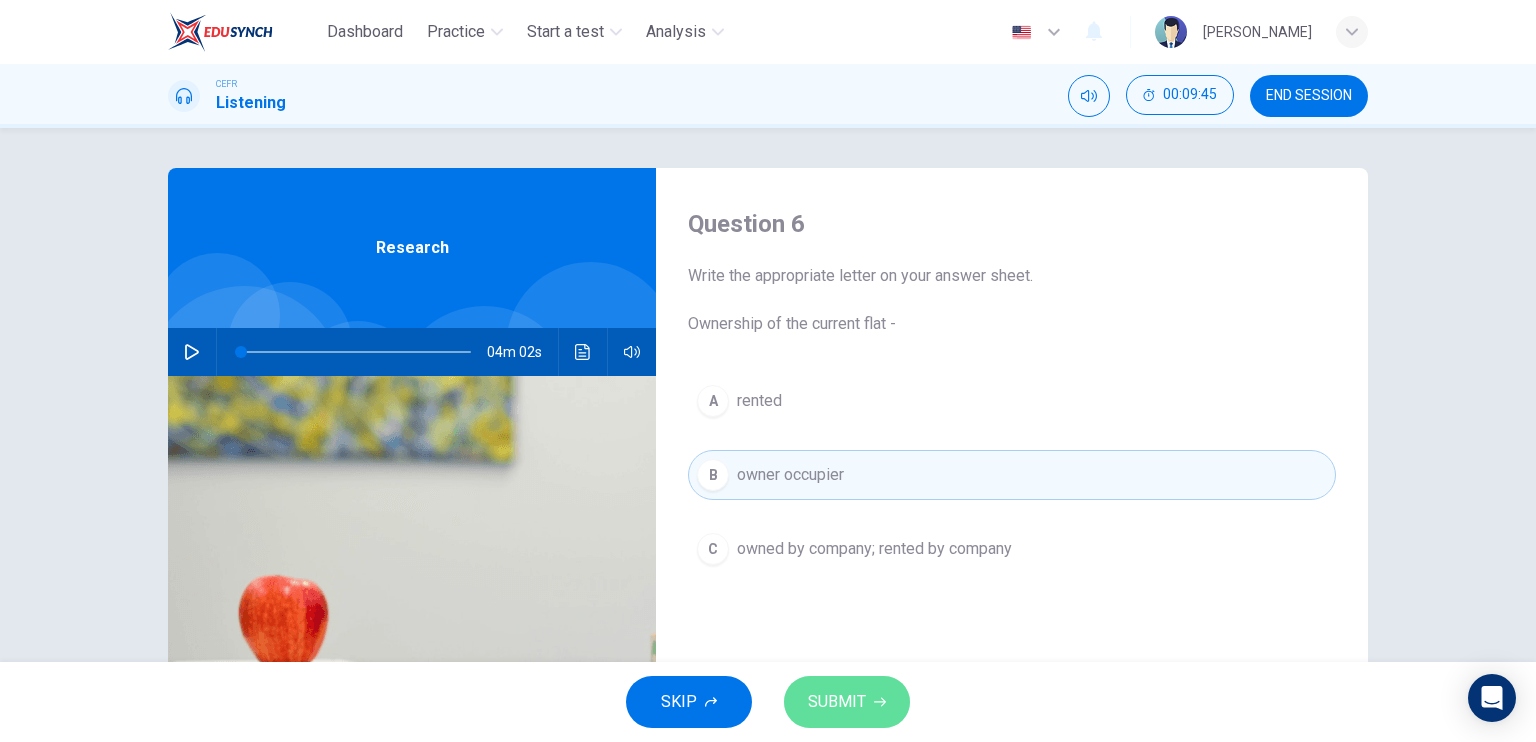click on "SUBMIT" at bounding box center [837, 702] 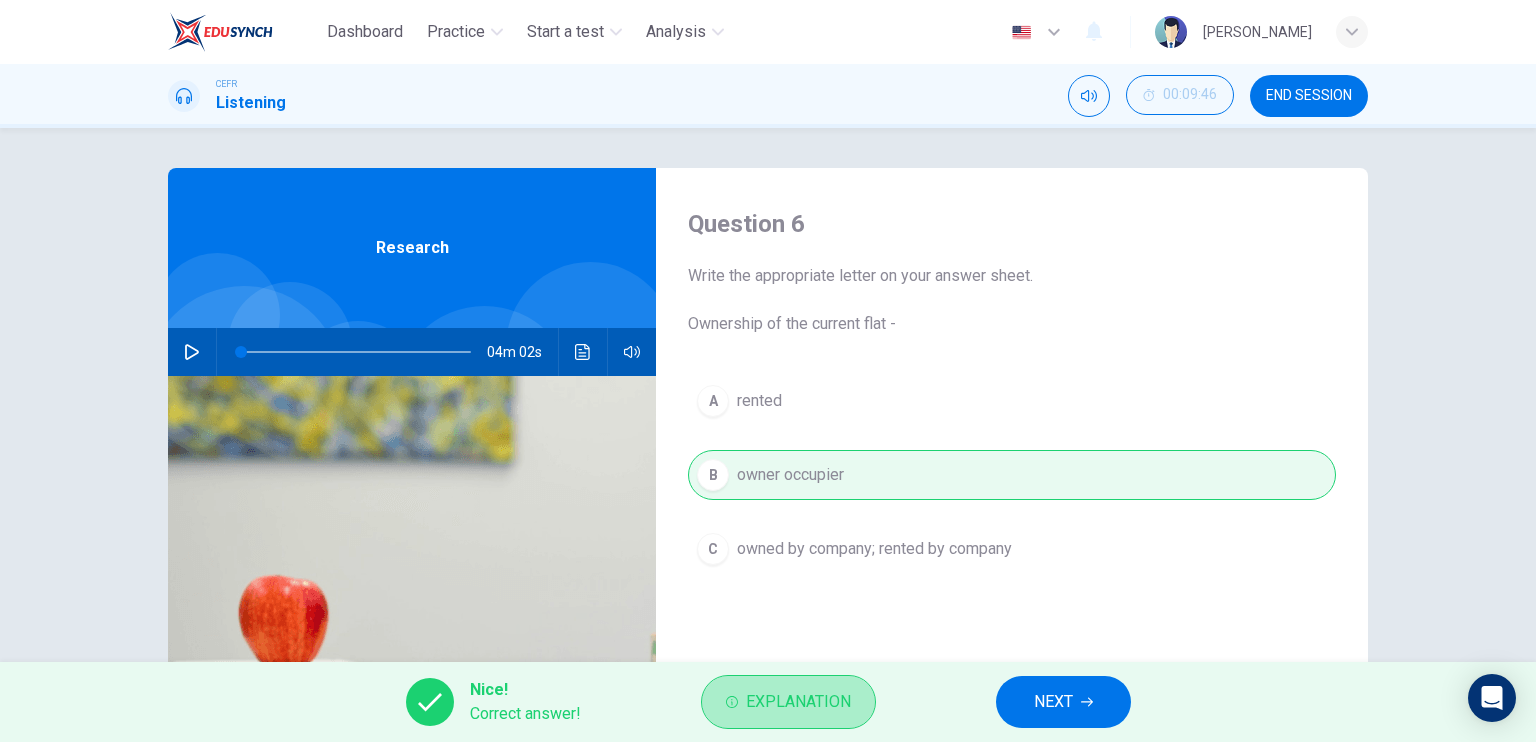 click on "Explanation" at bounding box center [798, 702] 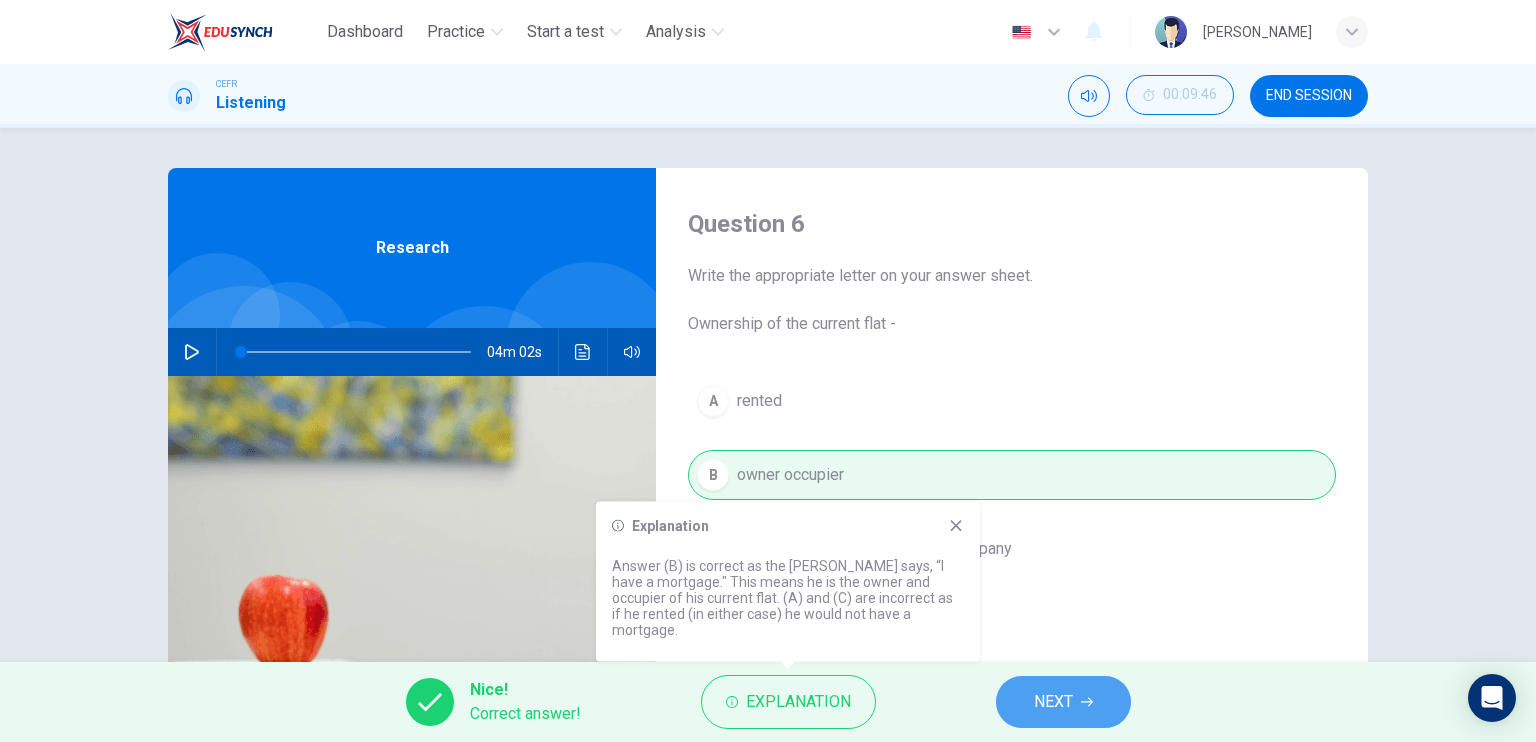 click on "NEXT" at bounding box center [1053, 702] 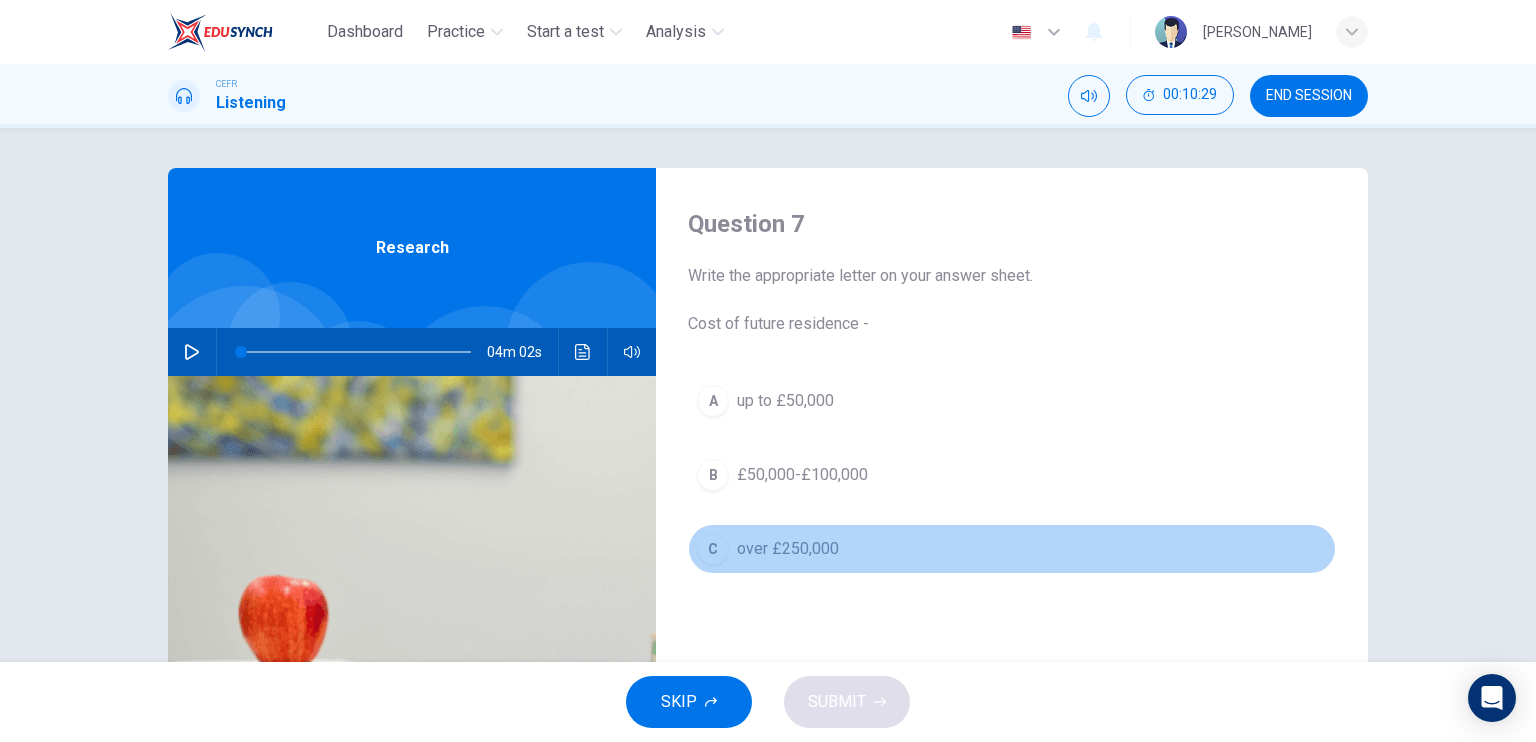click on "over £250,000" at bounding box center [788, 549] 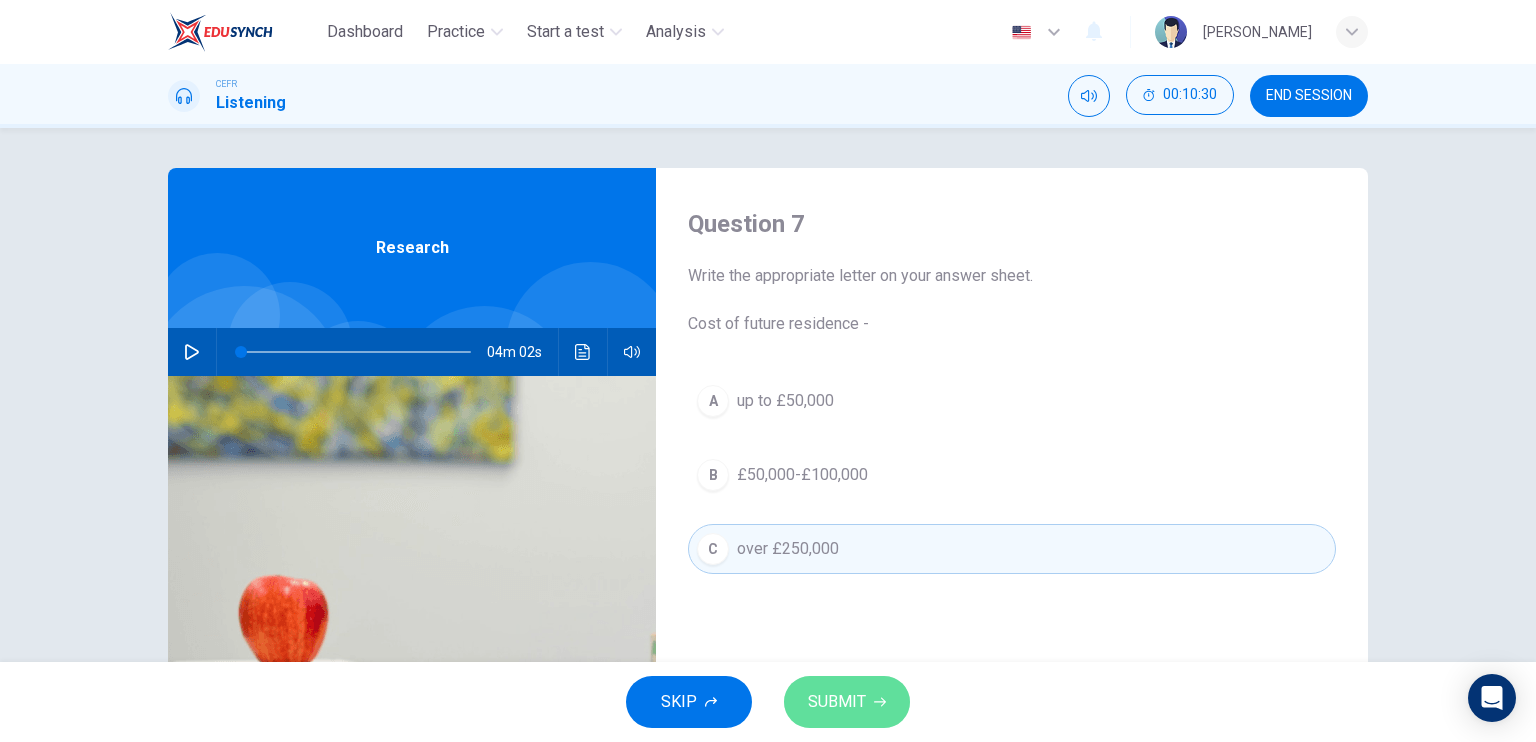 click on "SUBMIT" at bounding box center [837, 702] 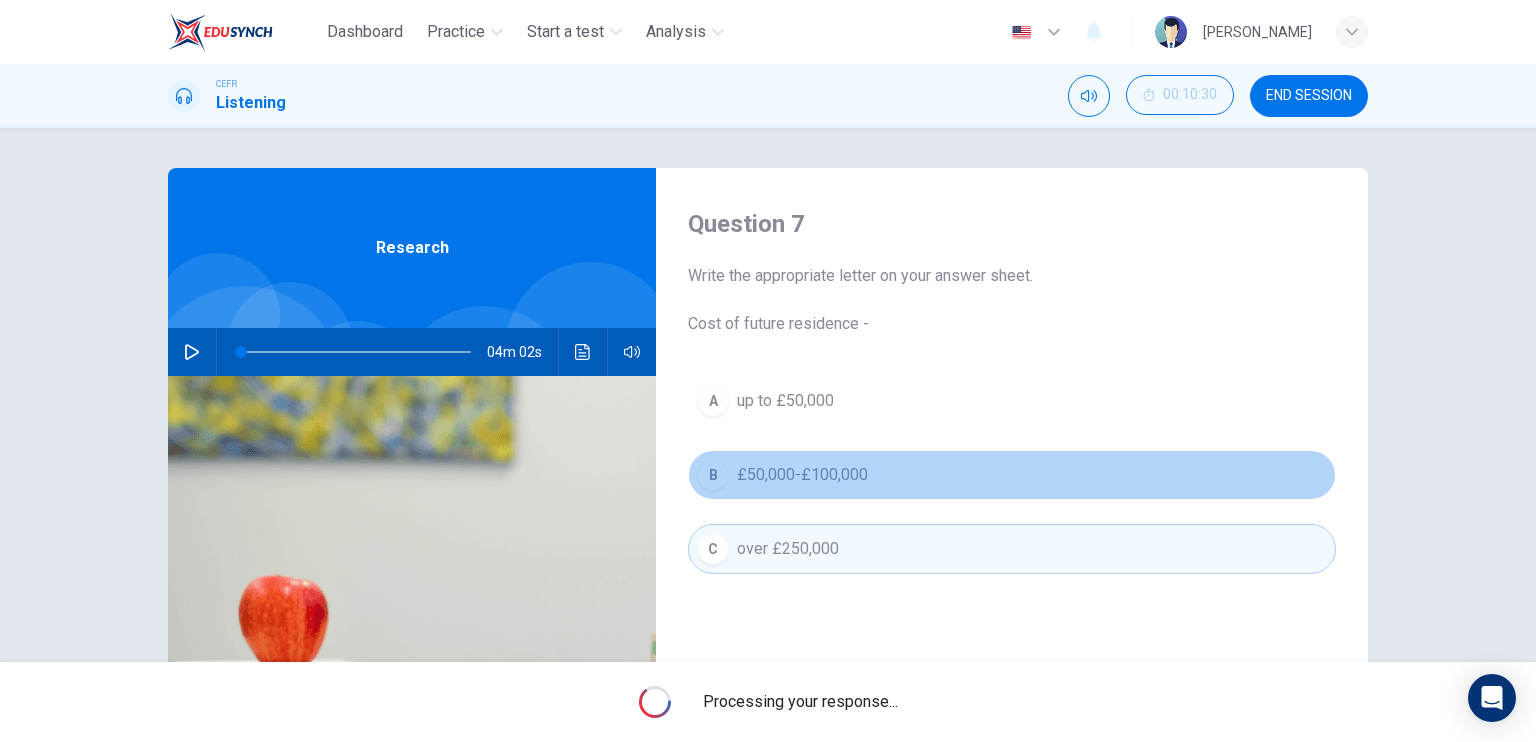 click on "B £50,000-£100,000" at bounding box center [1012, 475] 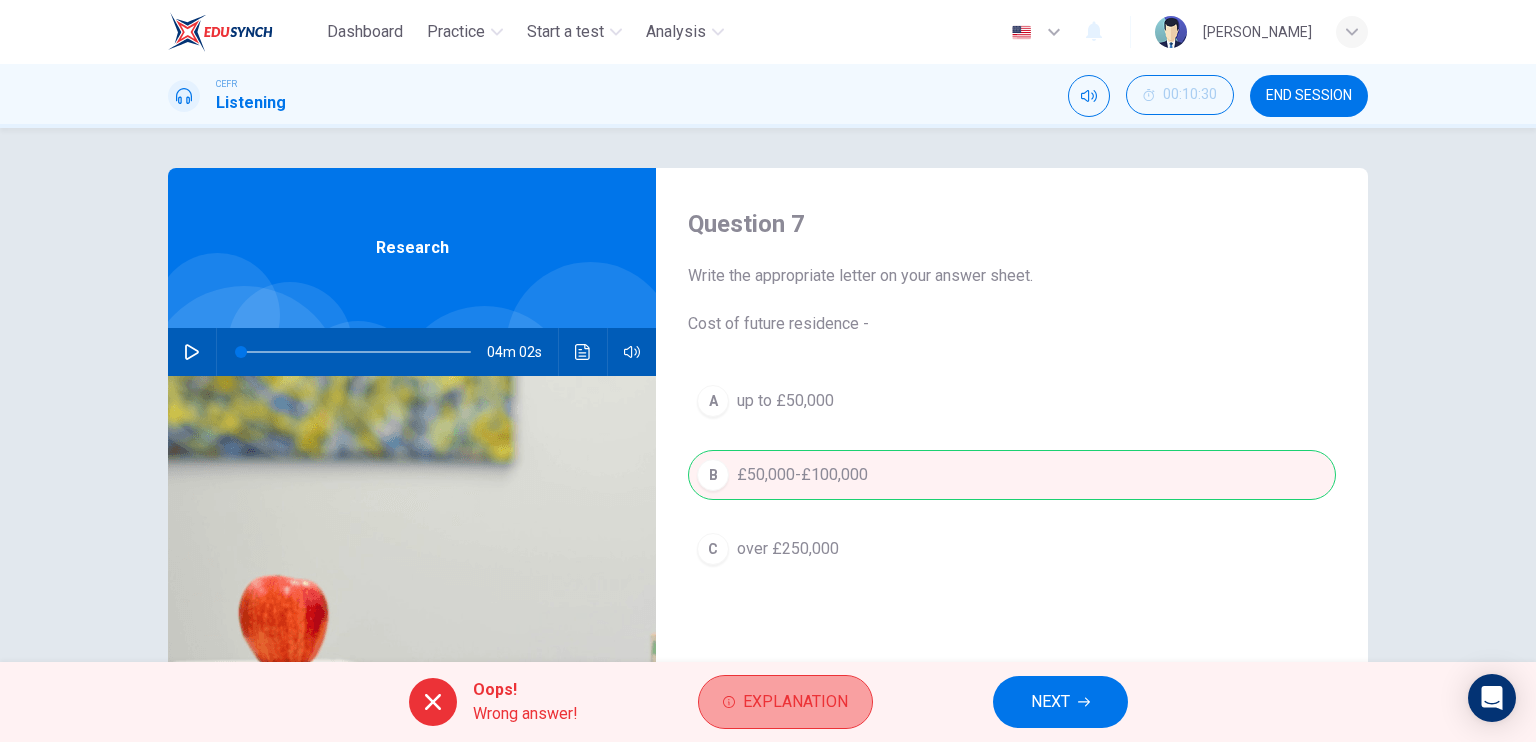 click on "Explanation" at bounding box center [795, 702] 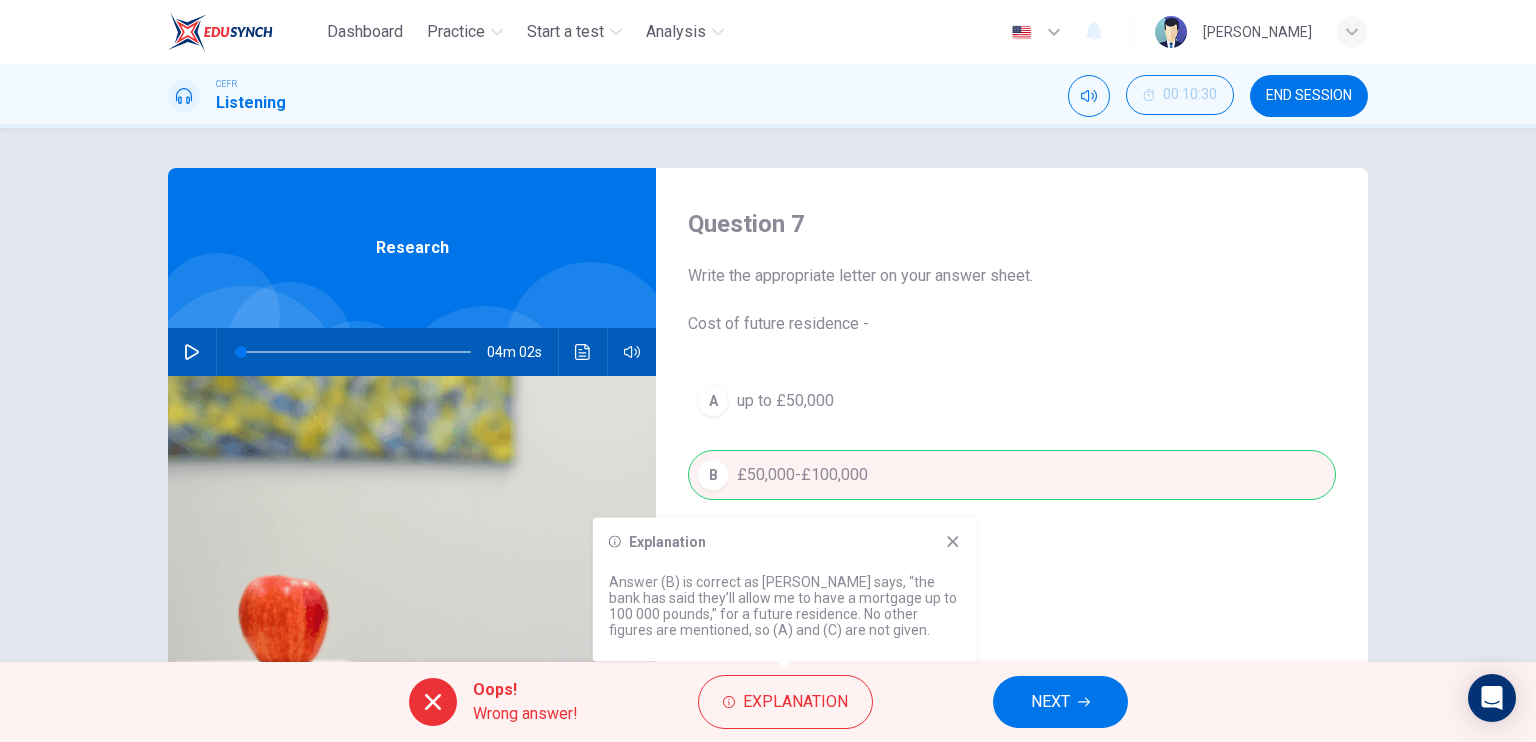 click 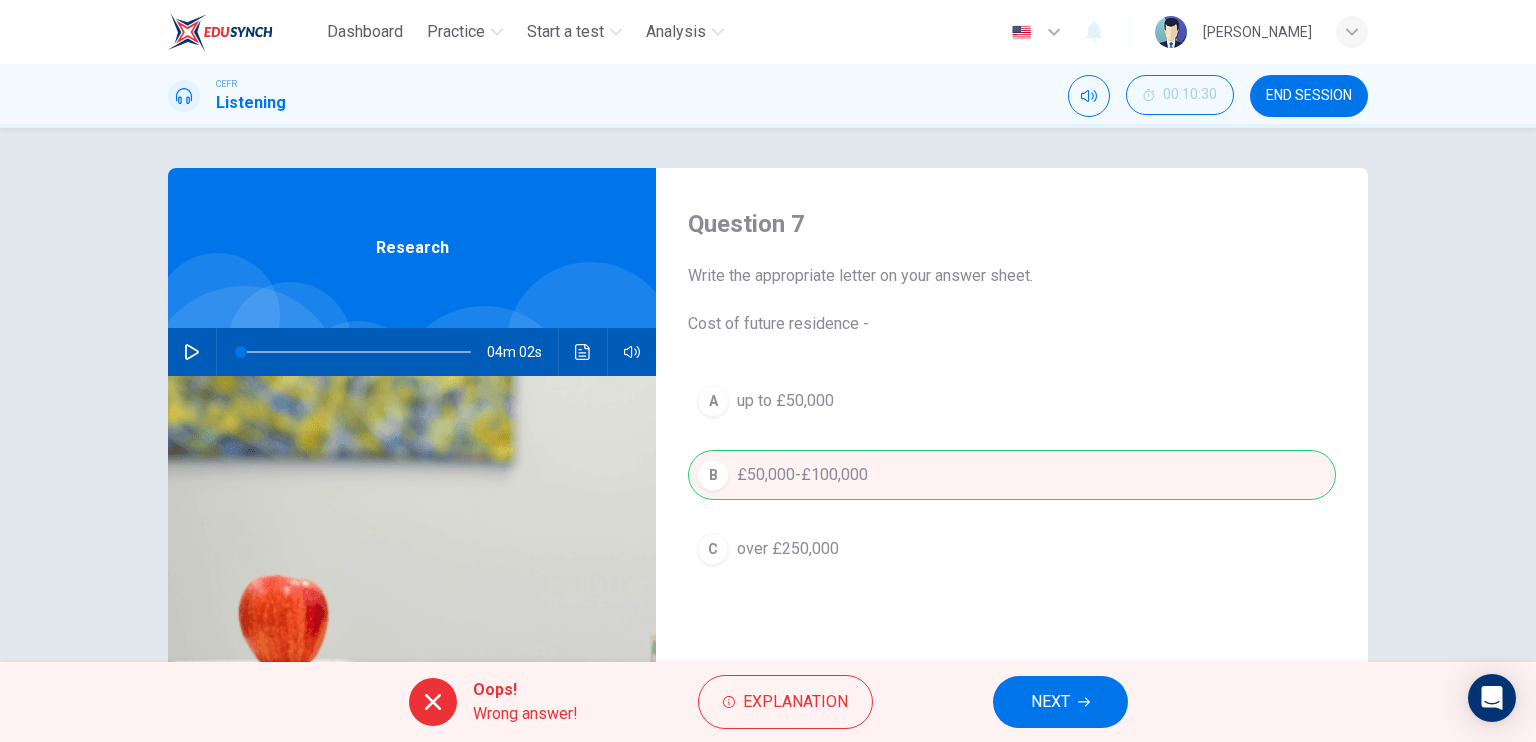 click on "NEXT" at bounding box center (1050, 702) 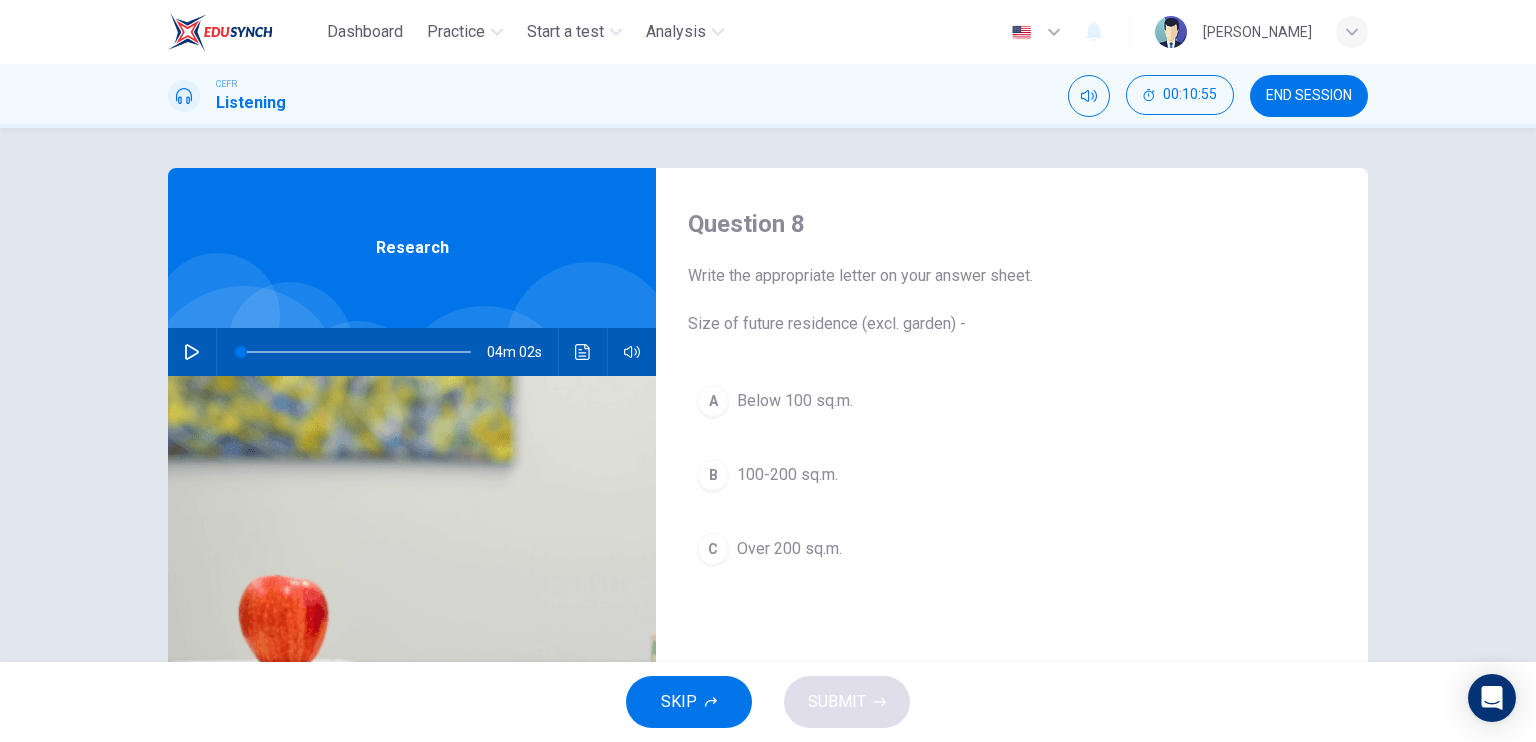 scroll, scrollTop: 0, scrollLeft: 0, axis: both 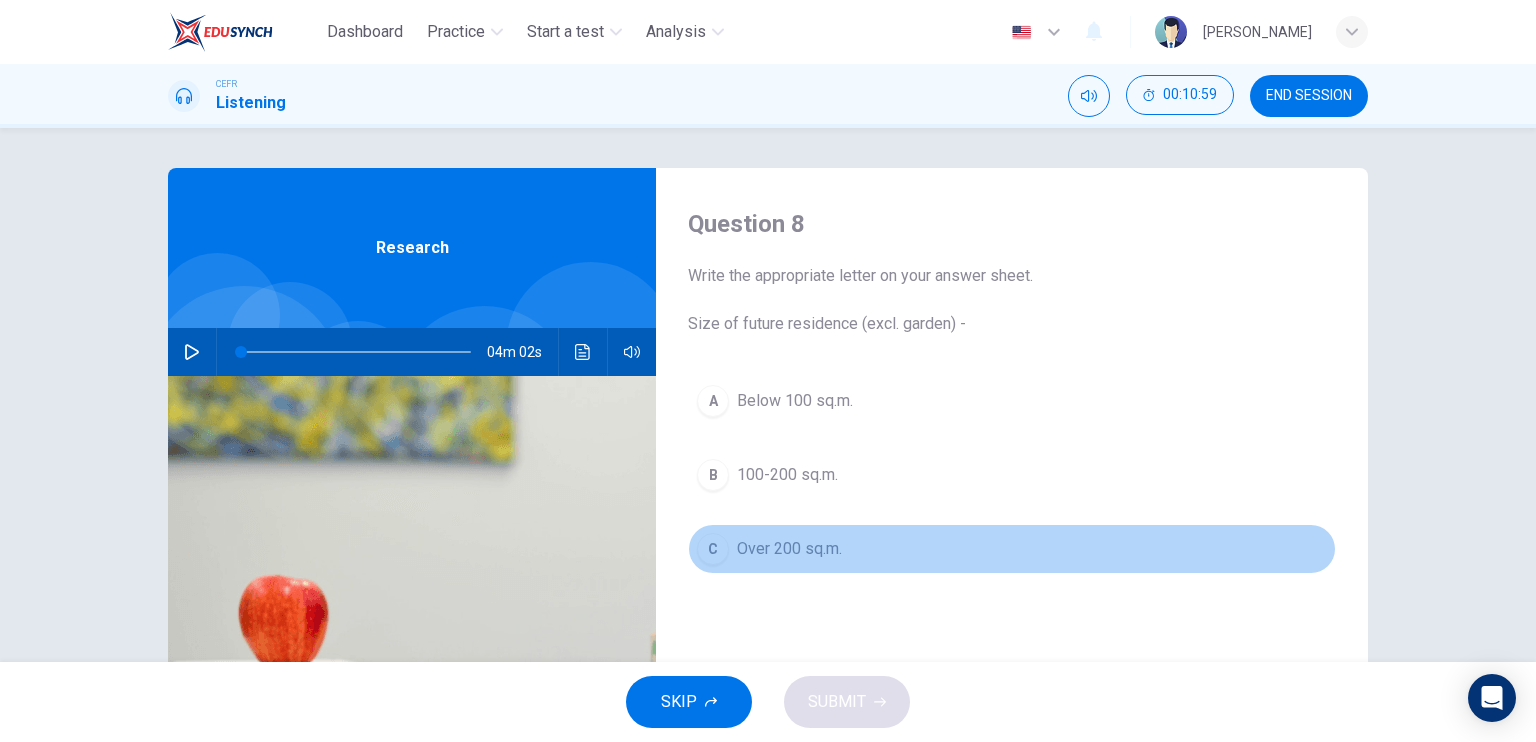 click on "Over 200 sq.m." at bounding box center [789, 549] 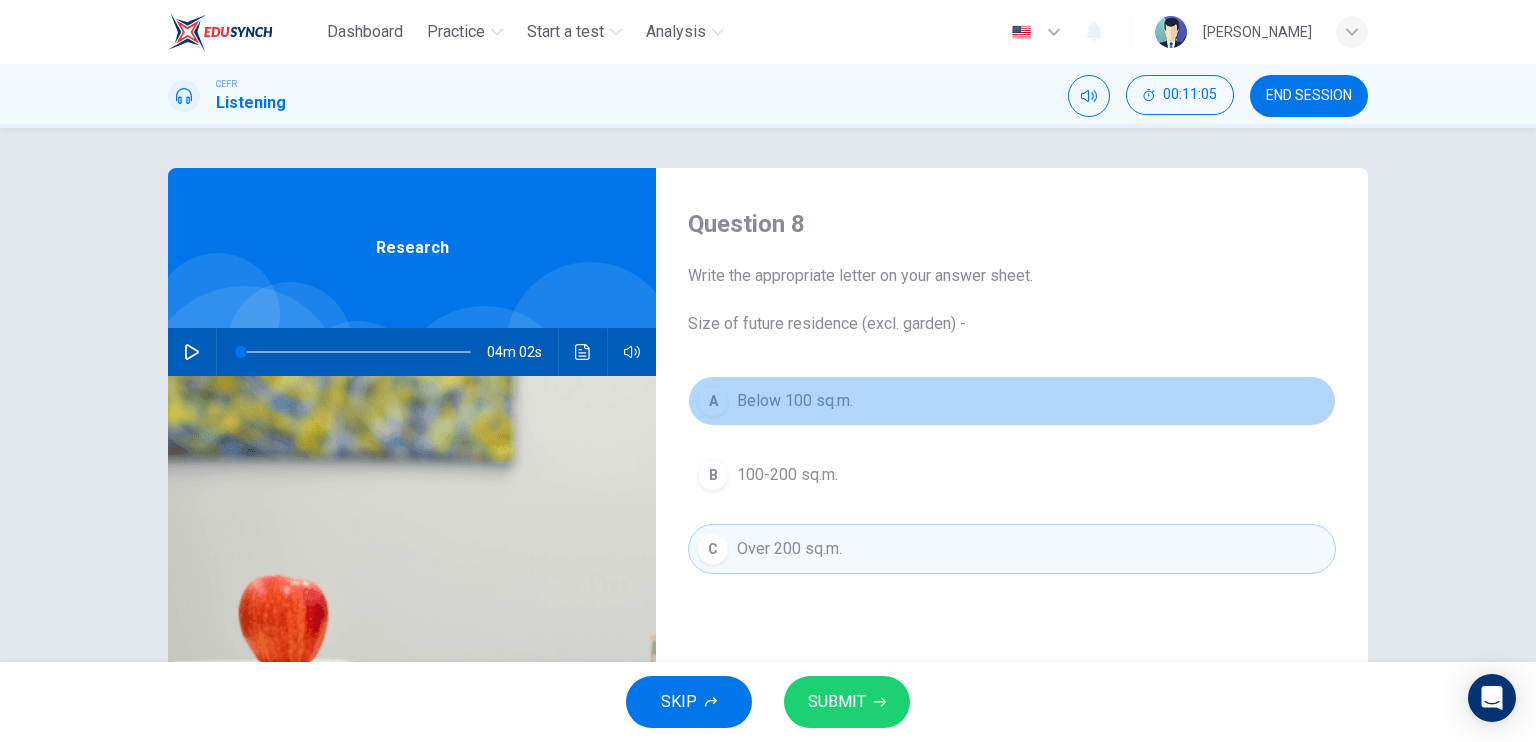 click on "Below 100 sq.m." at bounding box center [795, 401] 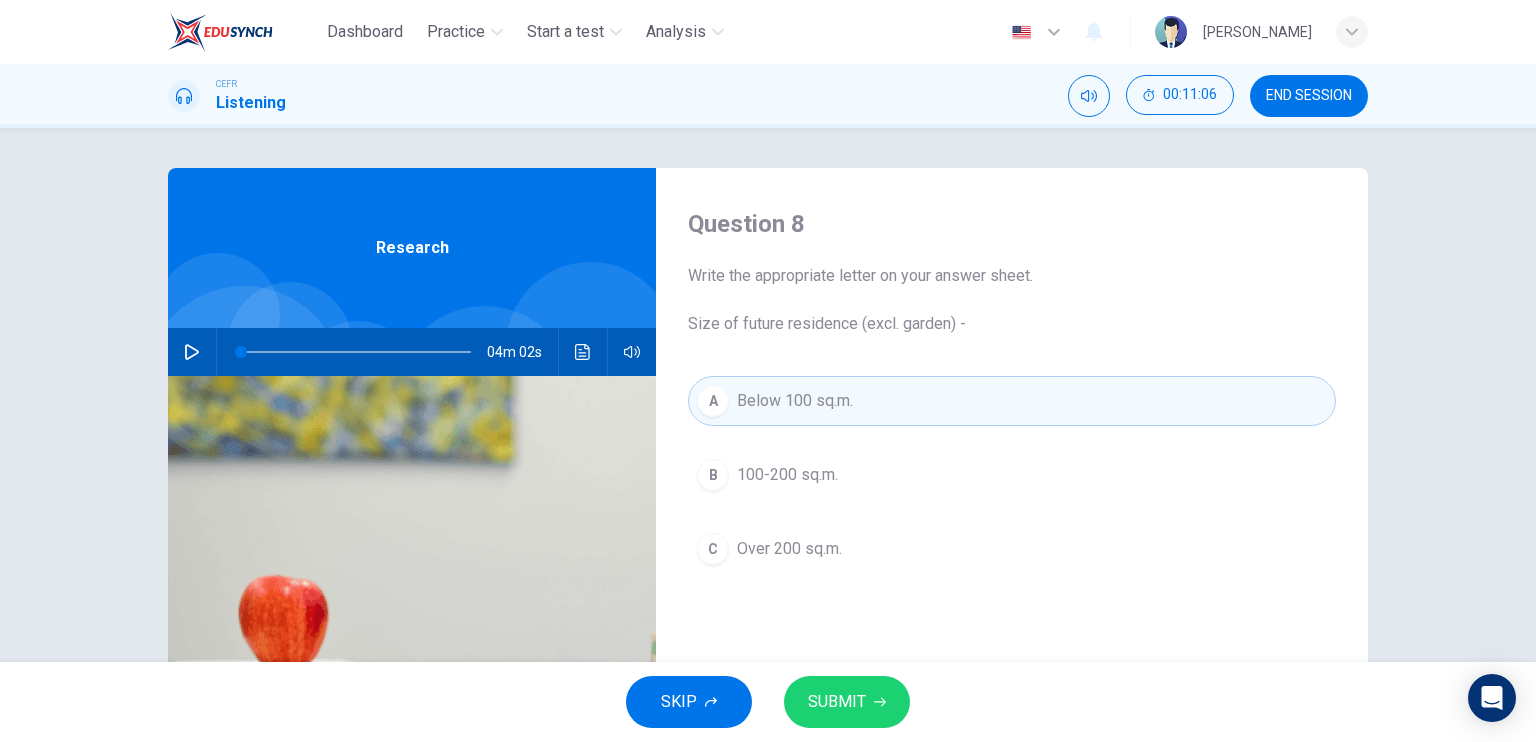 click on "100-200 sq.m." at bounding box center [787, 475] 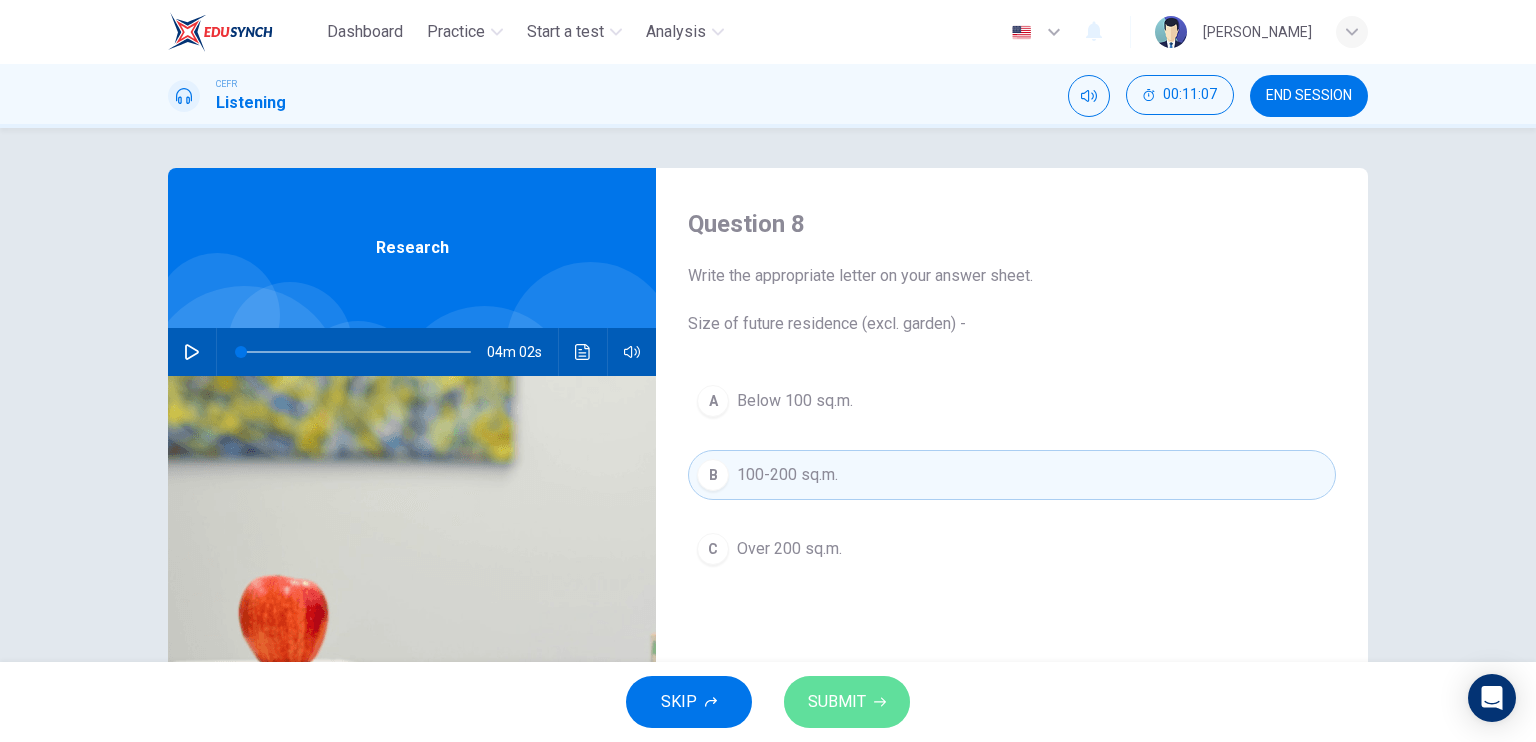click on "SUBMIT" at bounding box center (837, 702) 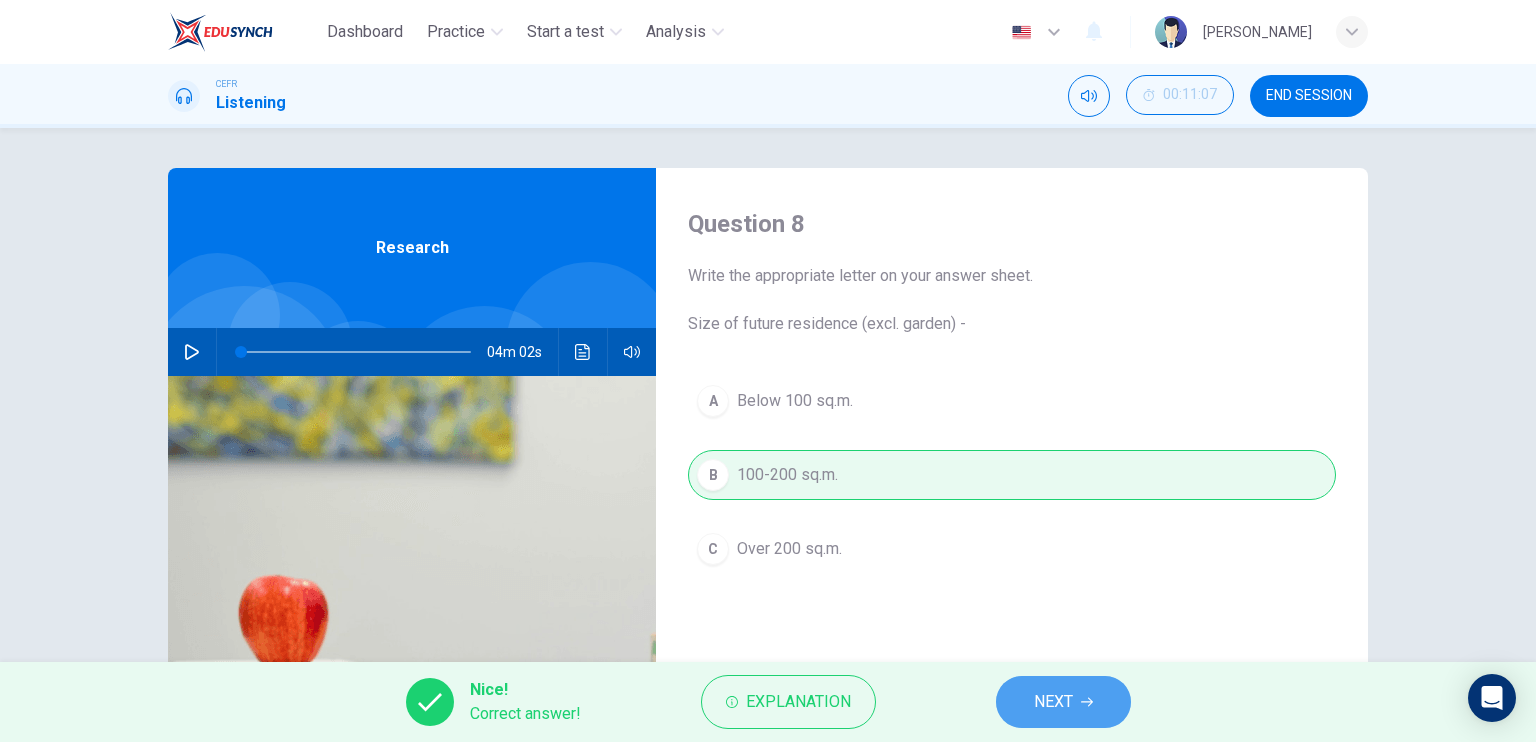 click on "NEXT" at bounding box center (1063, 702) 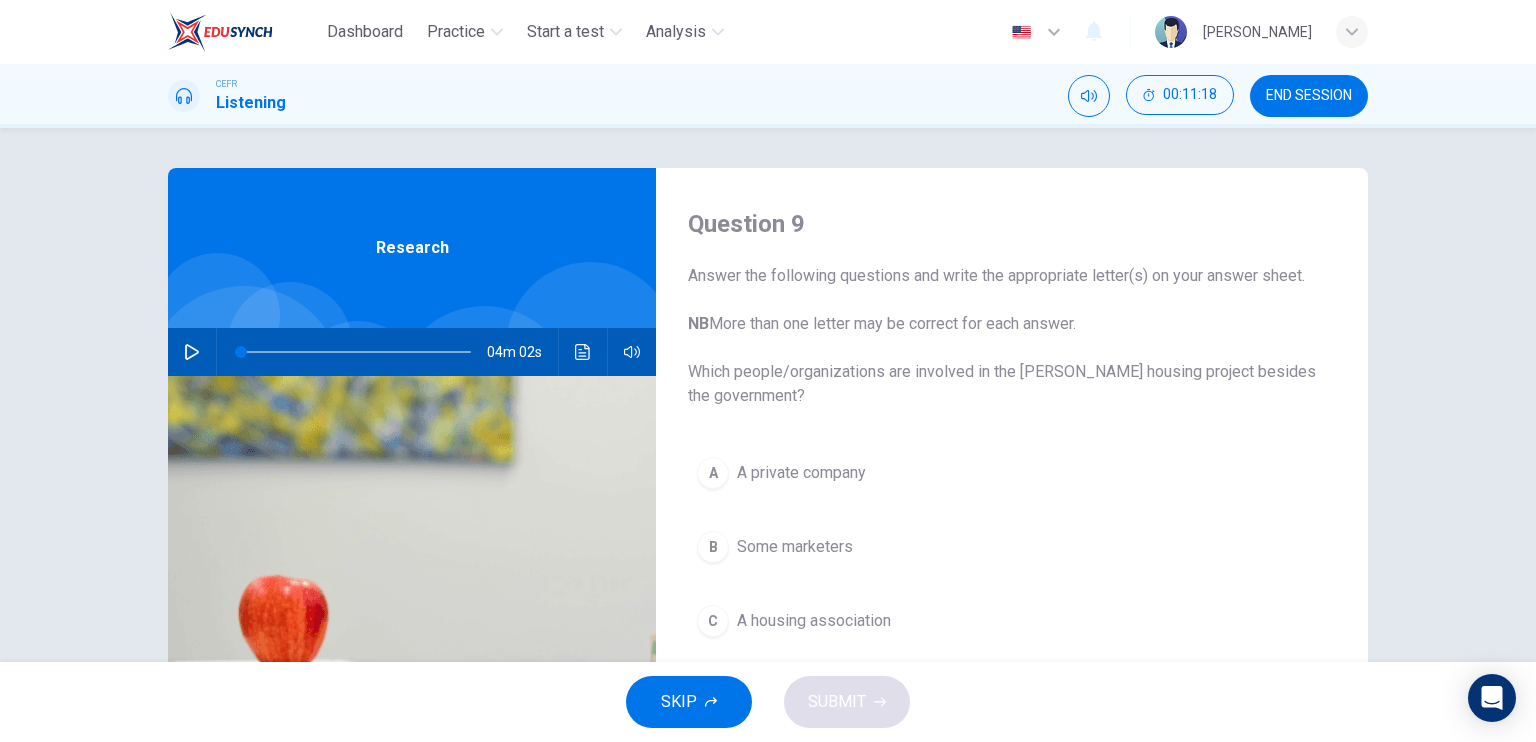 scroll, scrollTop: 182, scrollLeft: 0, axis: vertical 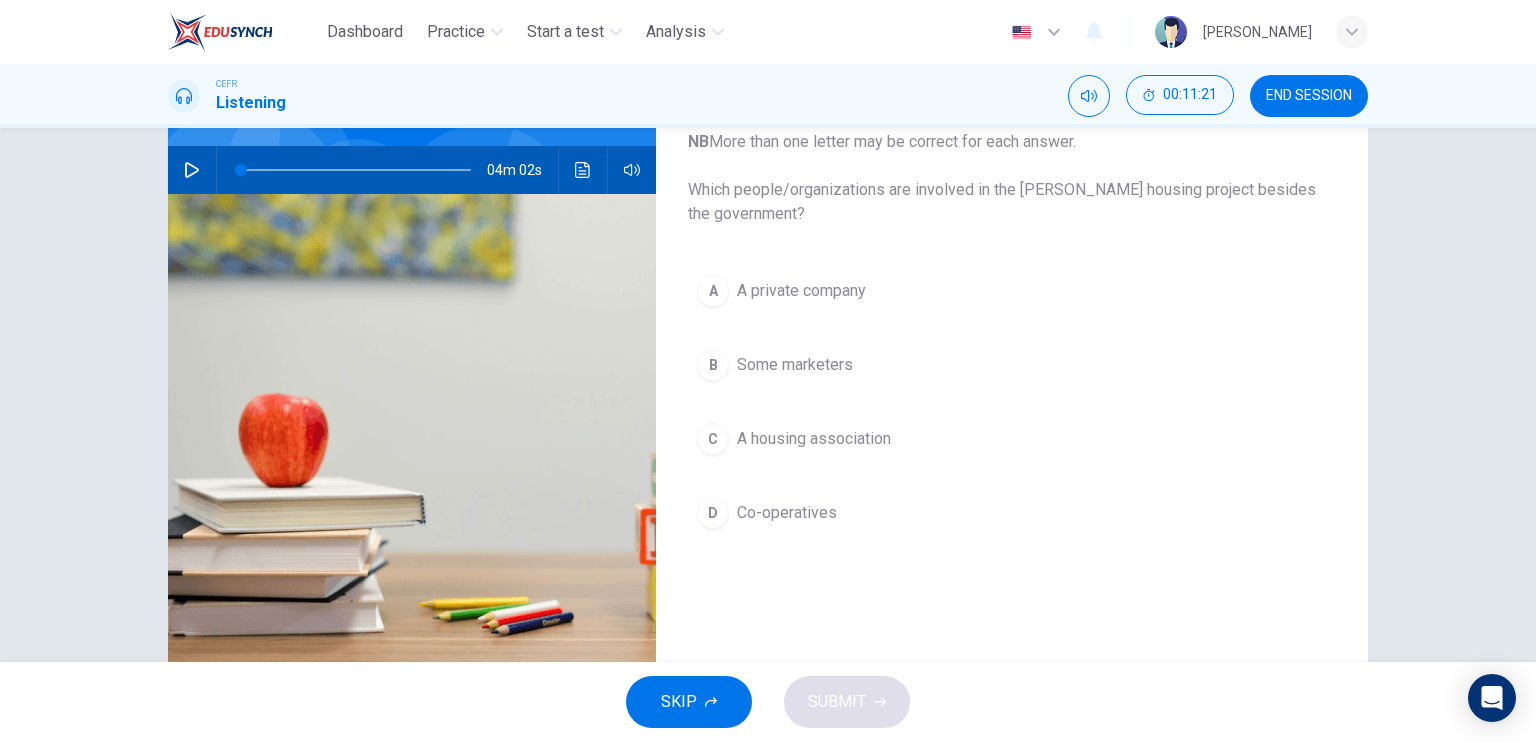 click on "A private company" at bounding box center [801, 291] 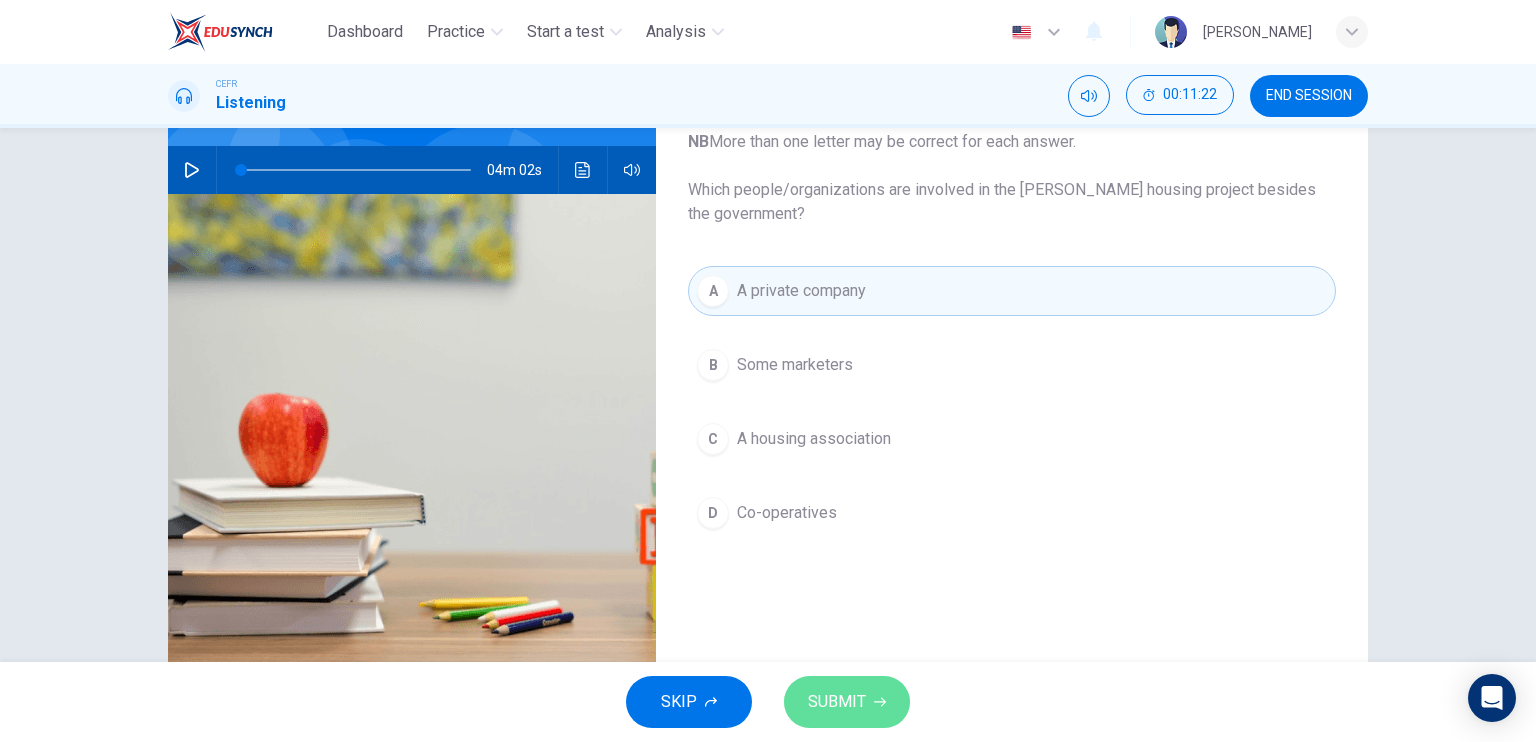 click on "SUBMIT" at bounding box center (837, 702) 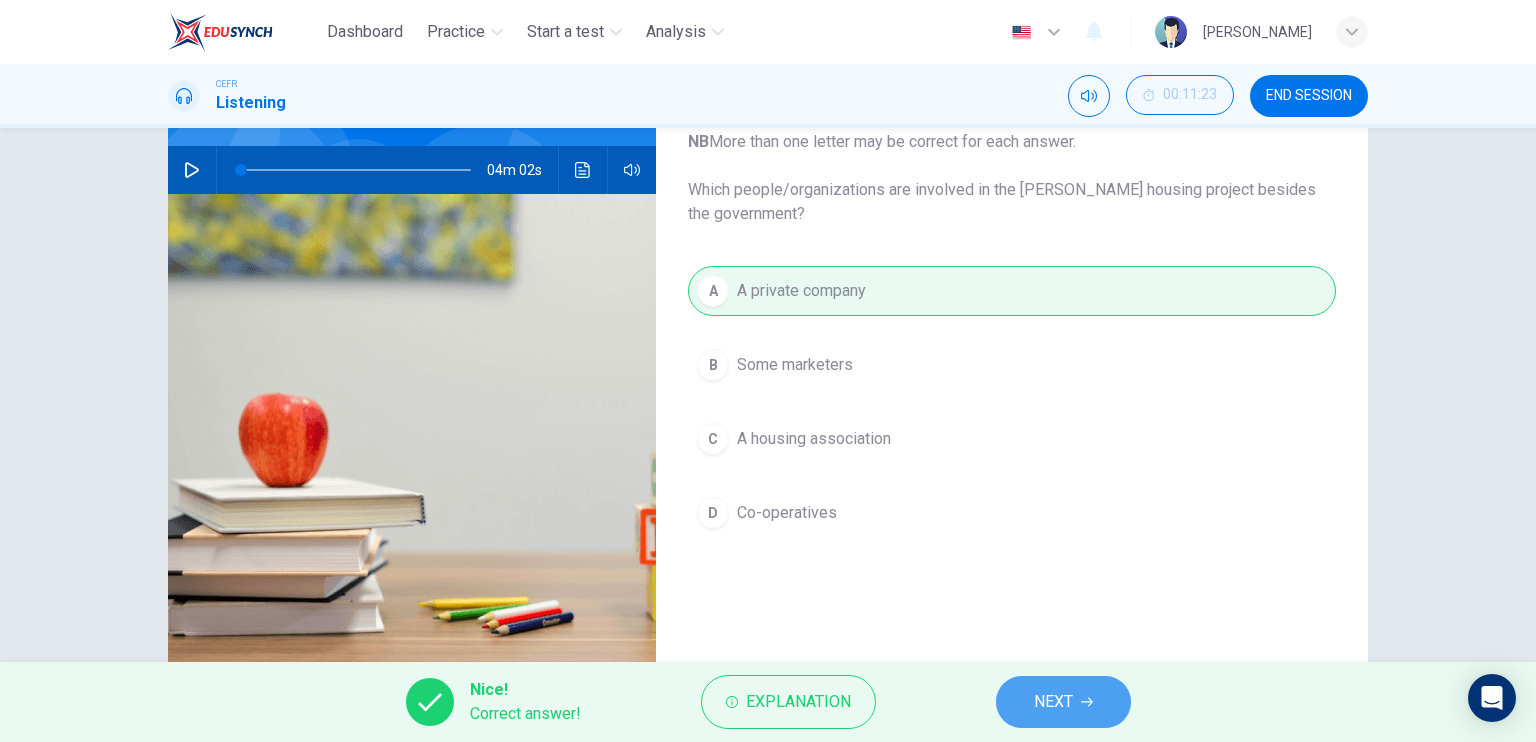 click on "NEXT" at bounding box center [1063, 702] 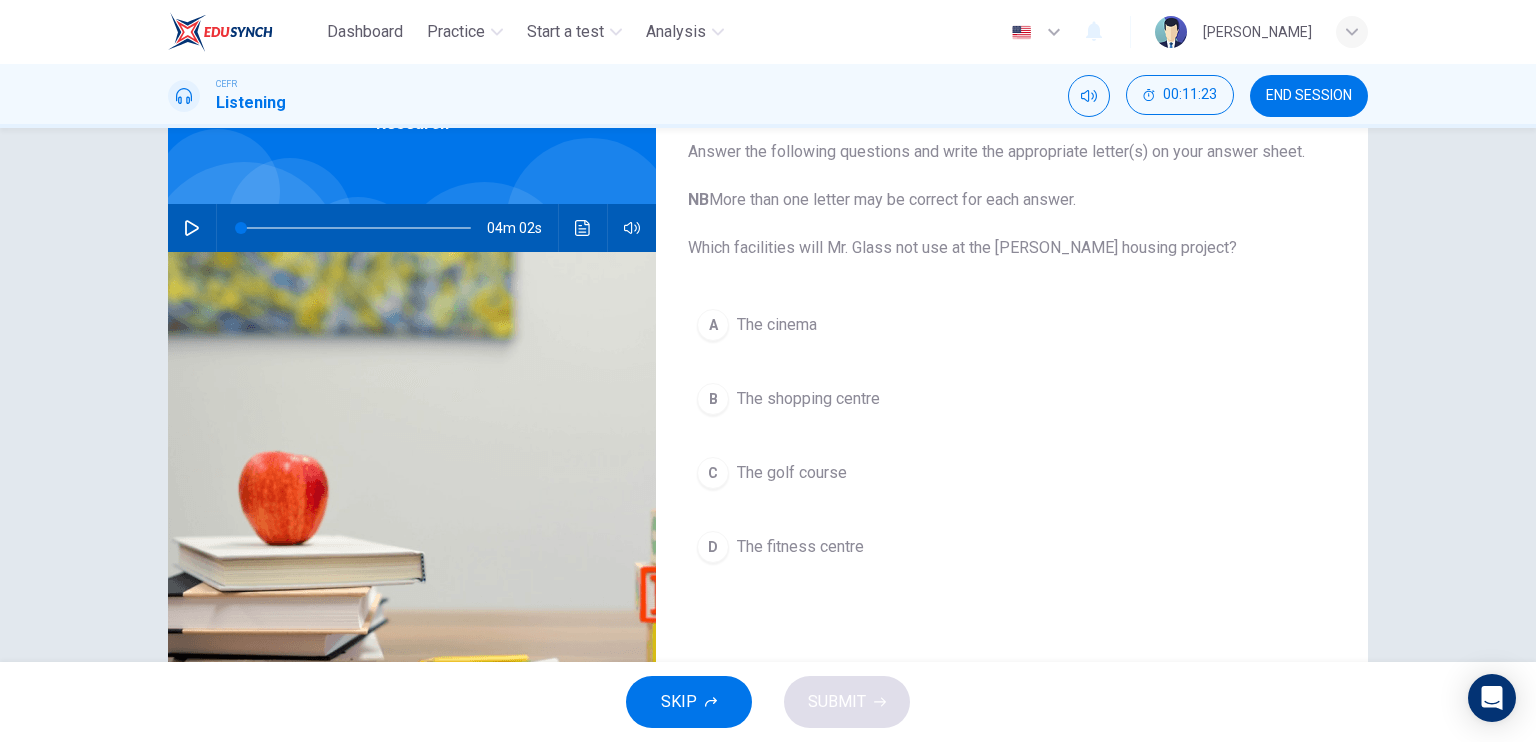scroll, scrollTop: 123, scrollLeft: 0, axis: vertical 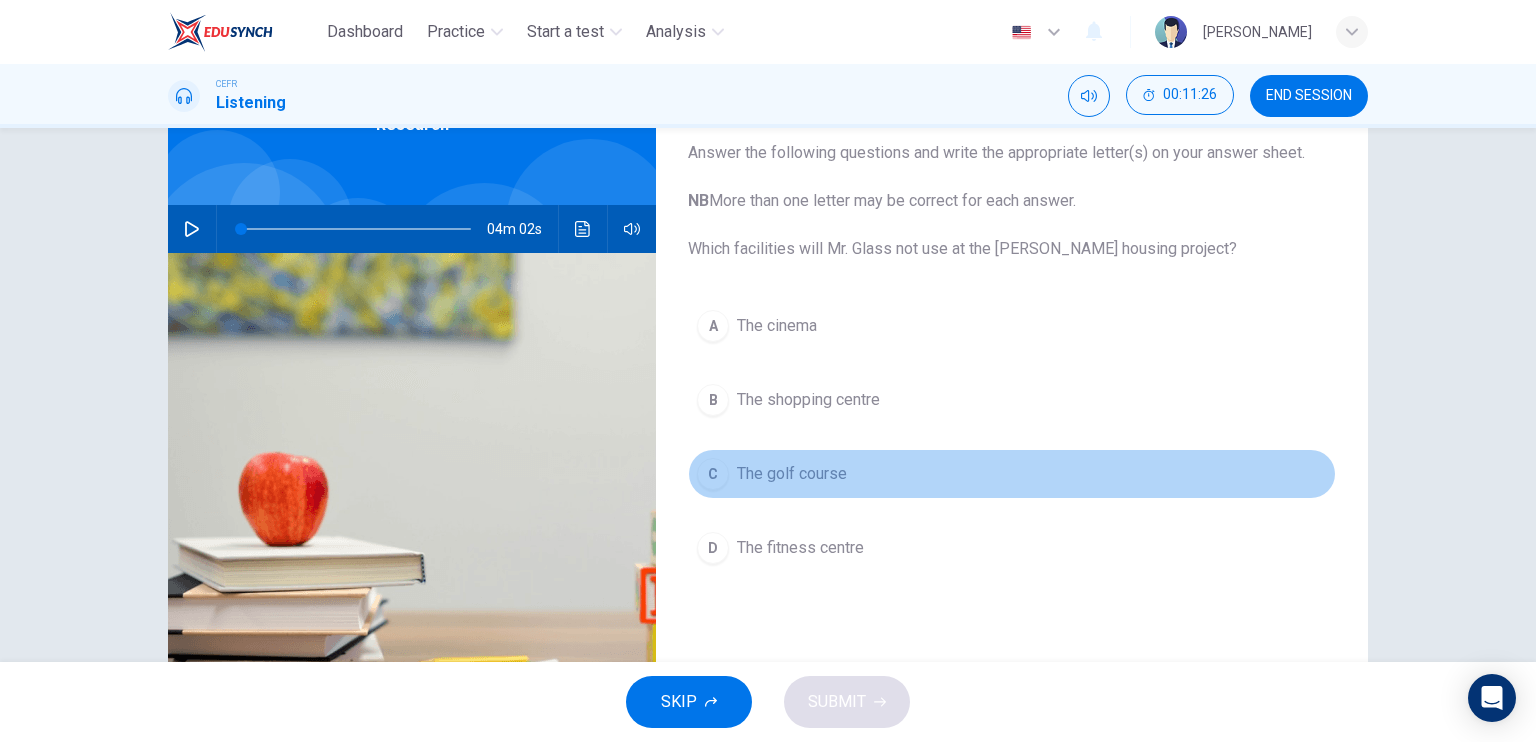 click on "The golf course" at bounding box center (792, 474) 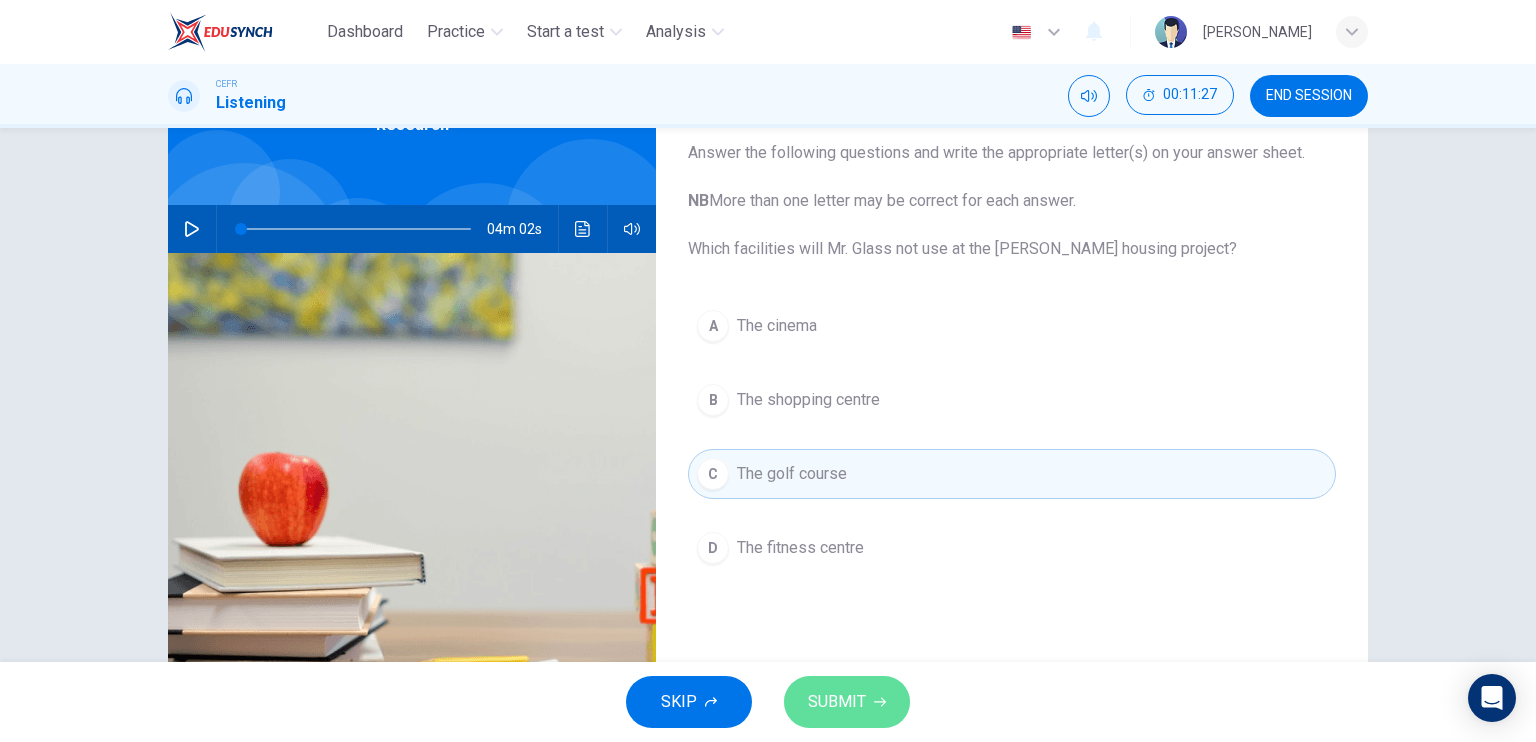 click on "SUBMIT" at bounding box center [837, 702] 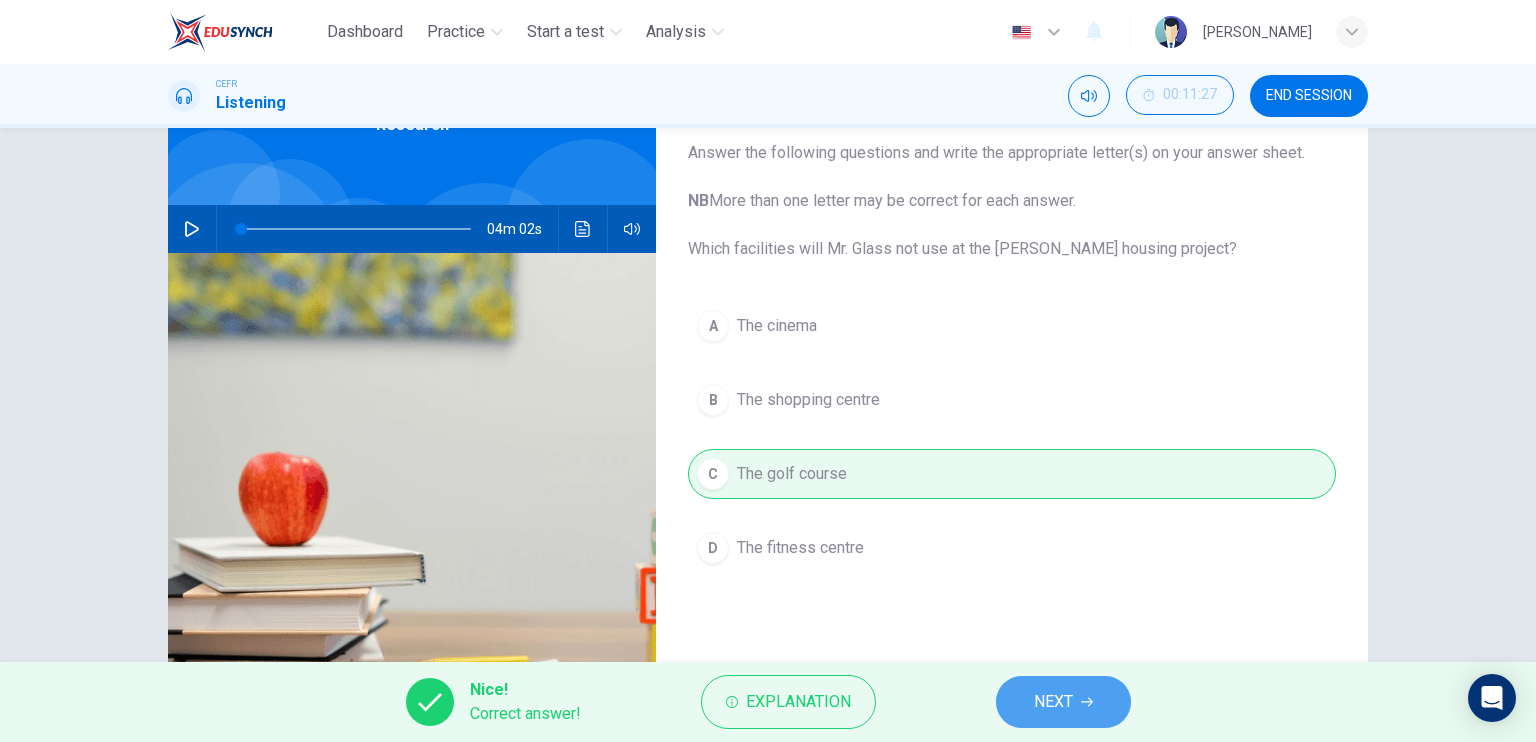 click on "NEXT" at bounding box center (1063, 702) 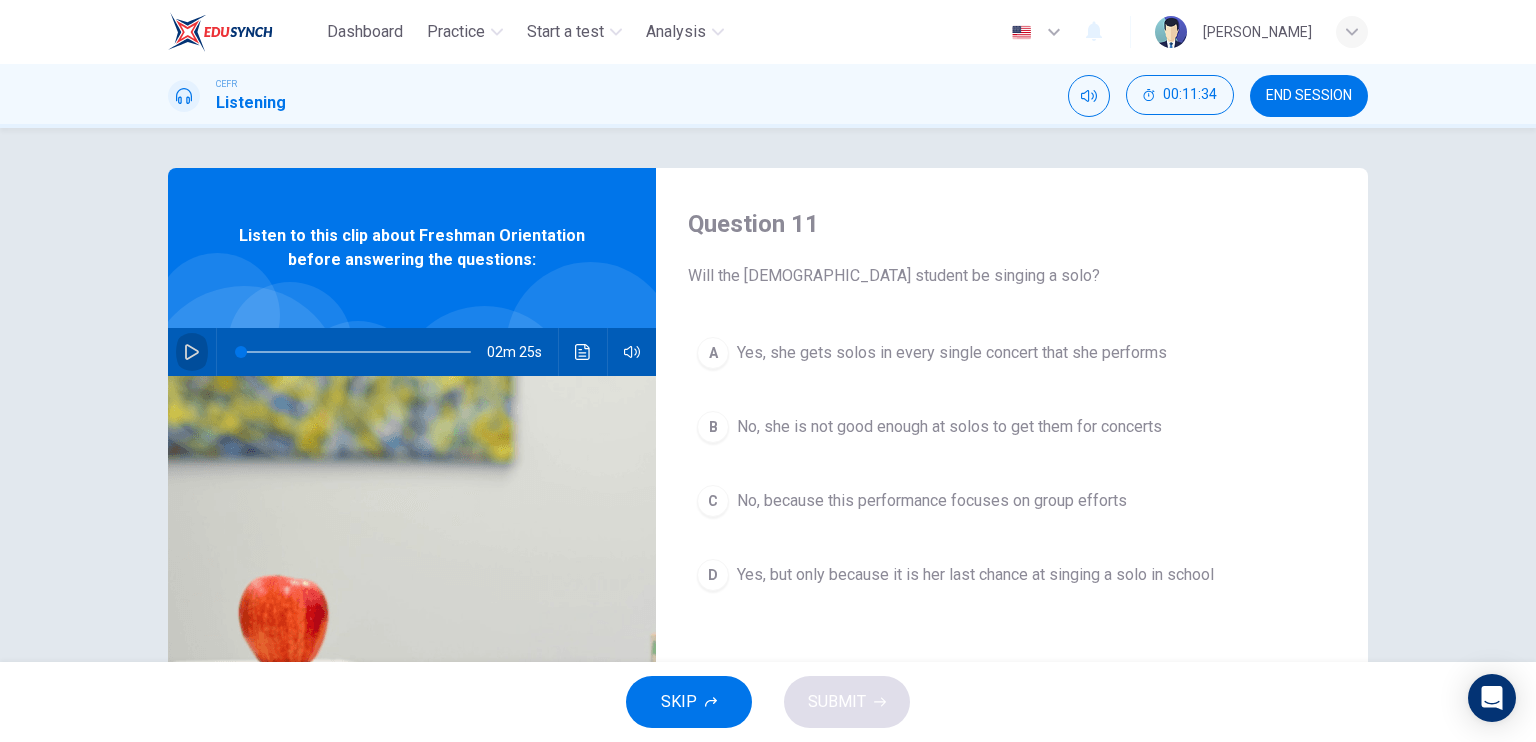 click 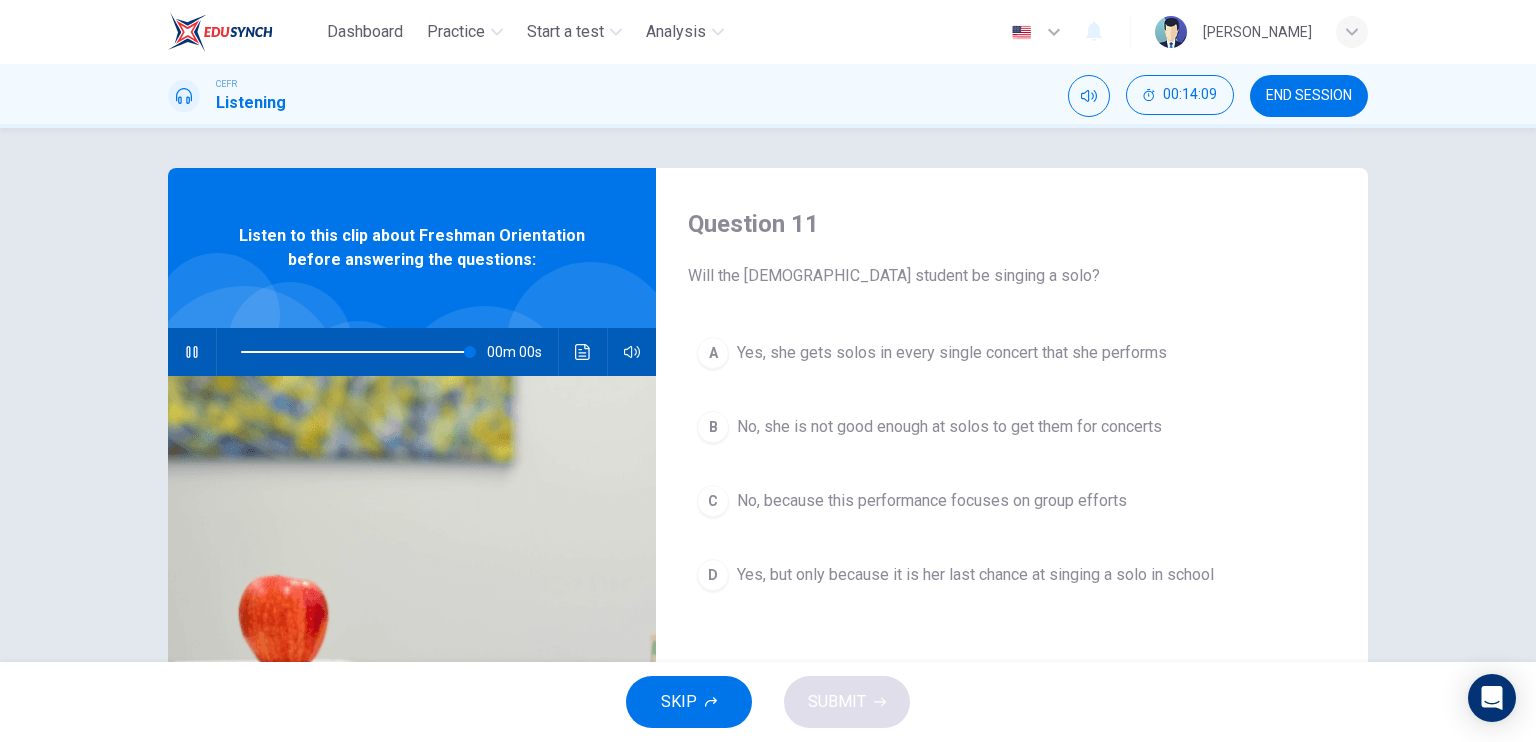type on "0" 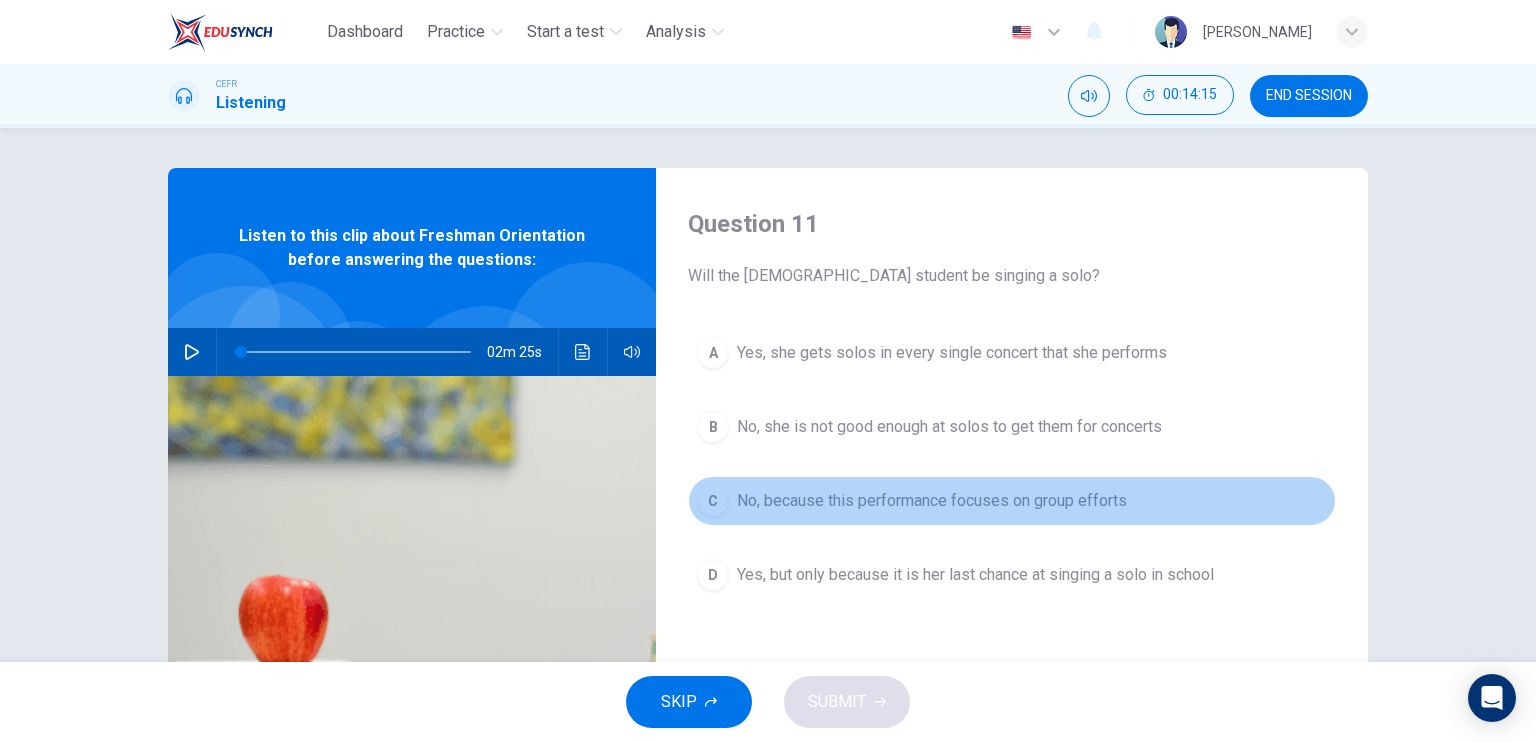 click on "No, because this performance focuses on group efforts" at bounding box center [932, 501] 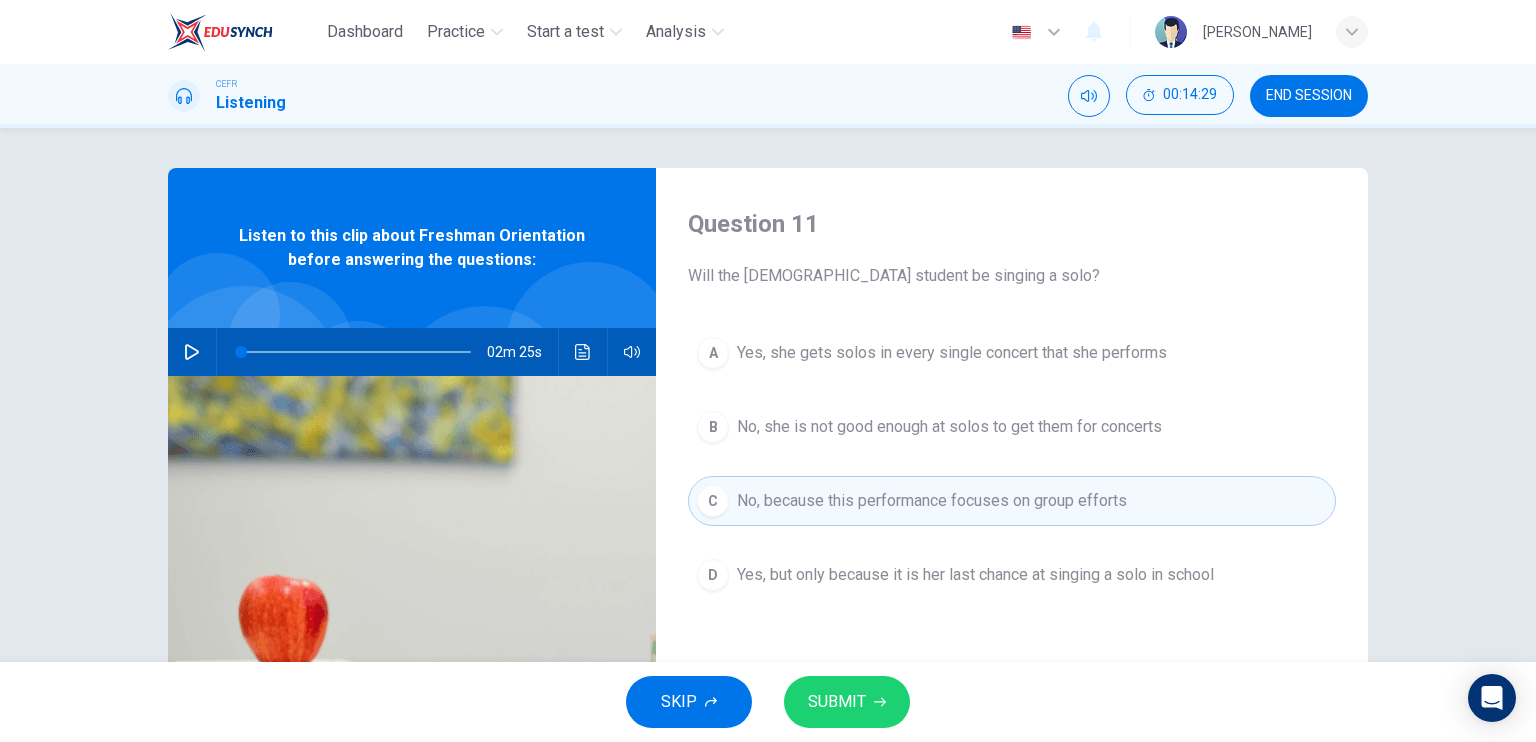 click on "SUBMIT" at bounding box center [847, 702] 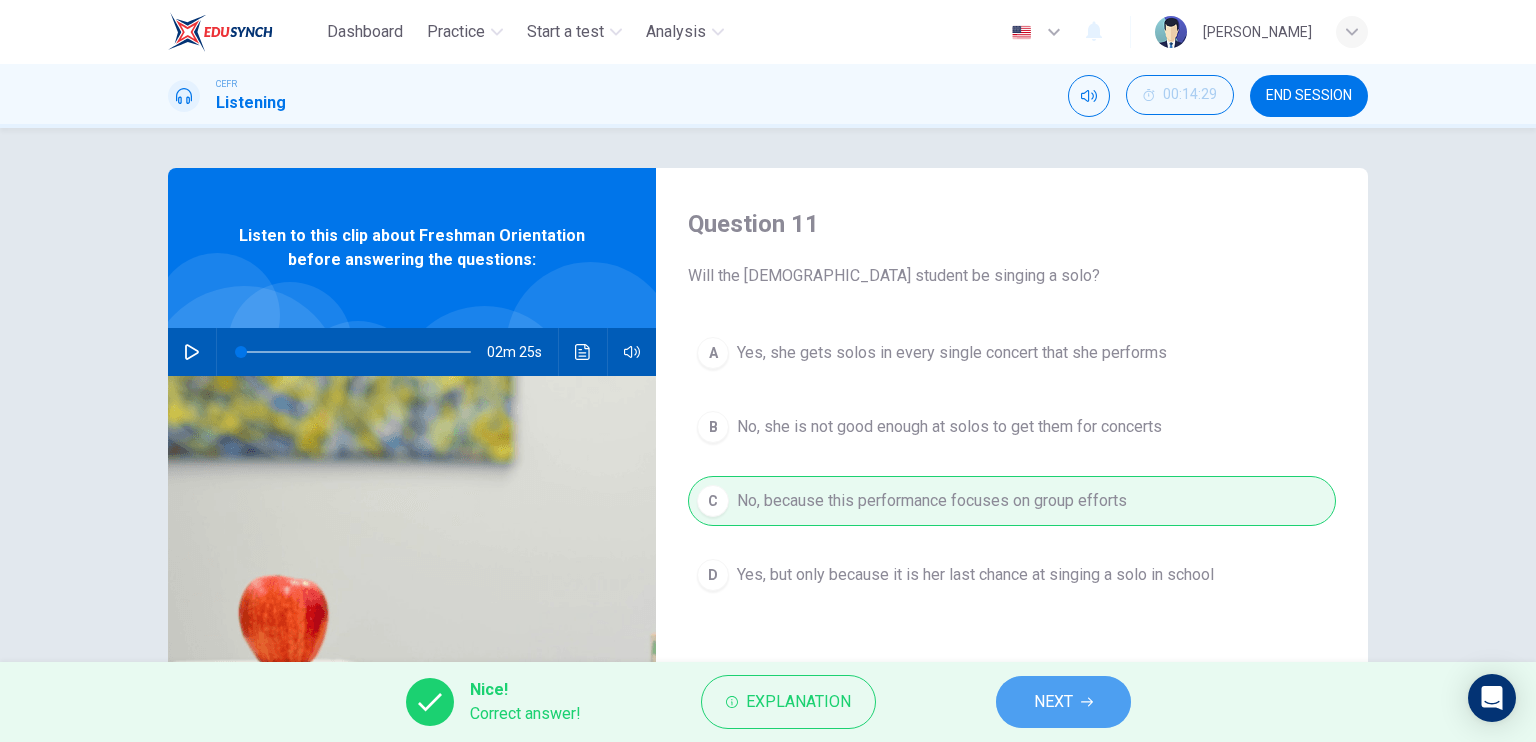 click on "NEXT" at bounding box center [1053, 702] 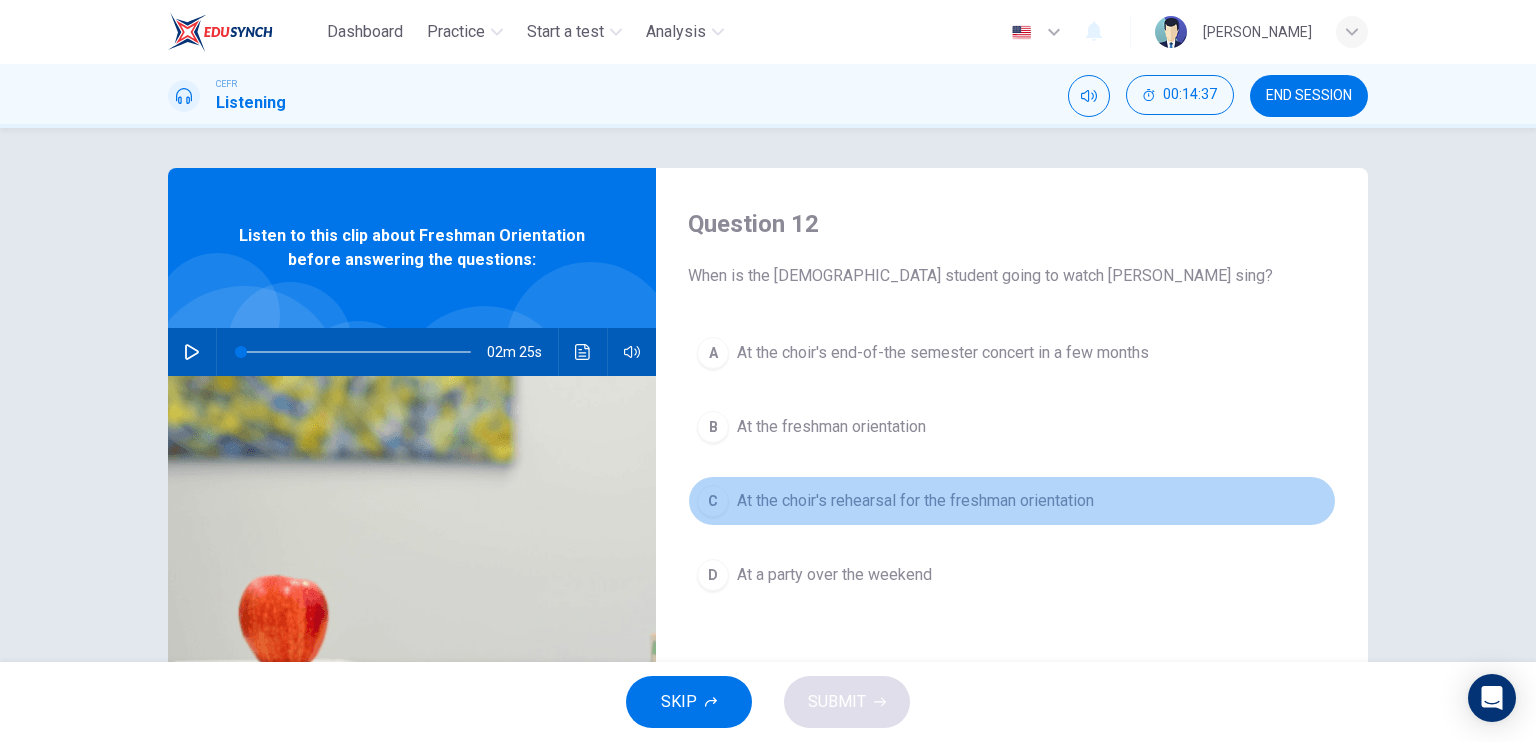 click on "At the choir's rehearsal for the freshman orientation" at bounding box center [915, 501] 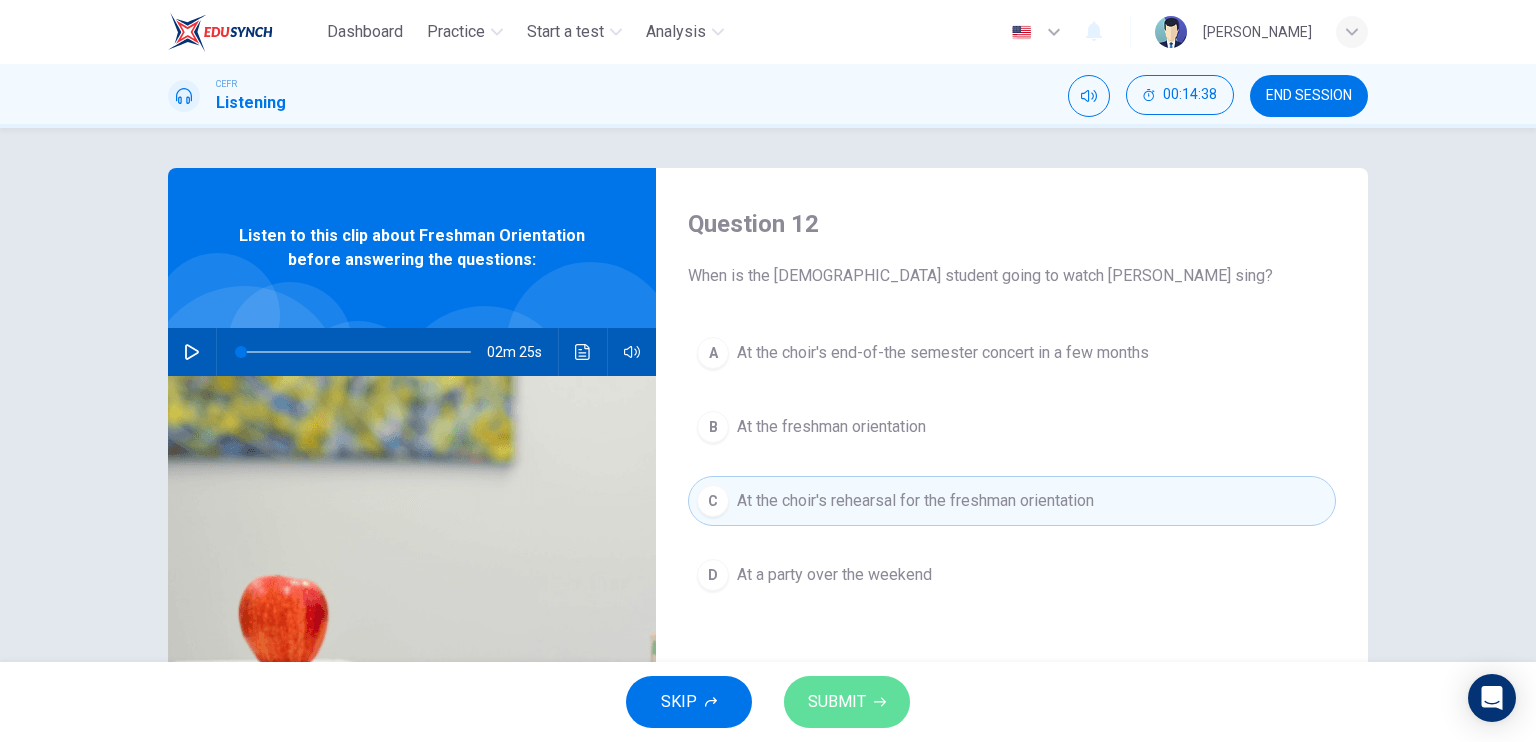 click 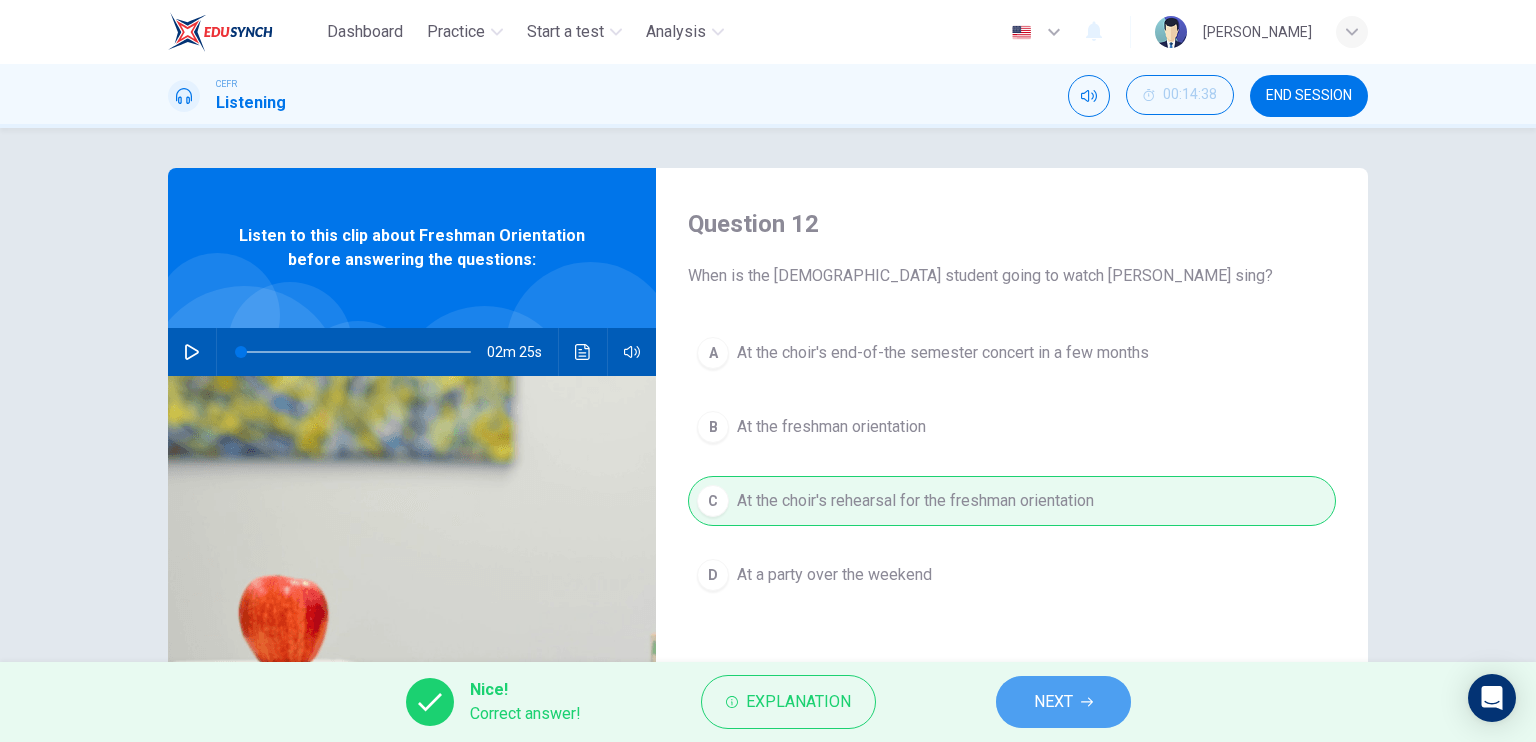 click 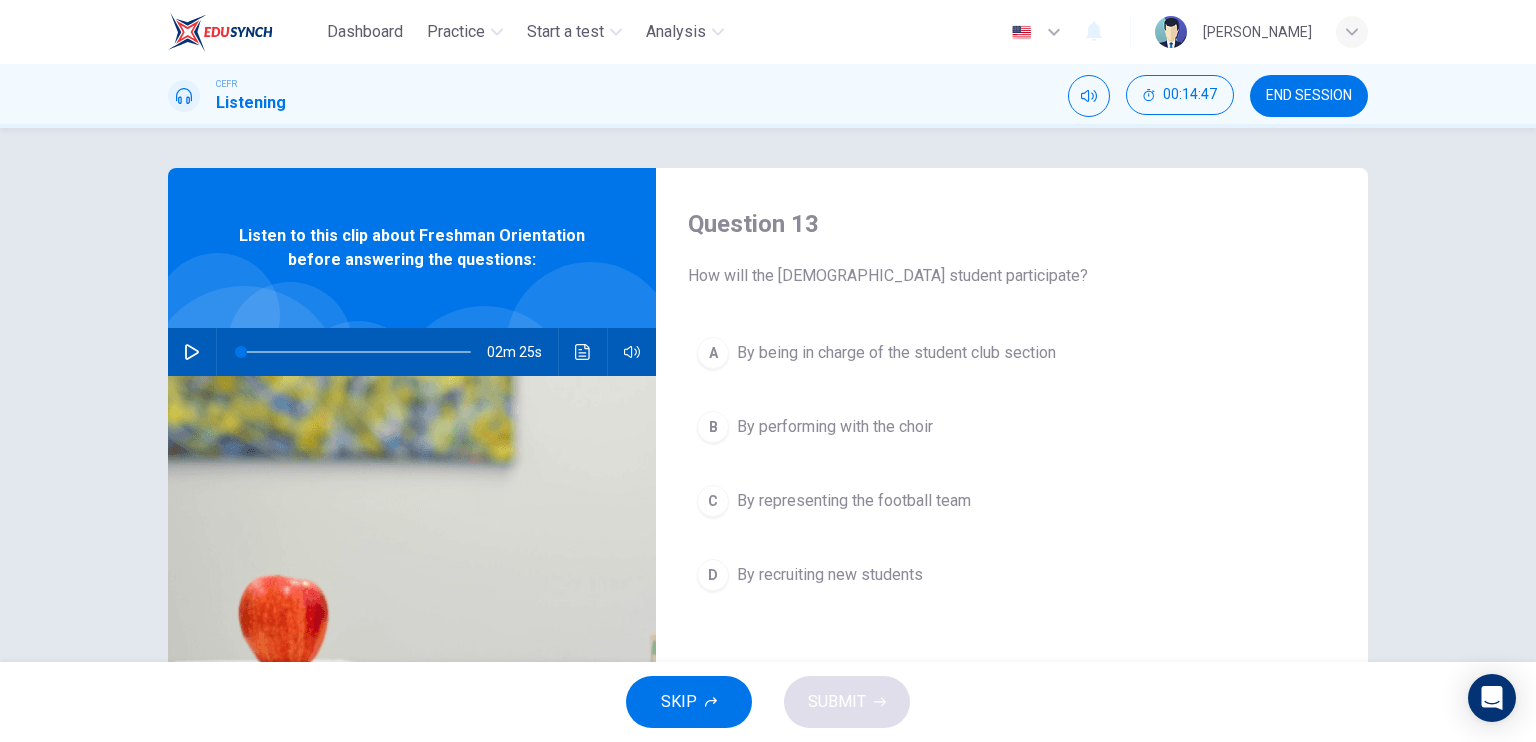 click on "By being in charge of the student club section" at bounding box center [896, 353] 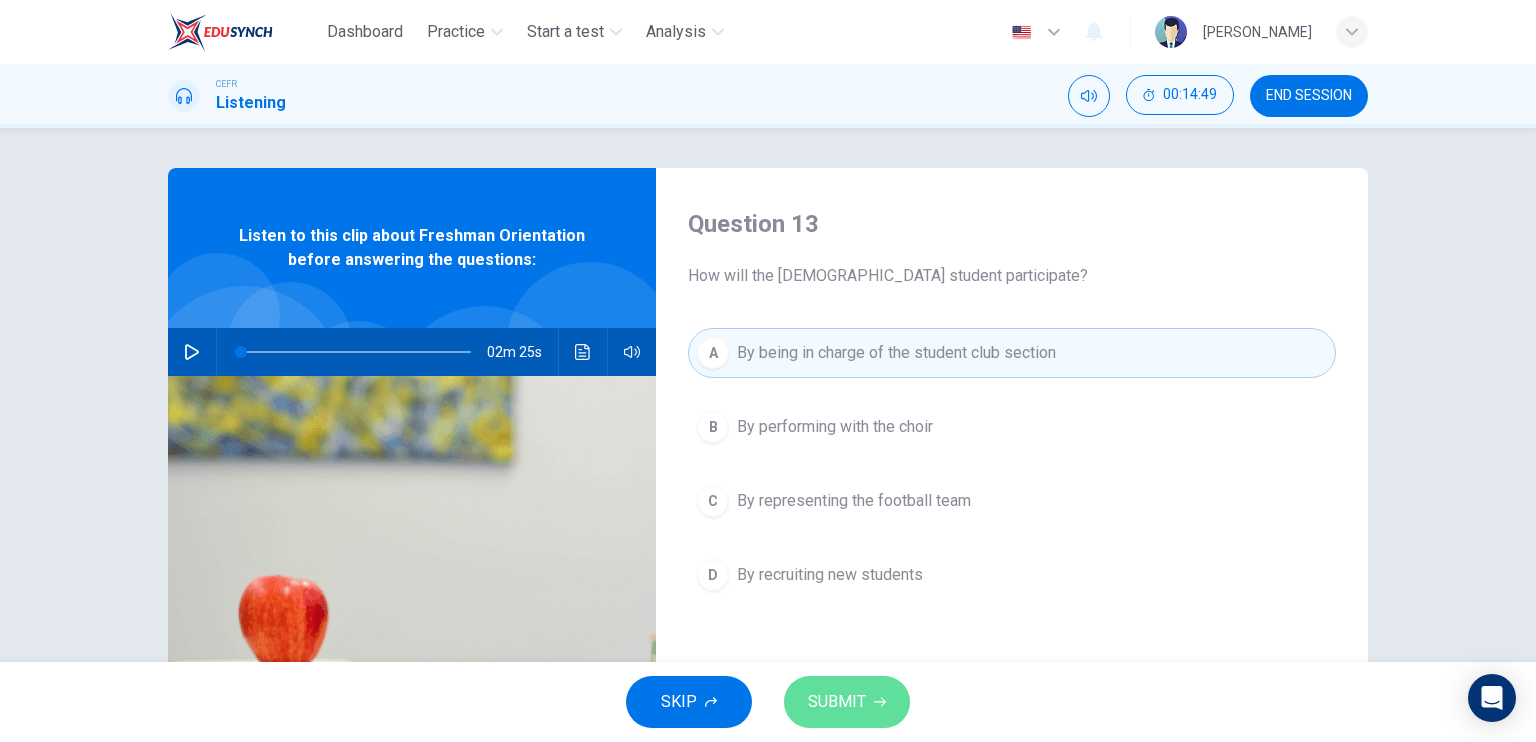 click on "SUBMIT" at bounding box center (847, 702) 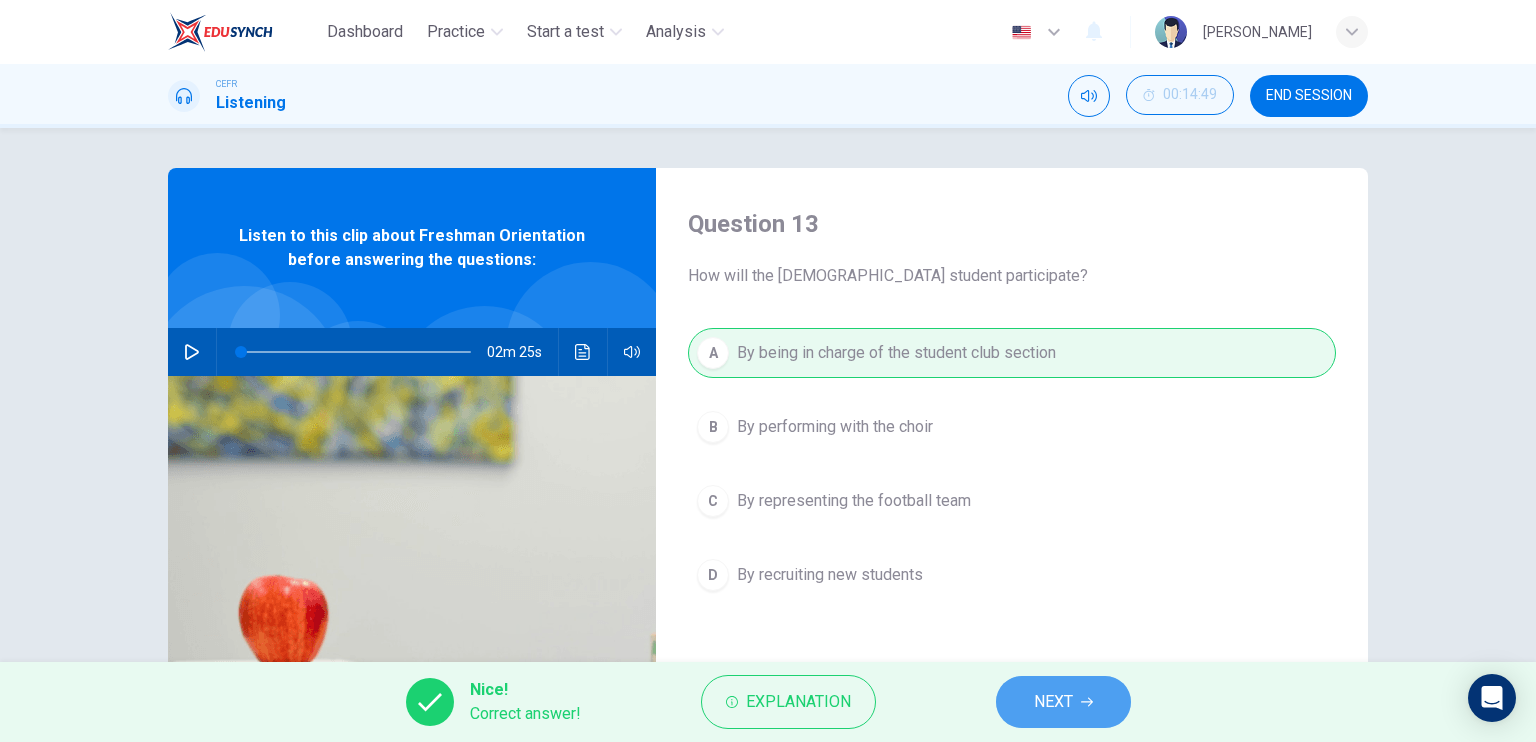 click on "NEXT" at bounding box center [1063, 702] 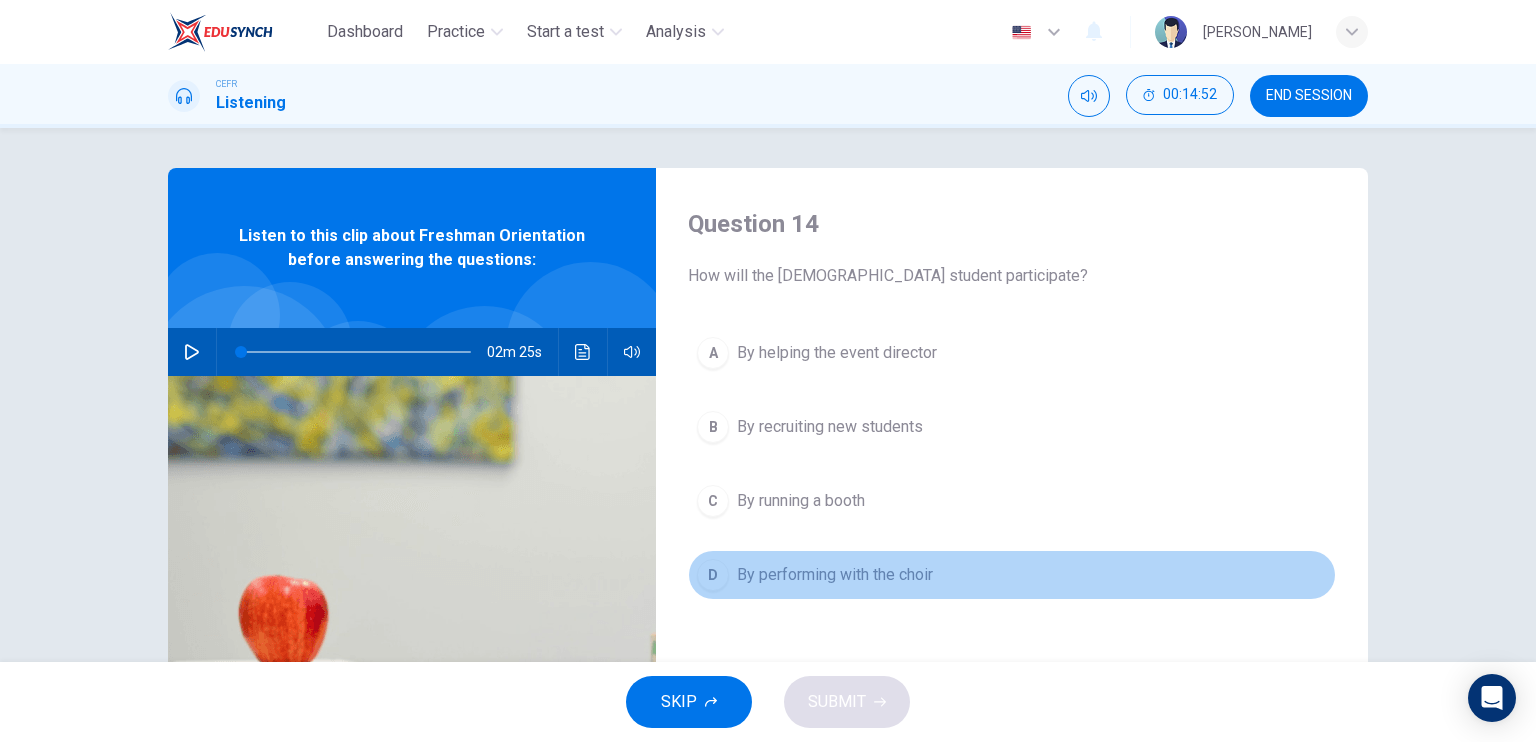 click on "D By performing with the choir" at bounding box center (1012, 575) 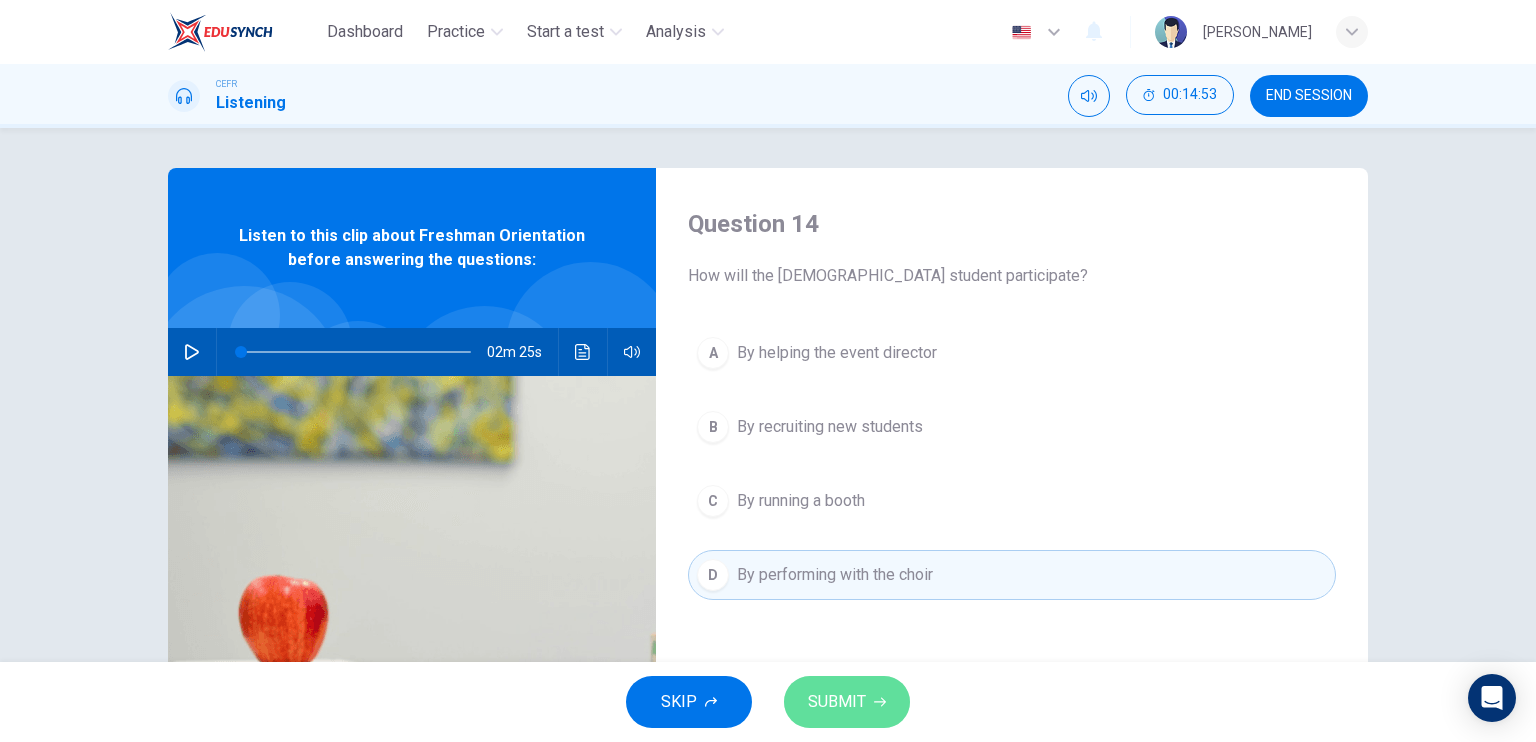 click on "SUBMIT" at bounding box center [847, 702] 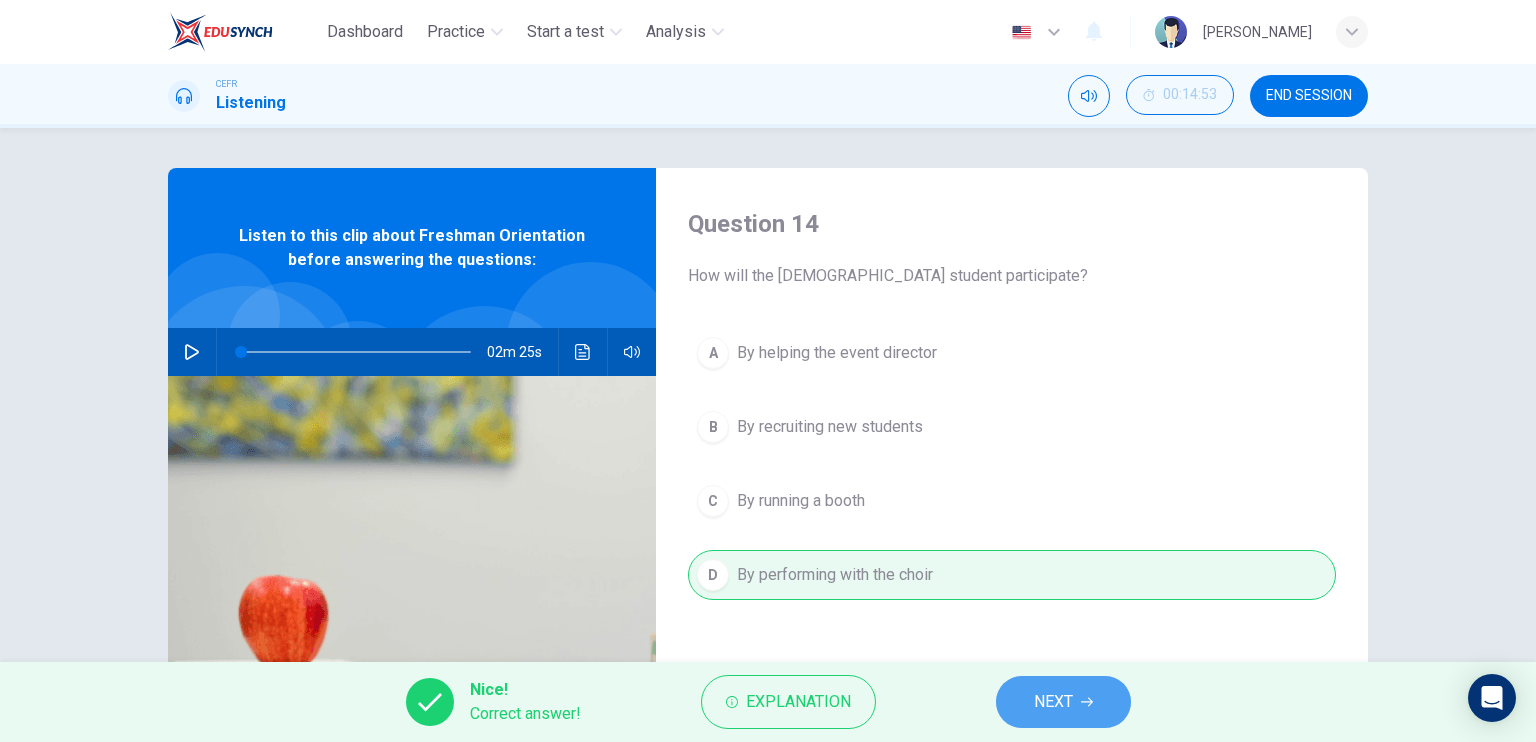 click on "NEXT" at bounding box center (1063, 702) 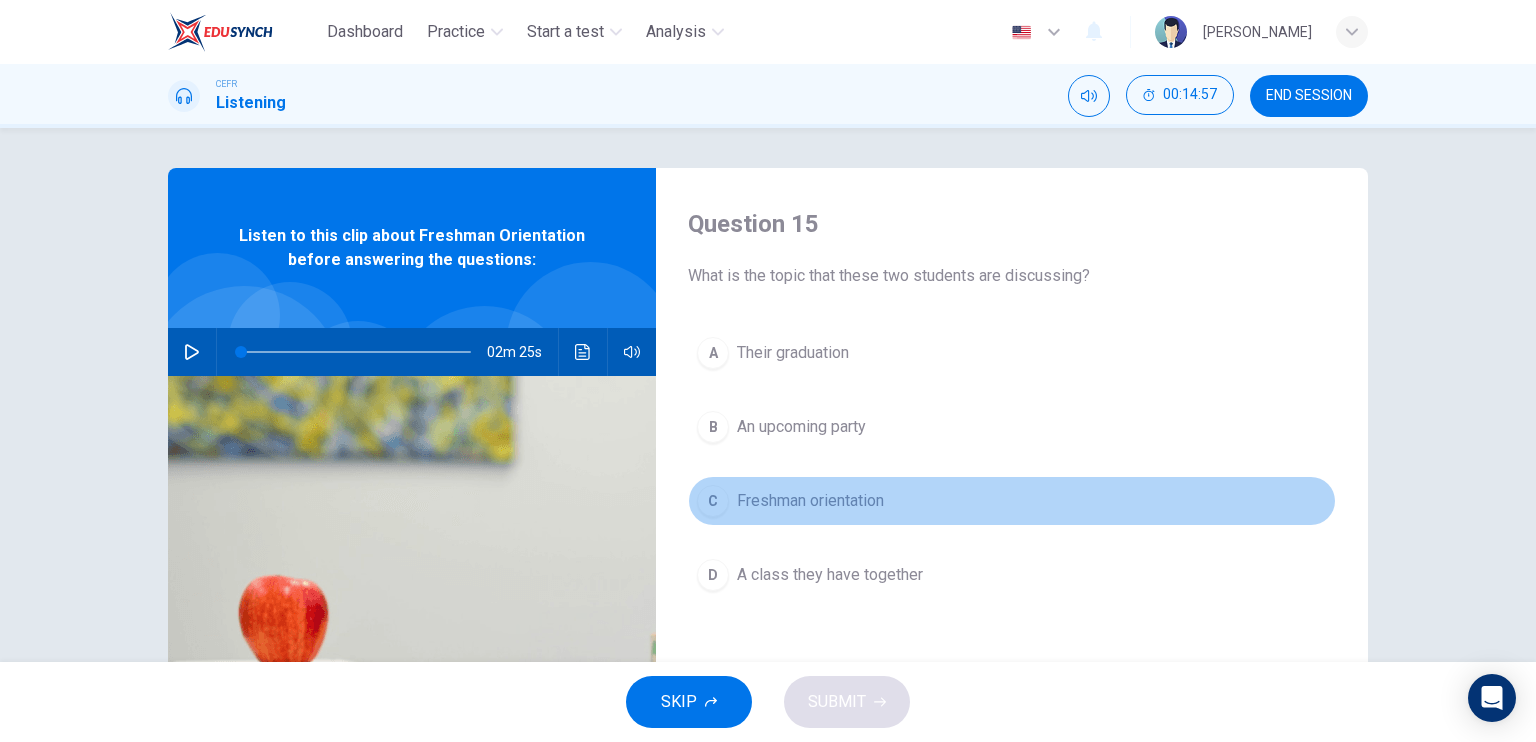 click on "C Freshman orientation" at bounding box center [1012, 501] 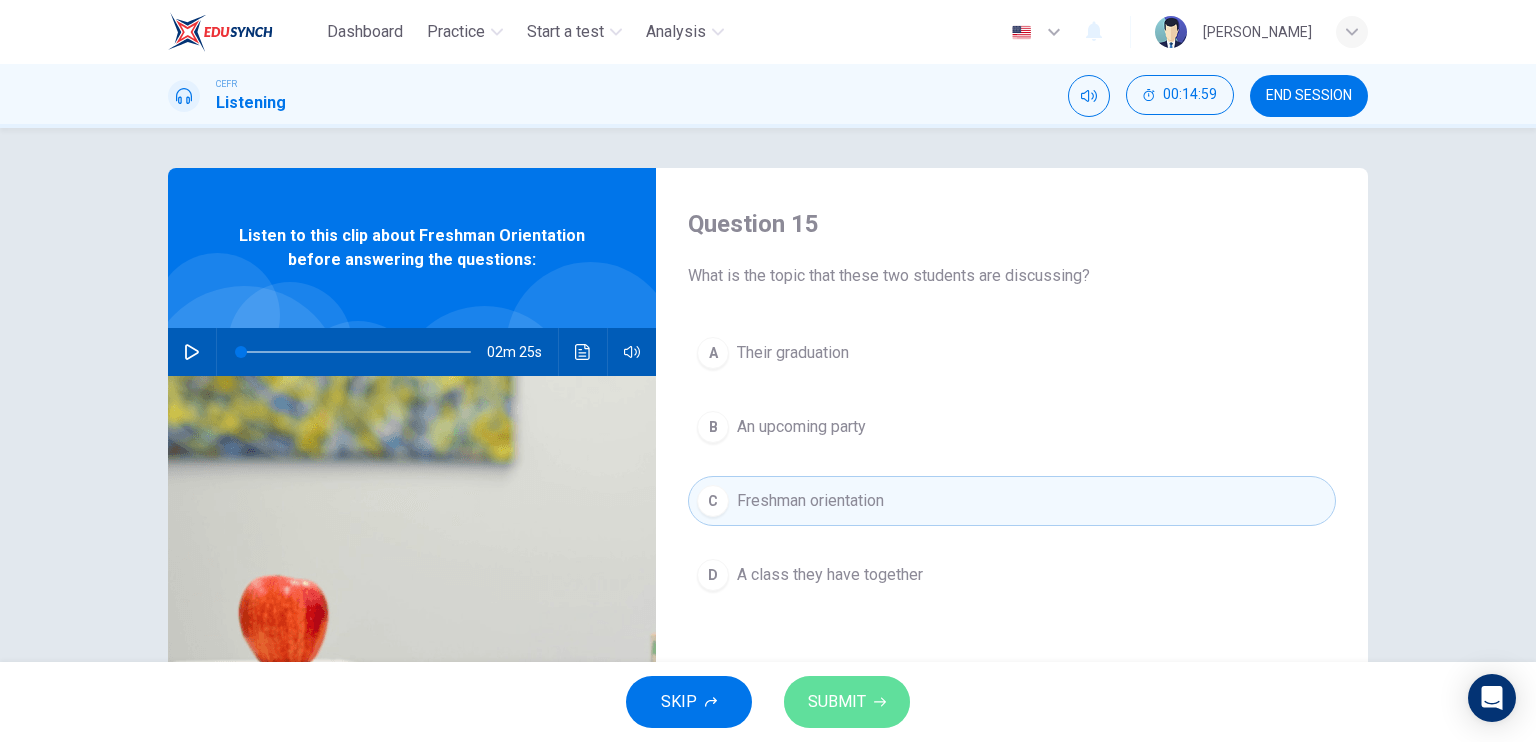 click on "SUBMIT" at bounding box center [837, 702] 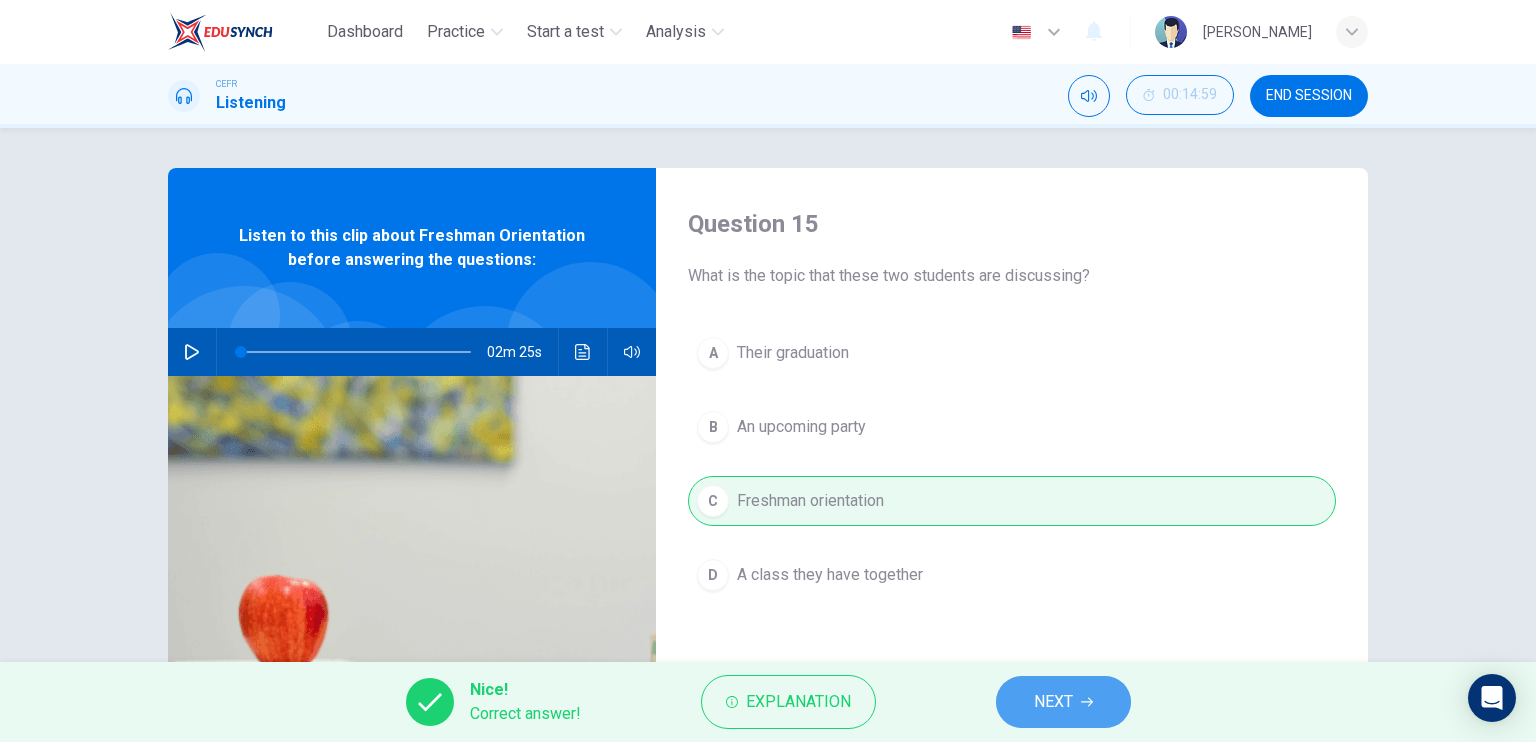 click on "NEXT" at bounding box center [1053, 702] 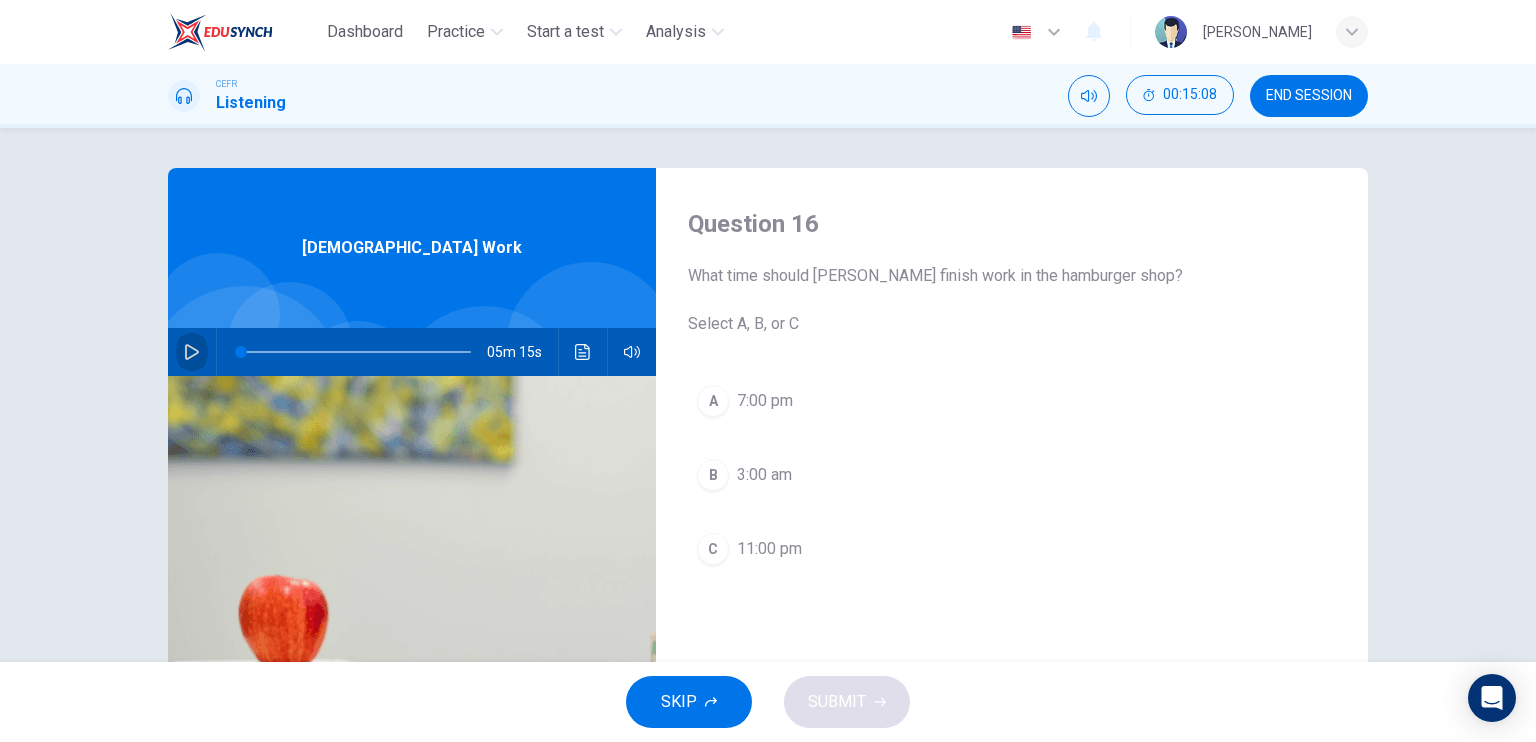 click 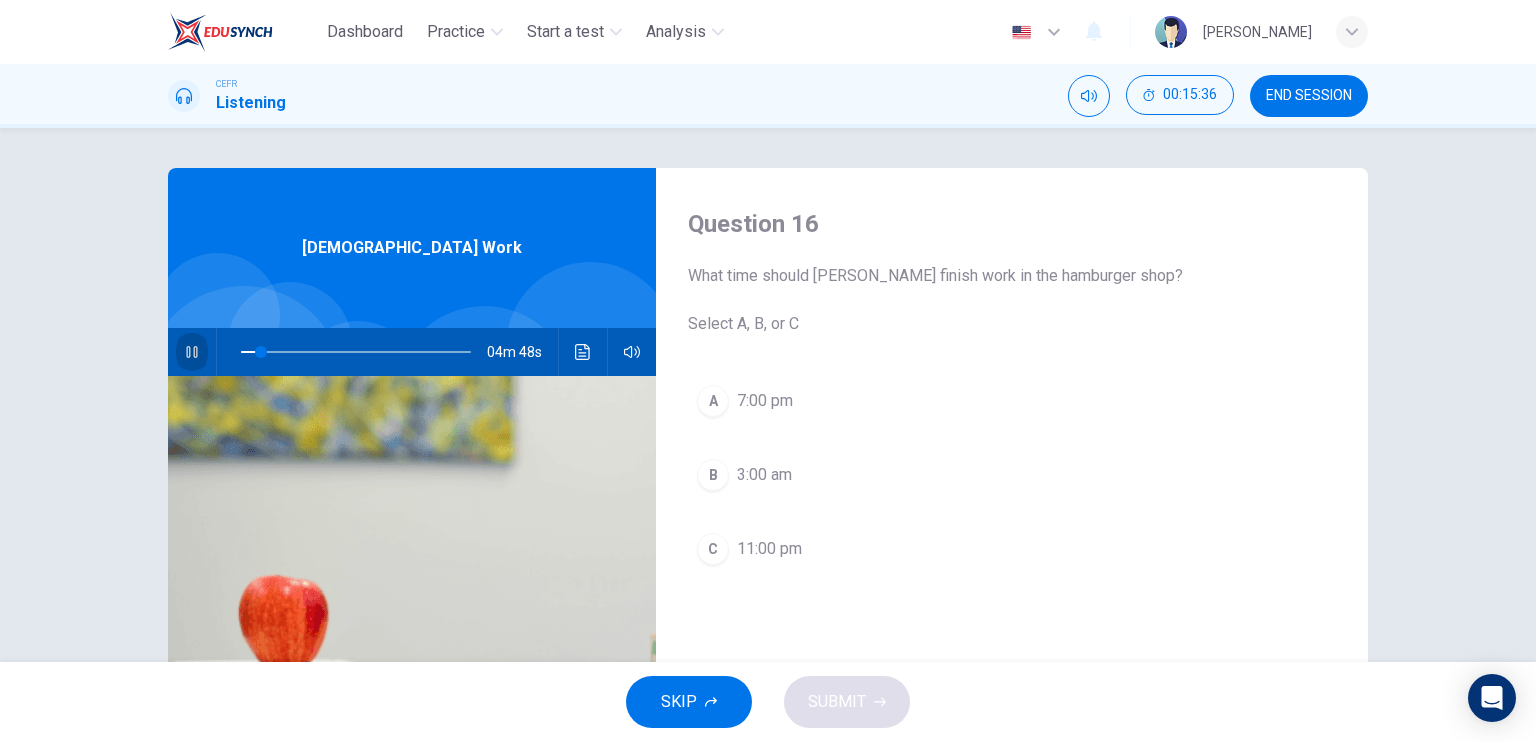 click 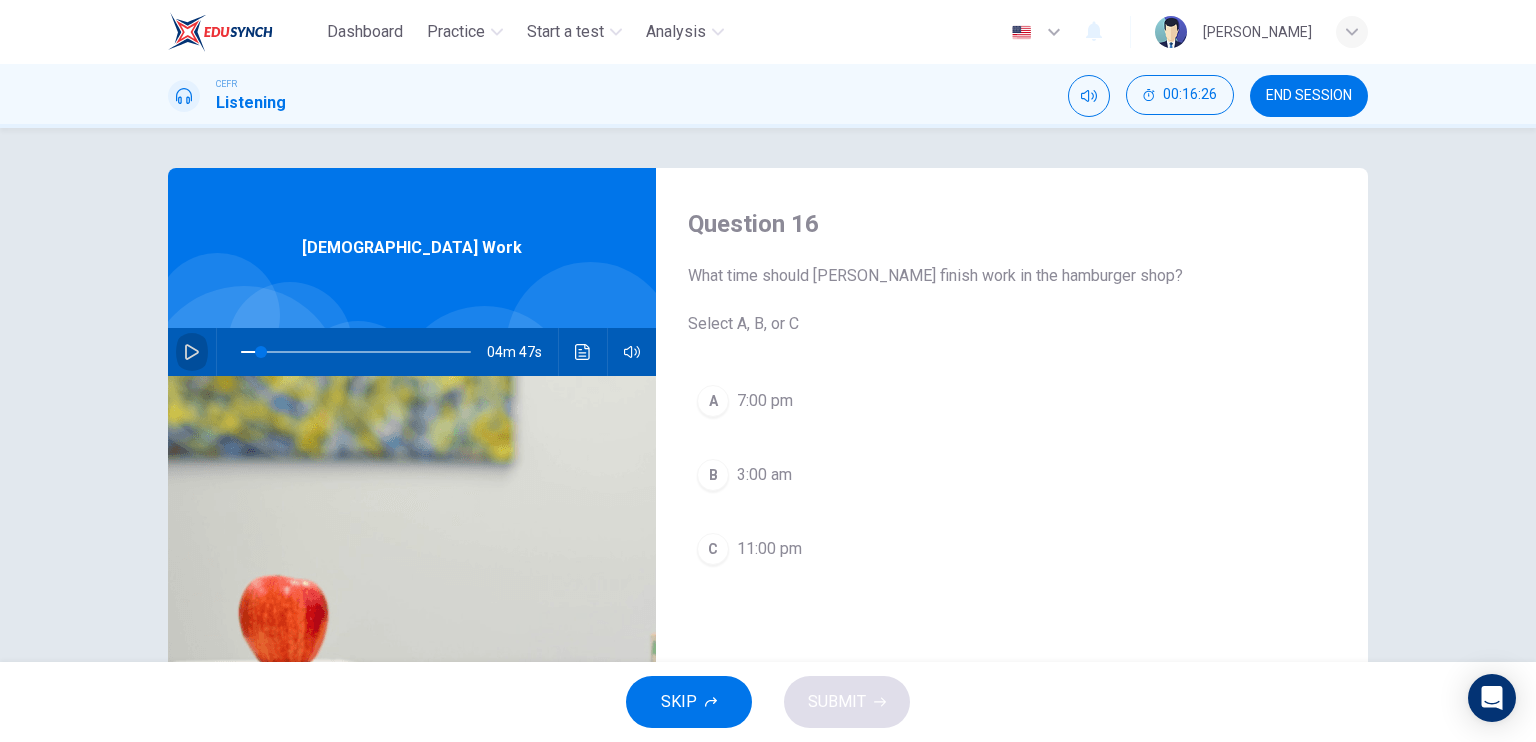 click 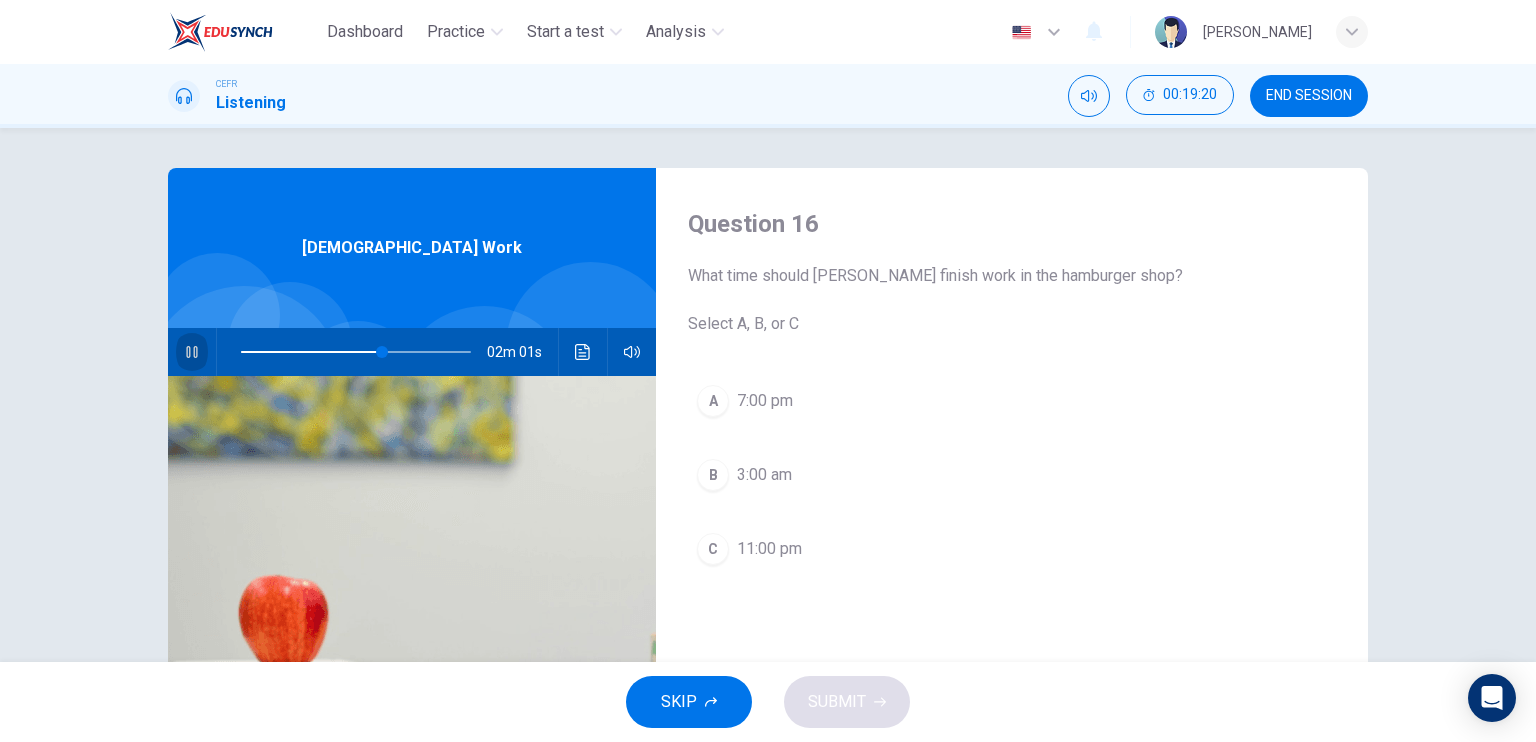 click 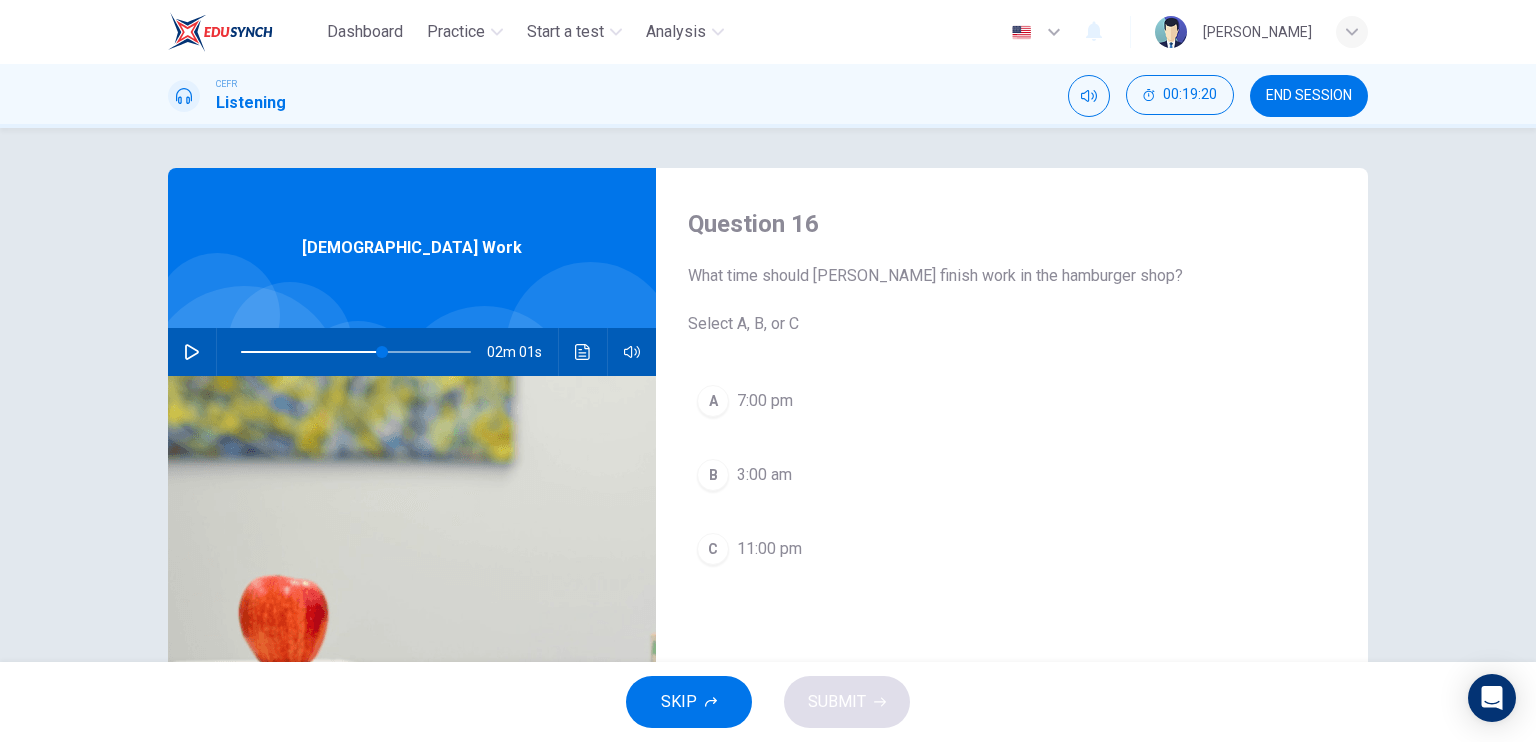 click 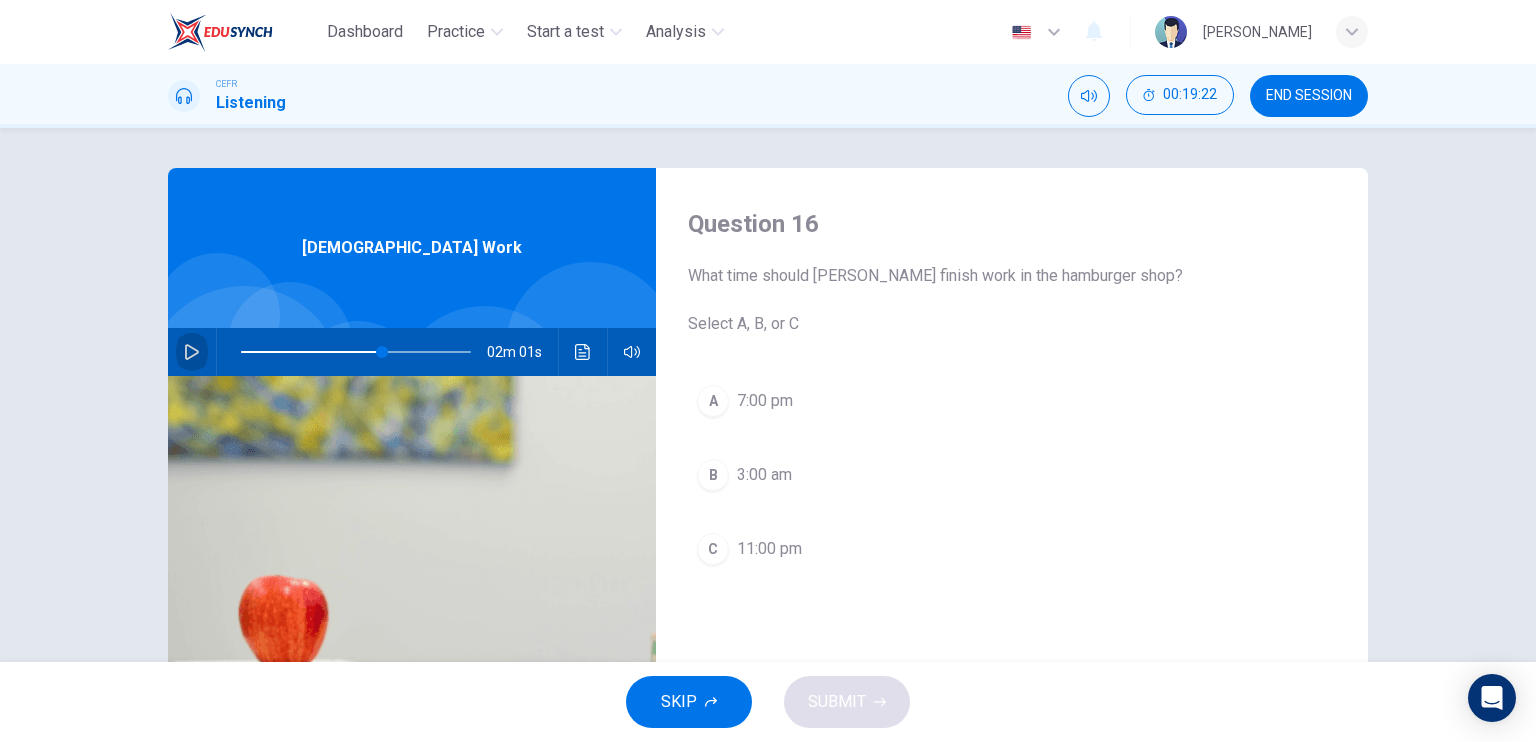 click 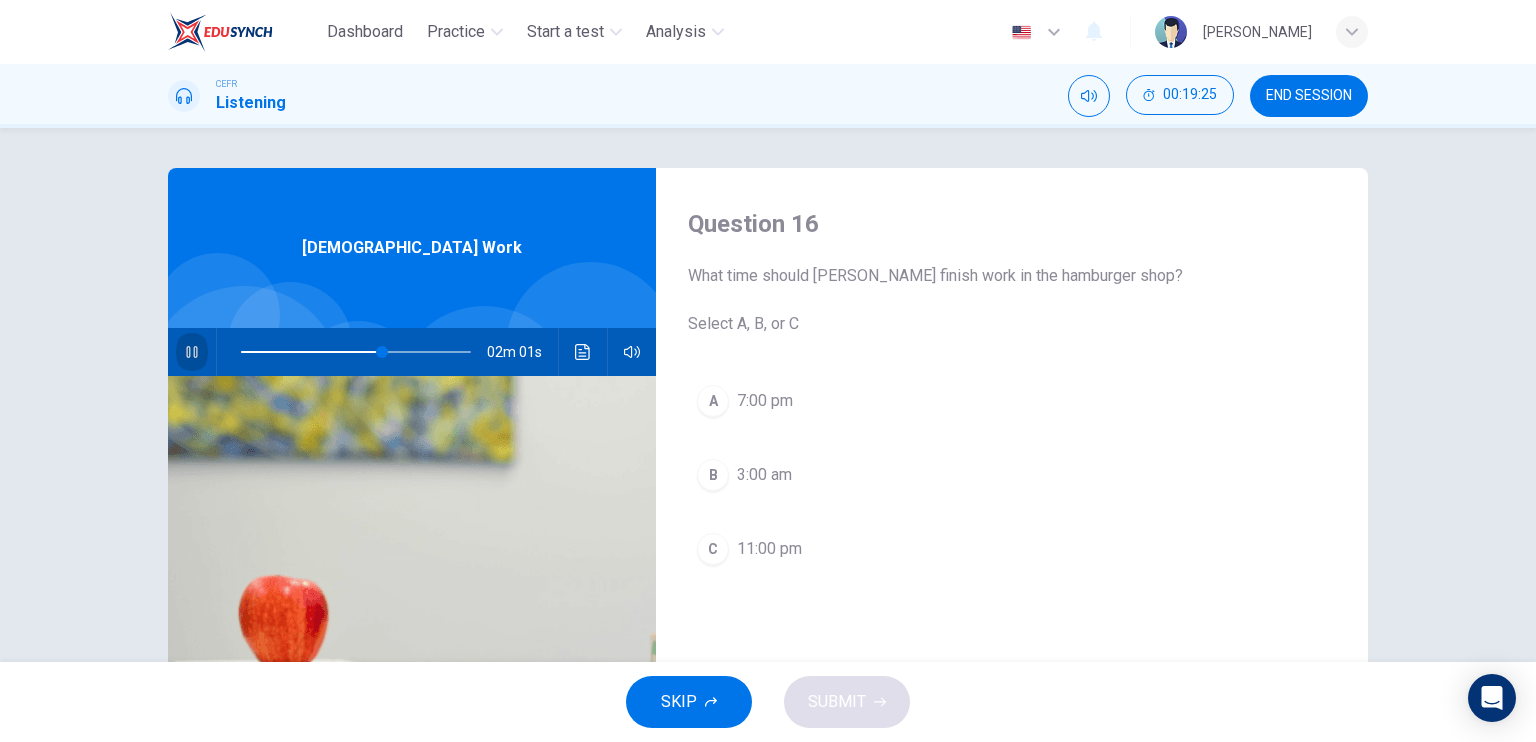 click 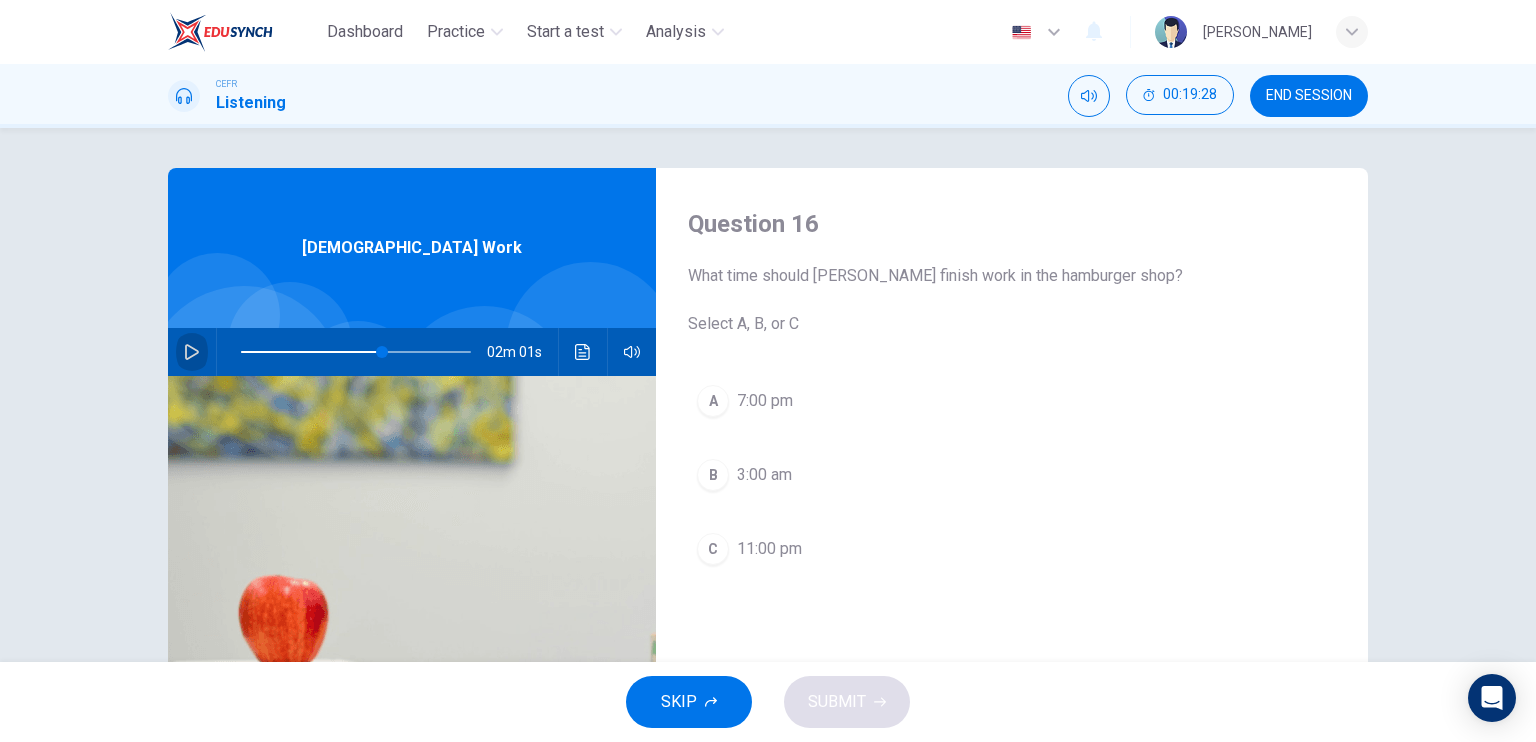 click at bounding box center (192, 352) 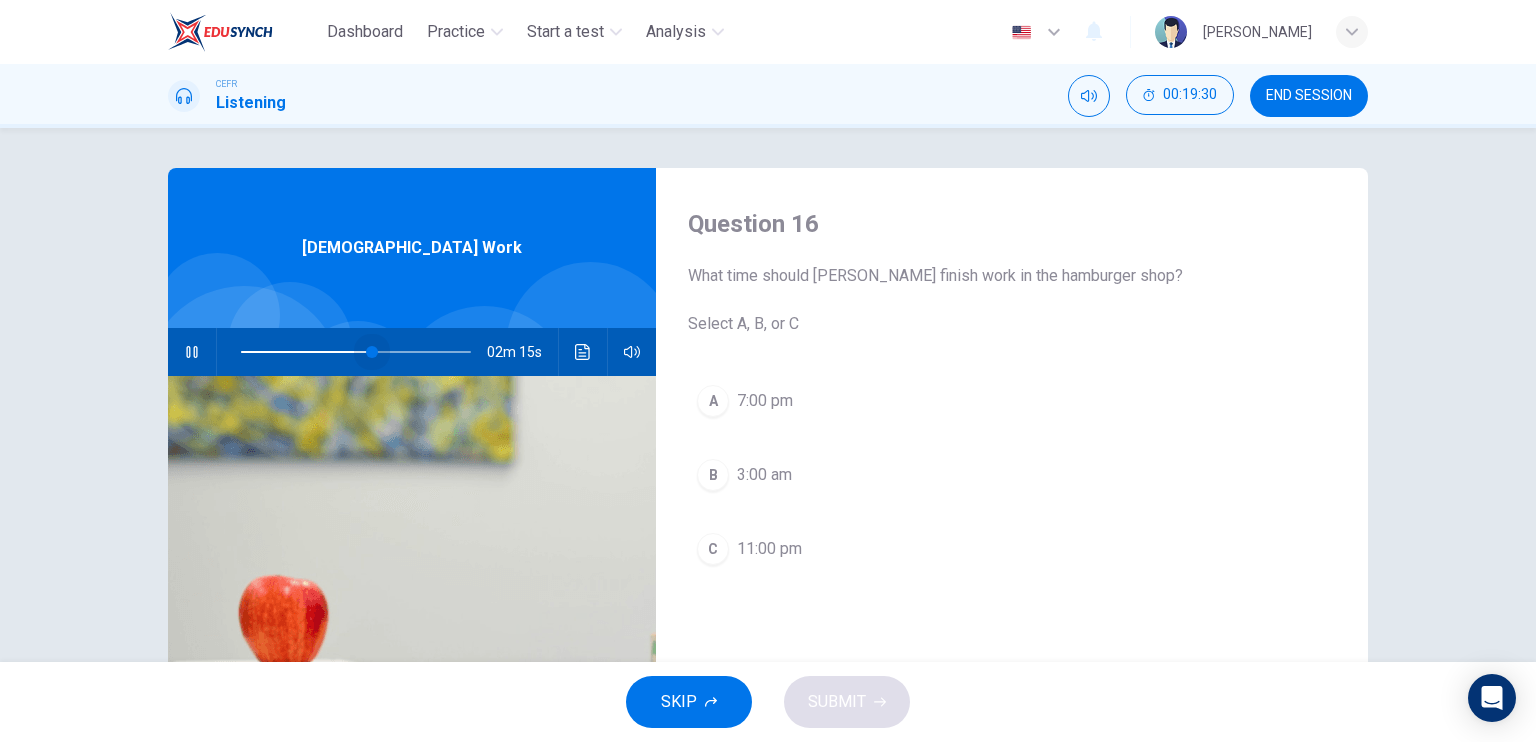 click at bounding box center [372, 352] 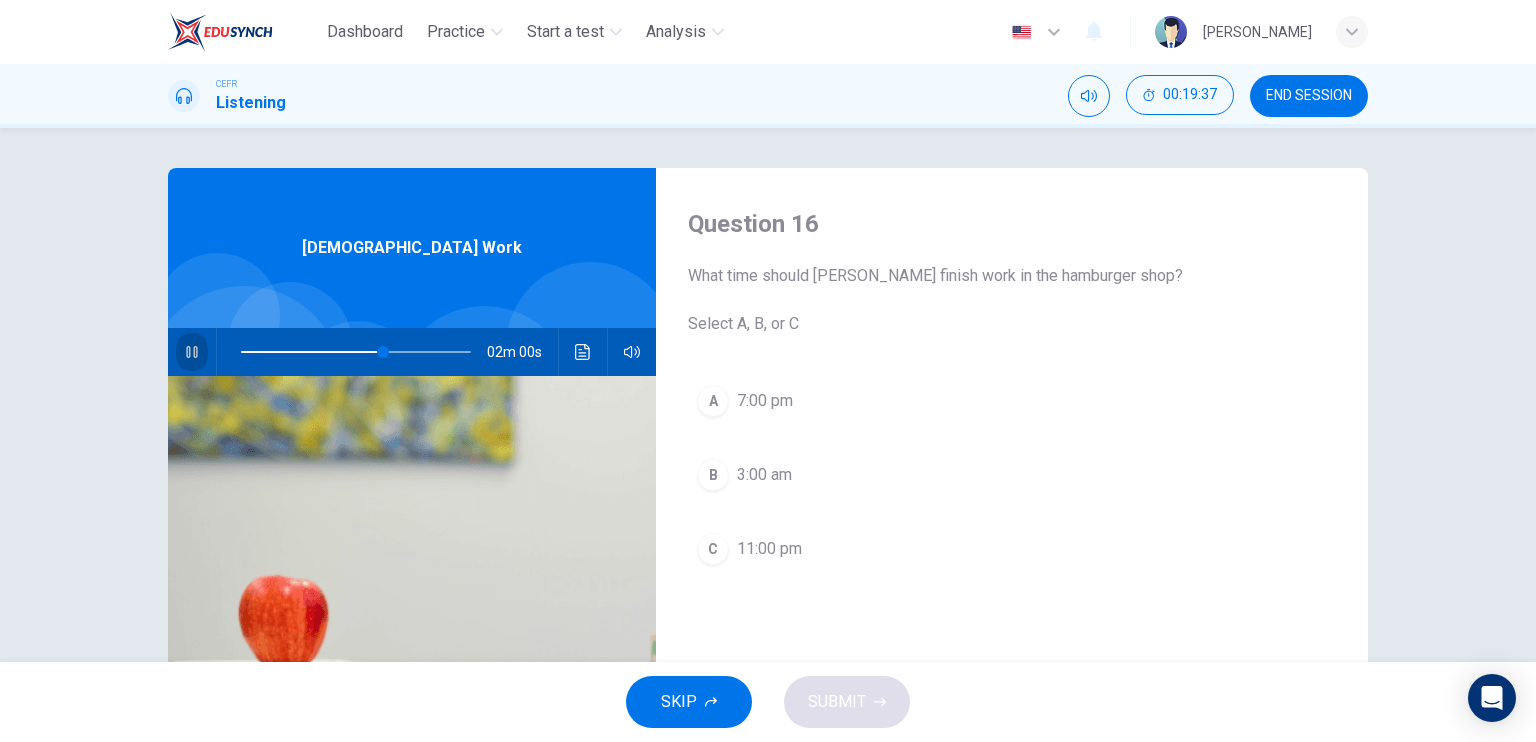 click 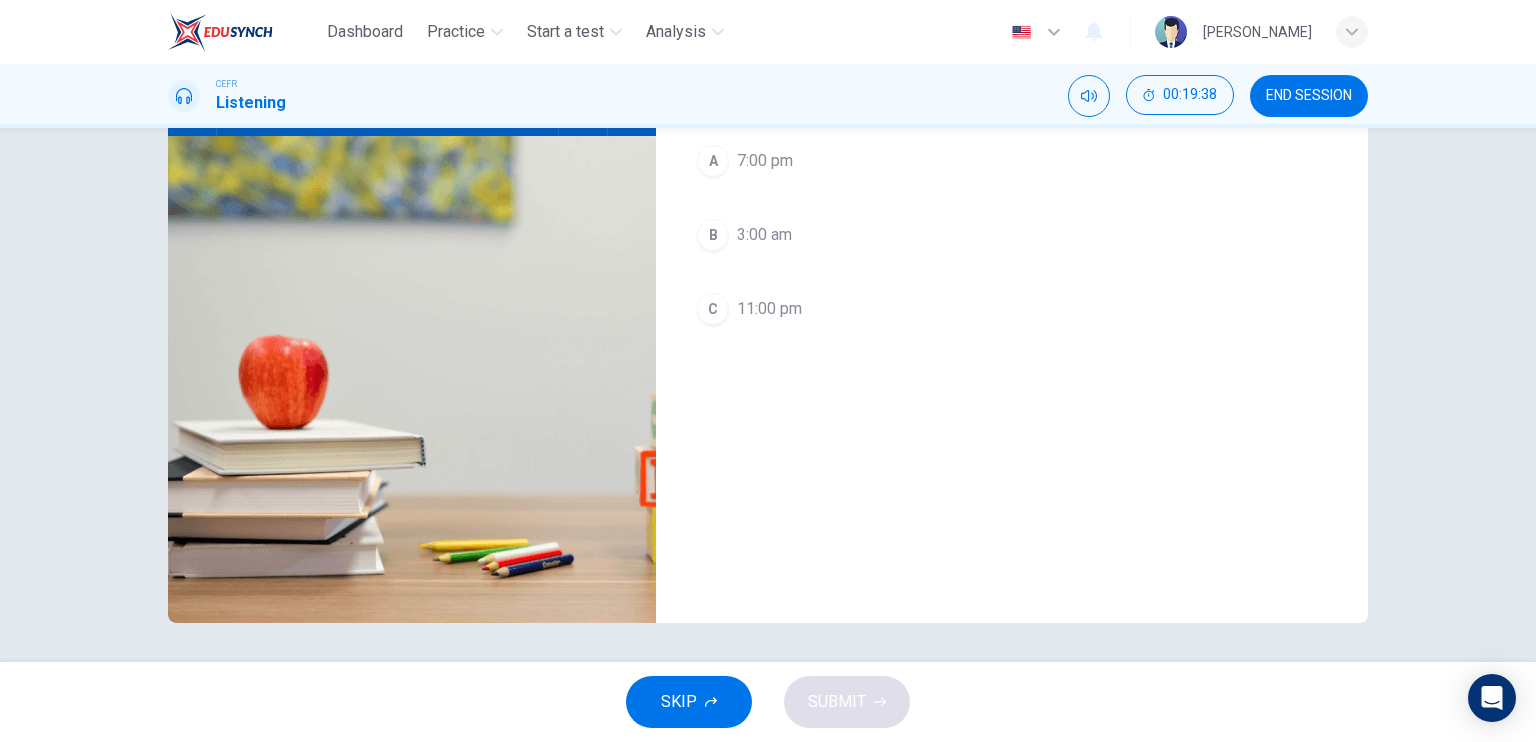scroll, scrollTop: 0, scrollLeft: 0, axis: both 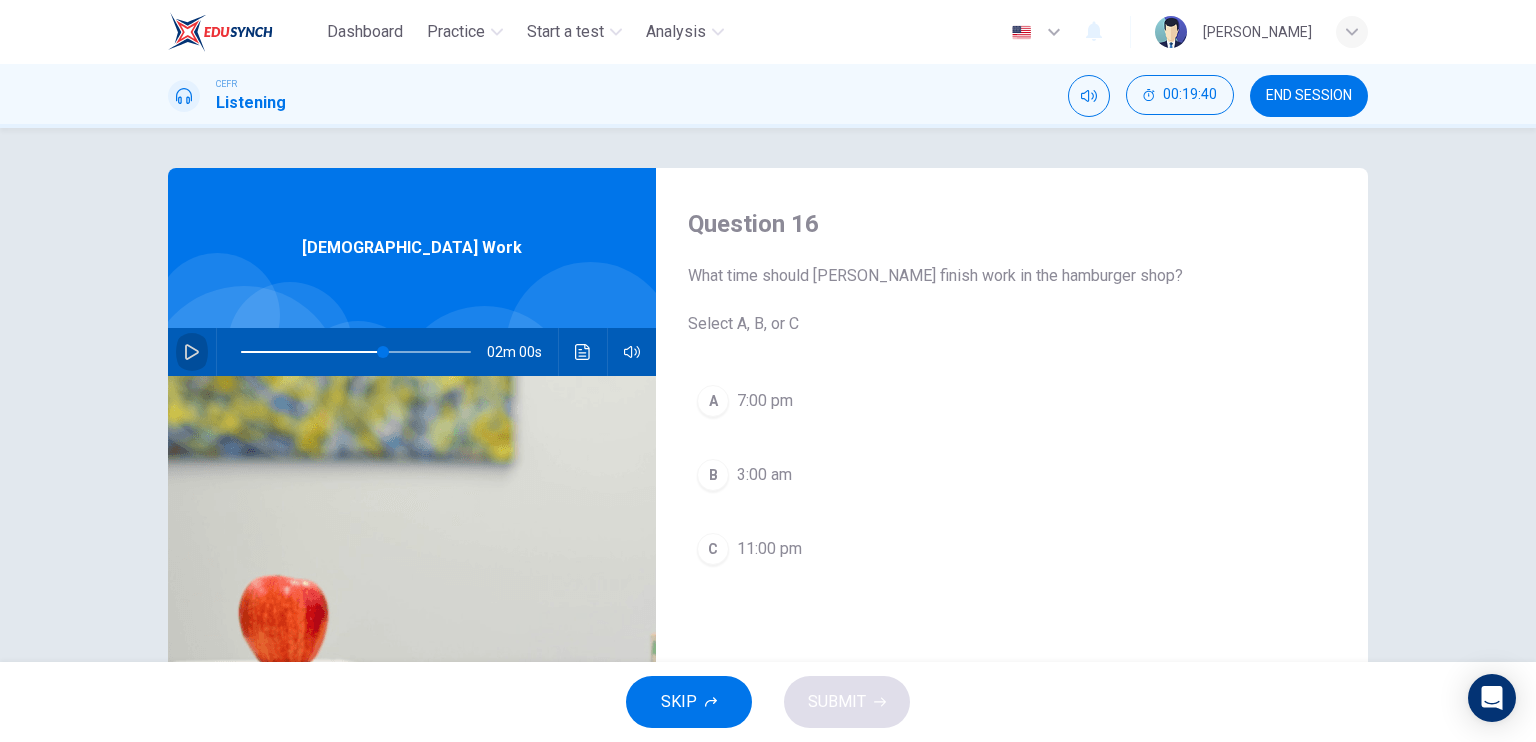 click at bounding box center (192, 352) 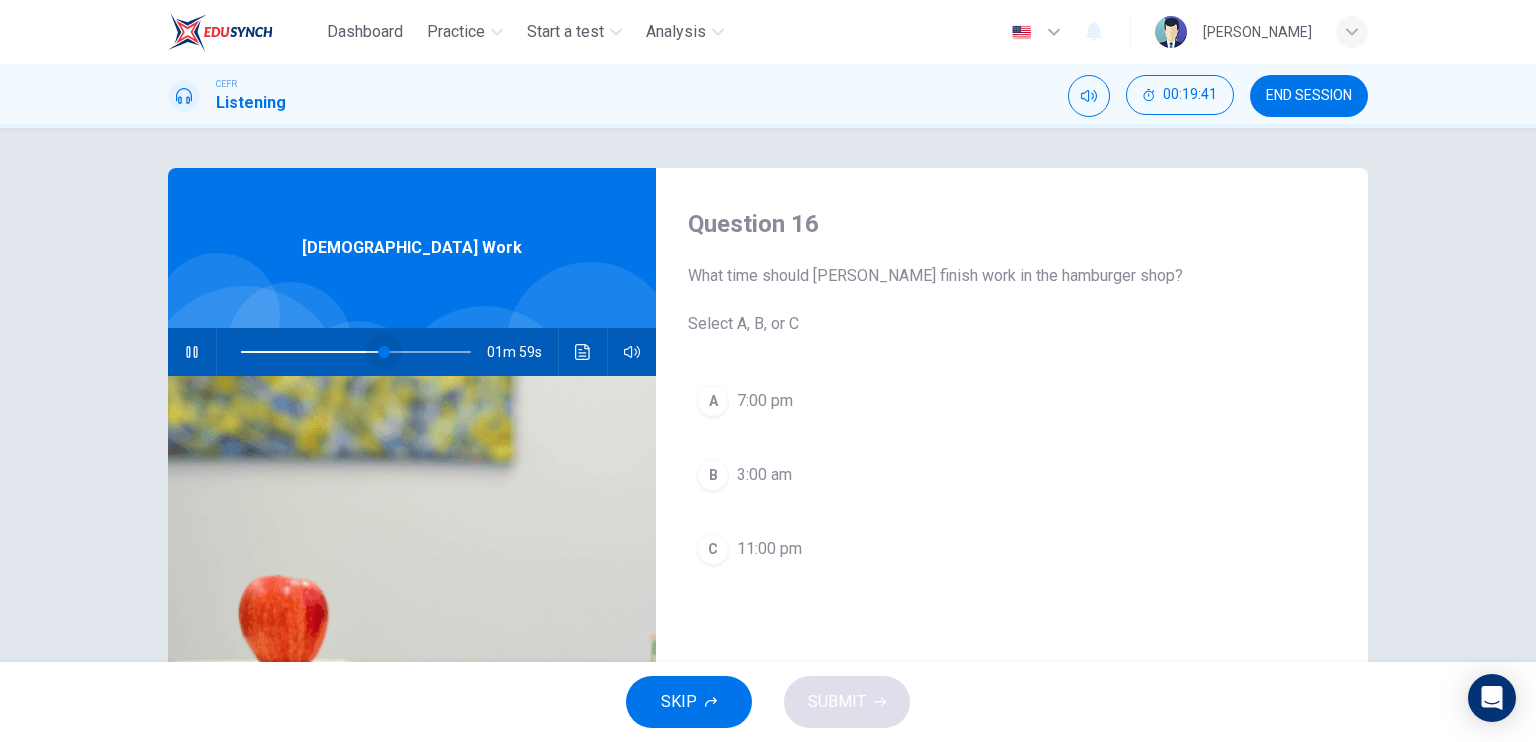 drag, startPoint x: 384, startPoint y: 354, endPoint x: 193, endPoint y: 341, distance: 191.4419 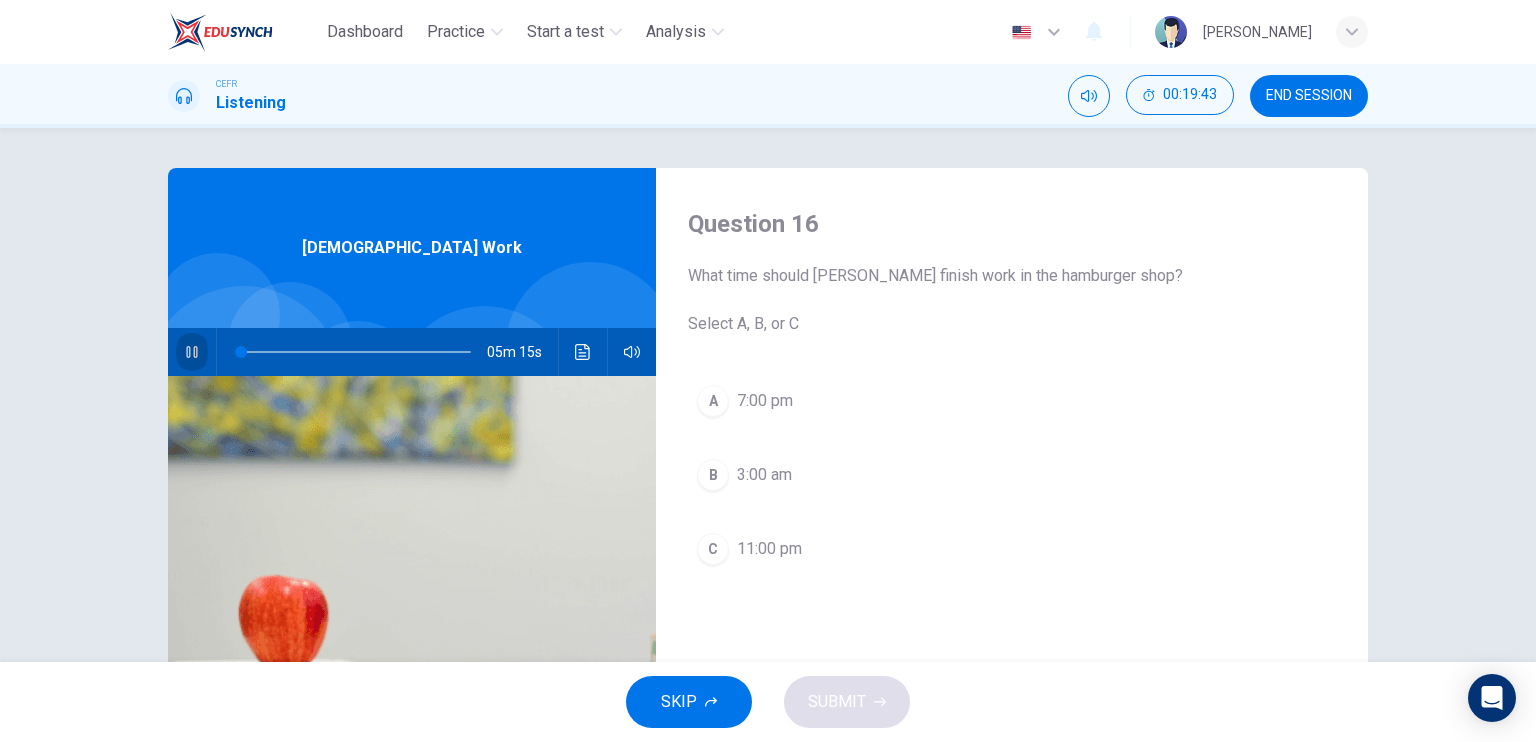 click at bounding box center [192, 352] 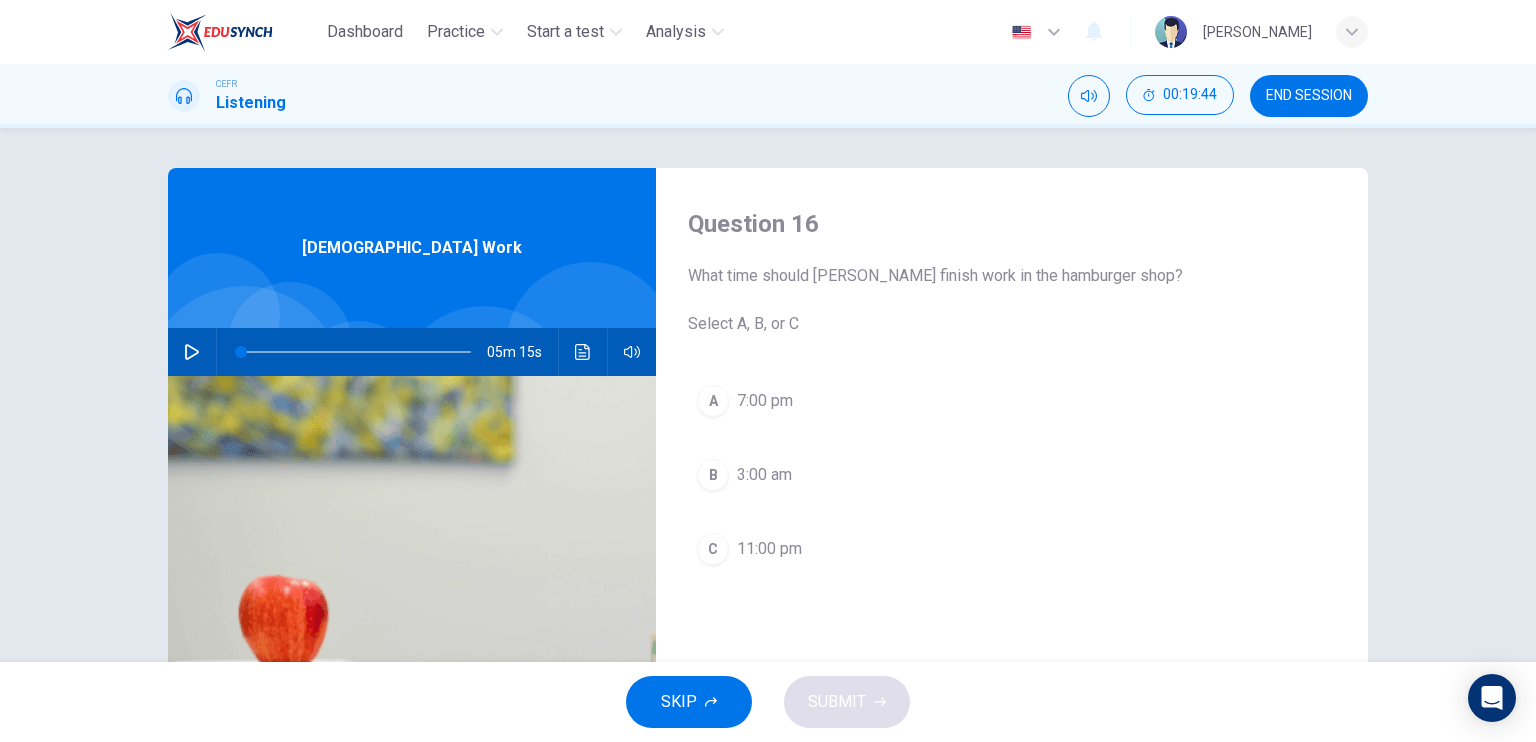 click at bounding box center [192, 352] 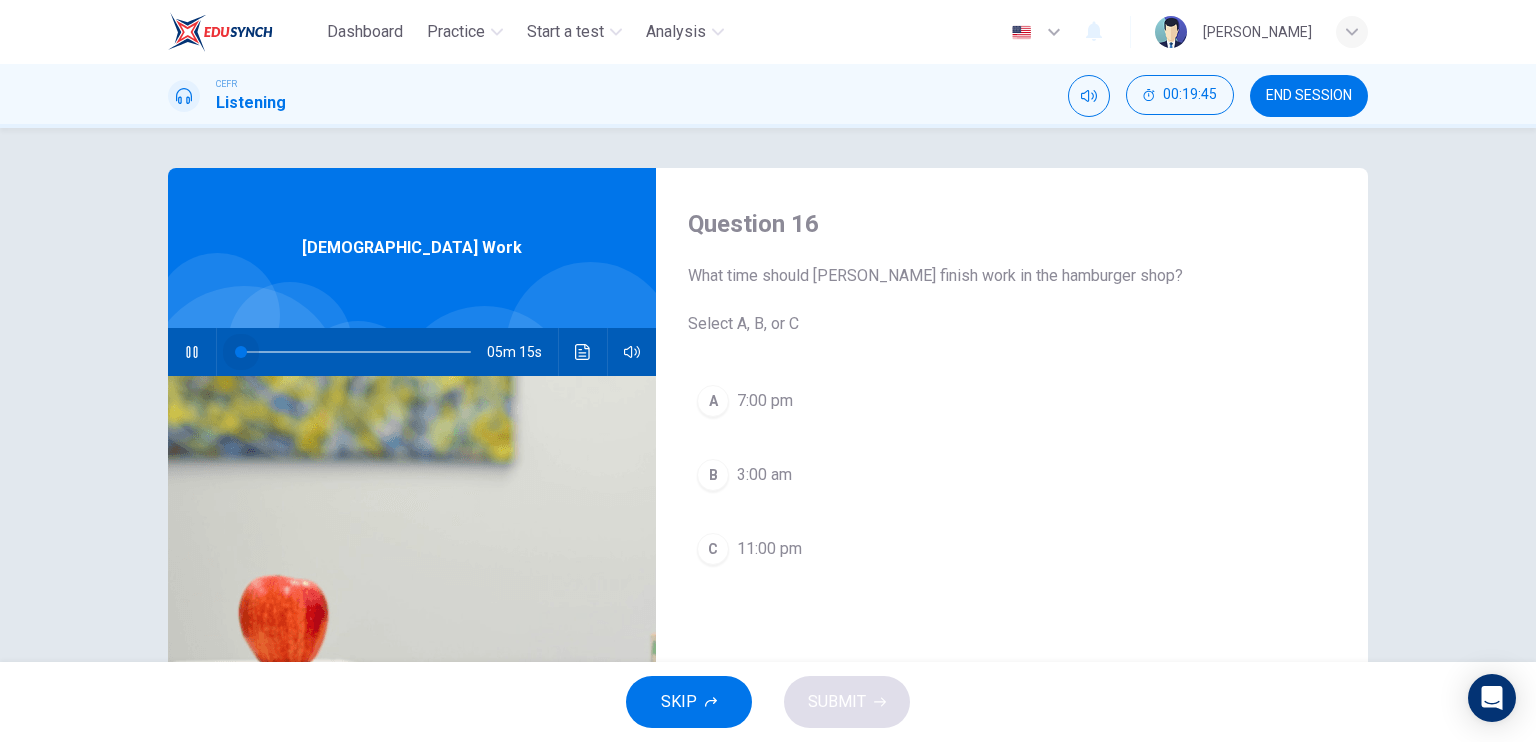 drag, startPoint x: 232, startPoint y: 354, endPoint x: 318, endPoint y: 358, distance: 86.09297 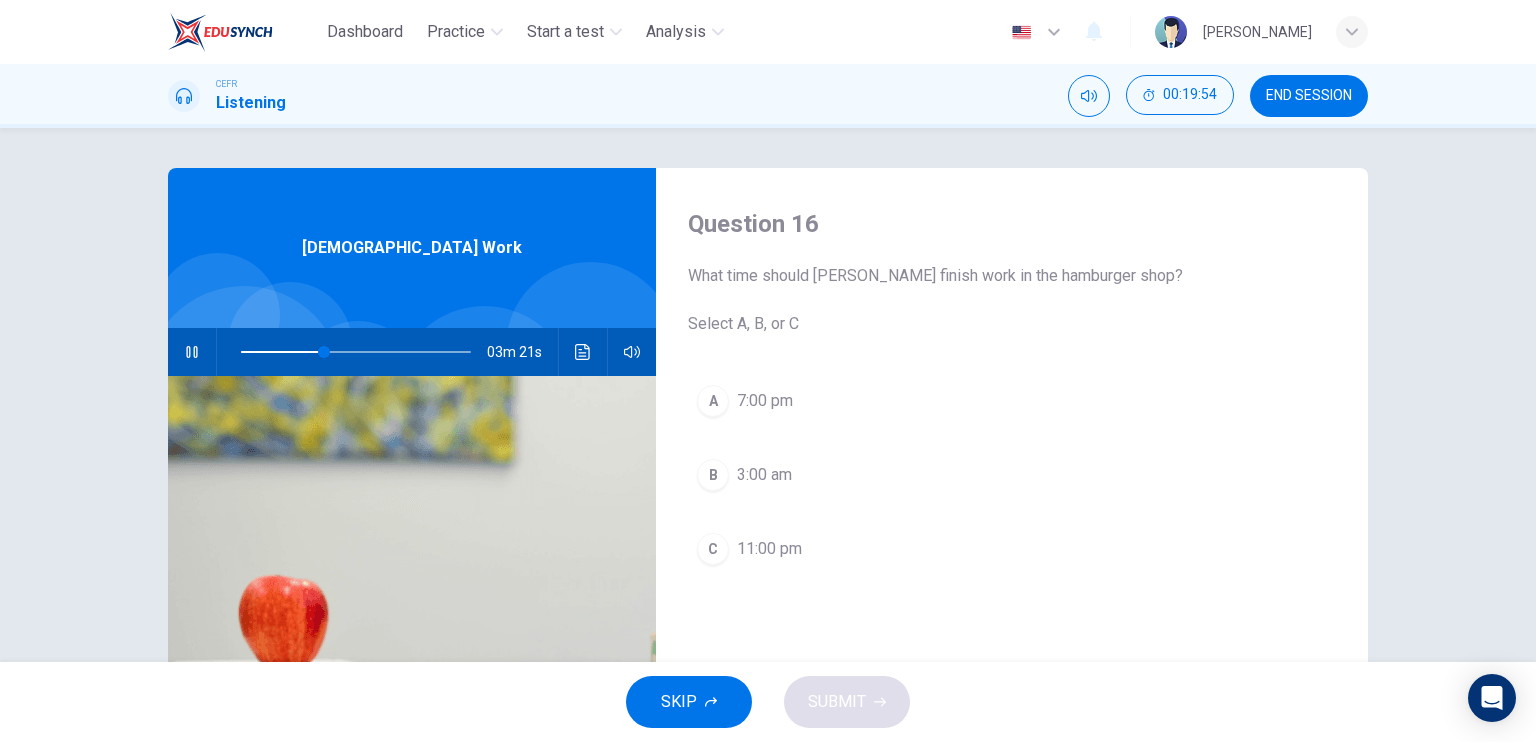 click on "03m 21s" at bounding box center [412, 352] 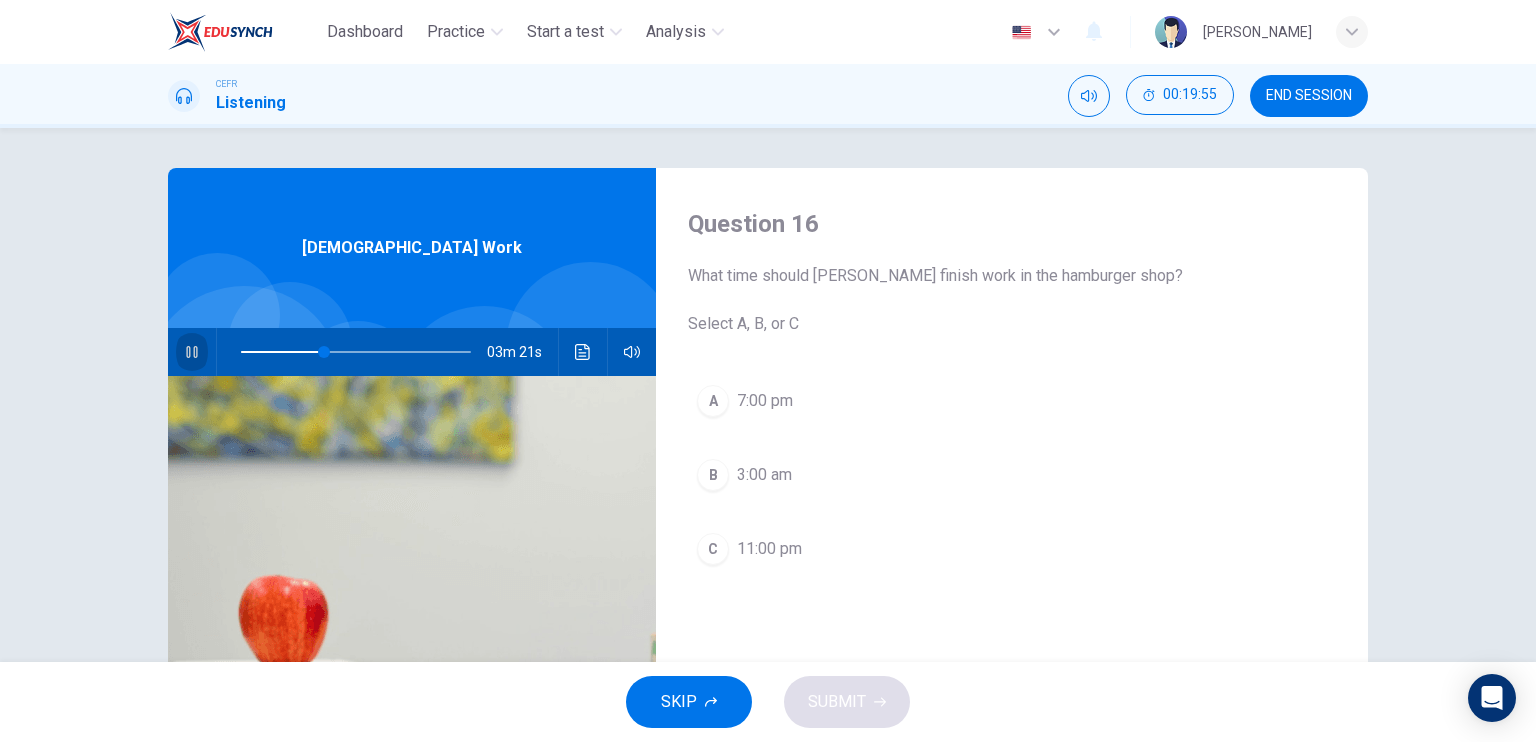 click at bounding box center (192, 352) 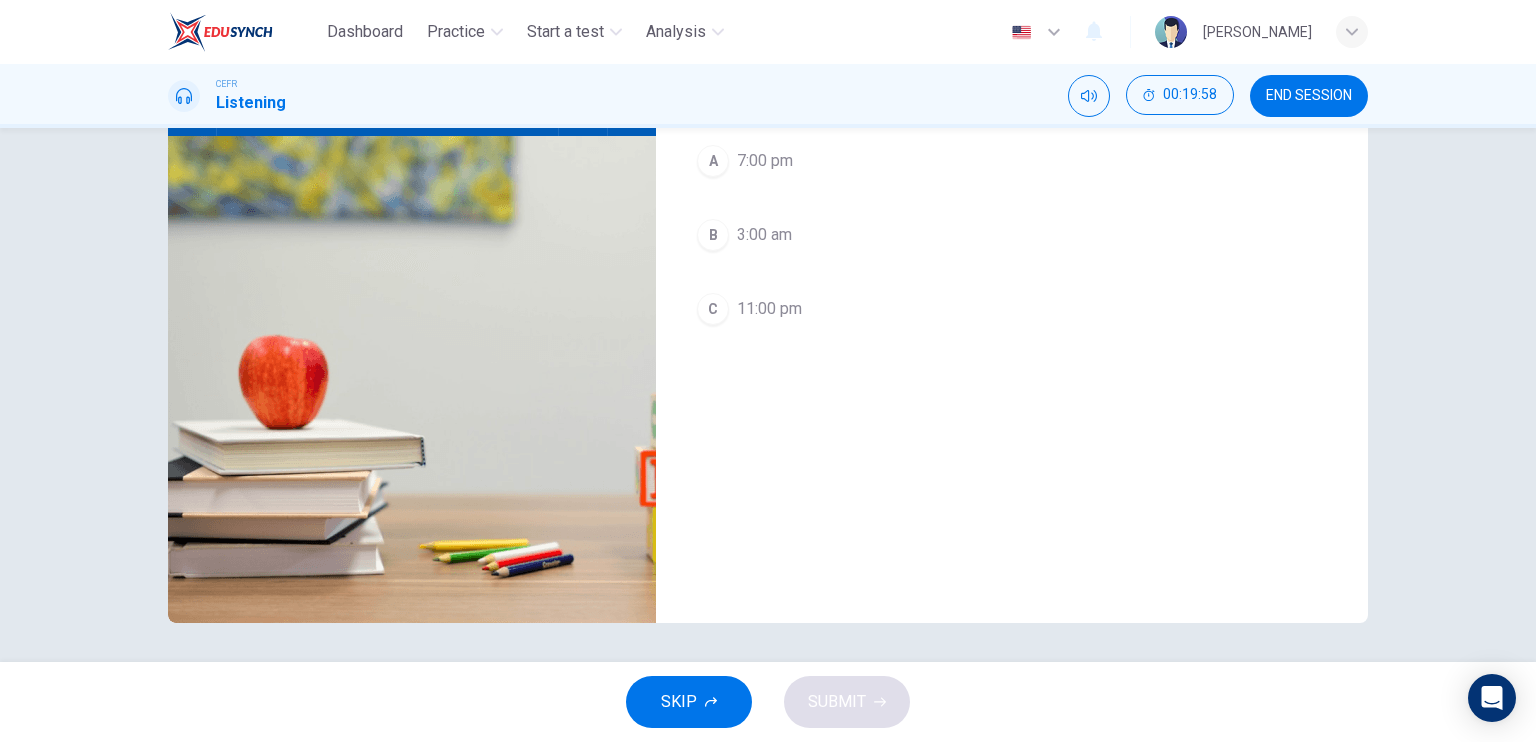 scroll, scrollTop: 0, scrollLeft: 0, axis: both 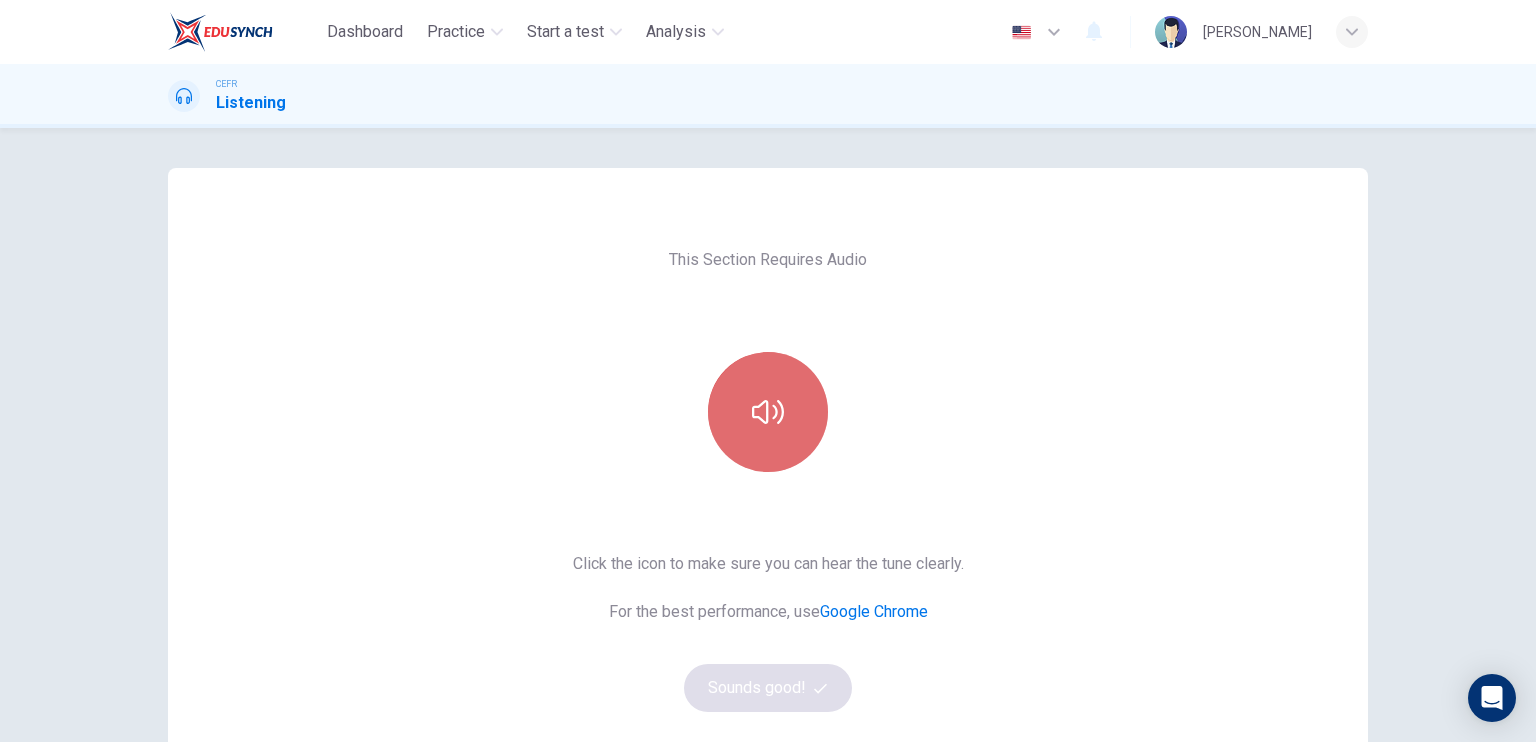 click at bounding box center (768, 412) 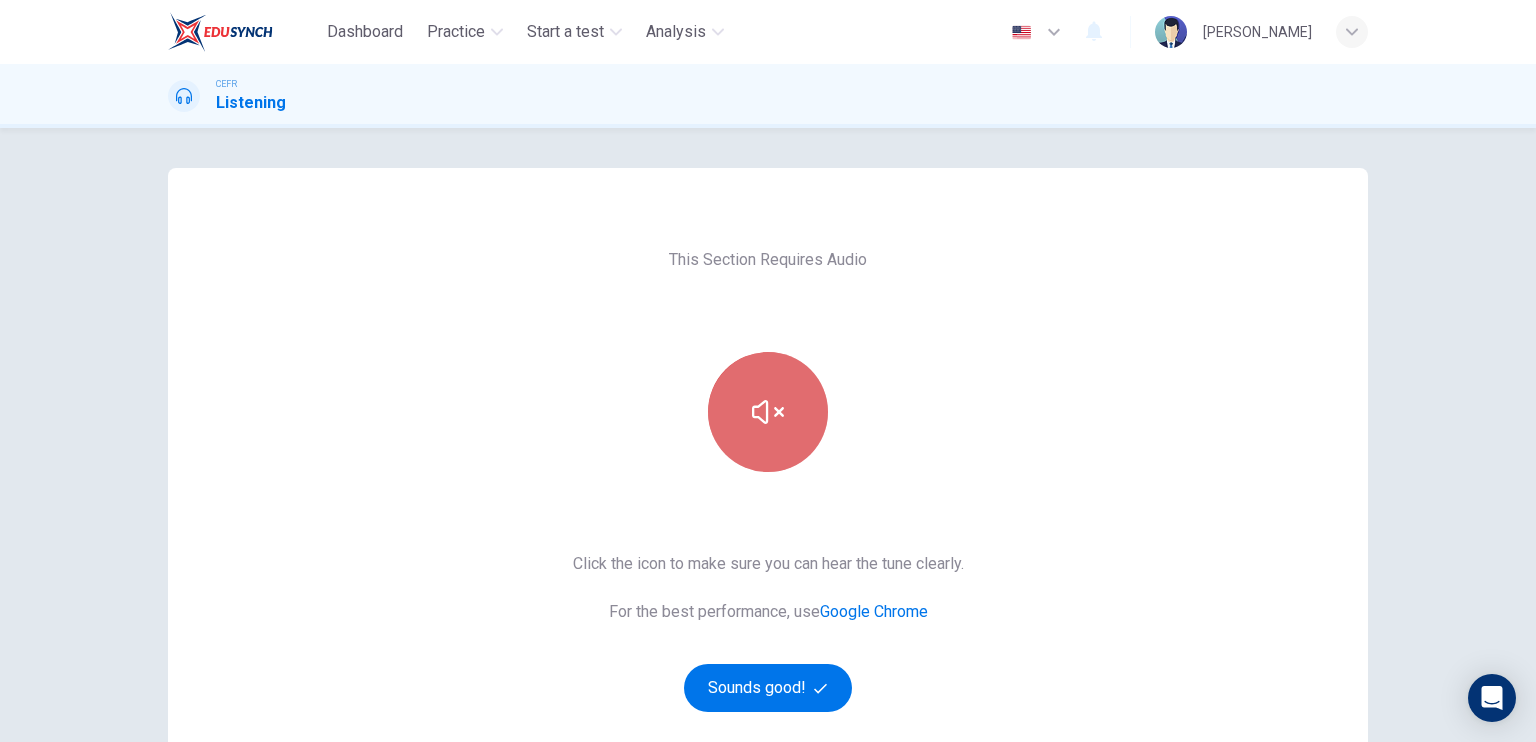 click 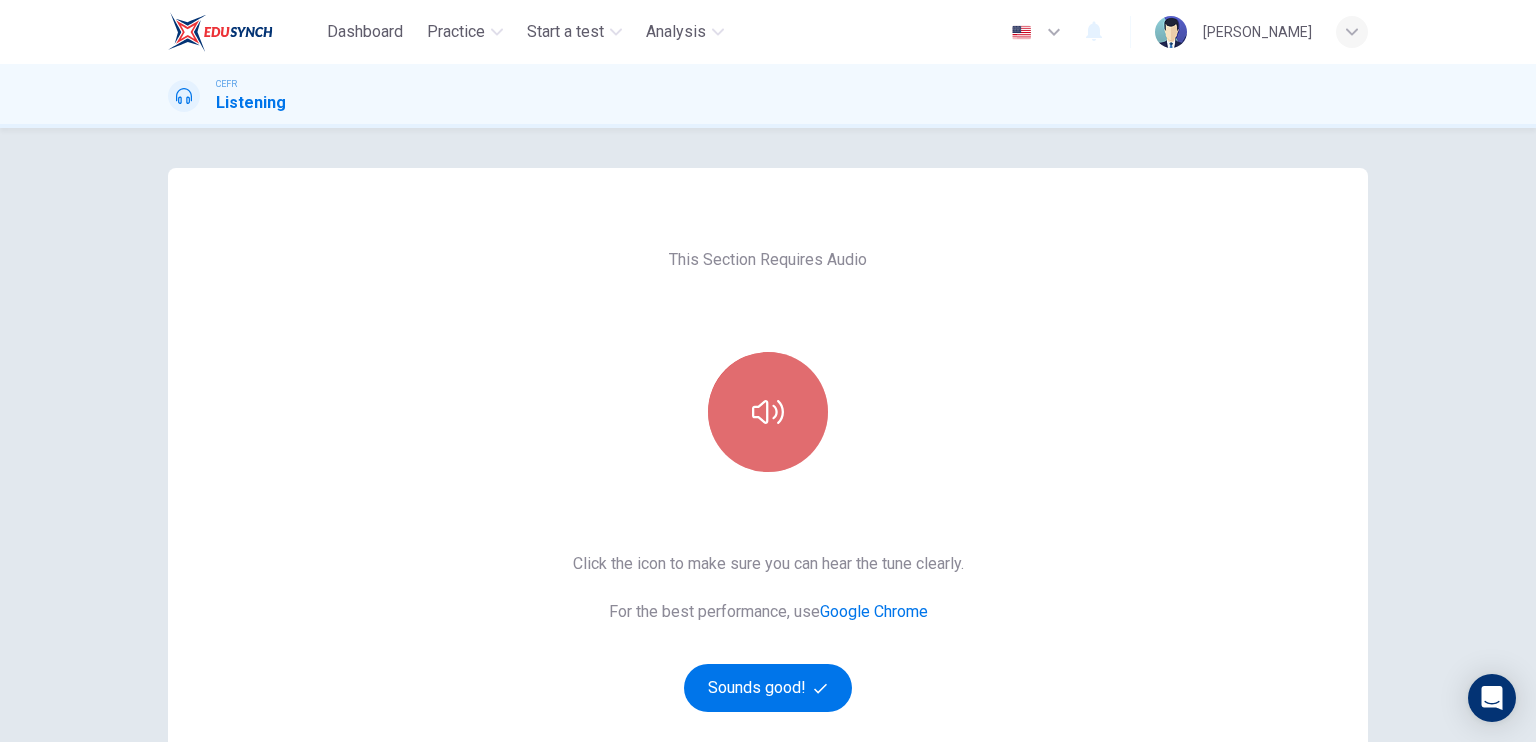 click 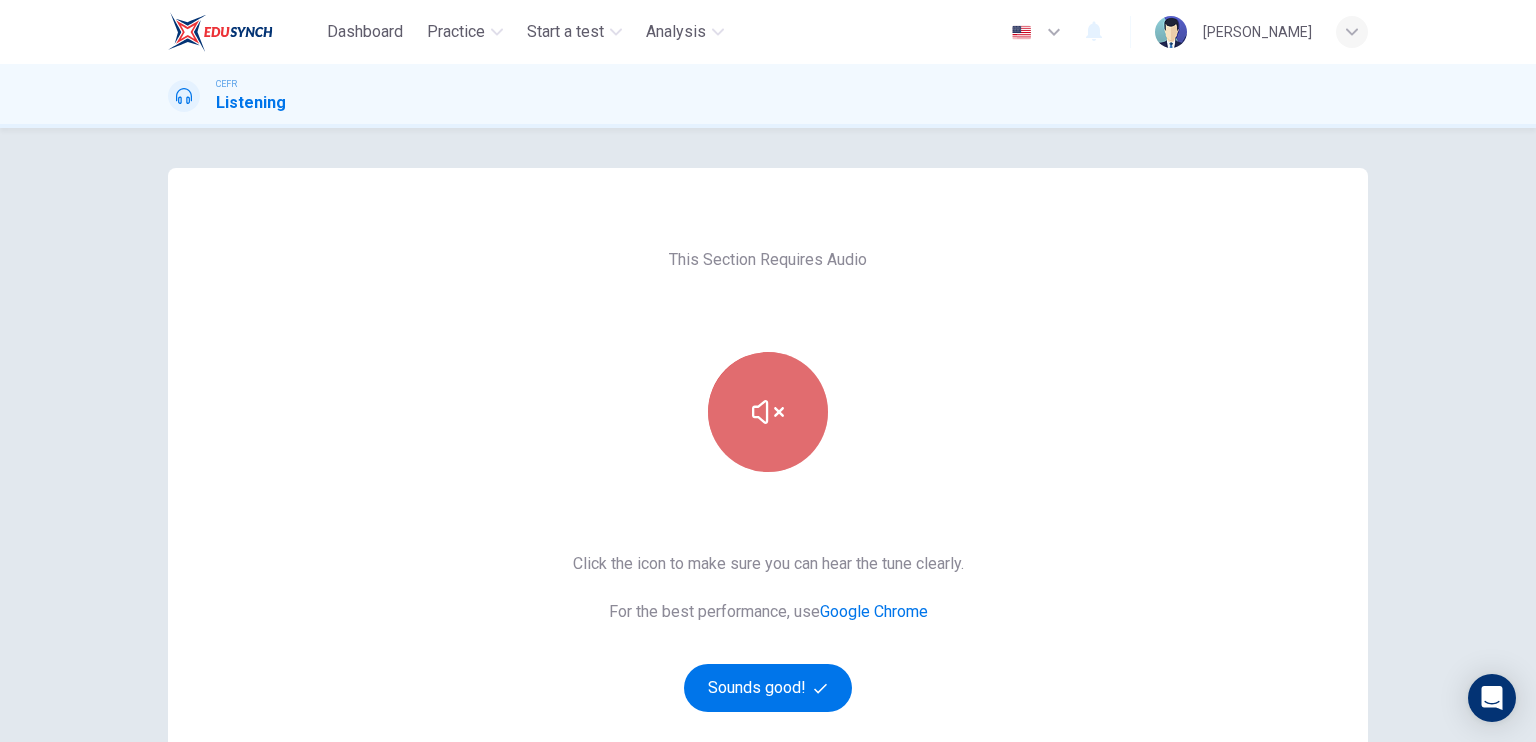 click 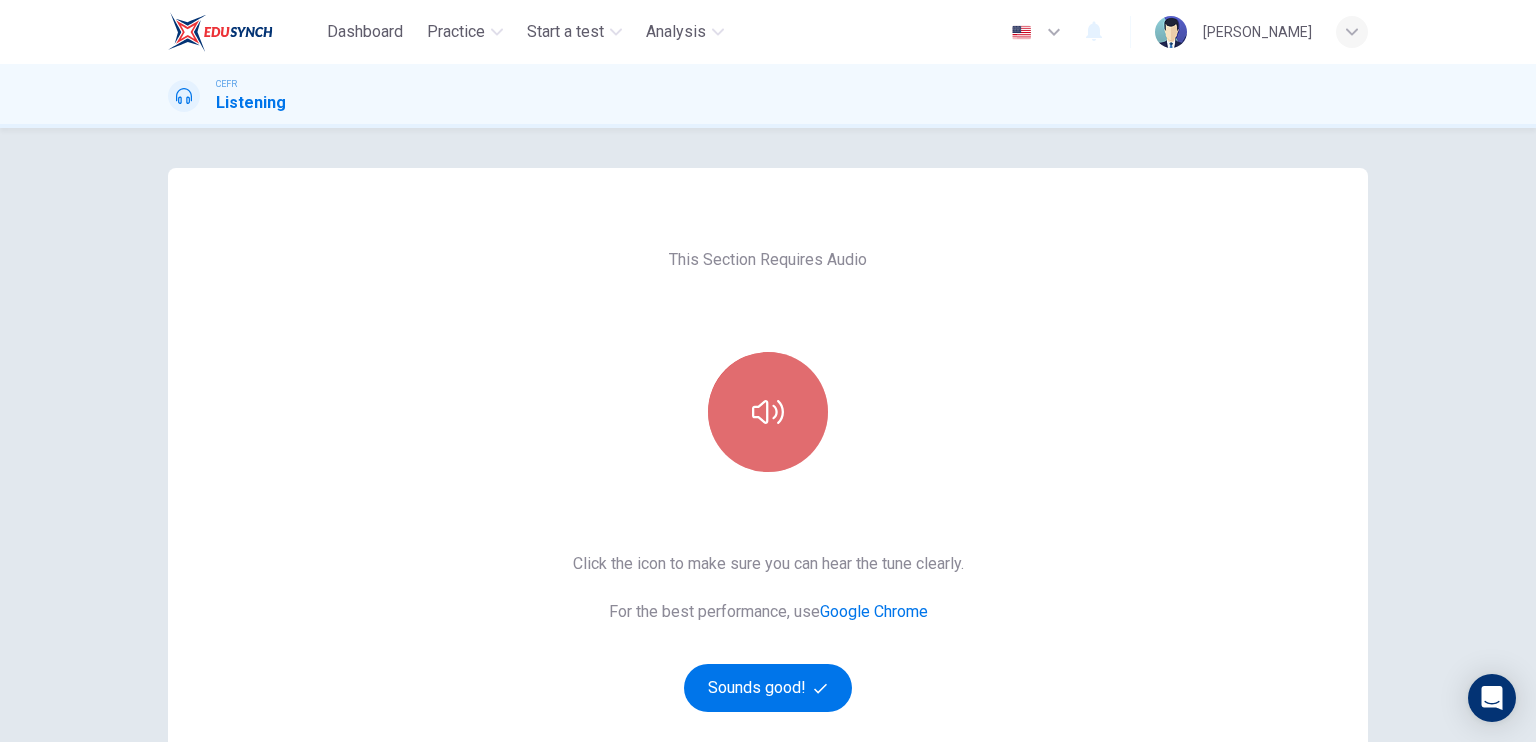 click at bounding box center (768, 412) 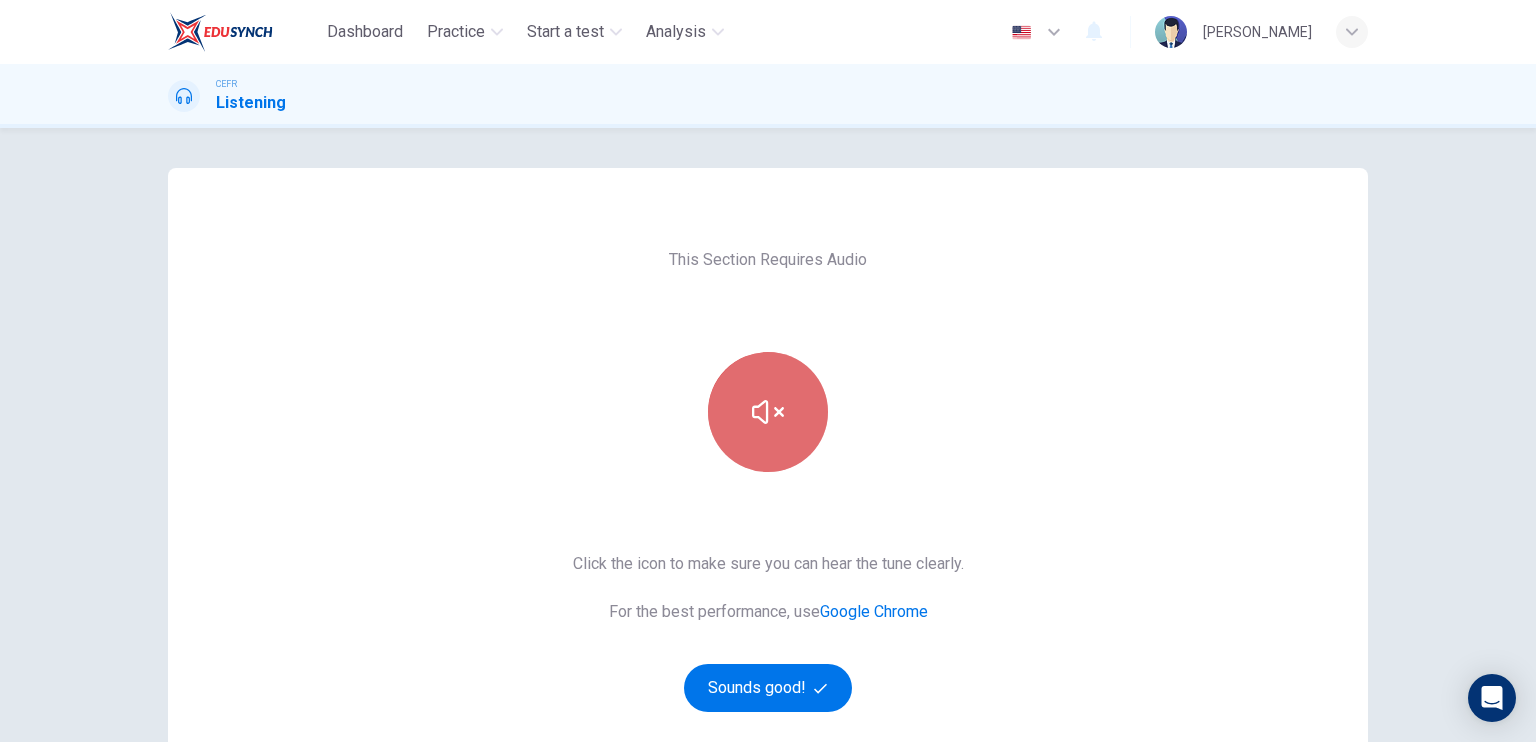 click at bounding box center (768, 412) 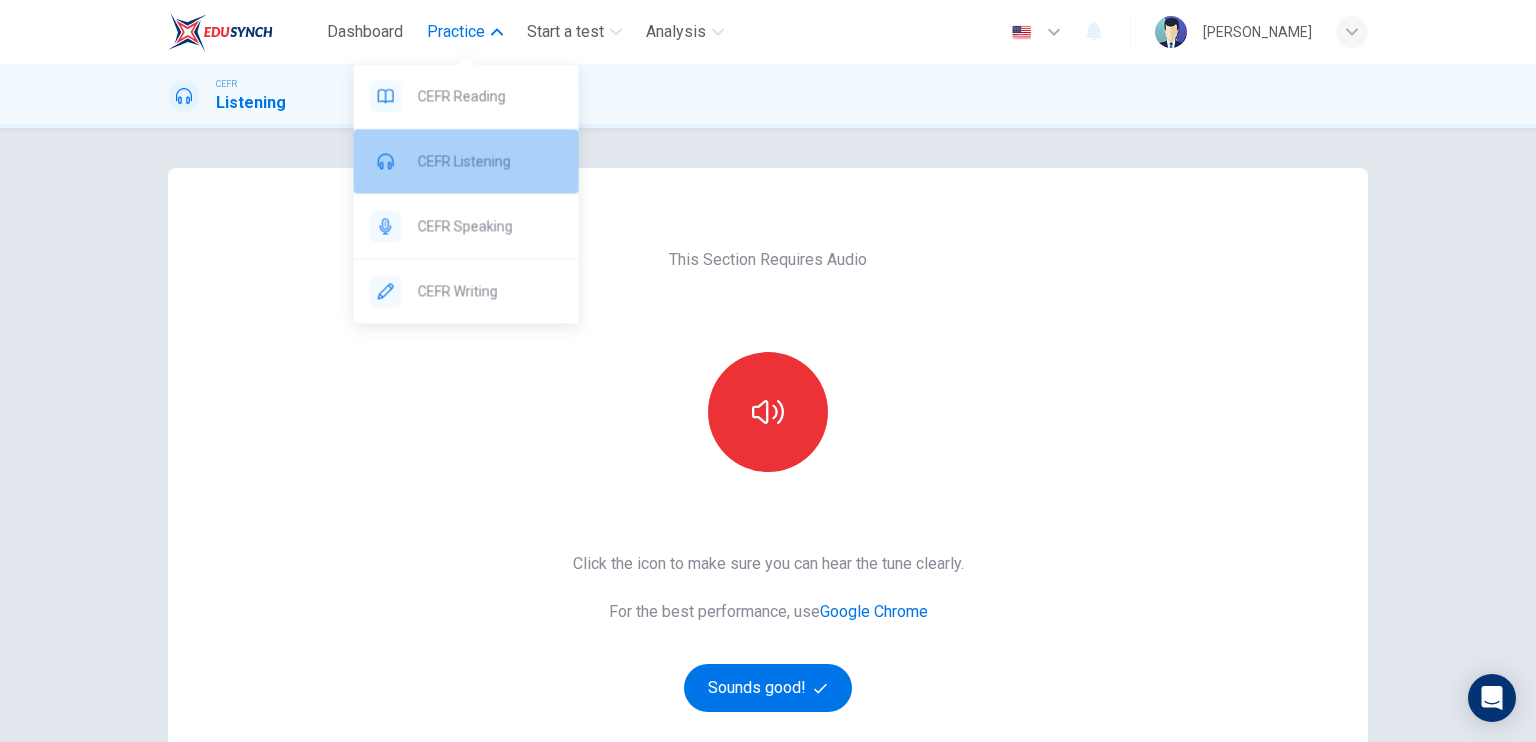 click on "CEFR Listening" at bounding box center (490, 161) 